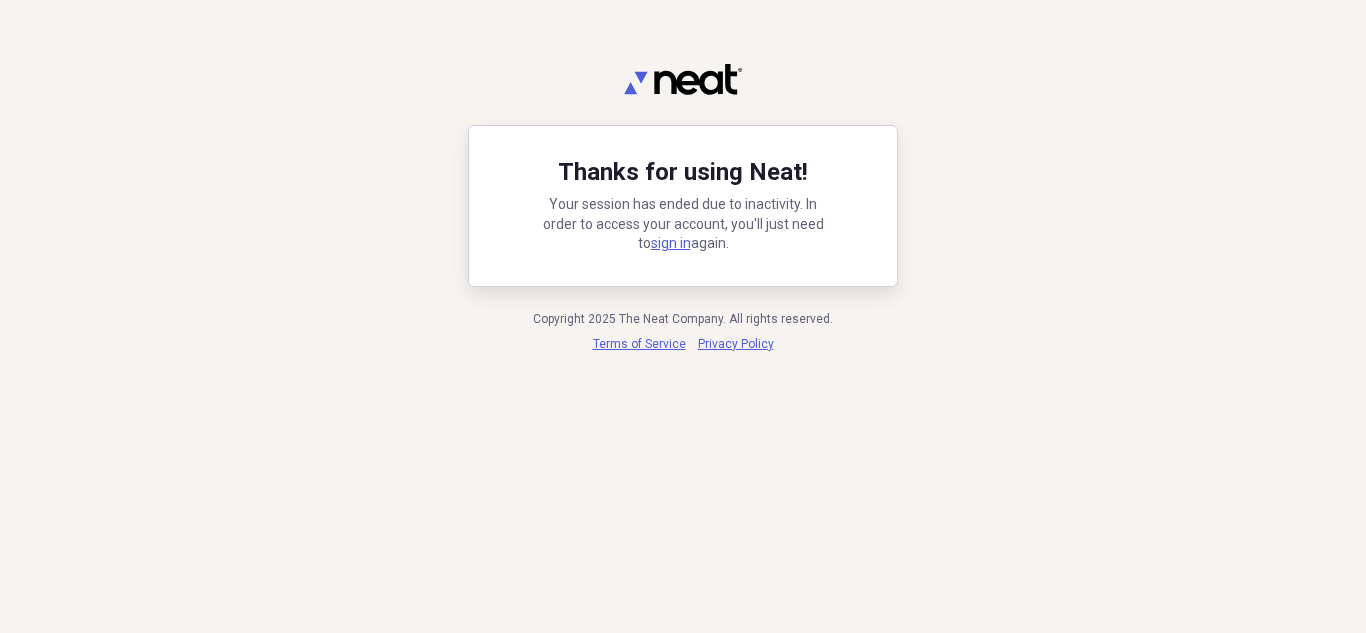 scroll, scrollTop: 0, scrollLeft: 0, axis: both 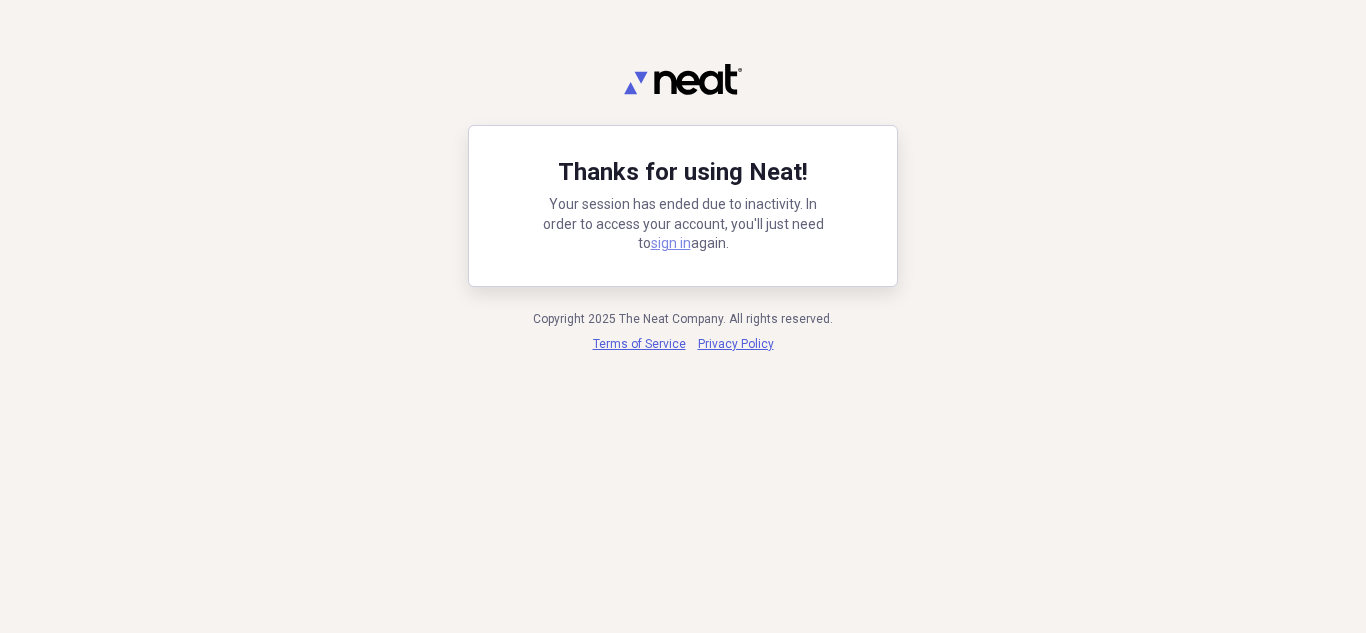click on "sign in" at bounding box center (671, 243) 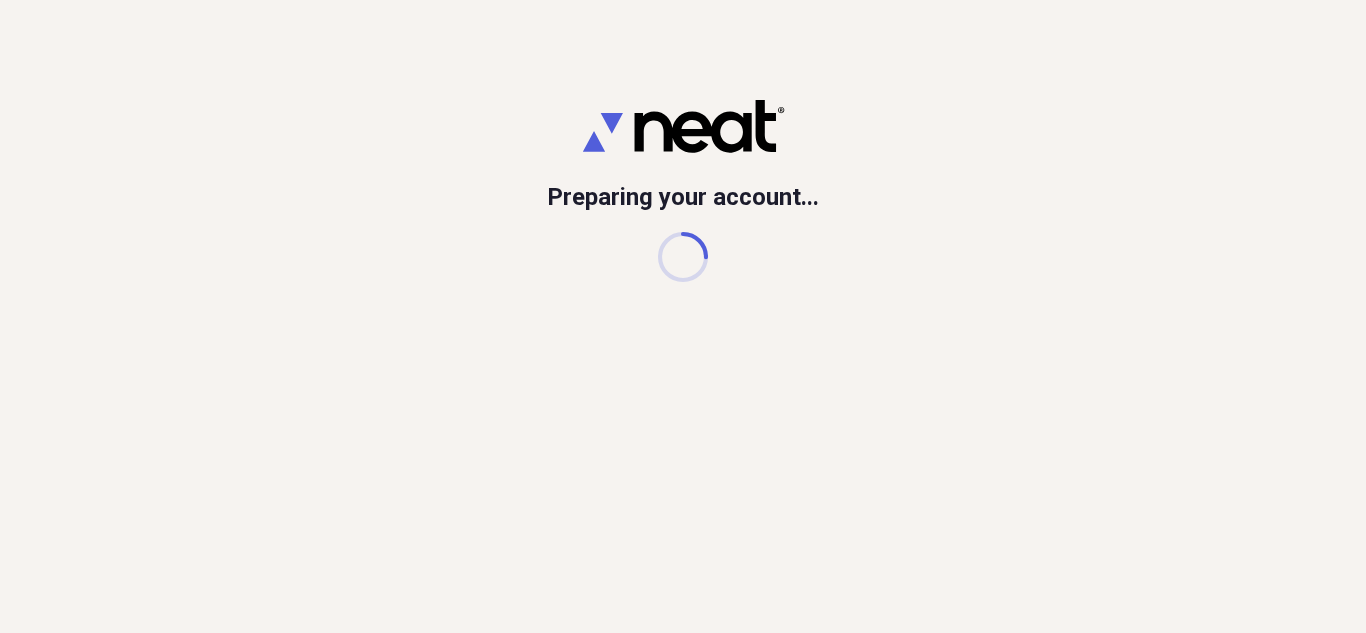 scroll, scrollTop: 0, scrollLeft: 0, axis: both 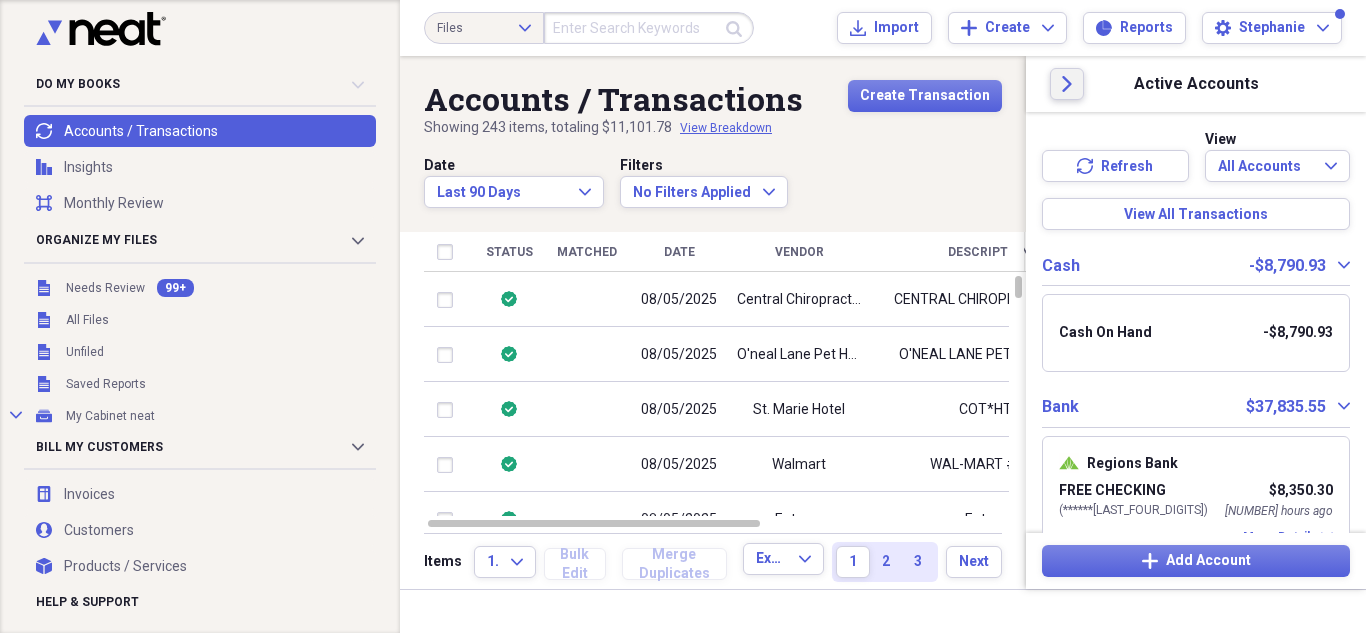 click on "Close" 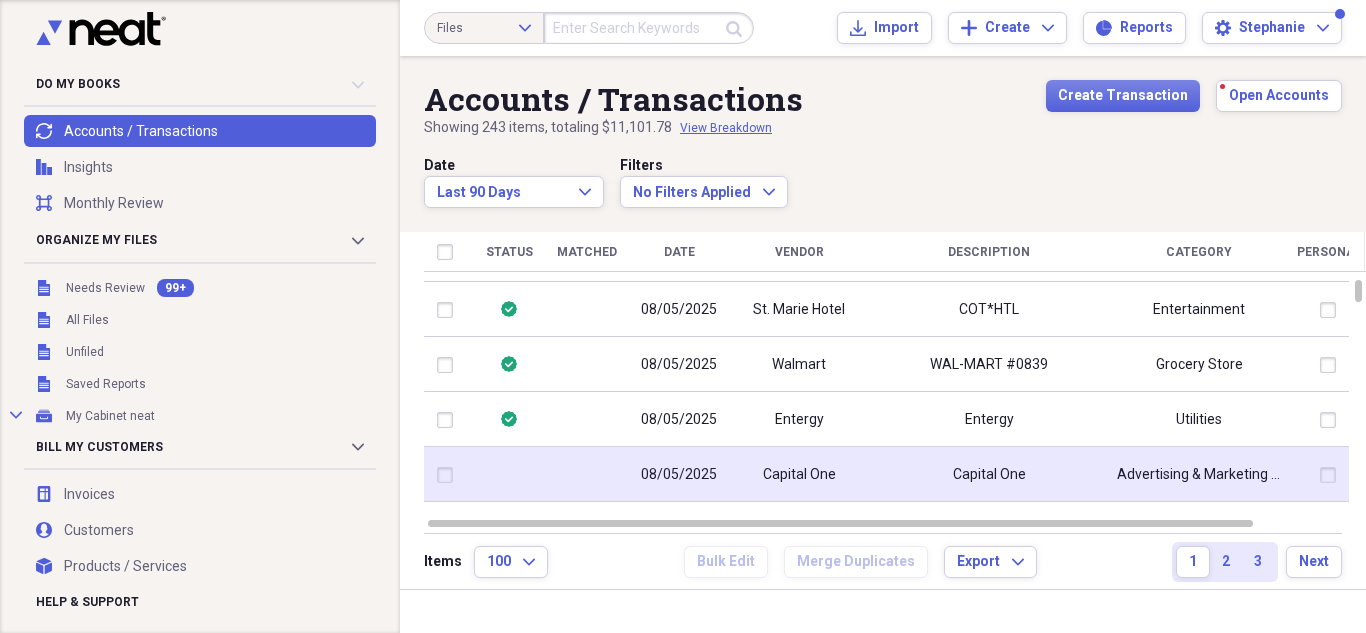 click at bounding box center [586, 474] 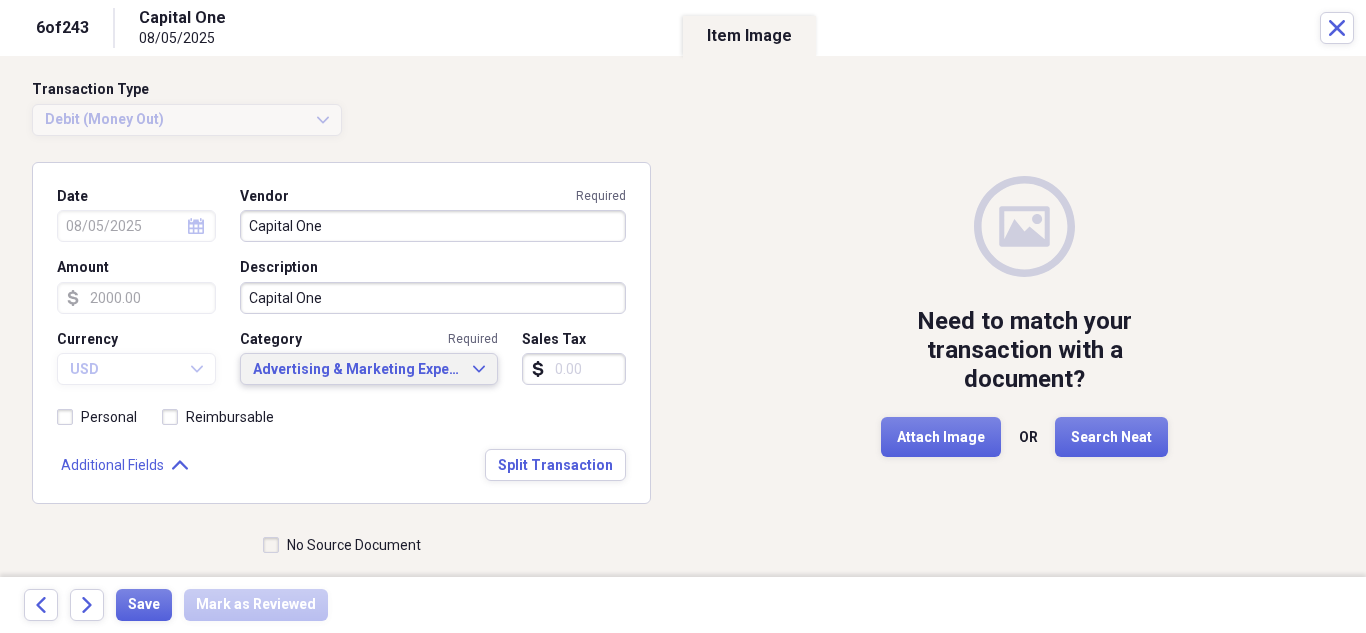 click on "Advertising & Marketing Expenses" at bounding box center [357, 370] 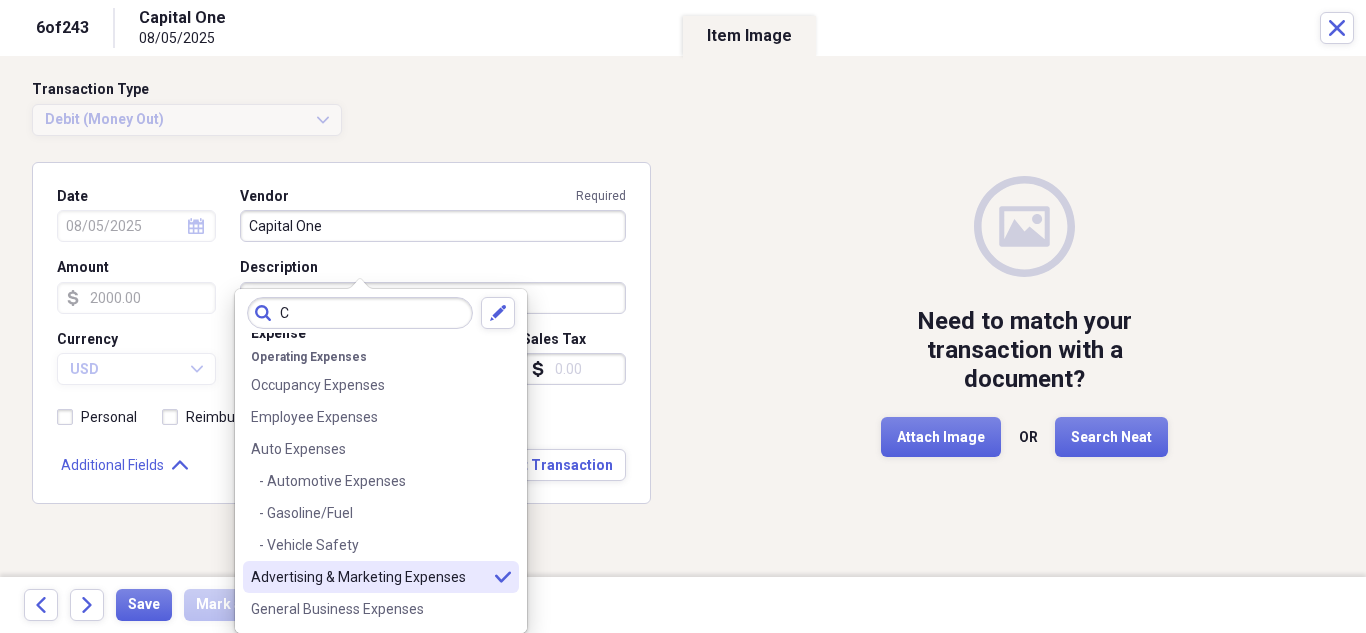 scroll, scrollTop: 0, scrollLeft: 0, axis: both 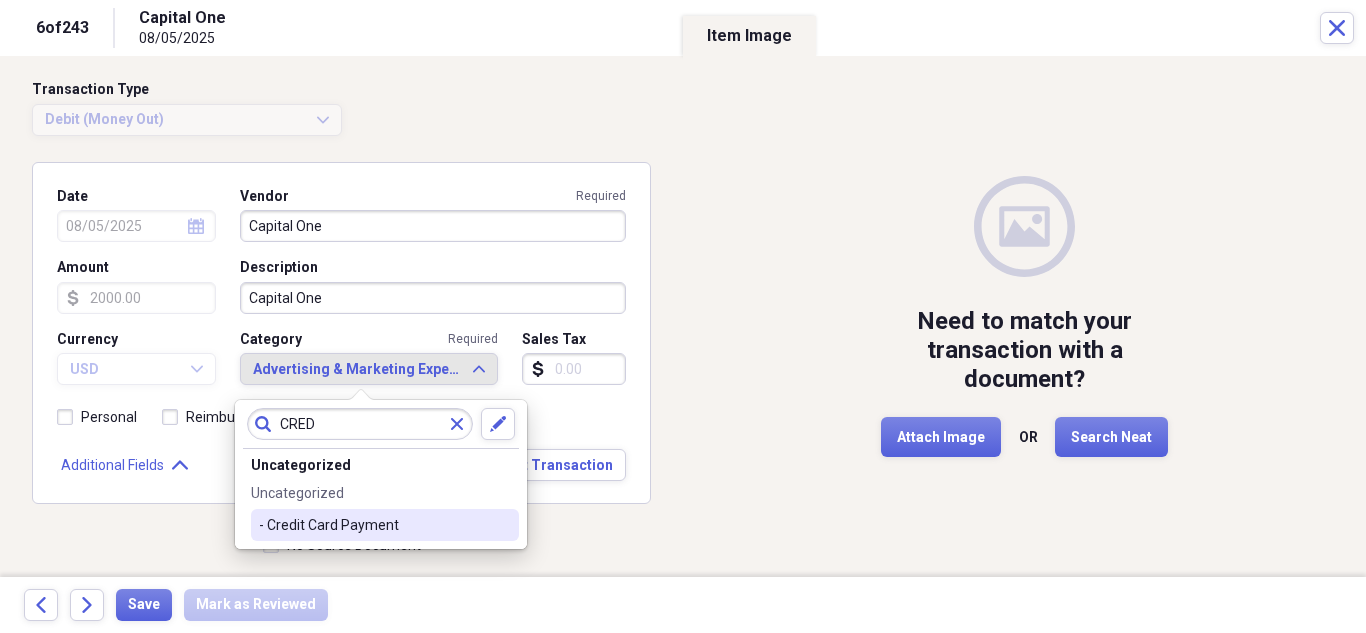 type on "CRED" 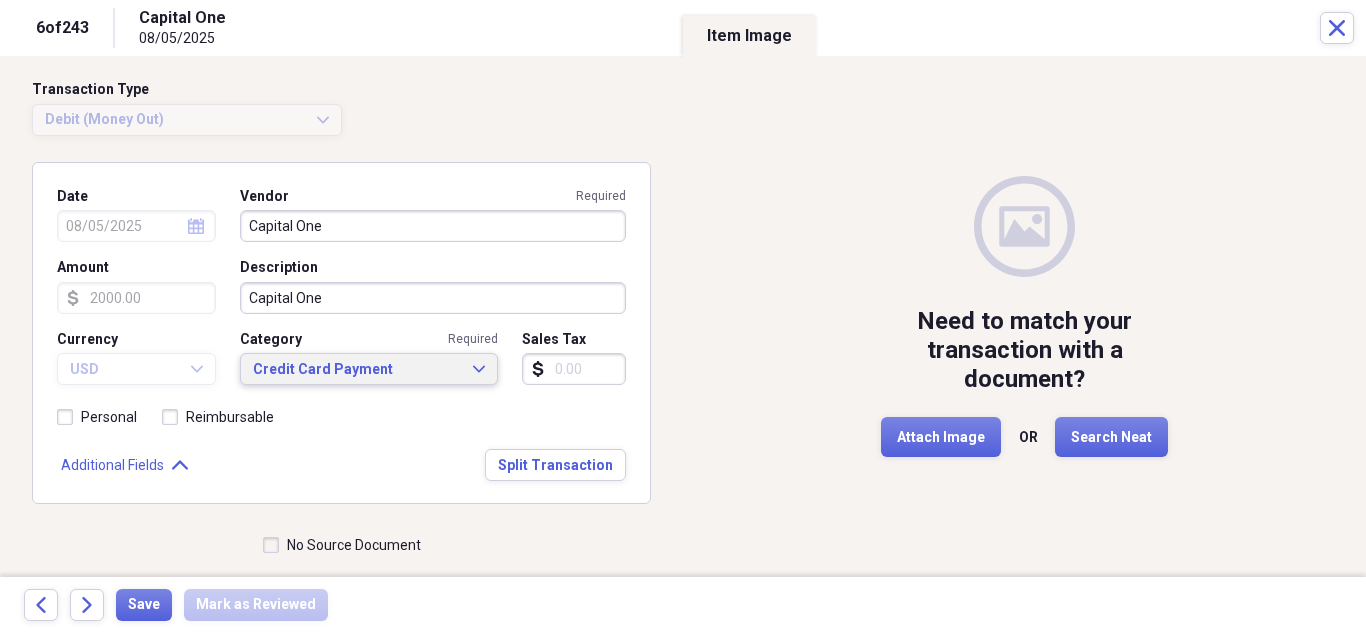 type 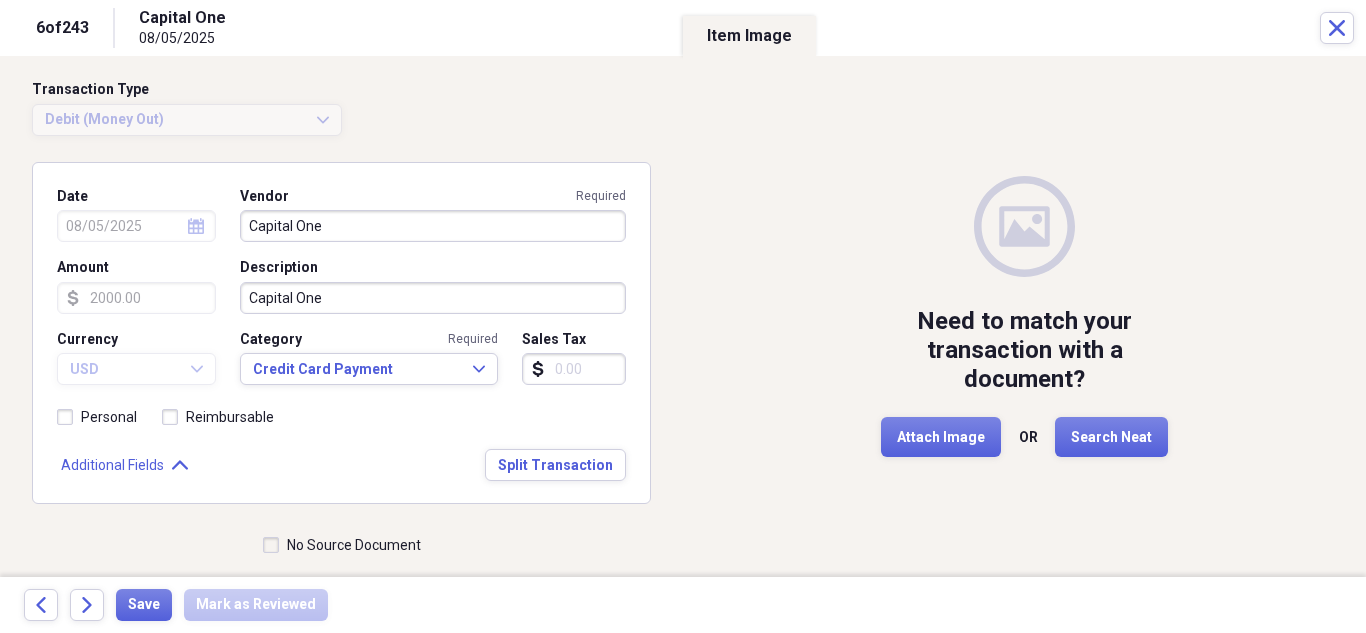 click on "No Source Document" at bounding box center [342, 545] 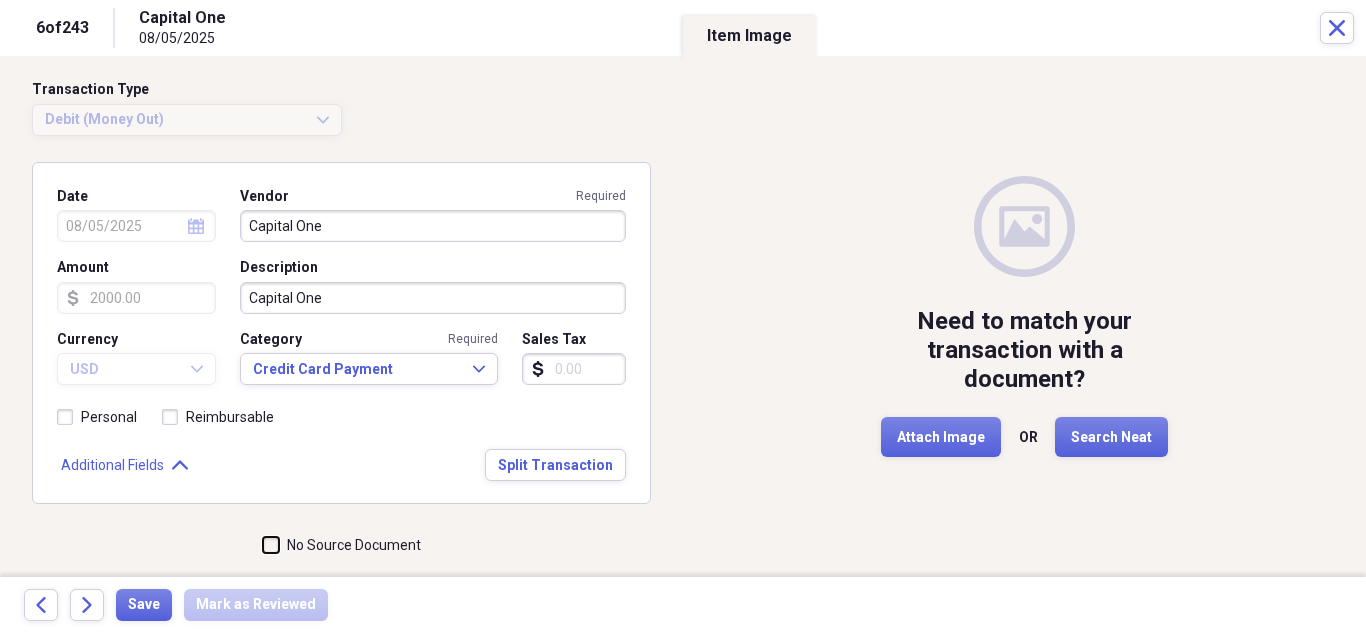 click on "No Source Document" at bounding box center [263, 545] 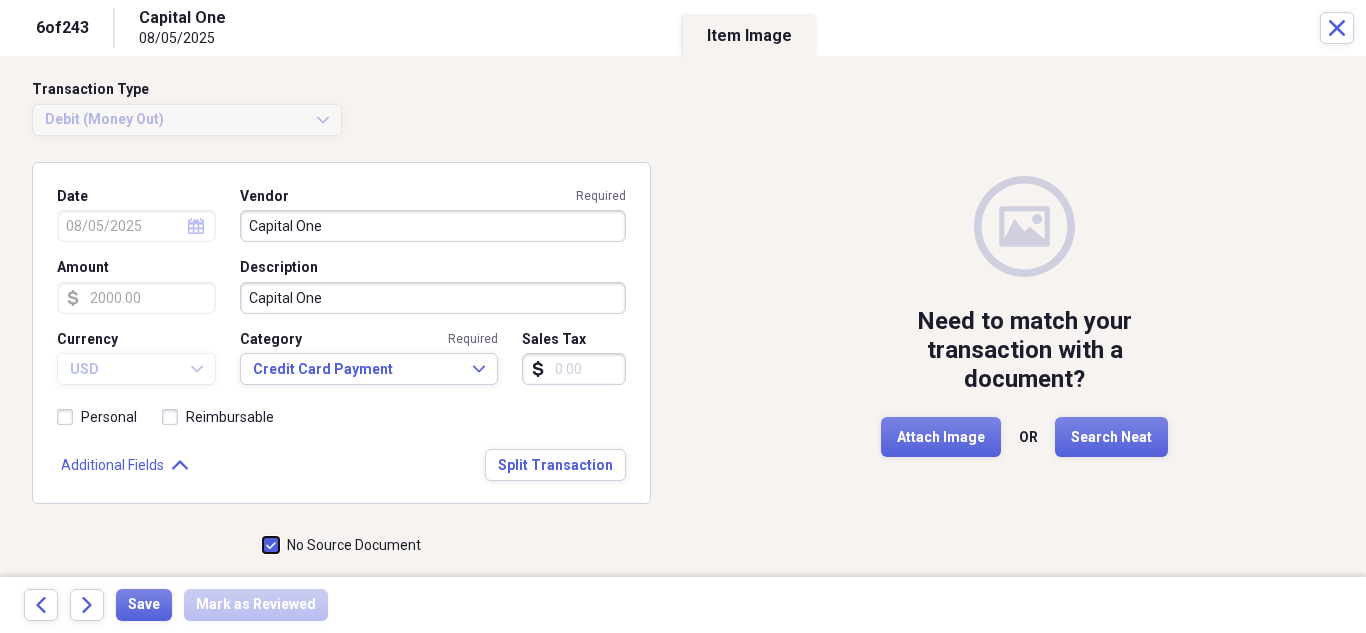 checkbox on "true" 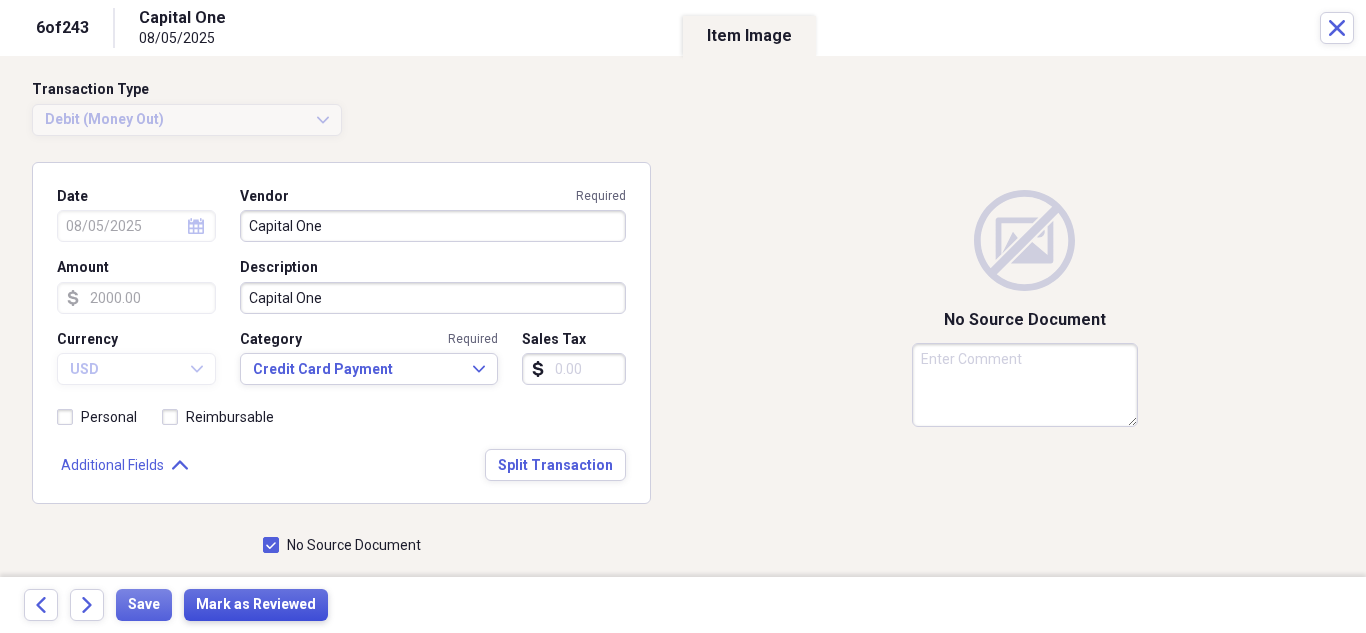 click on "Mark as Reviewed" at bounding box center [256, 605] 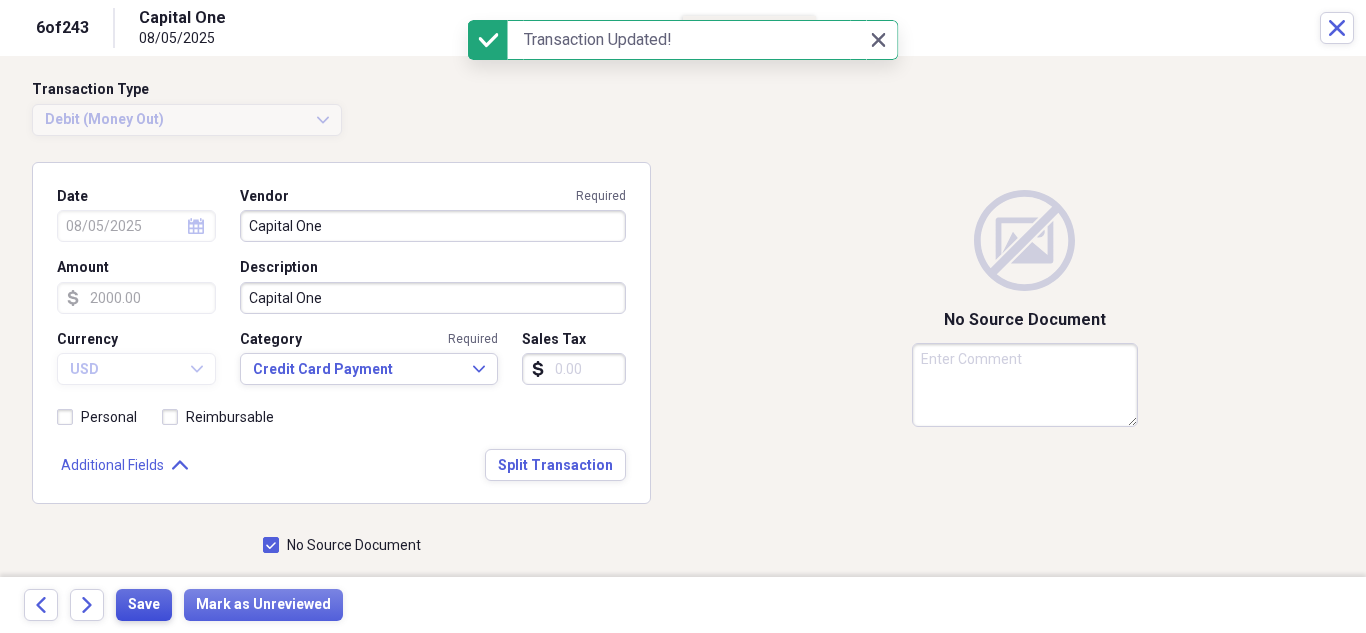 click on "Save" at bounding box center [144, 605] 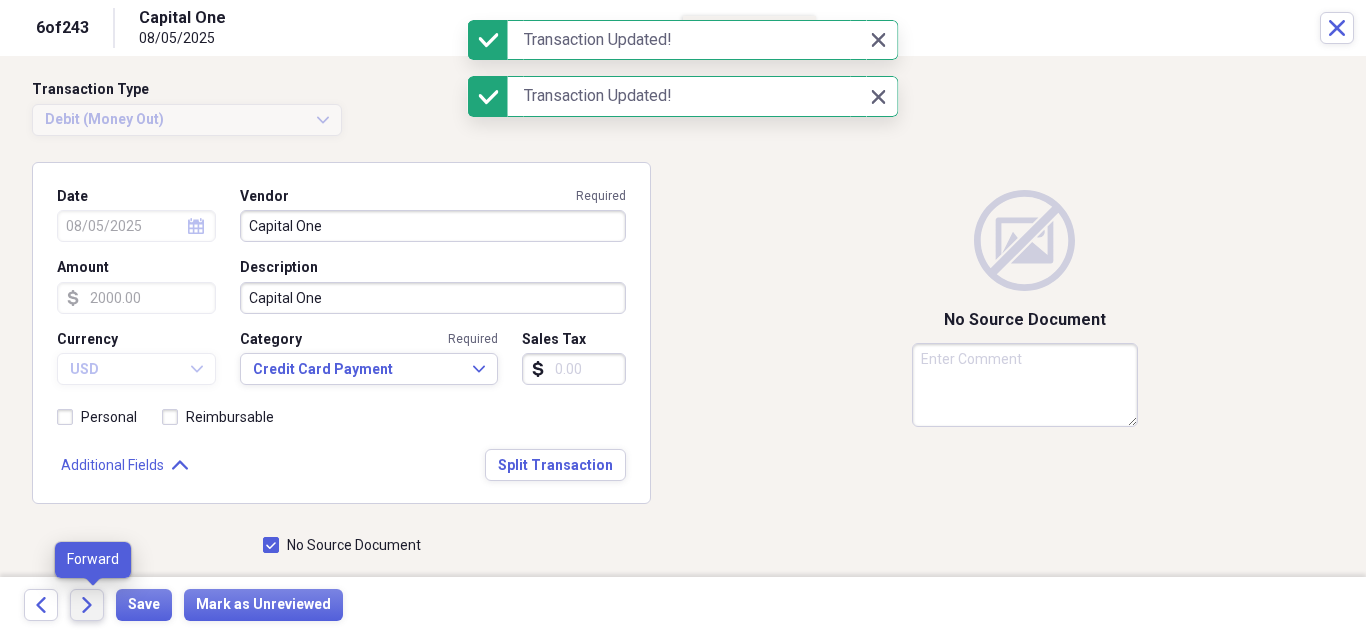 click 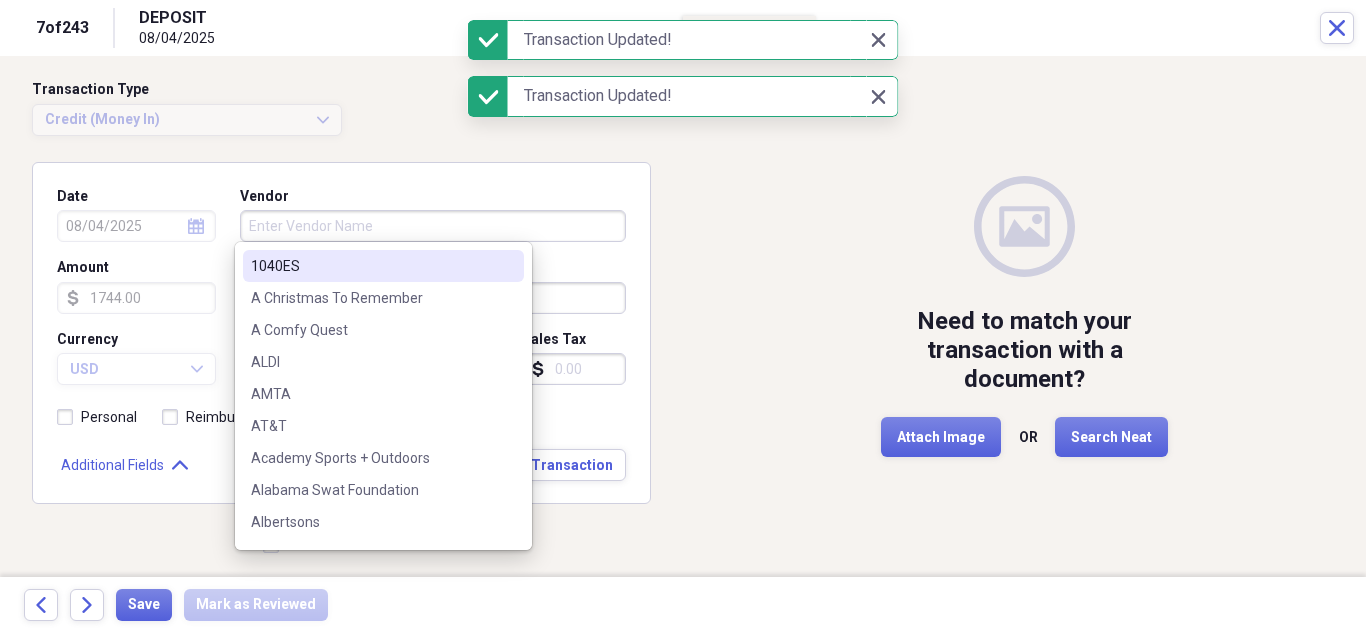 click on "Vendor" at bounding box center [433, 226] 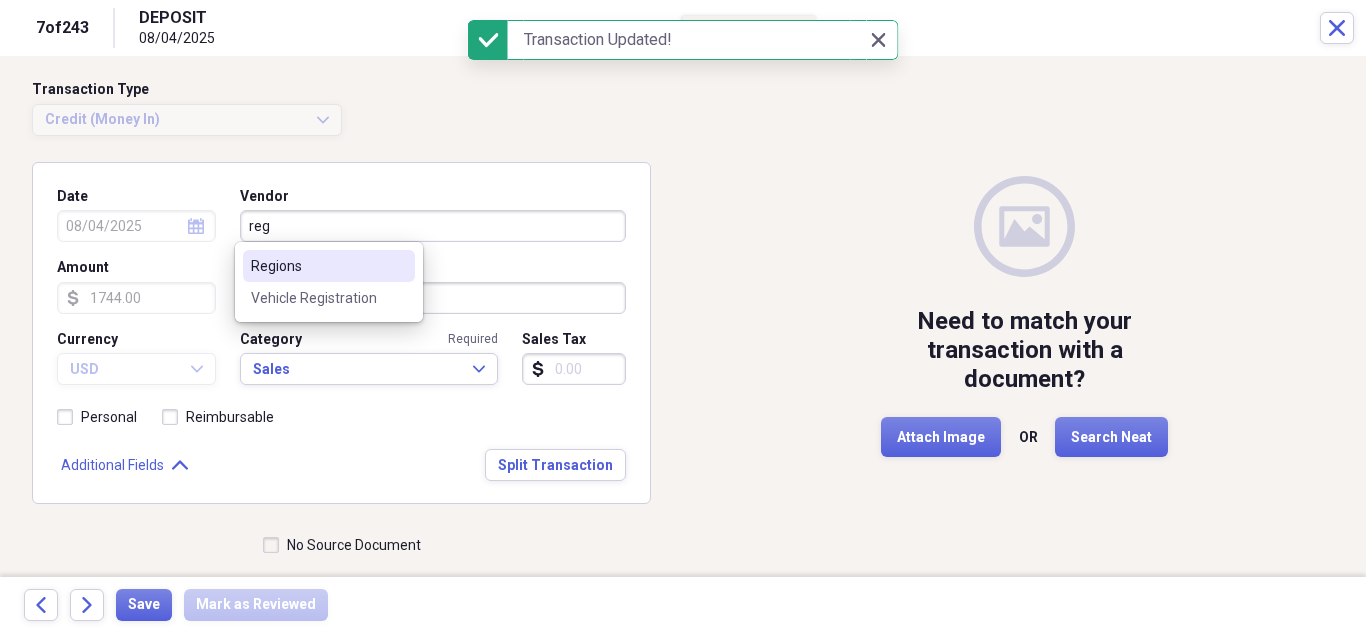 click on "Regions" at bounding box center [317, 266] 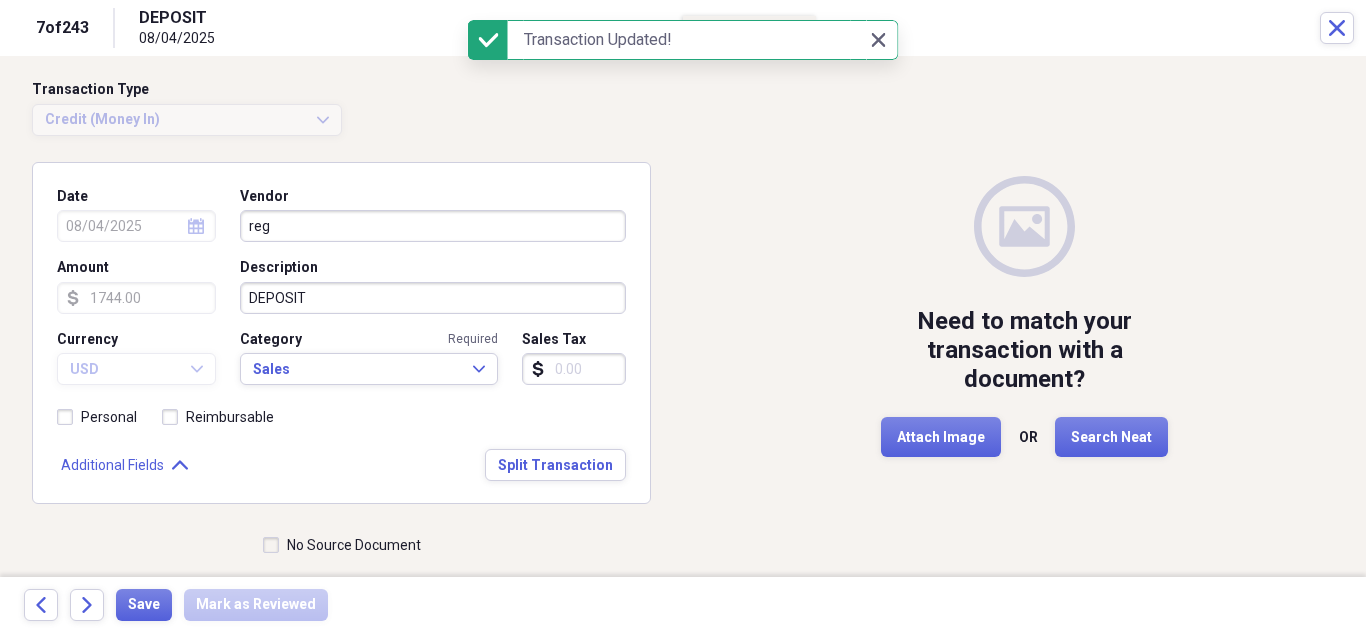 type on "Regions" 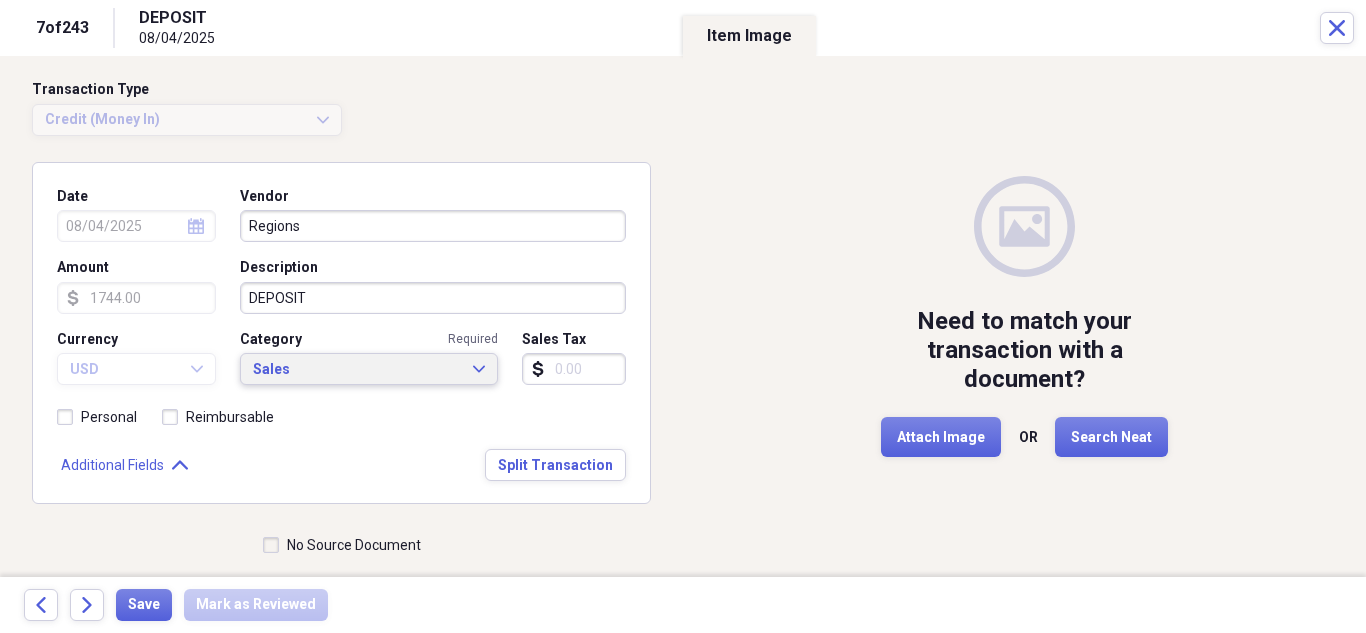 click on "Sales" at bounding box center [357, 370] 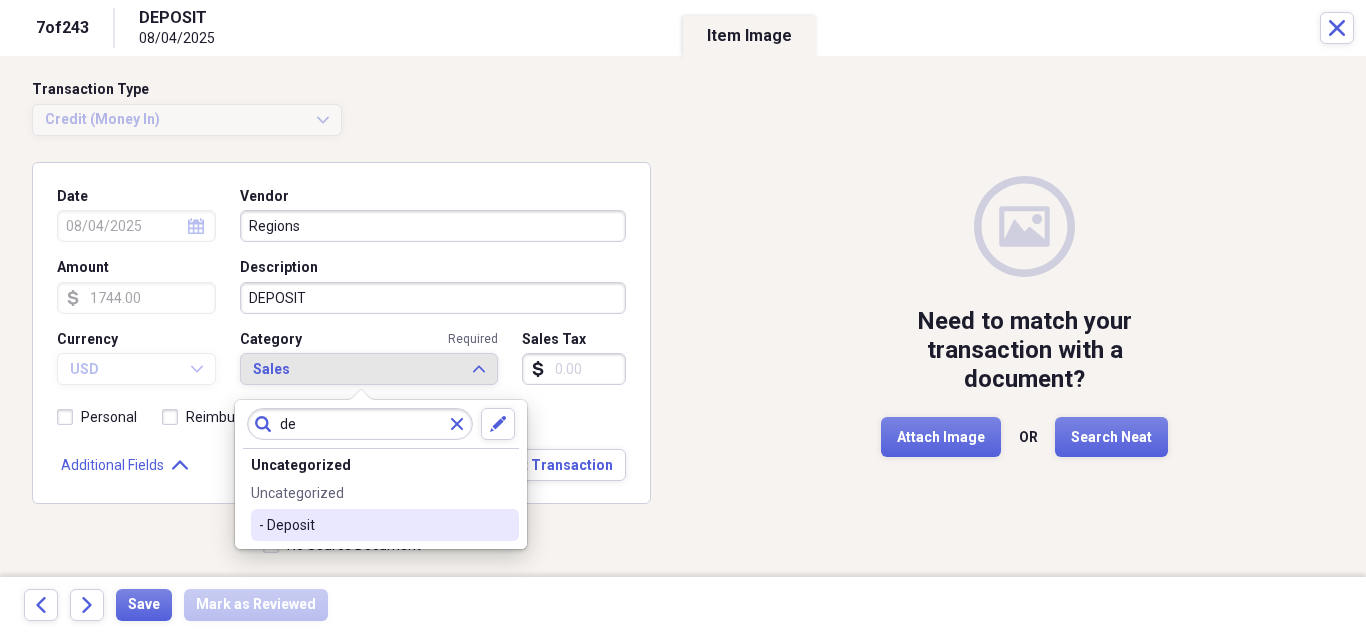 type on "de" 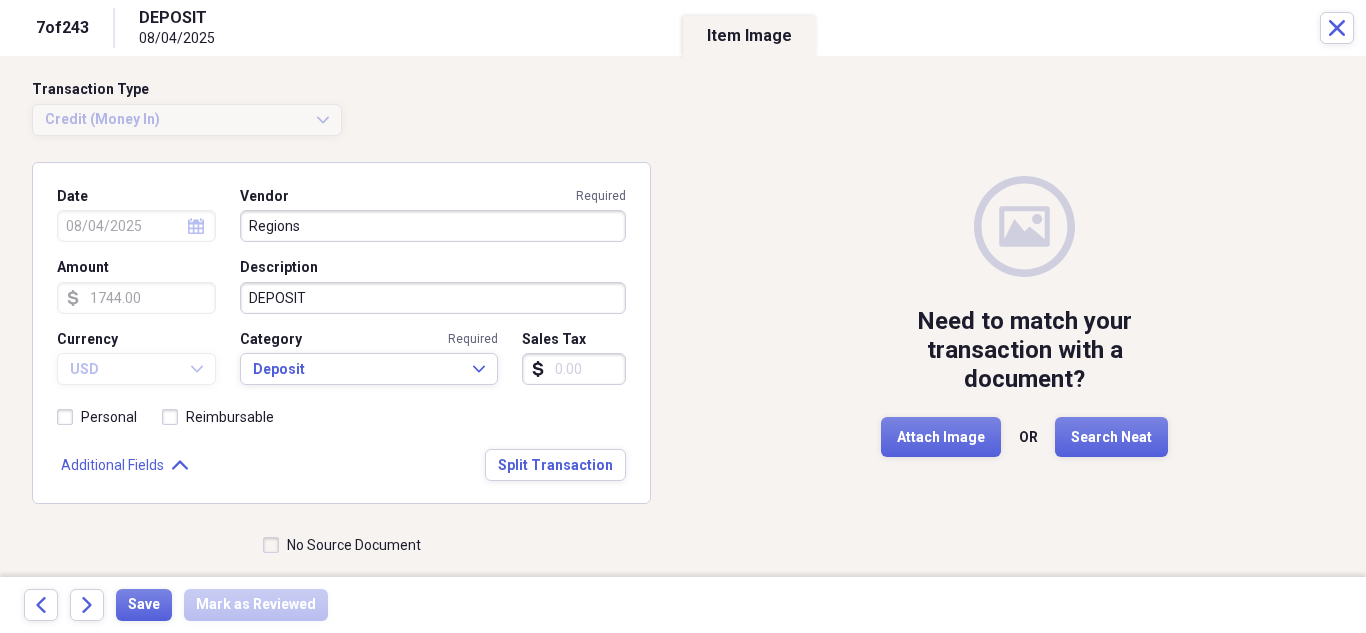 click on "No Source Document" at bounding box center (342, 545) 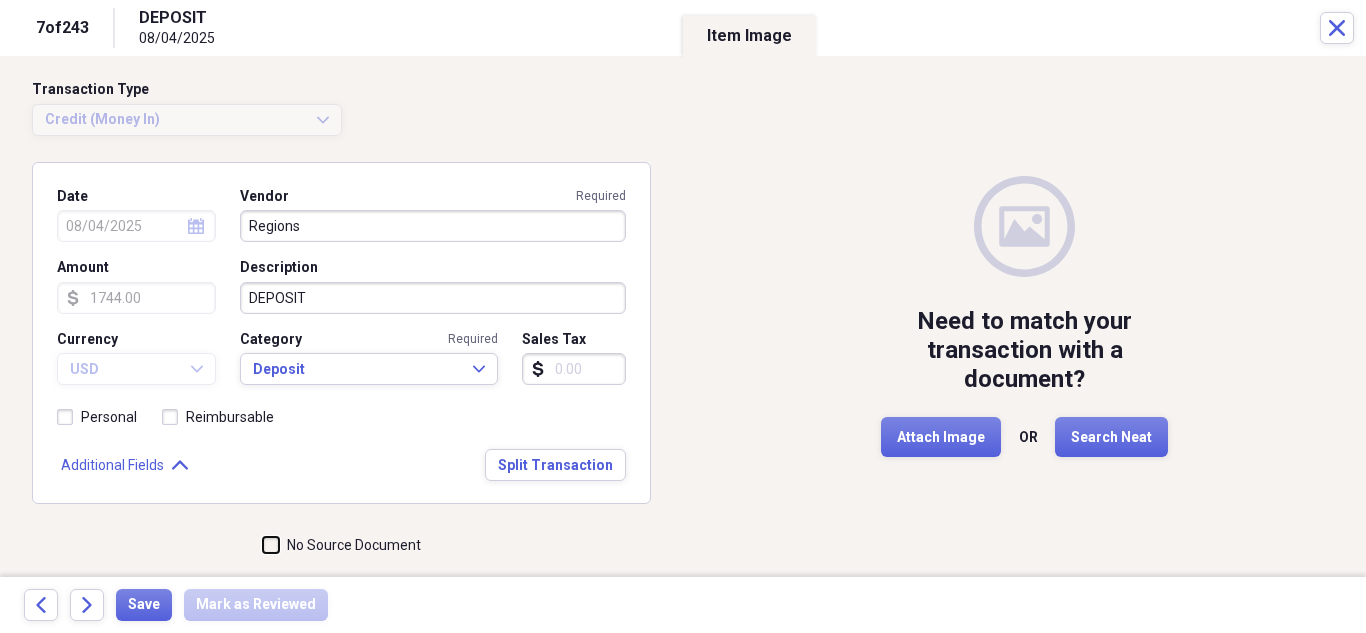 click on "No Source Document" at bounding box center (263, 545) 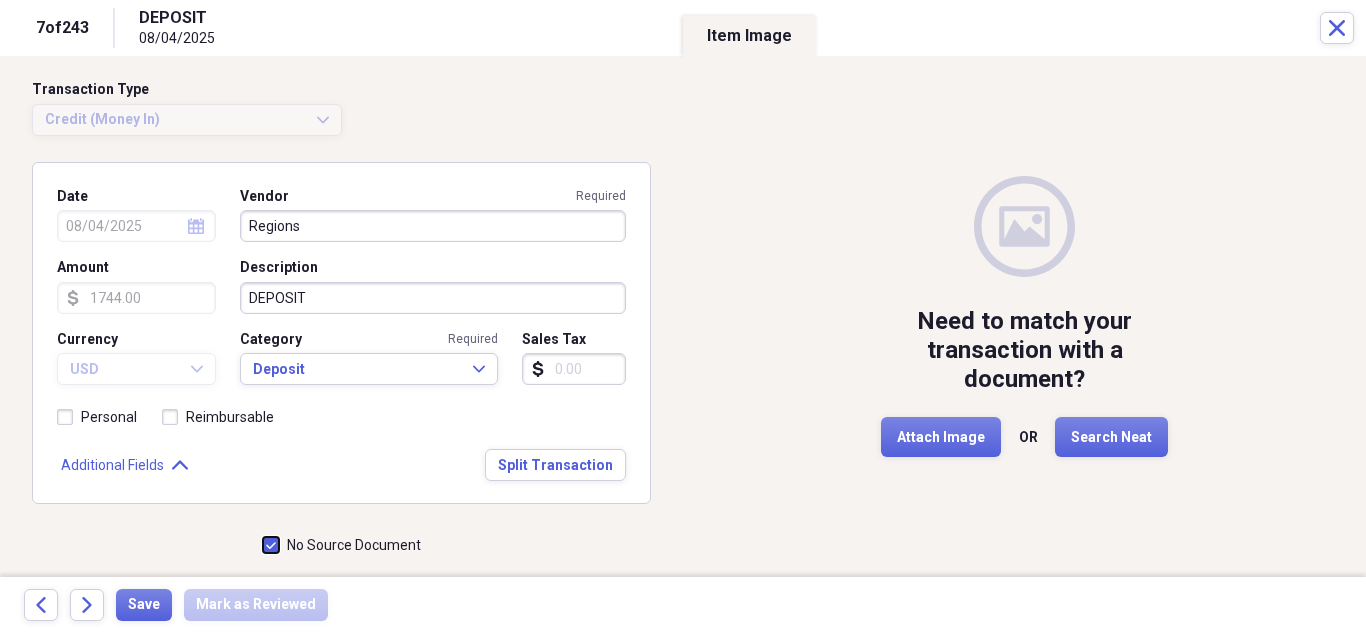 checkbox on "true" 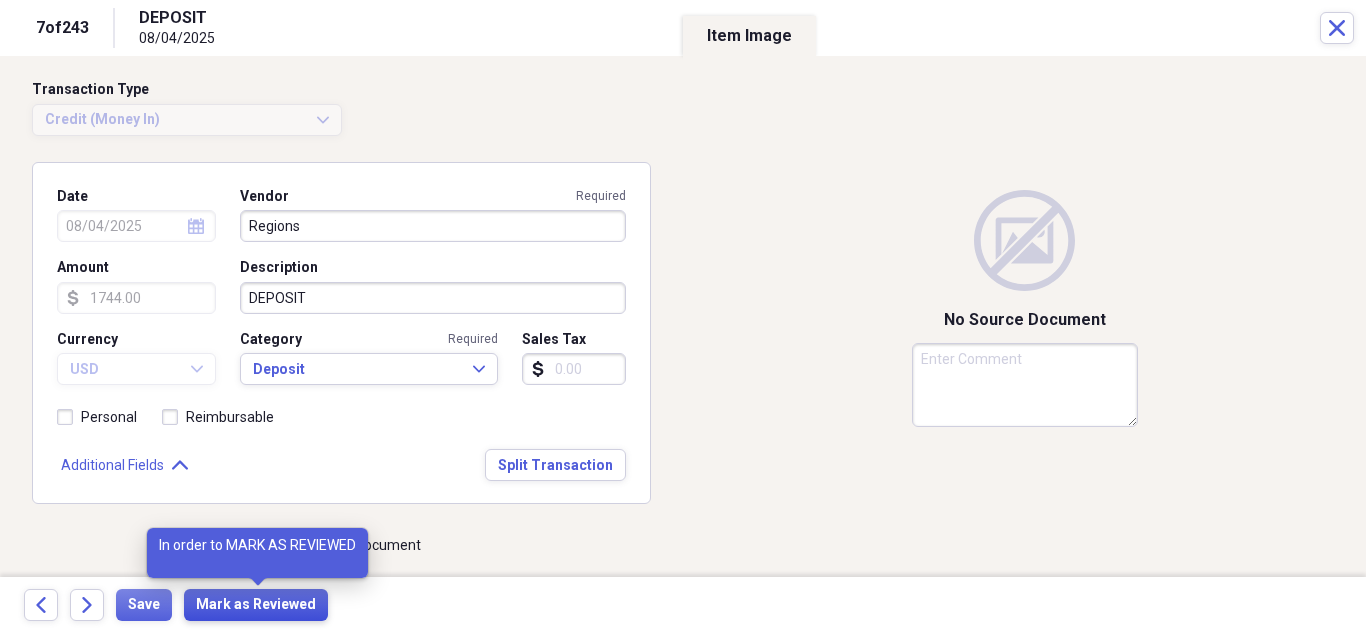 click on "Mark as Reviewed" at bounding box center (256, 605) 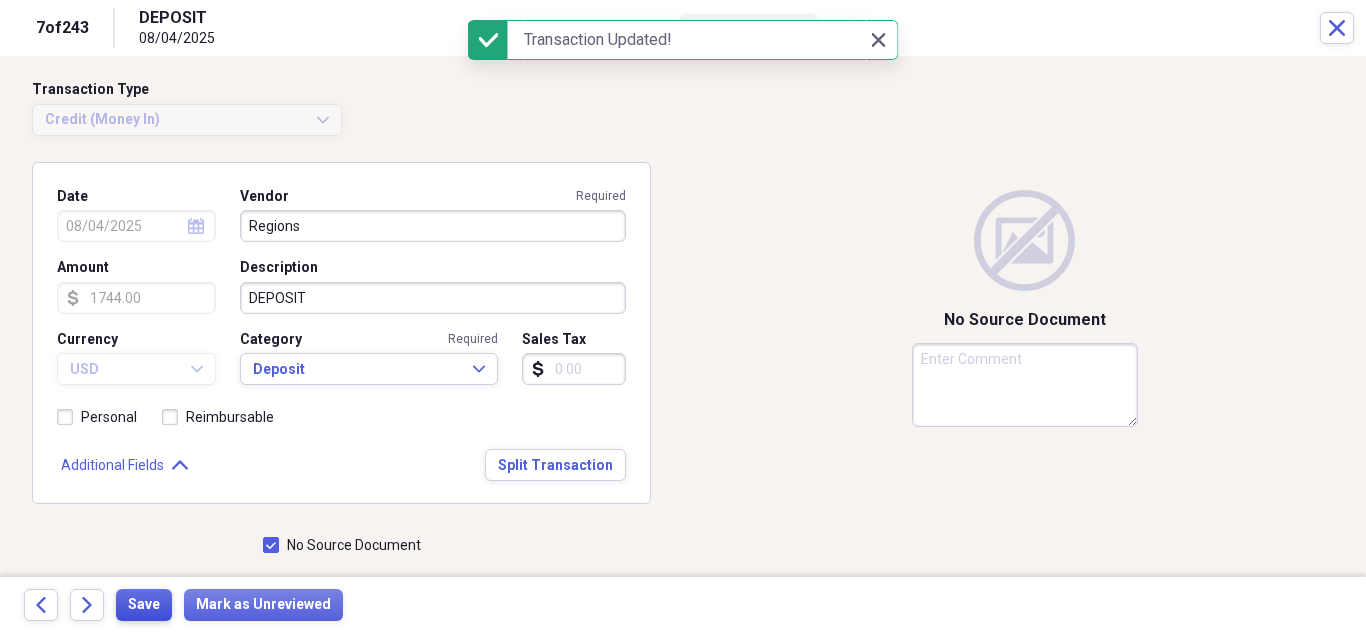 click on "Save" at bounding box center (144, 605) 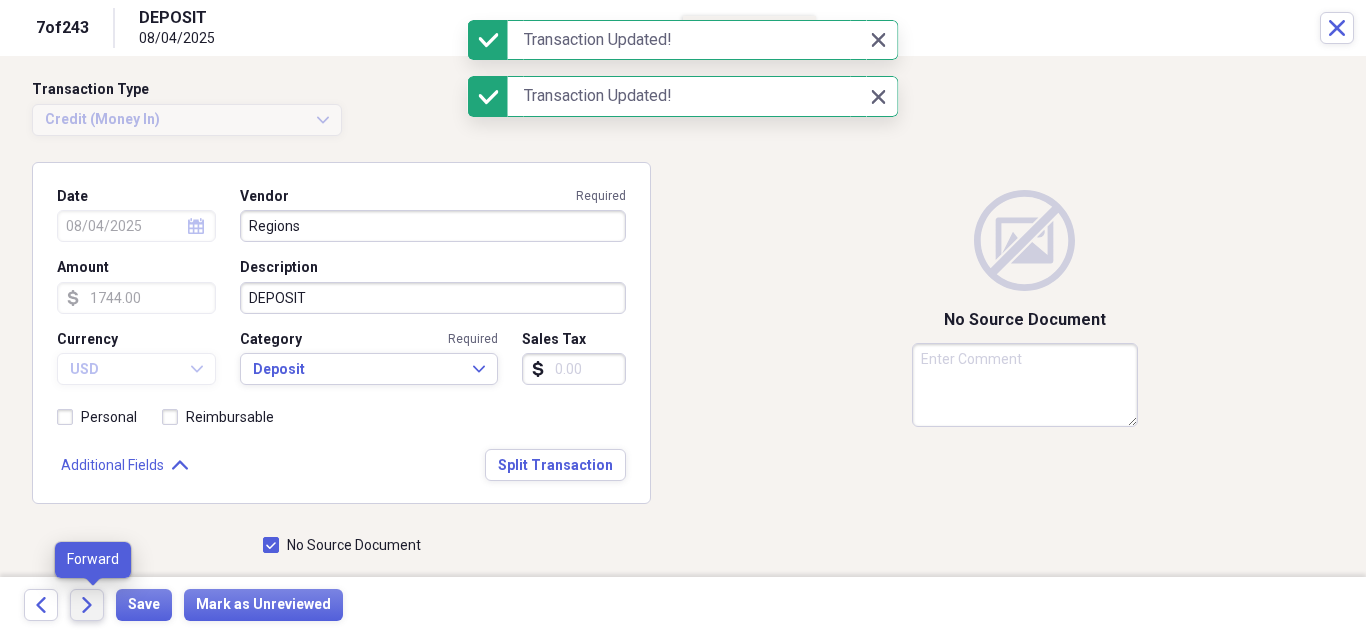 click on "Forward" 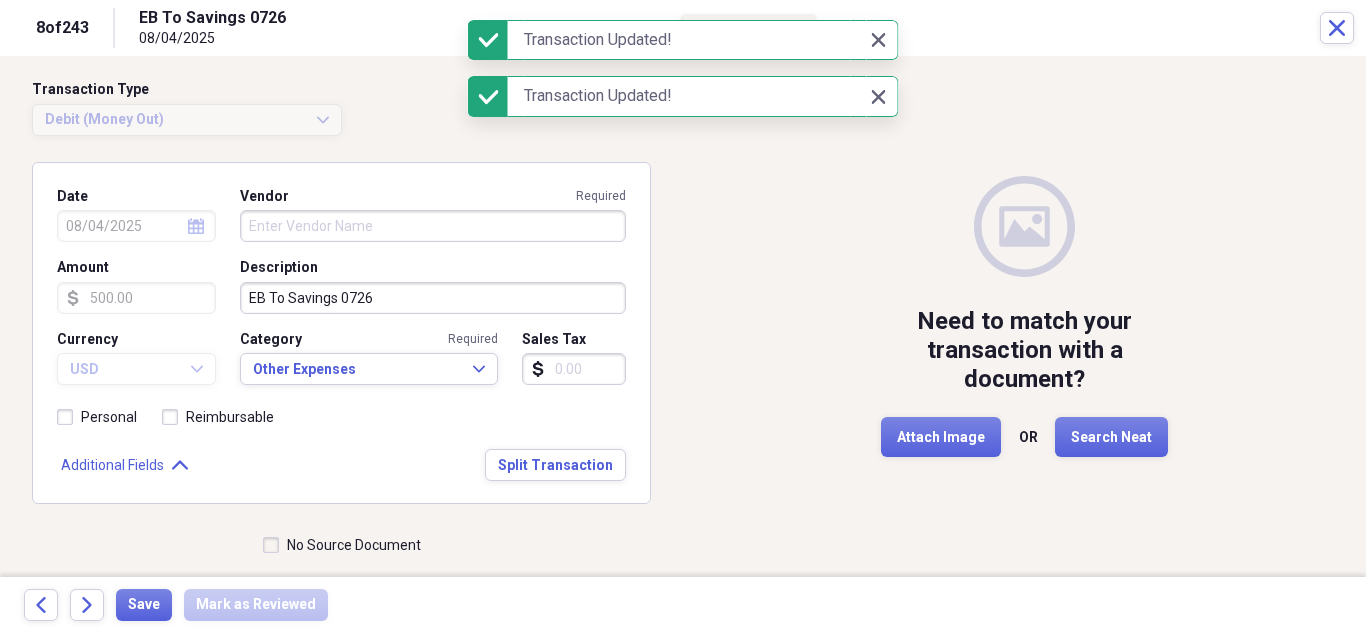 click on "Vendor Required" at bounding box center (433, 226) 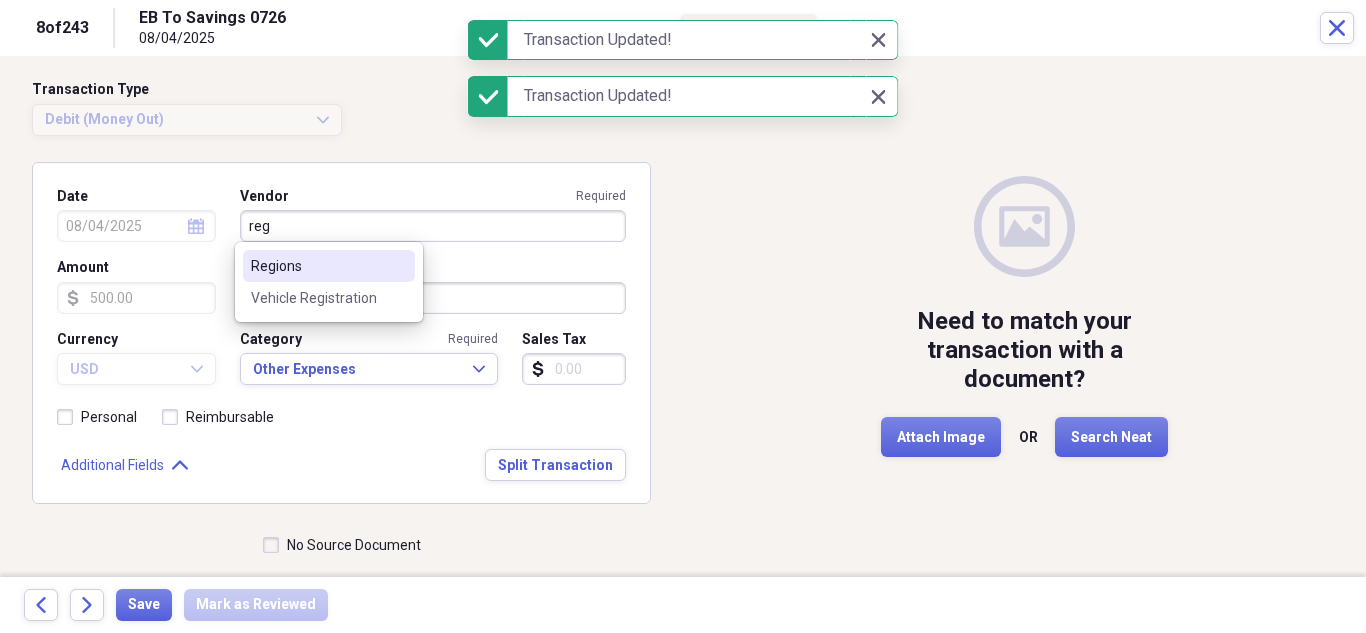 click on "Regions" at bounding box center [317, 266] 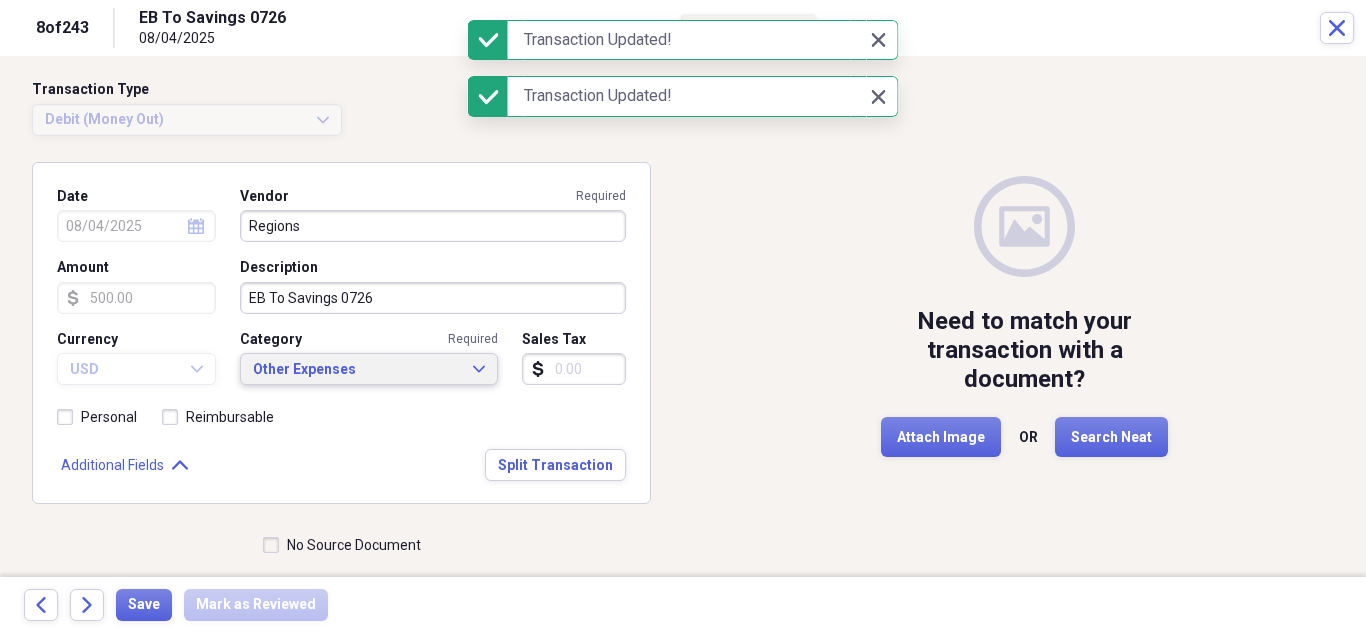 click on "Other Expenses" at bounding box center (357, 370) 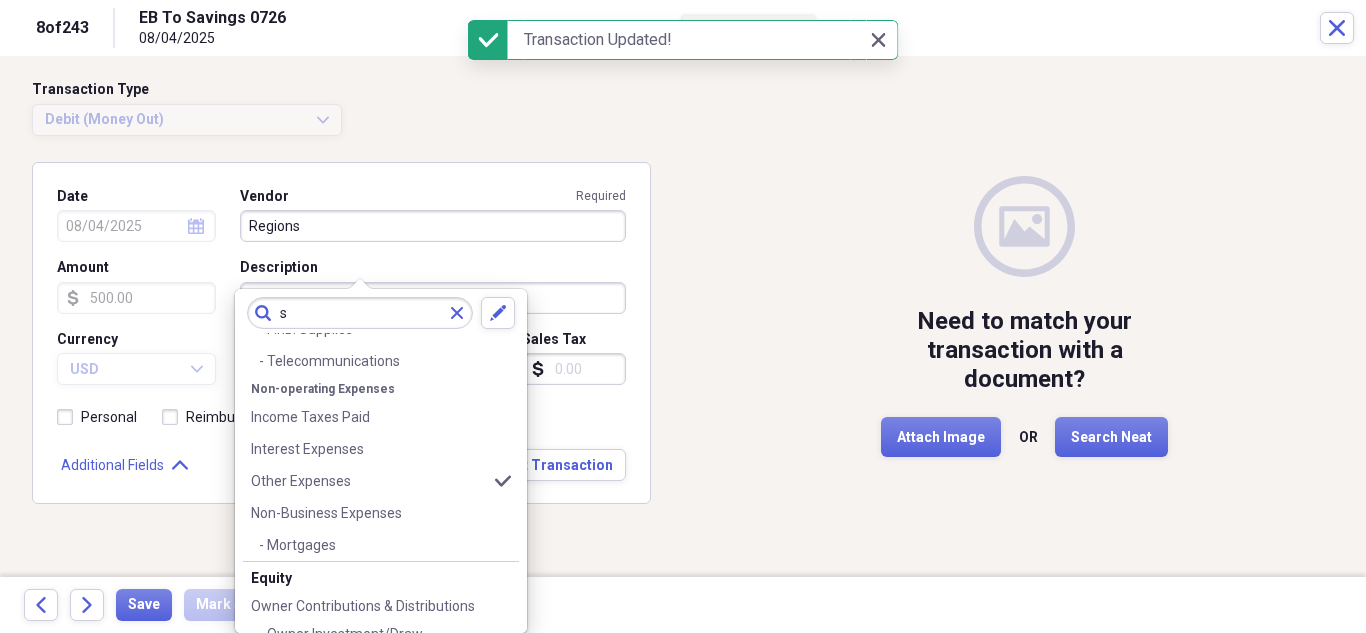 scroll, scrollTop: 0, scrollLeft: 0, axis: both 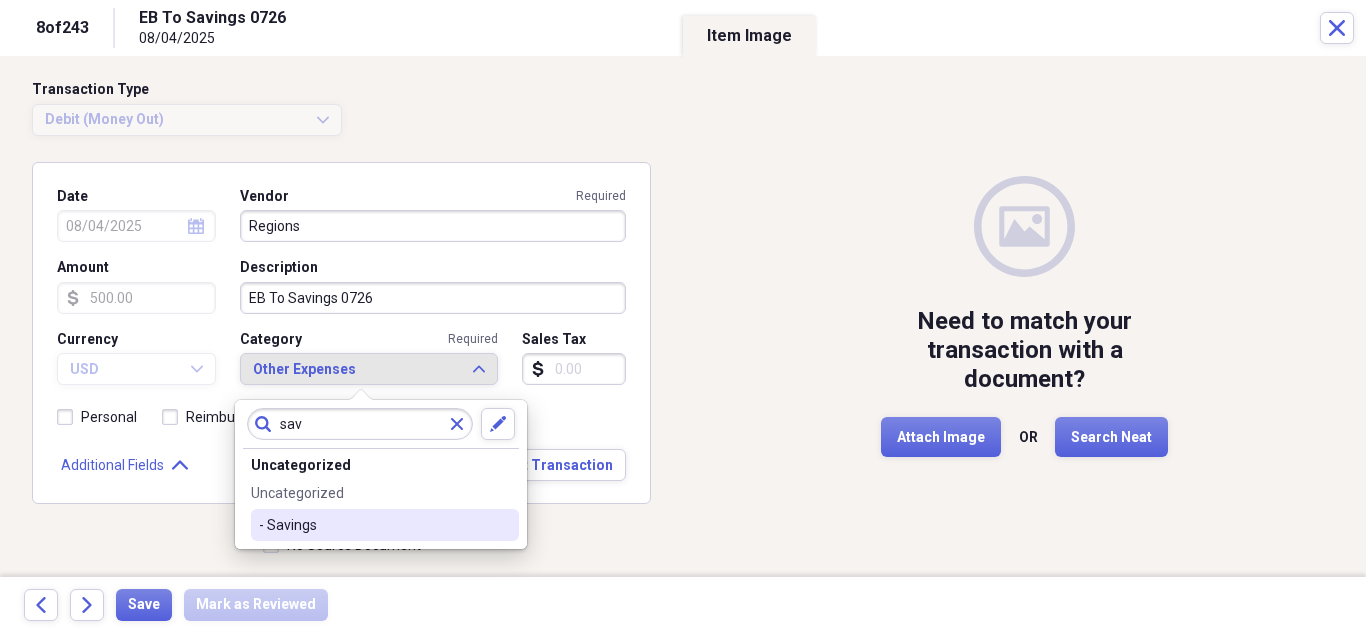 type on "sav" 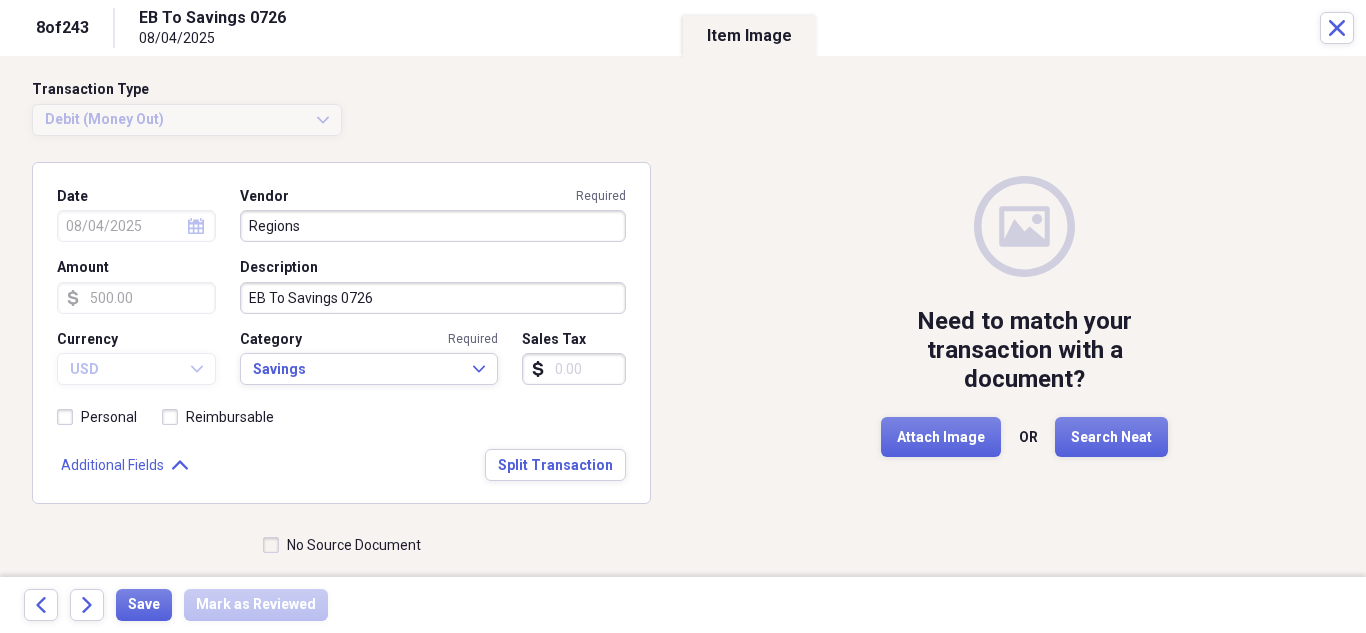click on "No Source Document" at bounding box center (342, 545) 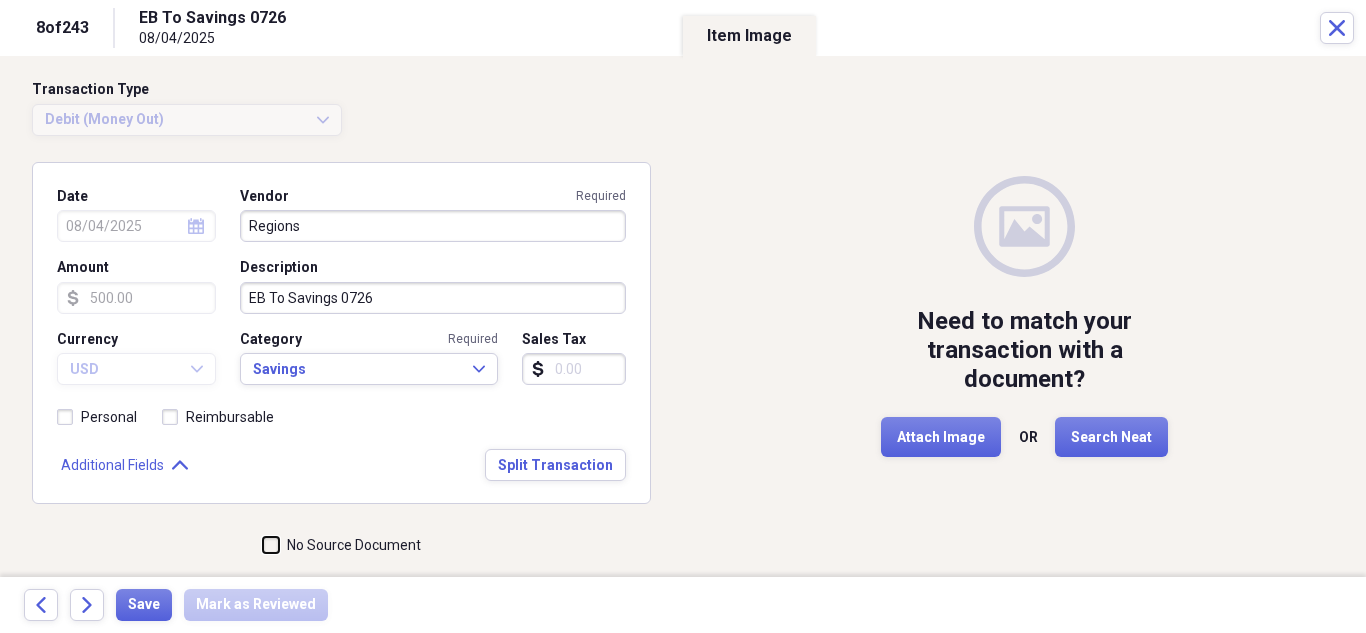 click on "No Source Document" at bounding box center (263, 545) 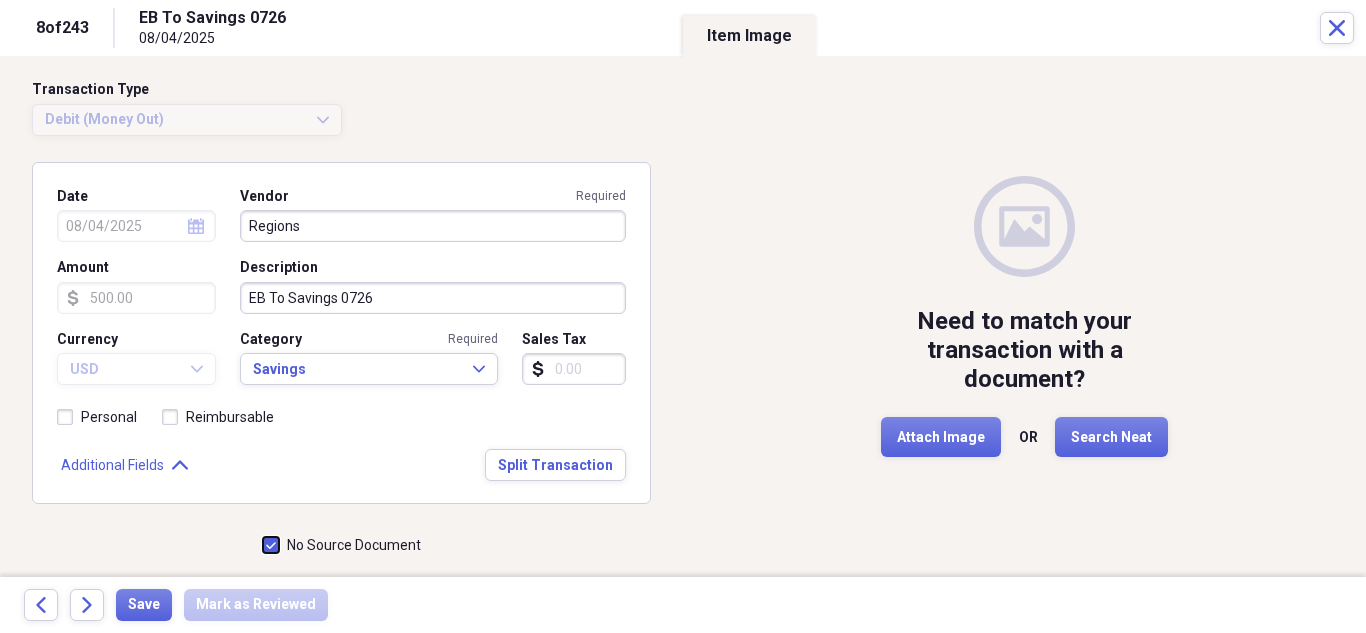 checkbox on "true" 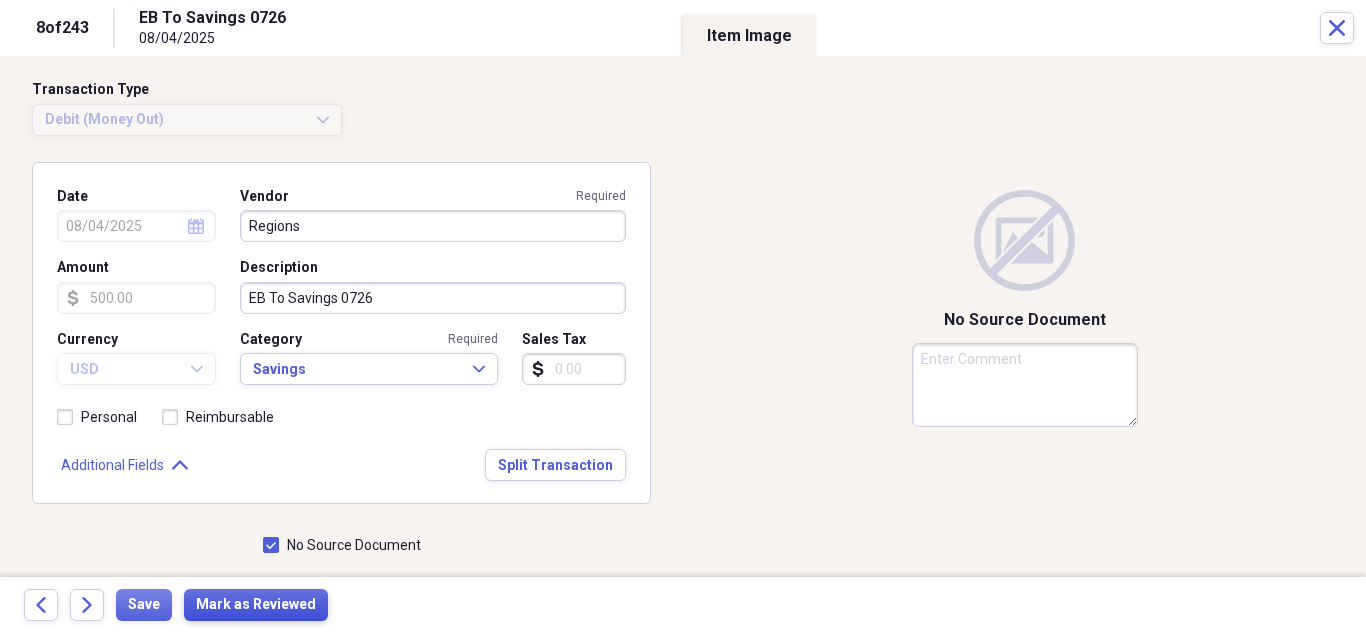click on "Mark as Reviewed" at bounding box center [256, 605] 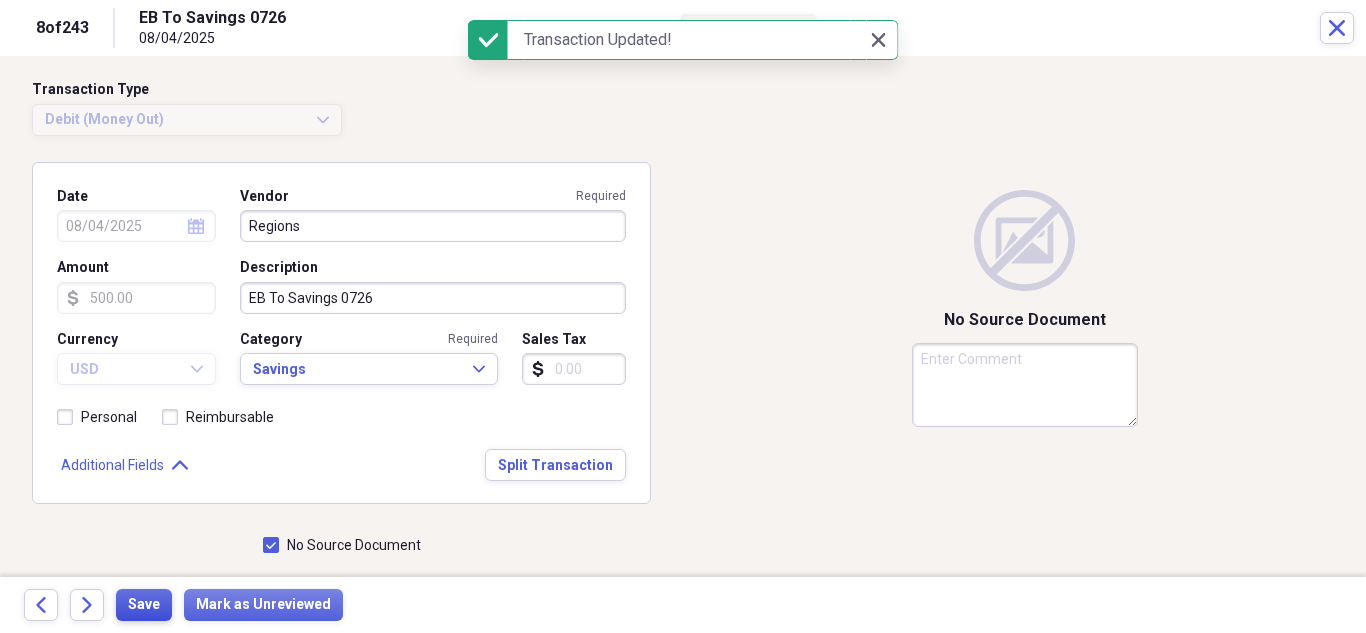 click on "Save" at bounding box center [144, 605] 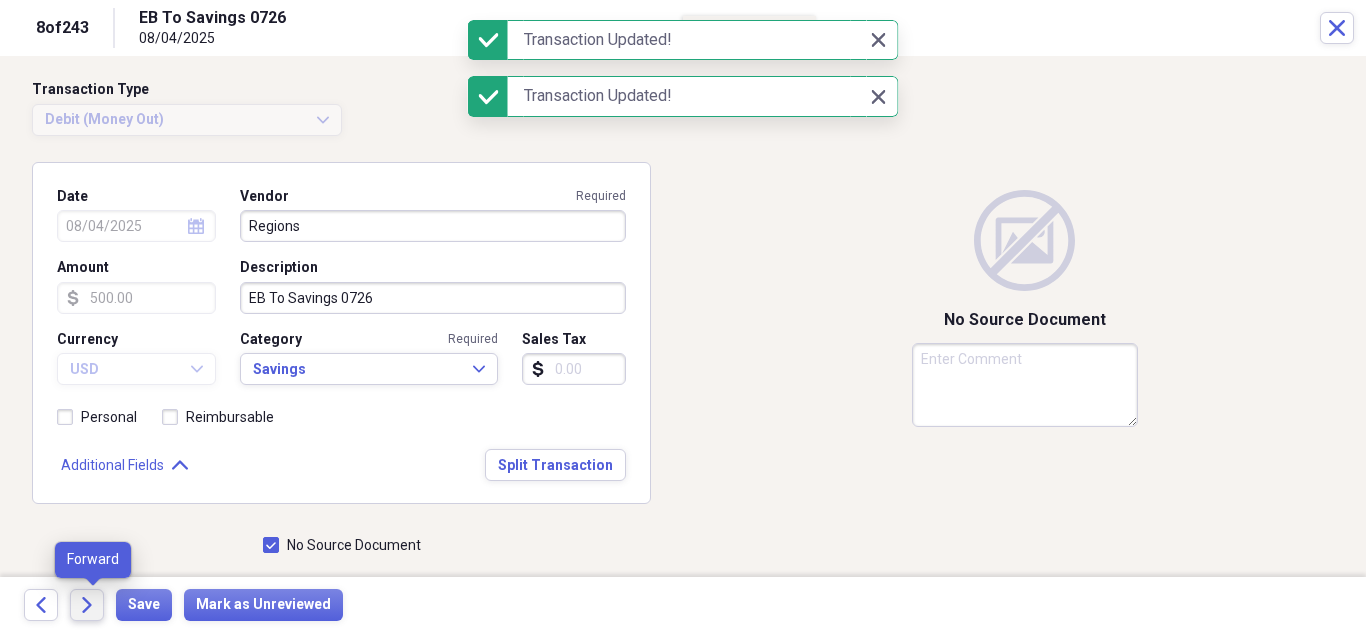 click 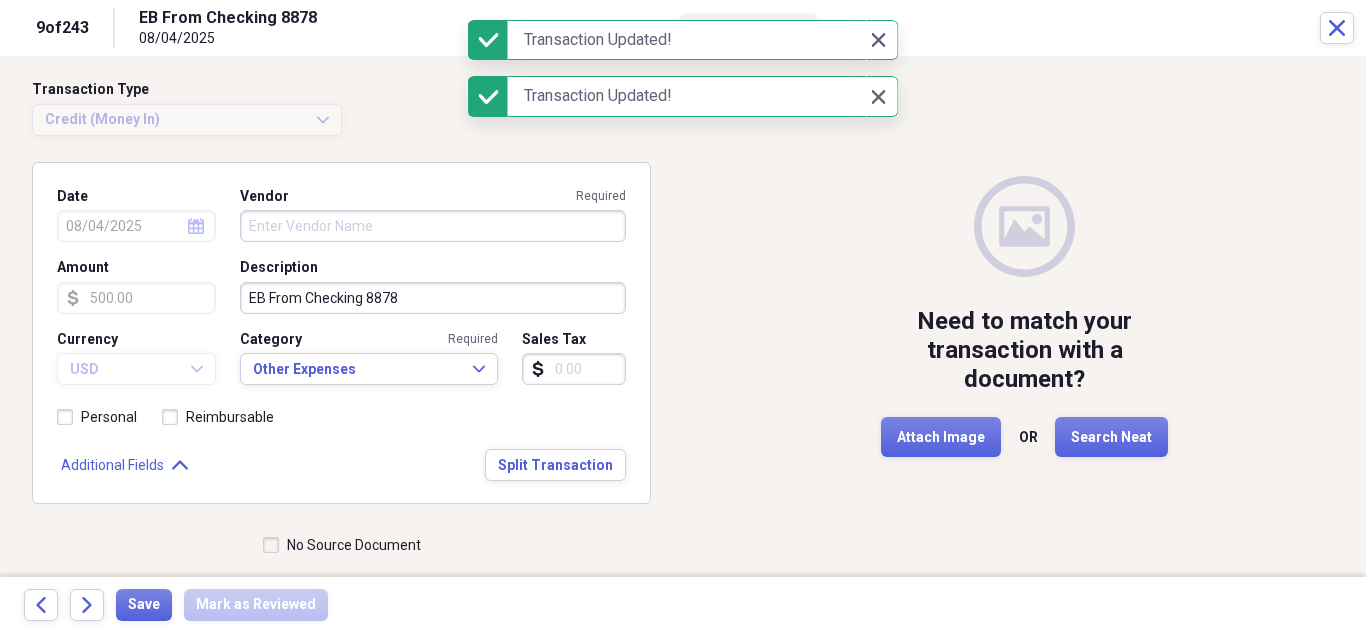 click on "Vendor Required" at bounding box center (433, 226) 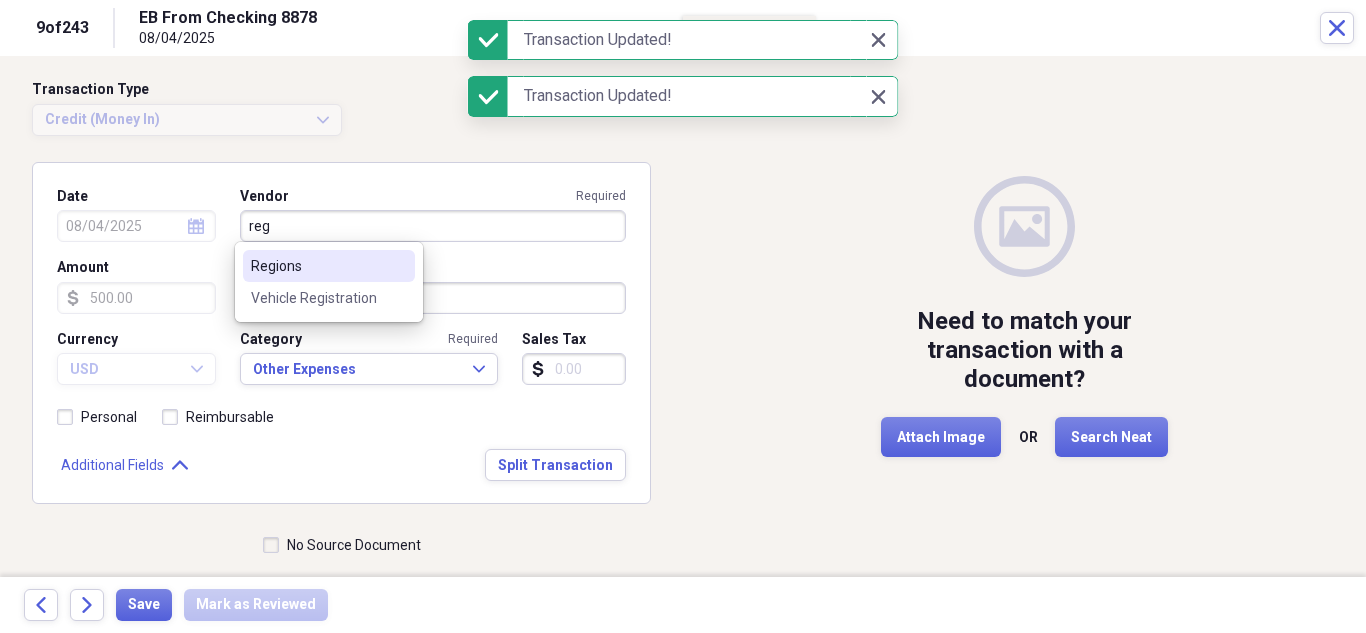 click on "Regions" at bounding box center [329, 266] 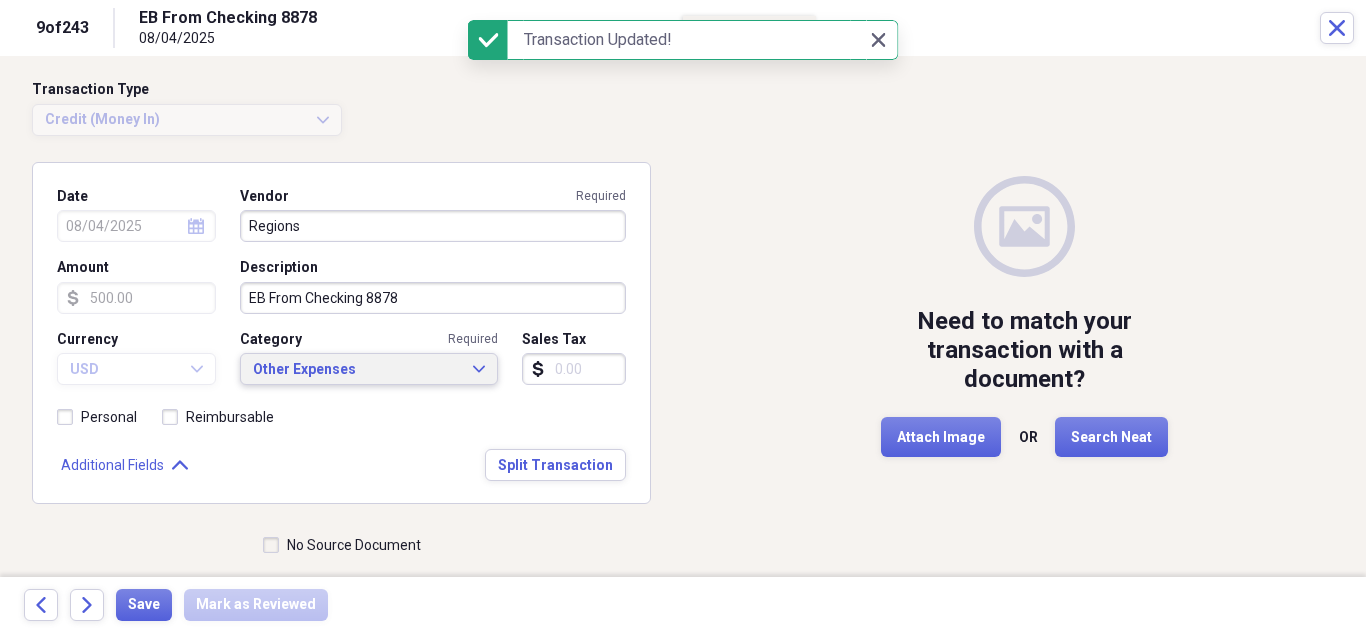 click on "Other Expenses" at bounding box center [357, 370] 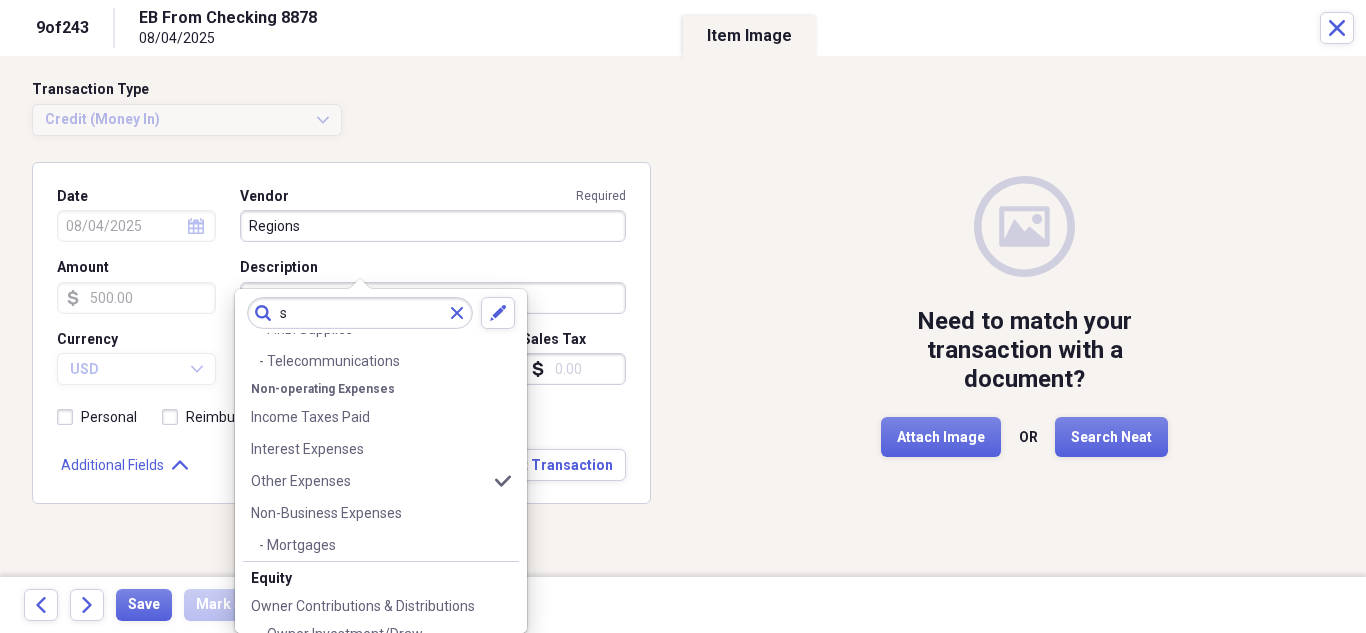 scroll, scrollTop: 0, scrollLeft: 0, axis: both 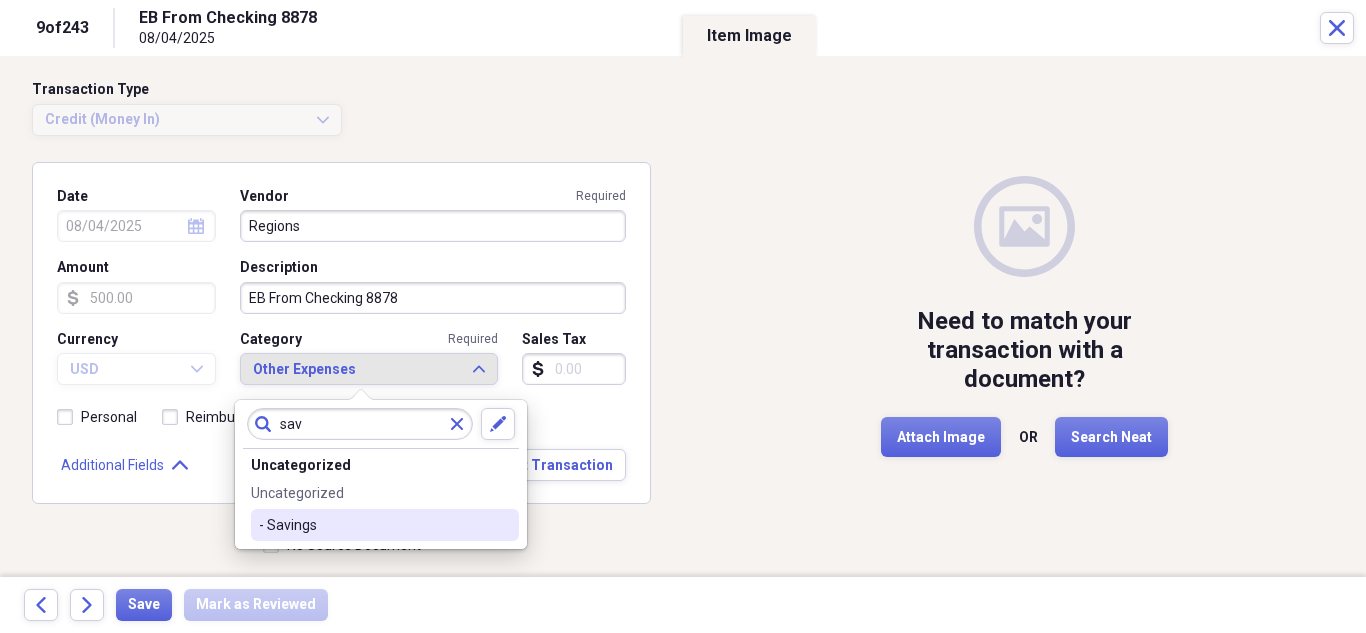 type on "sav" 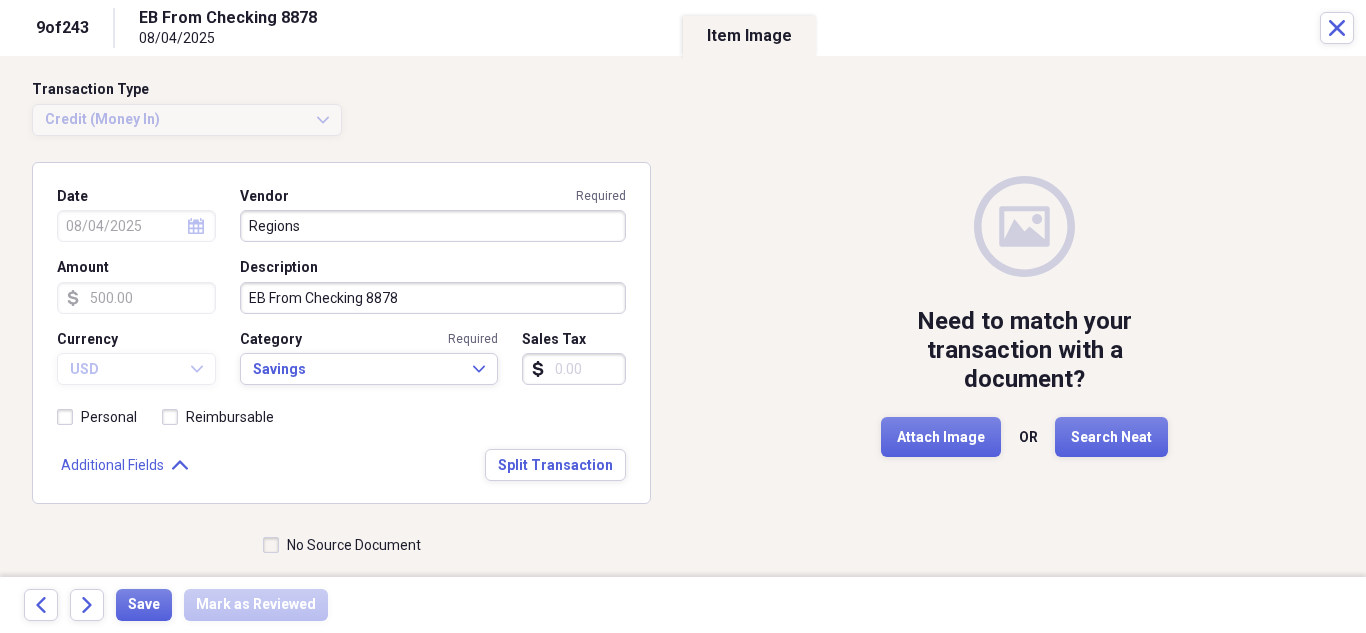 click on "No Source Document" at bounding box center [342, 545] 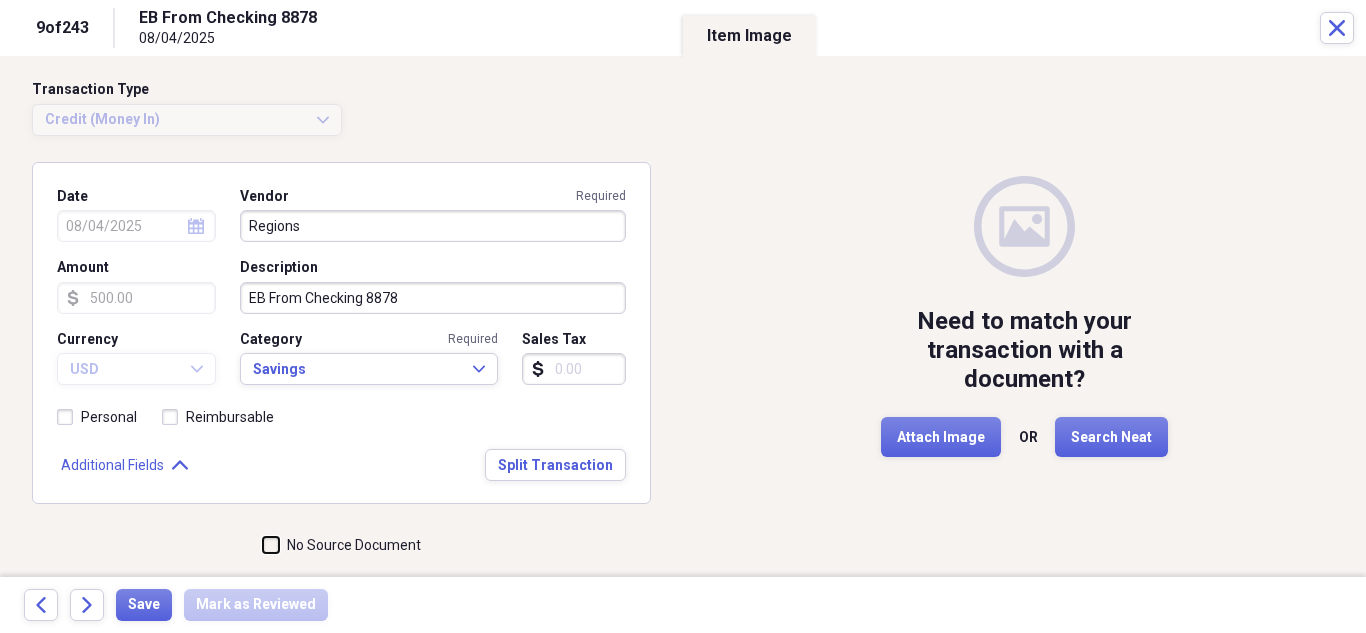 click on "No Source Document" at bounding box center [263, 545] 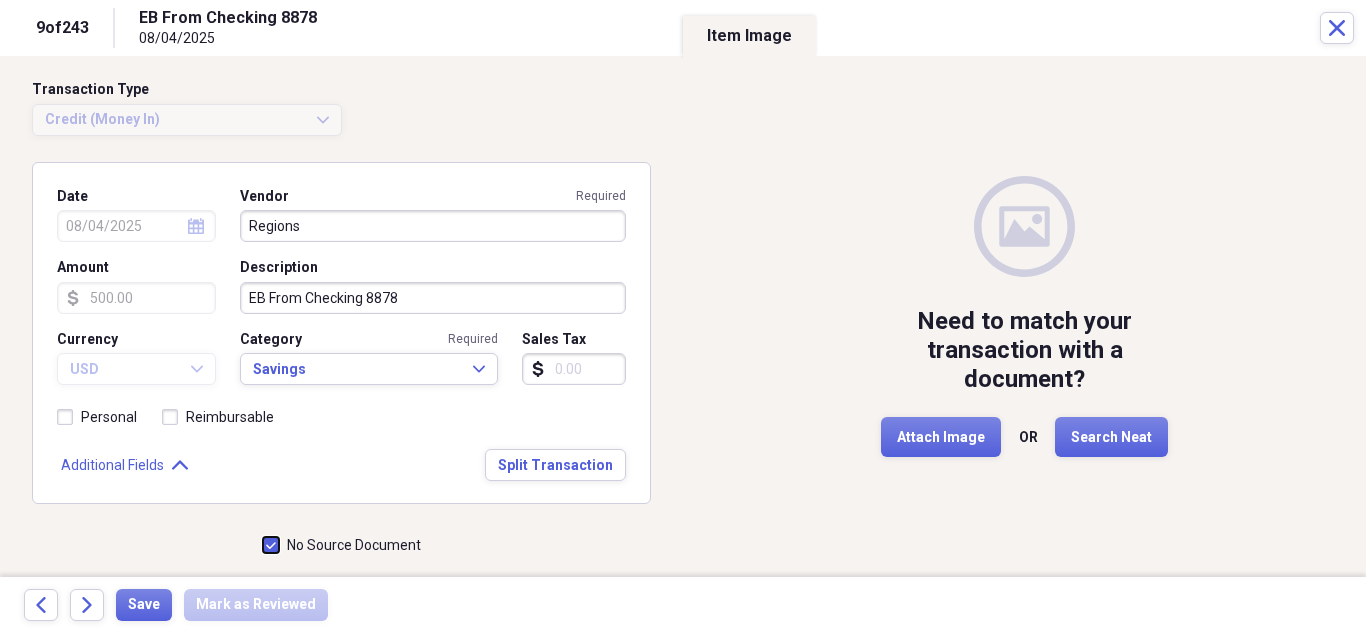 checkbox on "true" 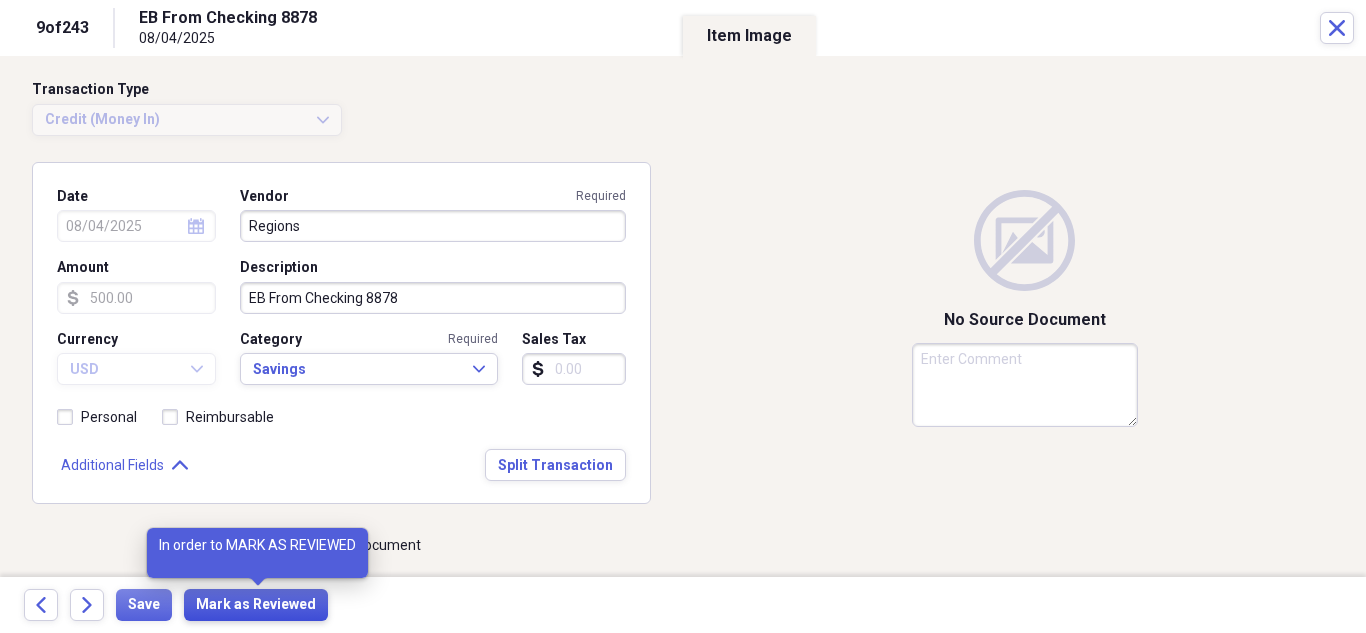 click on "Mark as Reviewed" at bounding box center (256, 605) 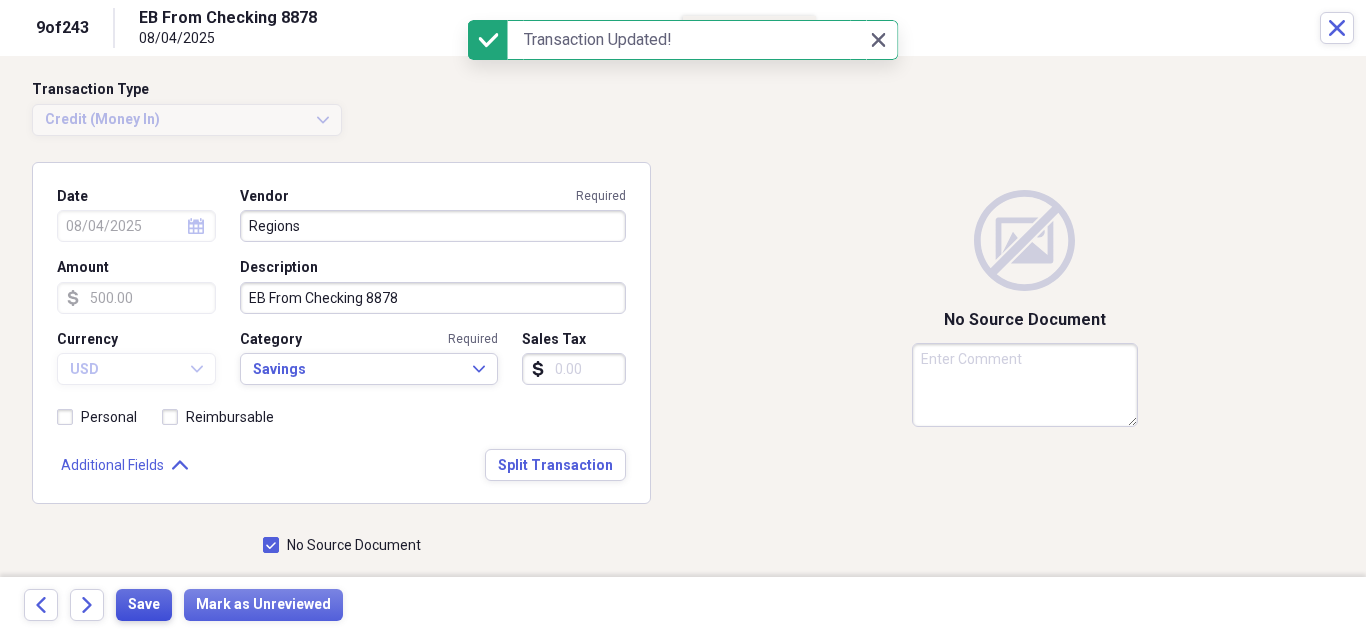 click on "Save" at bounding box center (144, 605) 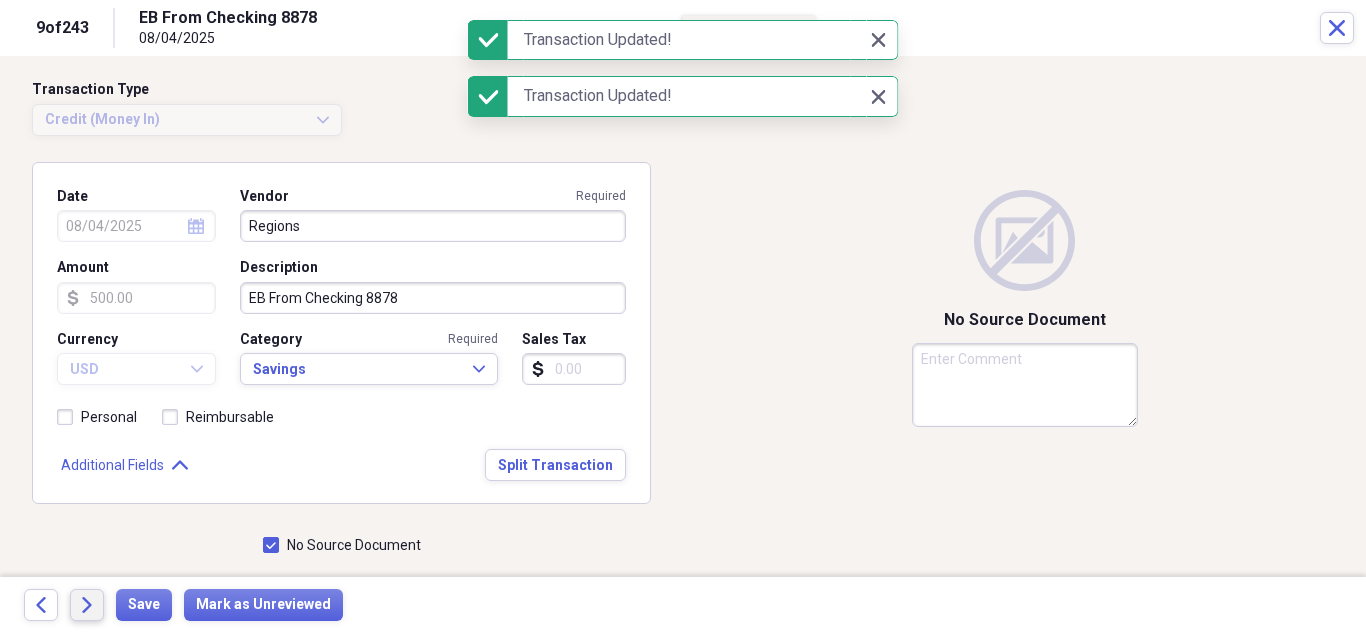 click on "Forward" 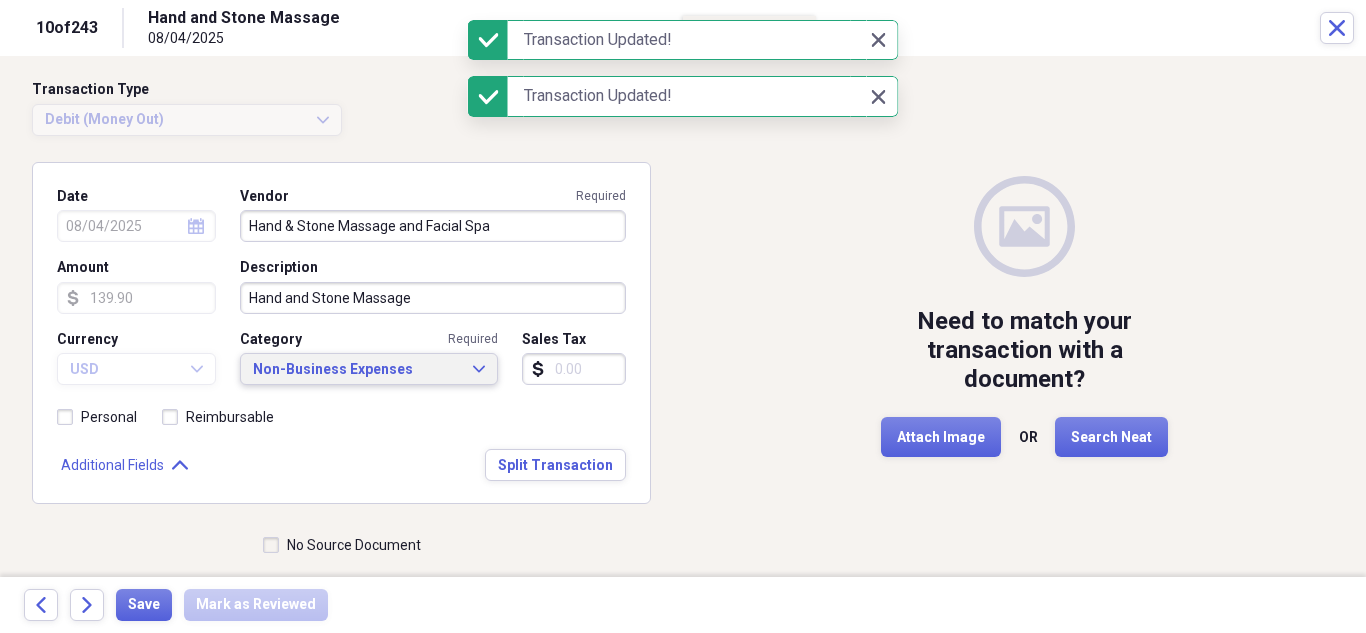 click on "Non-Business Expenses" at bounding box center (357, 370) 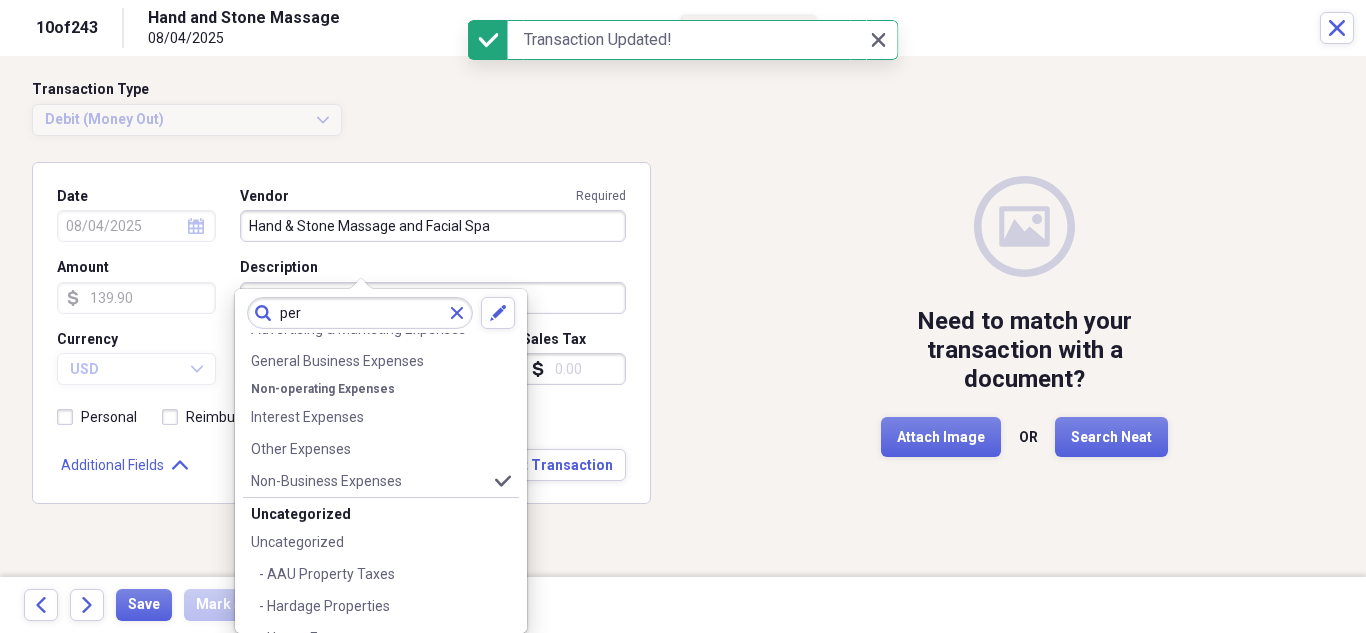 scroll, scrollTop: 0, scrollLeft: 0, axis: both 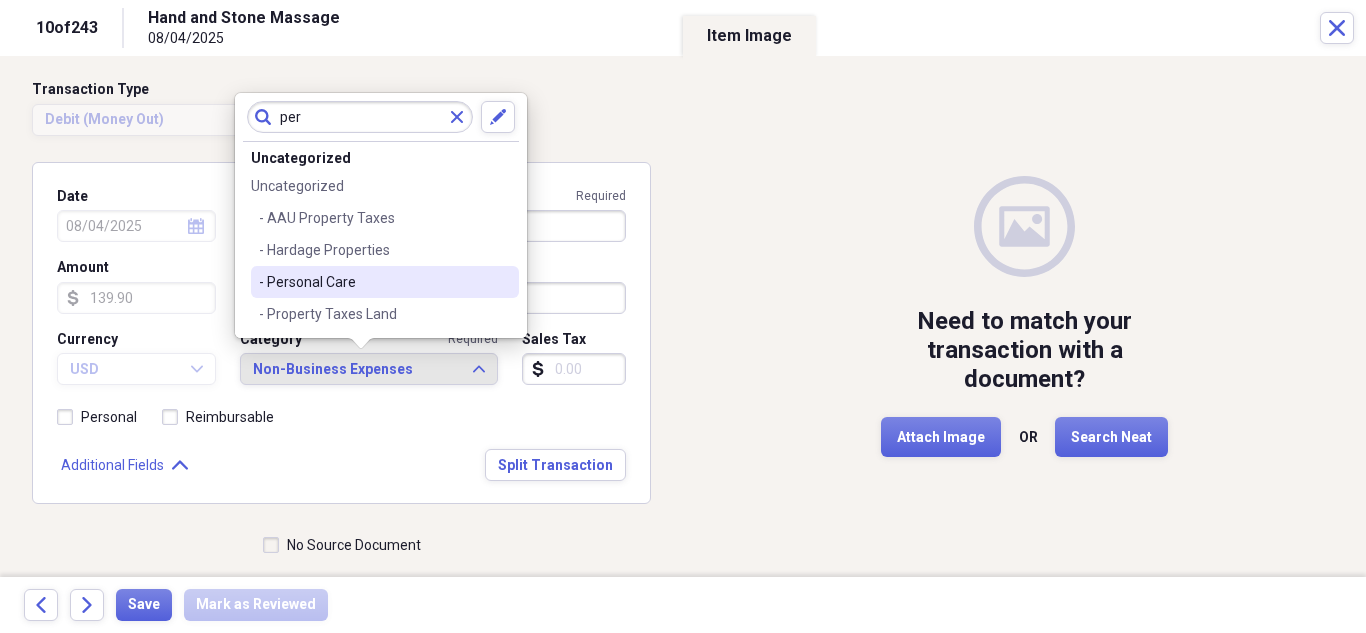type on "per" 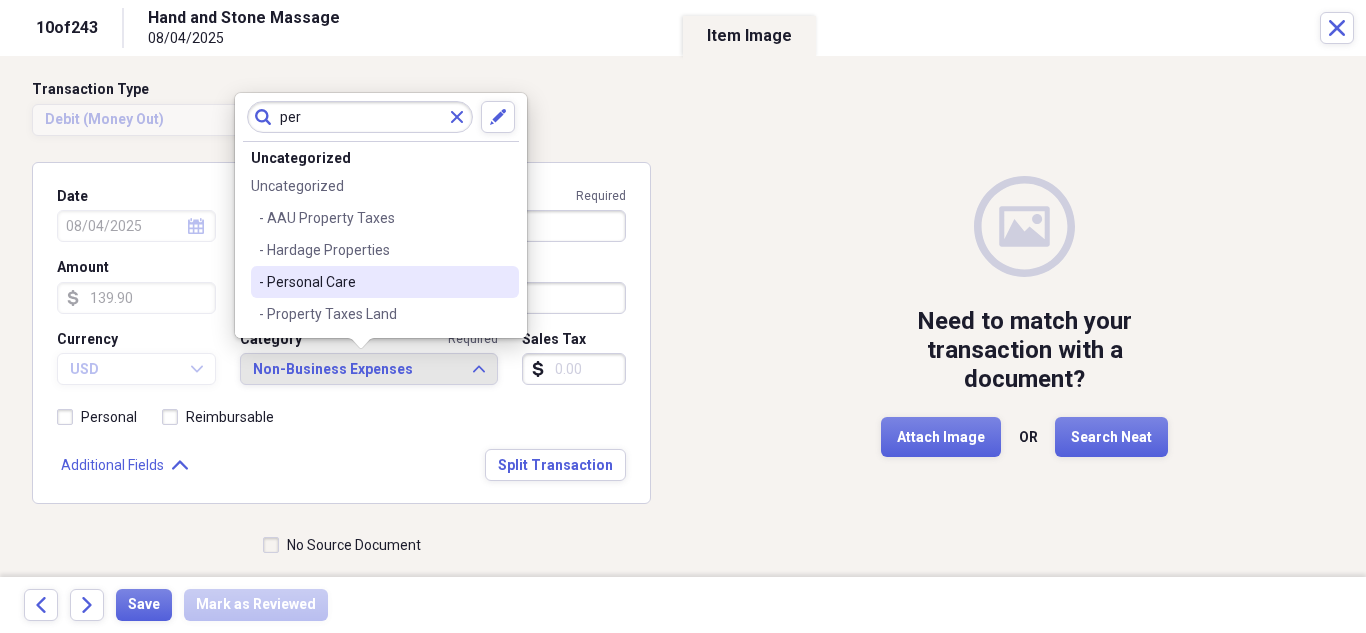 click on "- Personal Care" at bounding box center (373, 282) 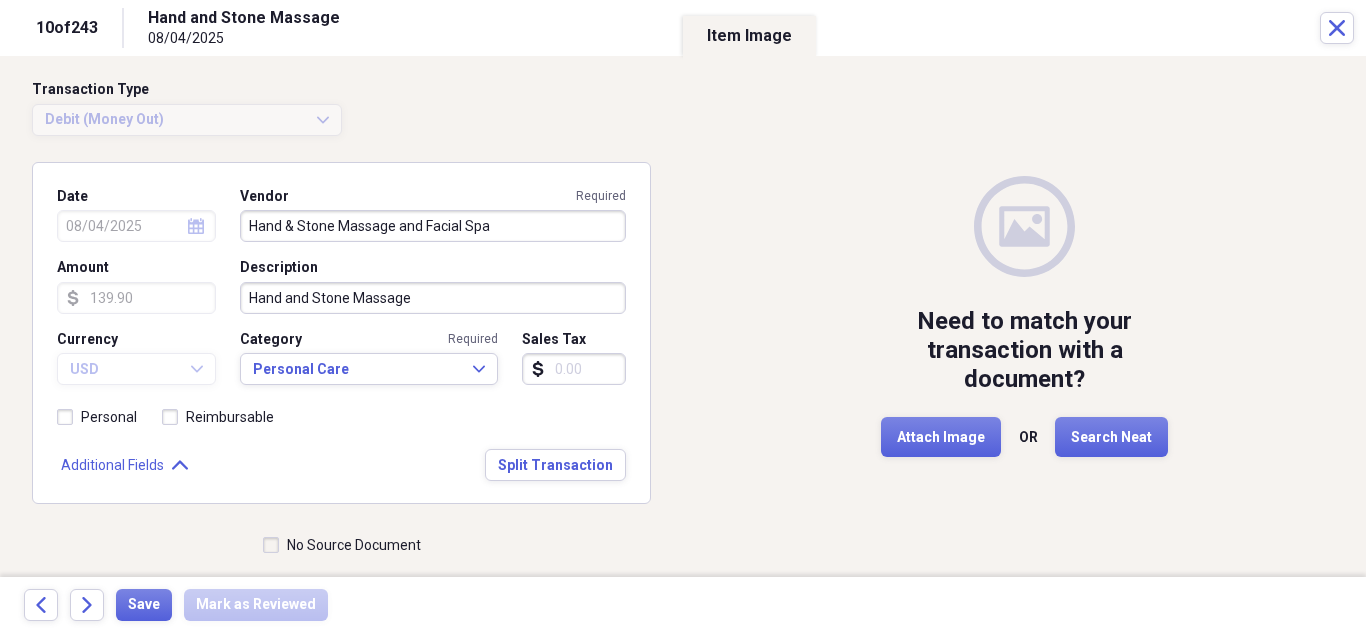 click on "No Source Document" at bounding box center (342, 545) 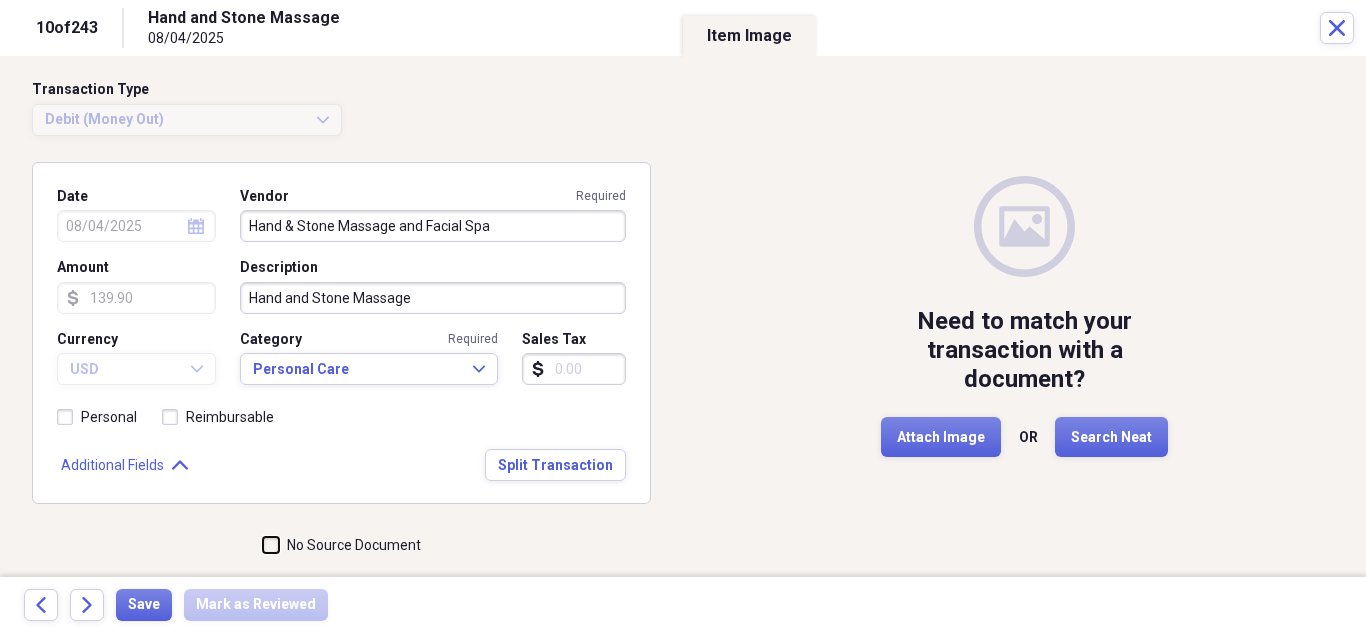 click on "No Source Document" at bounding box center [263, 545] 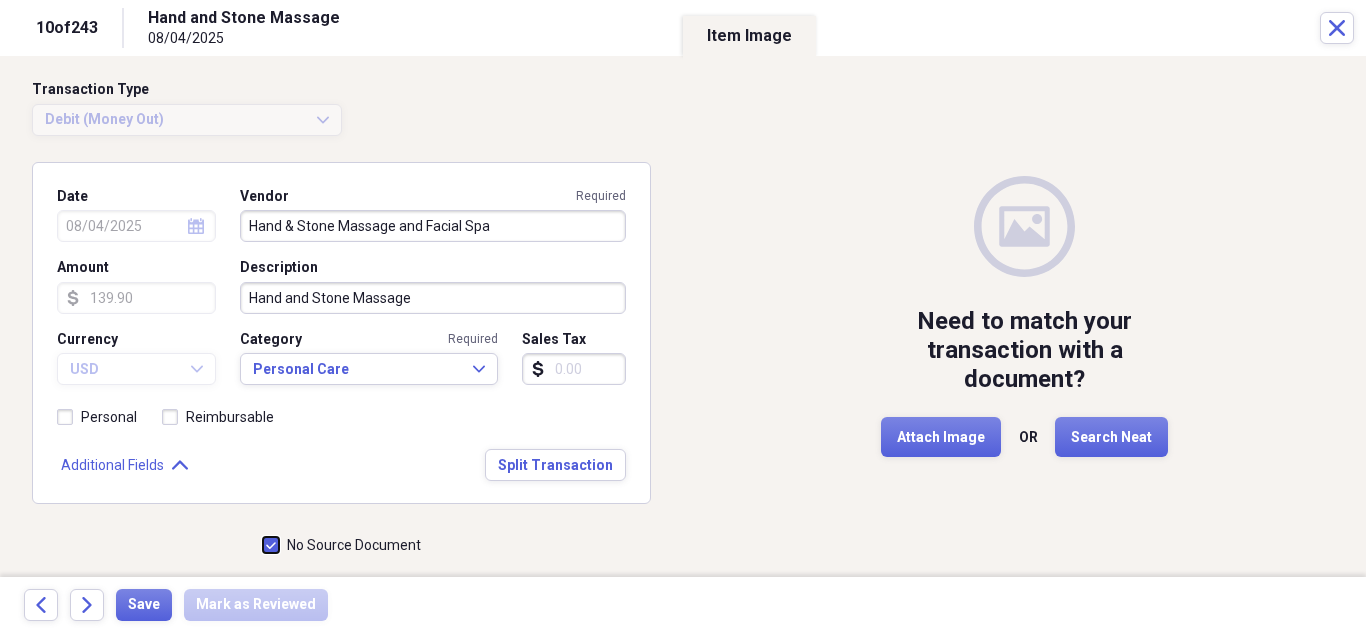 checkbox on "true" 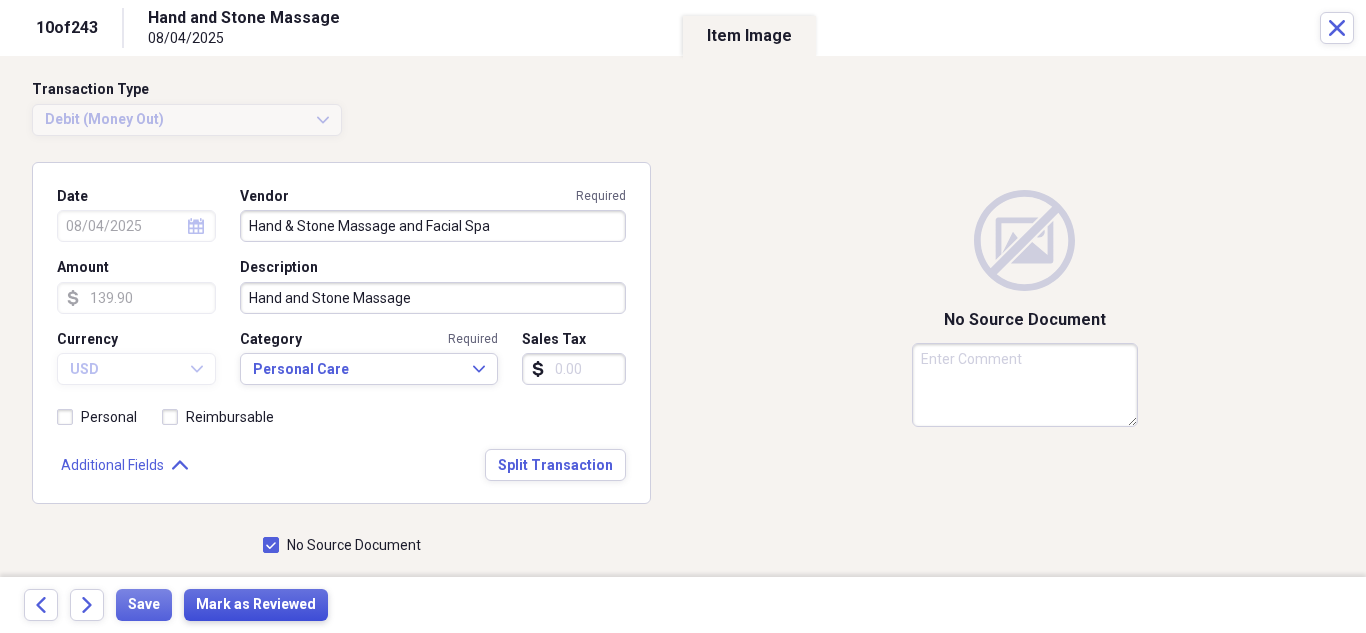 click on "Mark as Reviewed" at bounding box center [256, 605] 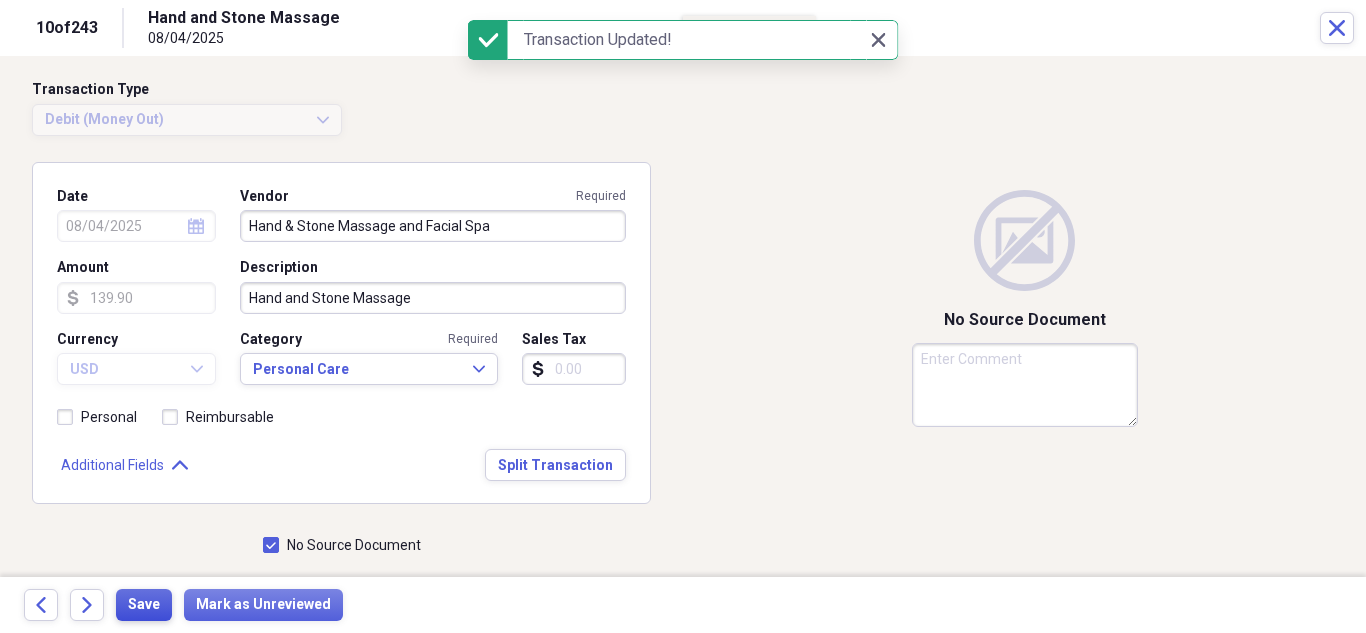 click on "Save" at bounding box center [144, 605] 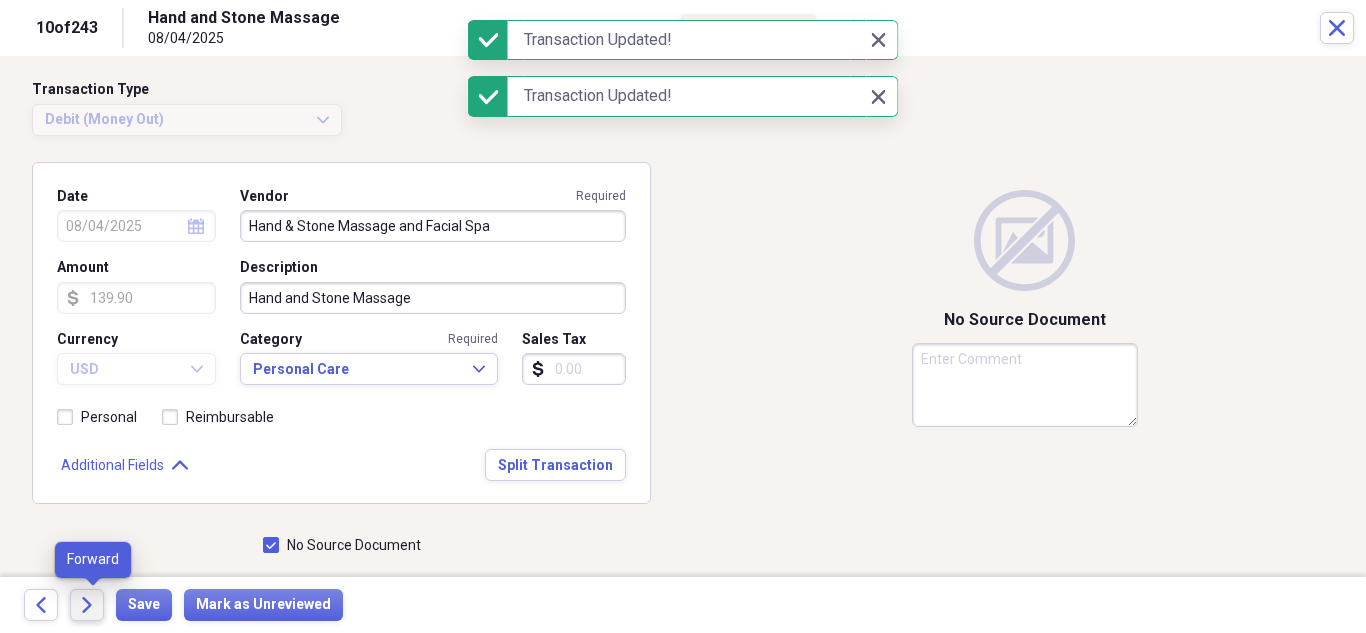 click 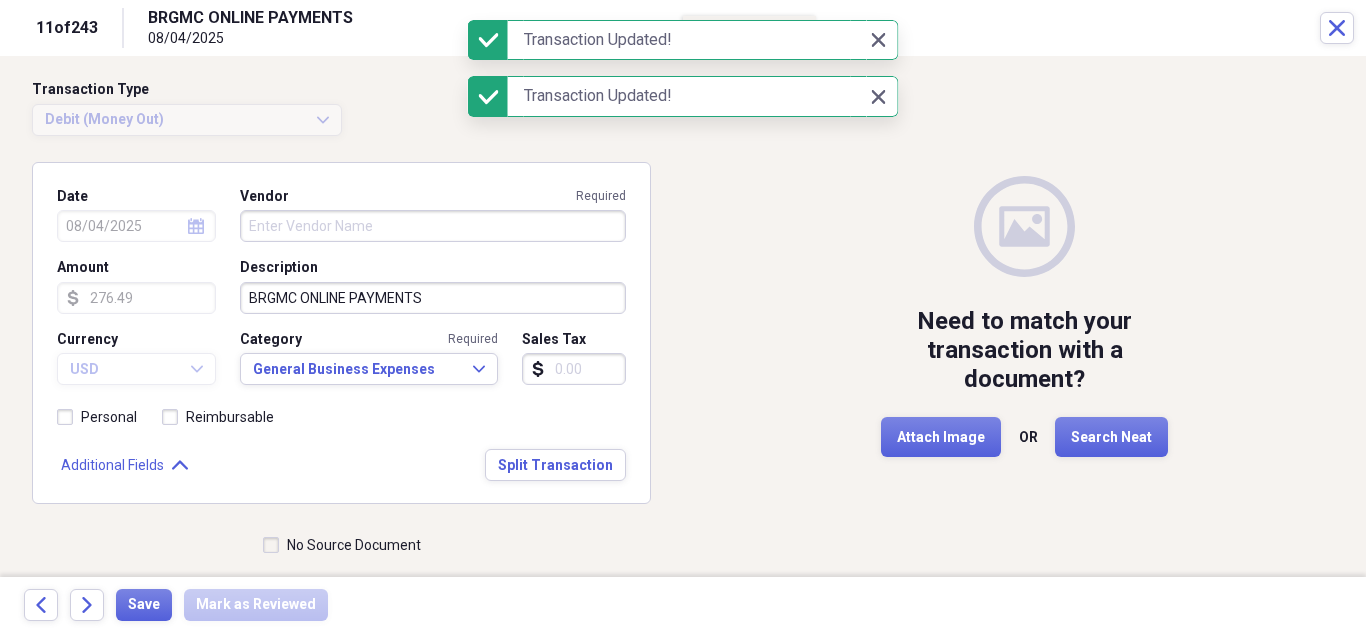 click on "Vendor Required" at bounding box center [433, 226] 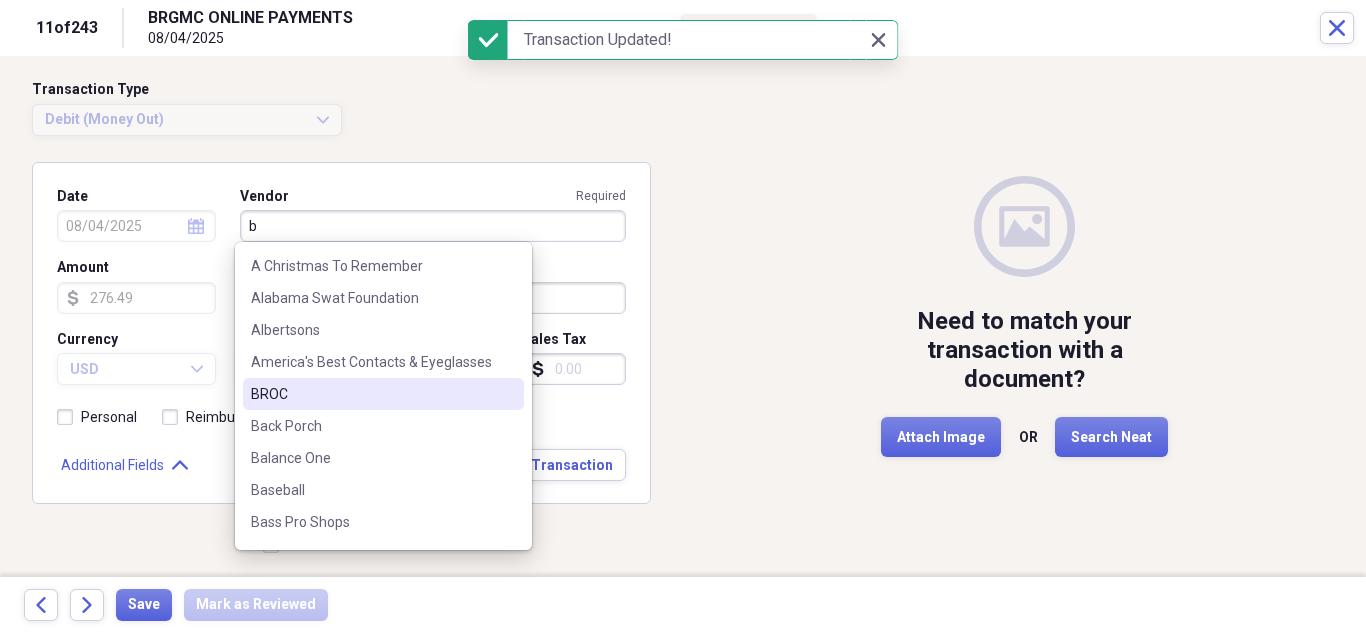 click on "BROC" at bounding box center (371, 394) 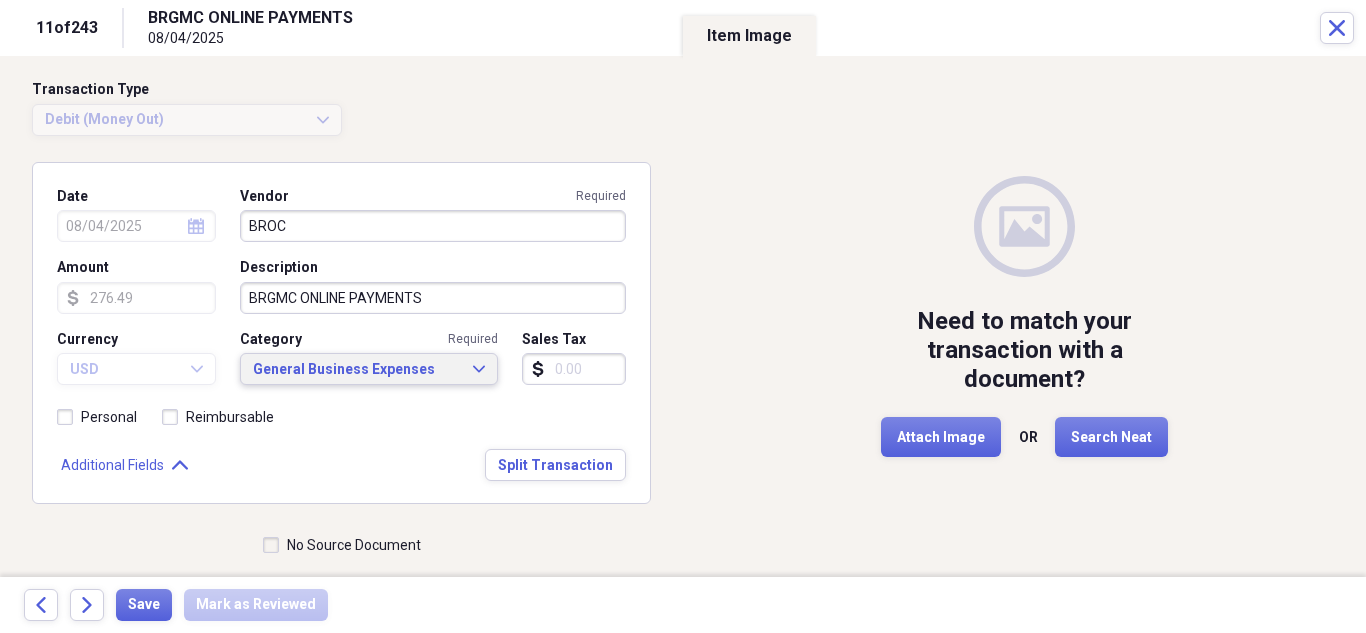 click on "General Business Expenses" at bounding box center (357, 370) 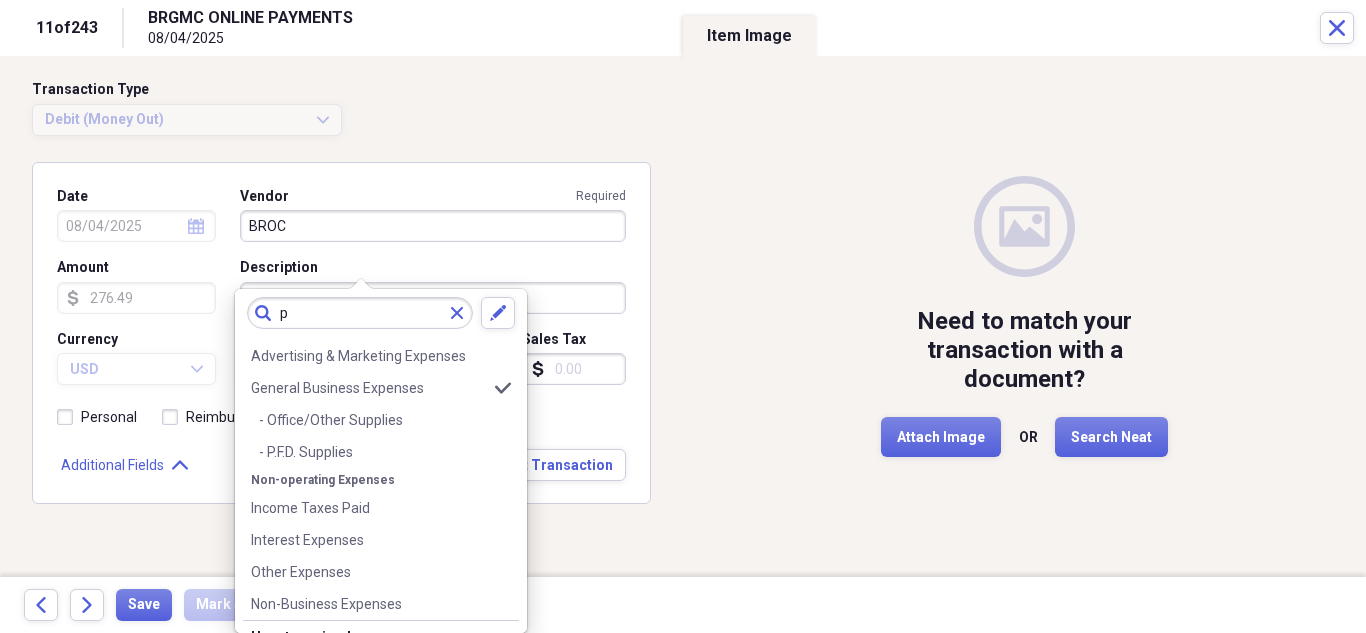 scroll, scrollTop: 0, scrollLeft: 0, axis: both 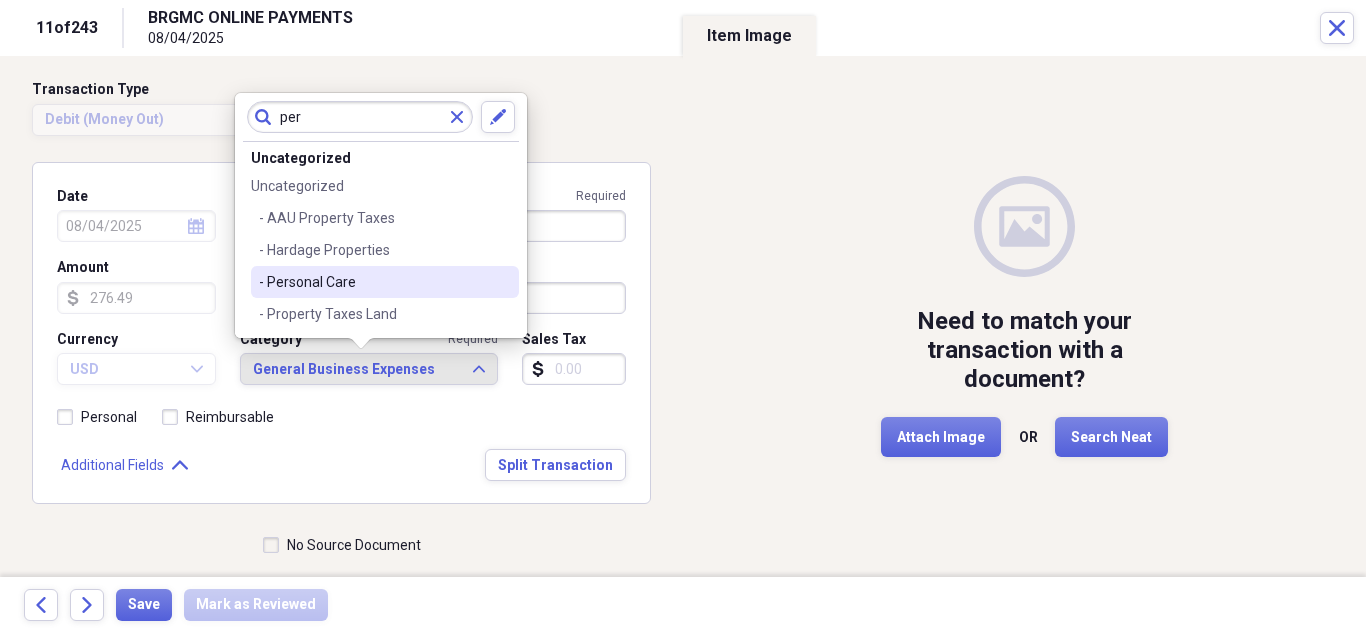 type on "per" 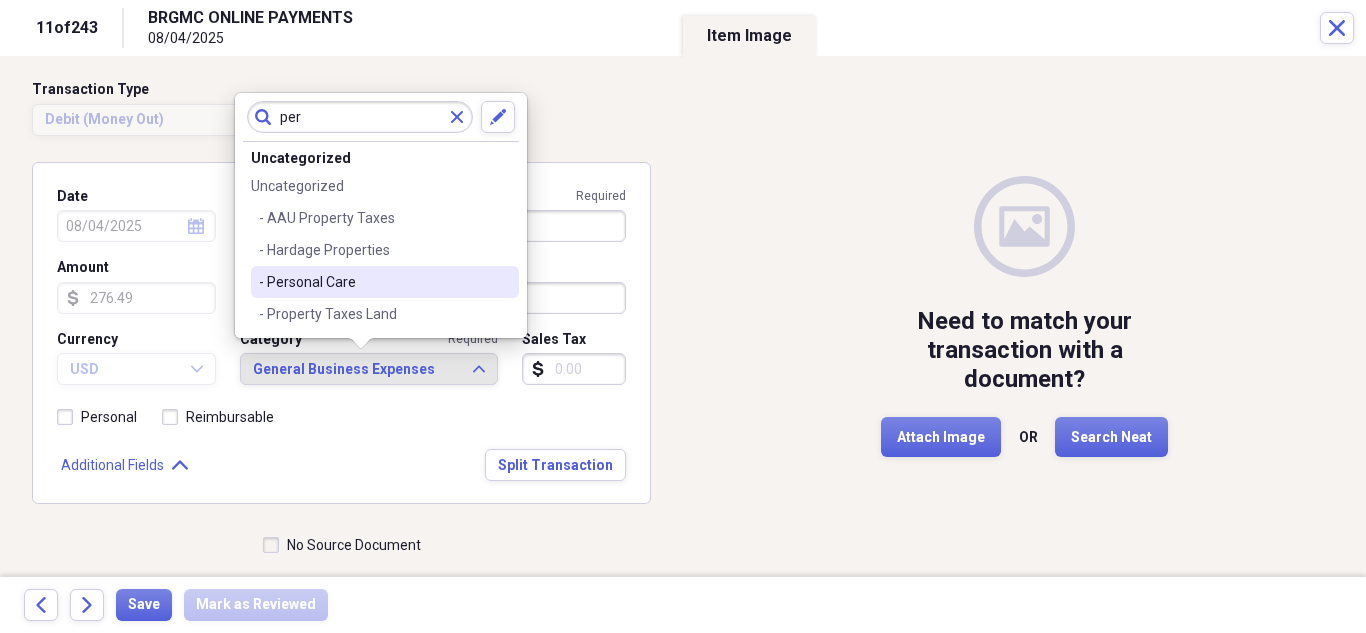 click on "- Personal Care" at bounding box center [373, 282] 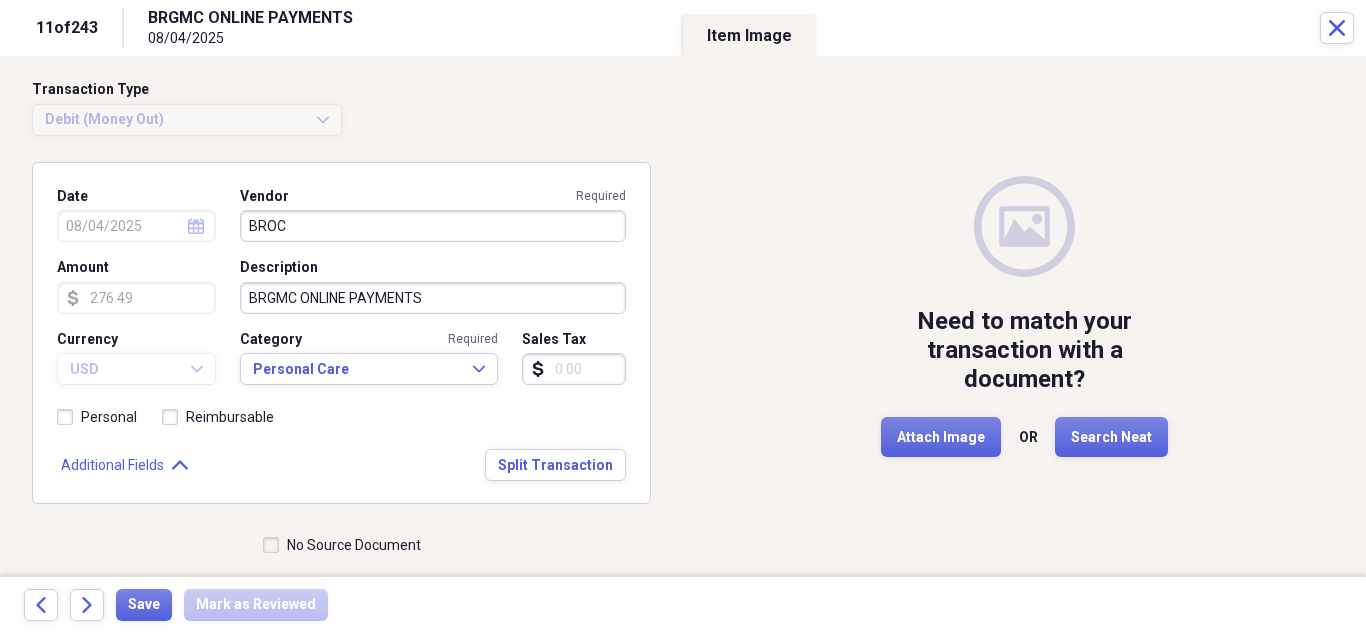 click on "No Source Document" at bounding box center (342, 545) 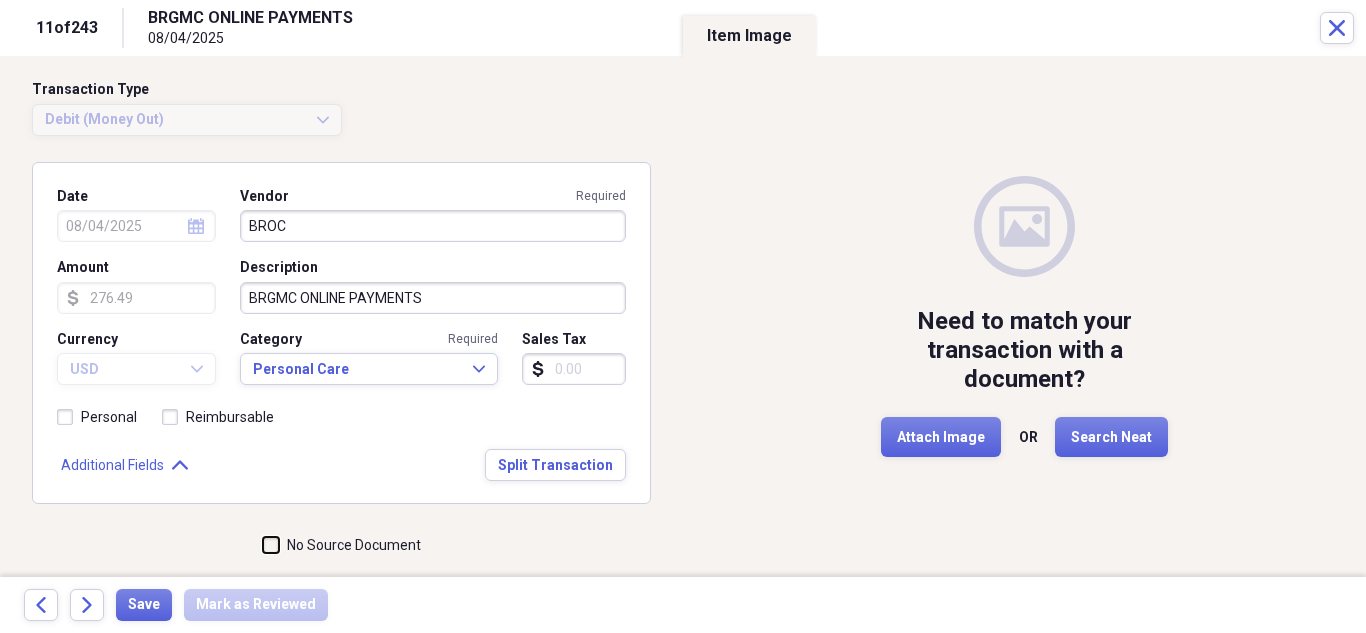 click on "No Source Document" at bounding box center [263, 545] 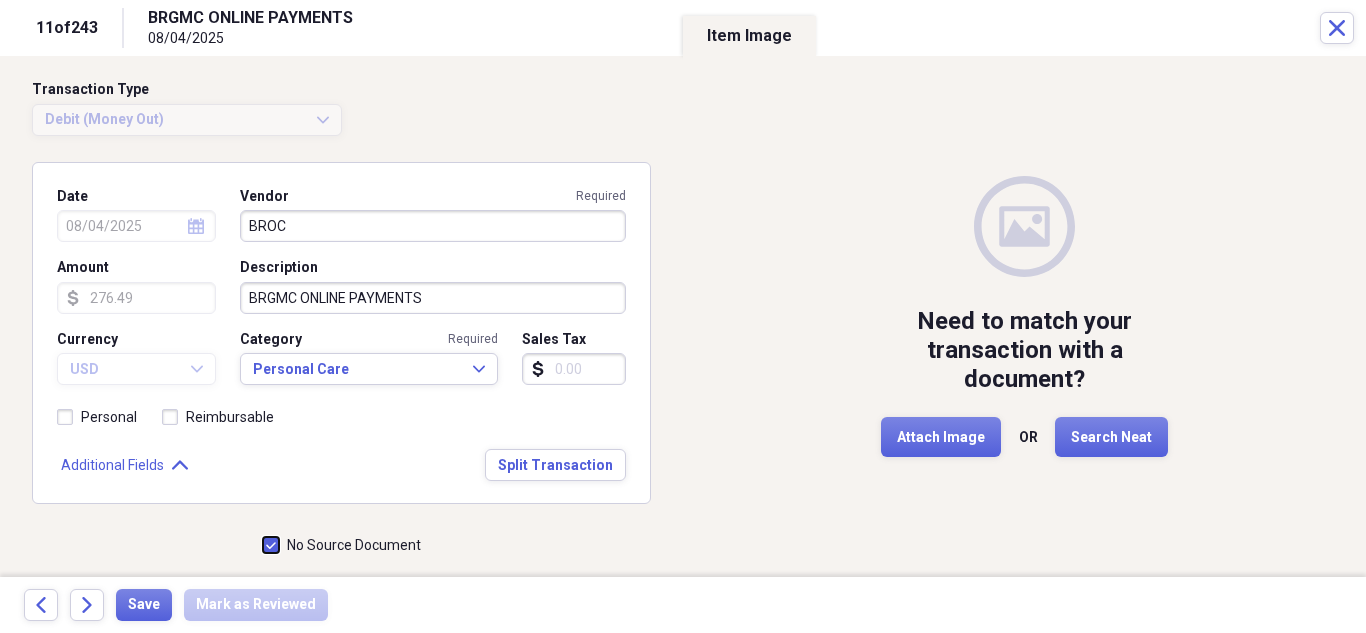 checkbox on "true" 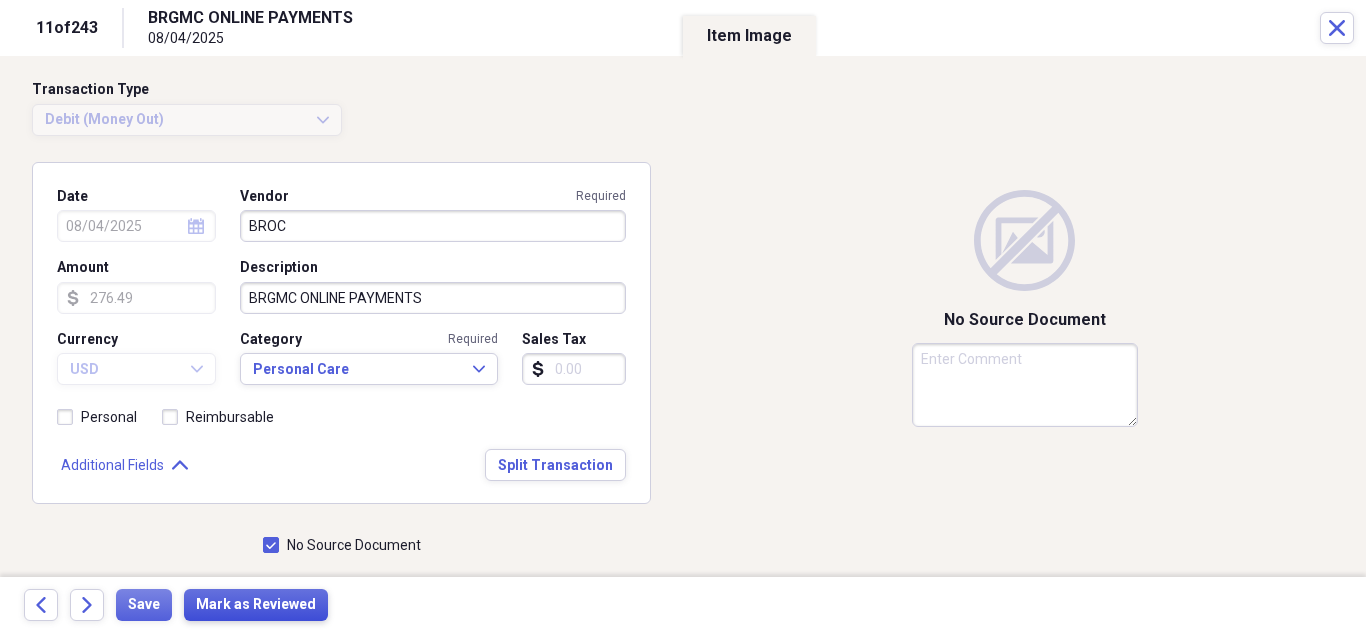 click on "Mark as Reviewed" at bounding box center (256, 605) 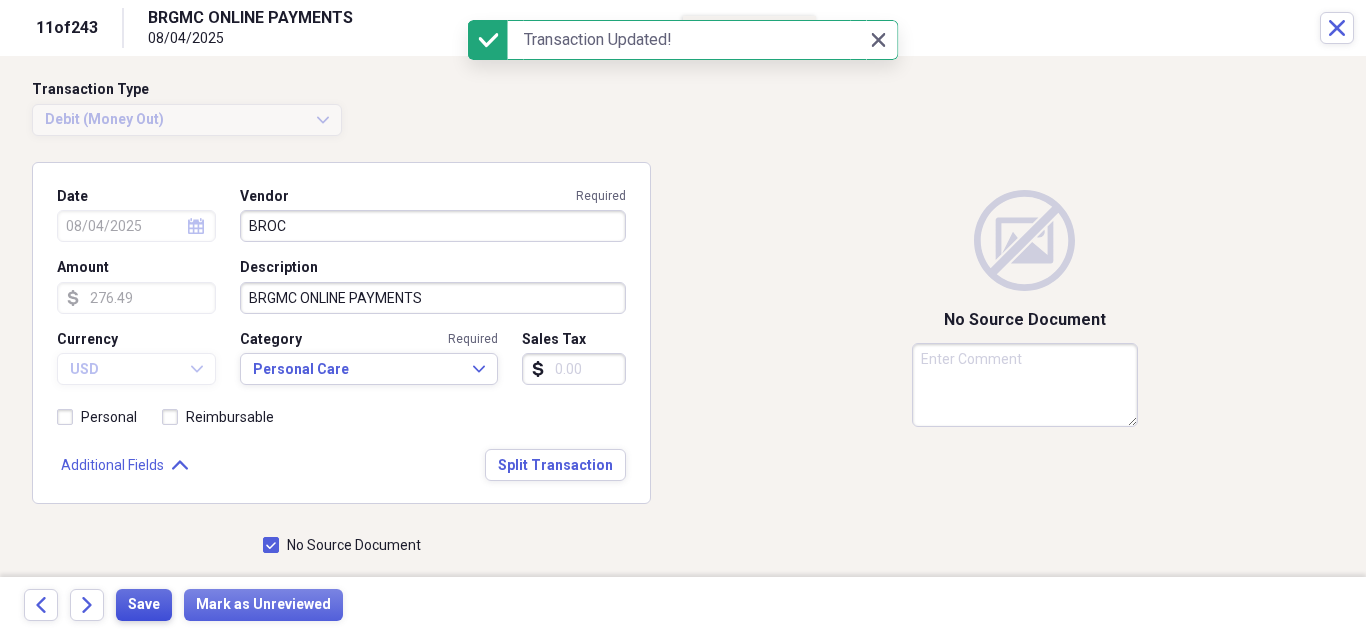 click on "Save" at bounding box center (144, 605) 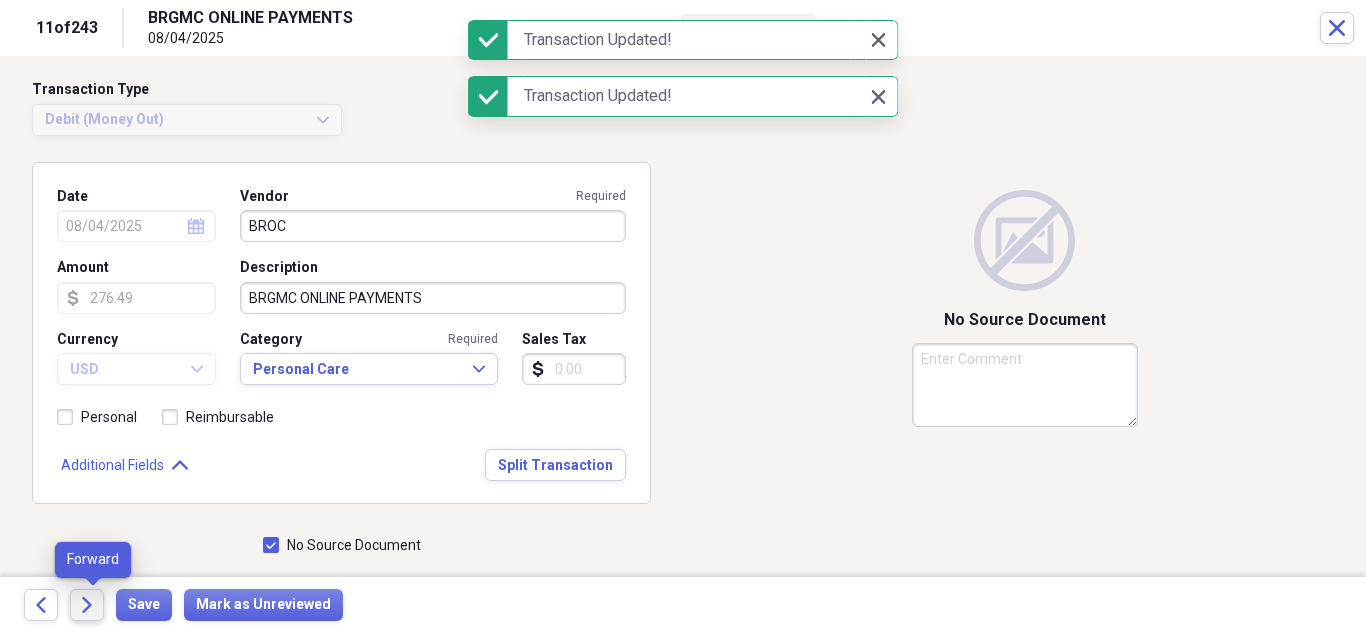 click on "Forward" at bounding box center (87, 605) 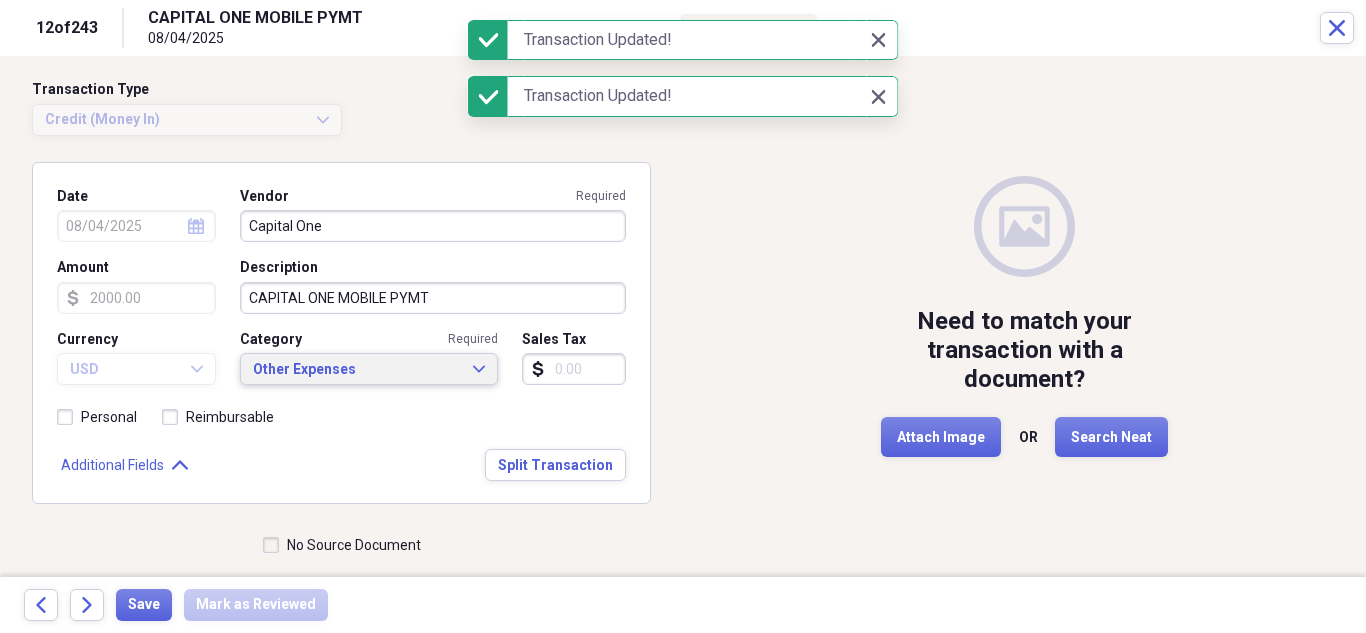 click on "Other Expenses" at bounding box center [357, 370] 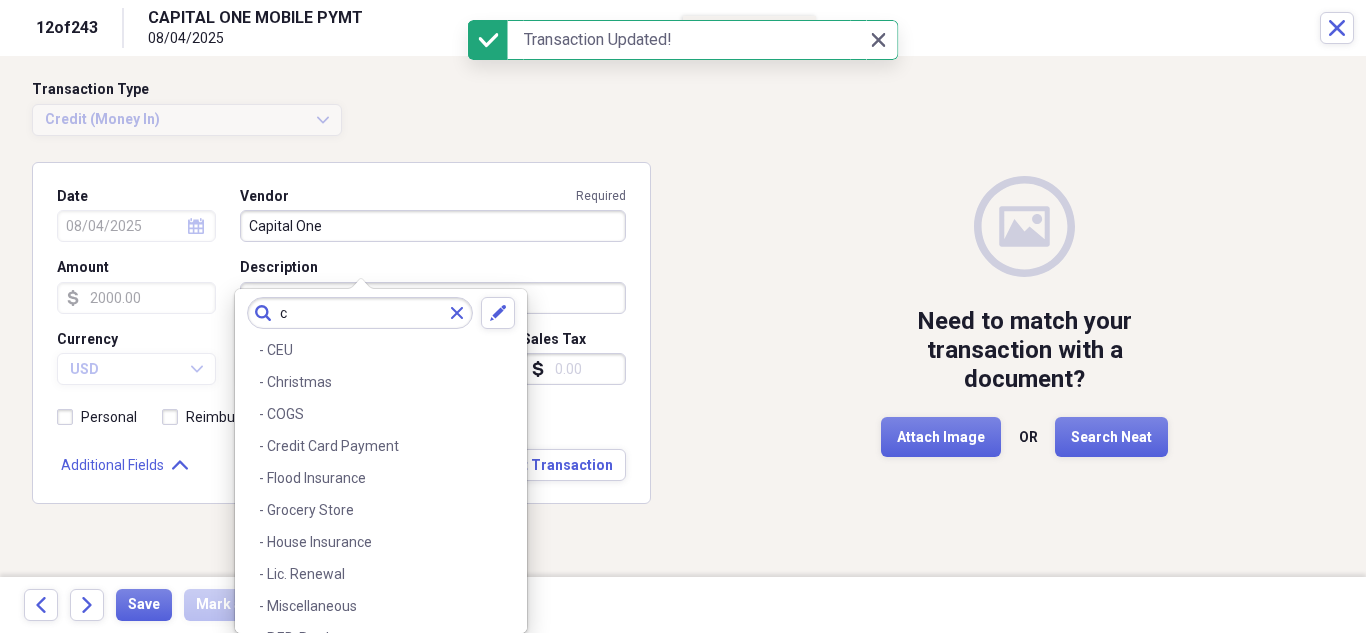 scroll, scrollTop: 0, scrollLeft: 0, axis: both 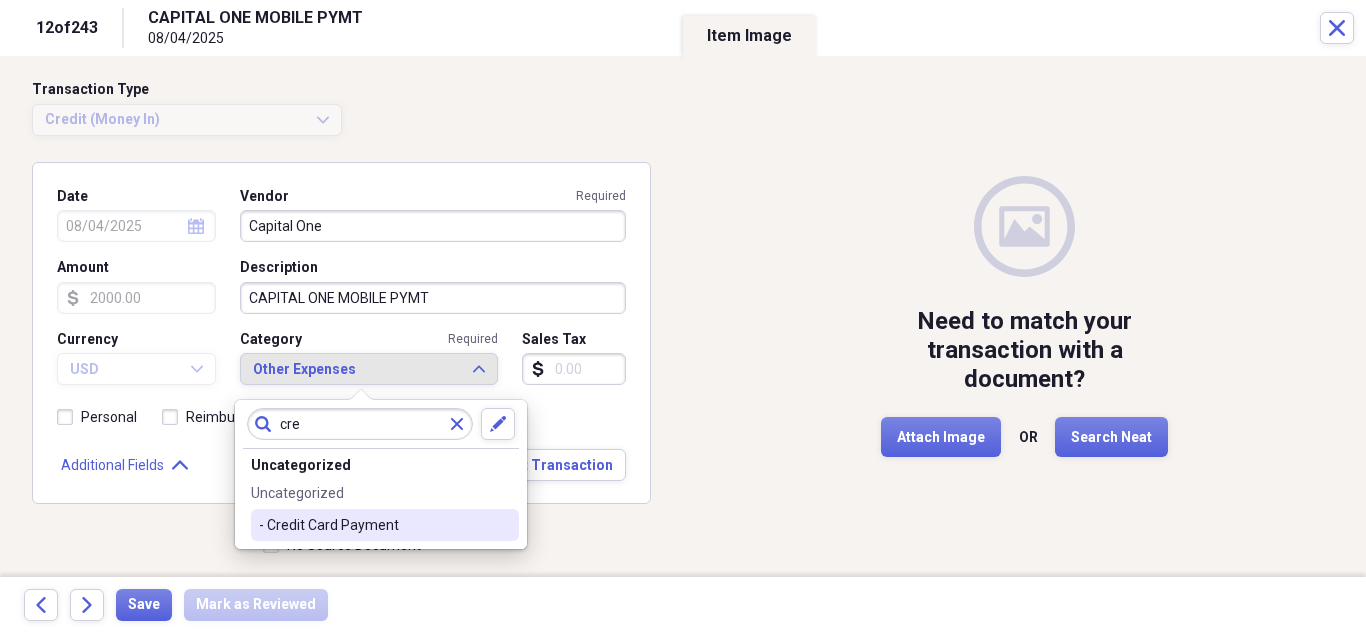 type on "cre" 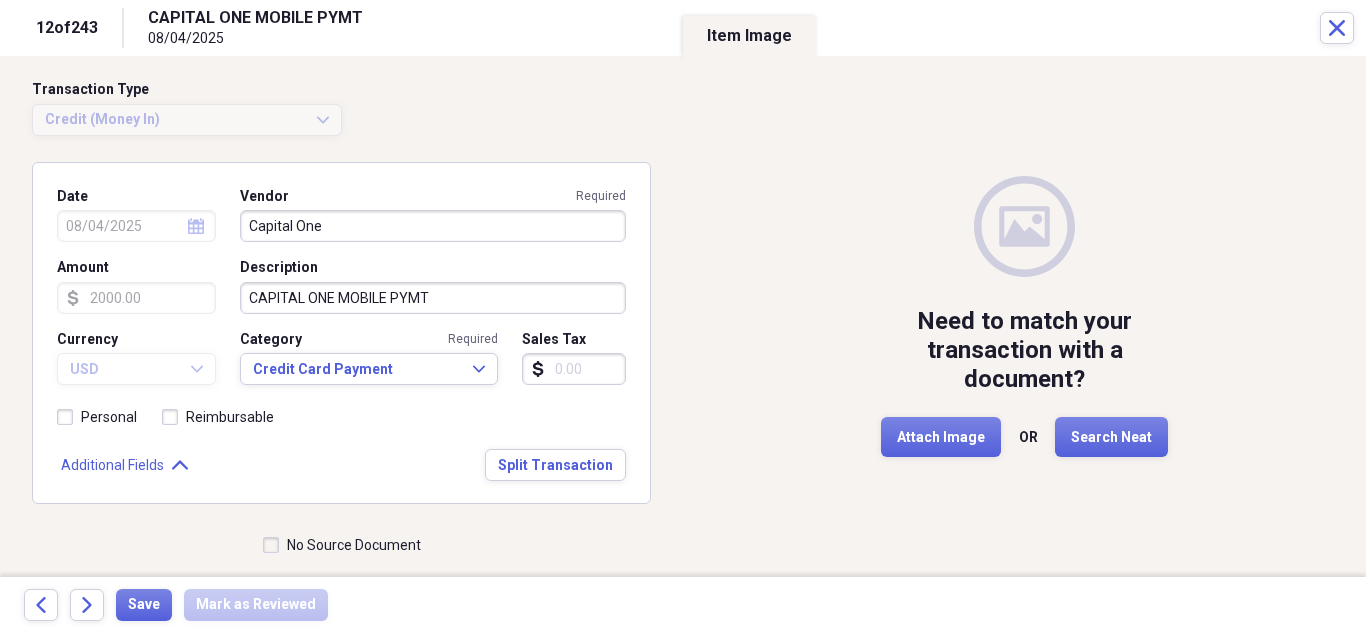 click on "No Source Document" at bounding box center (342, 545) 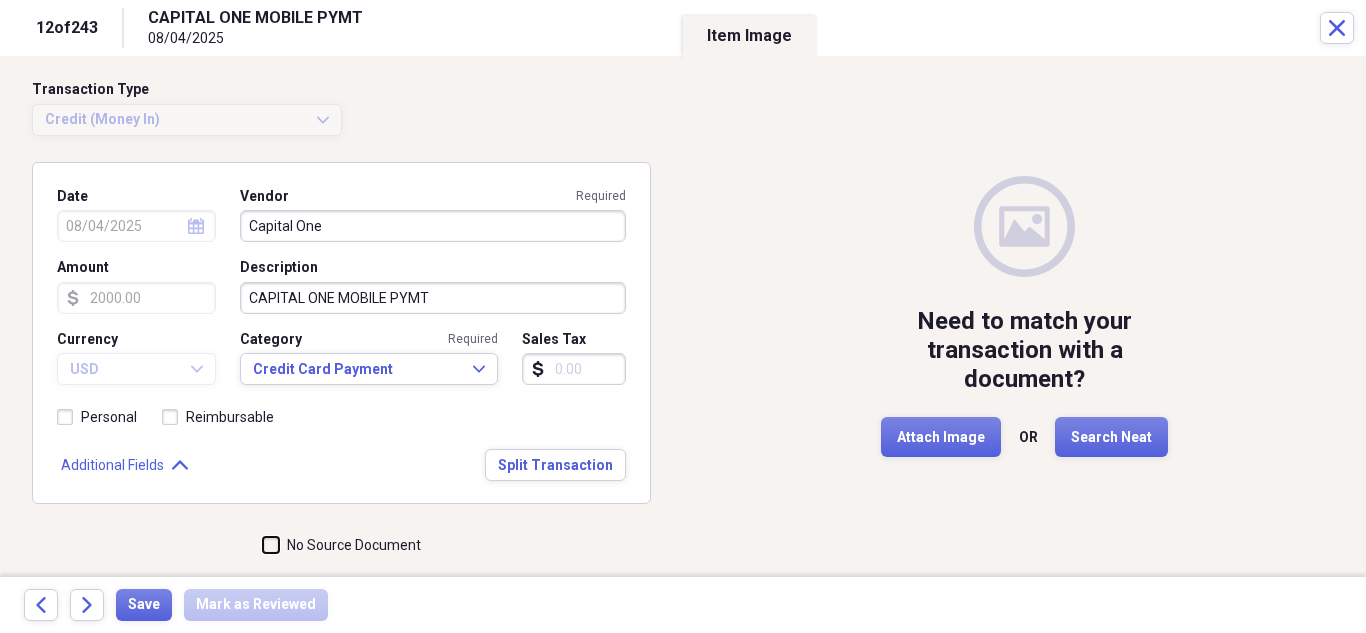 click on "No Source Document" at bounding box center (263, 545) 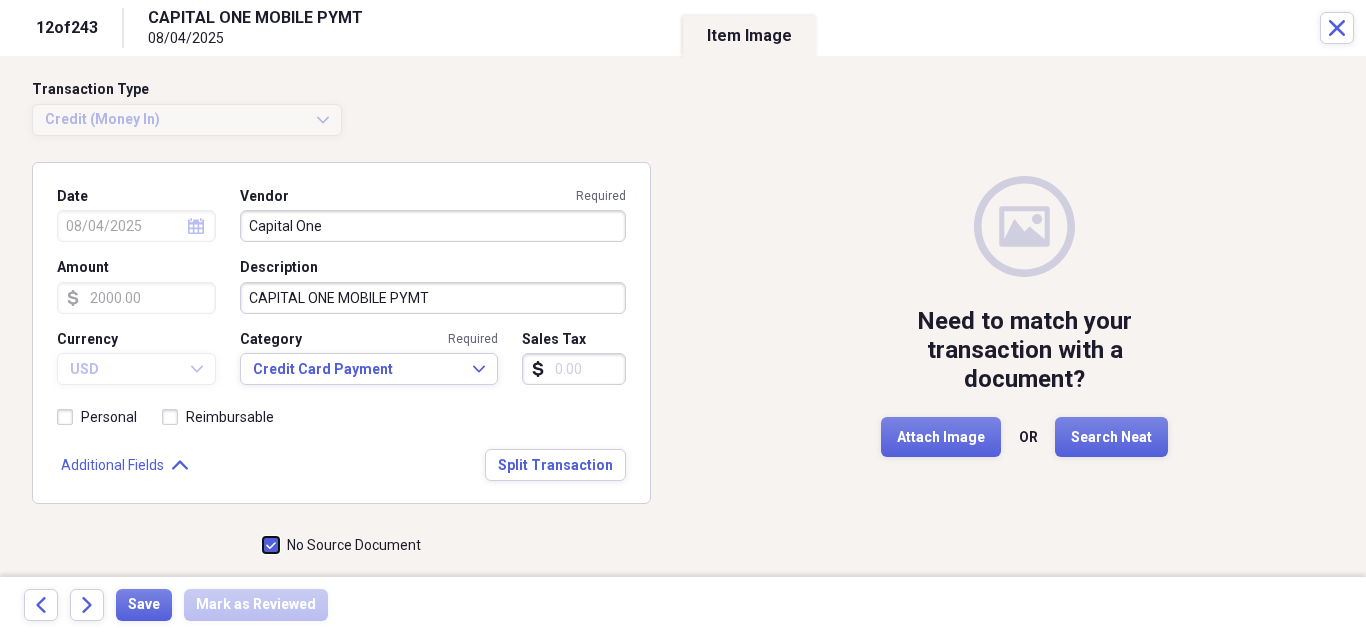checkbox on "true" 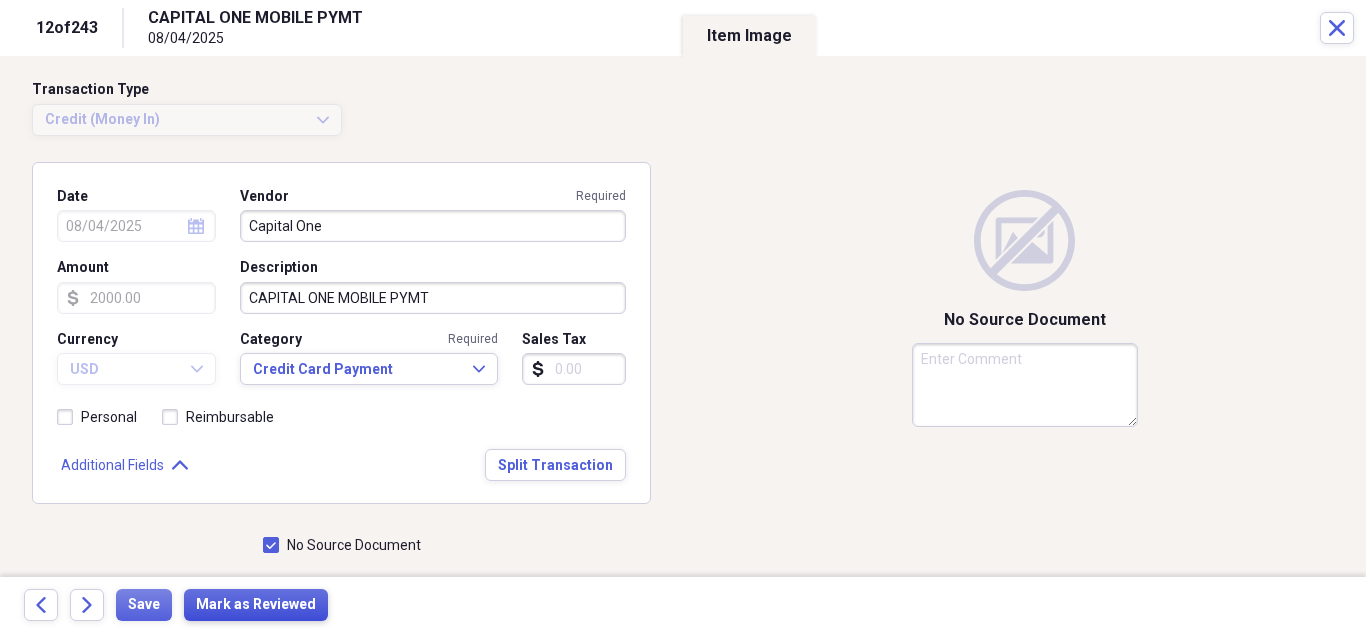 click on "Mark as Reviewed" at bounding box center (256, 605) 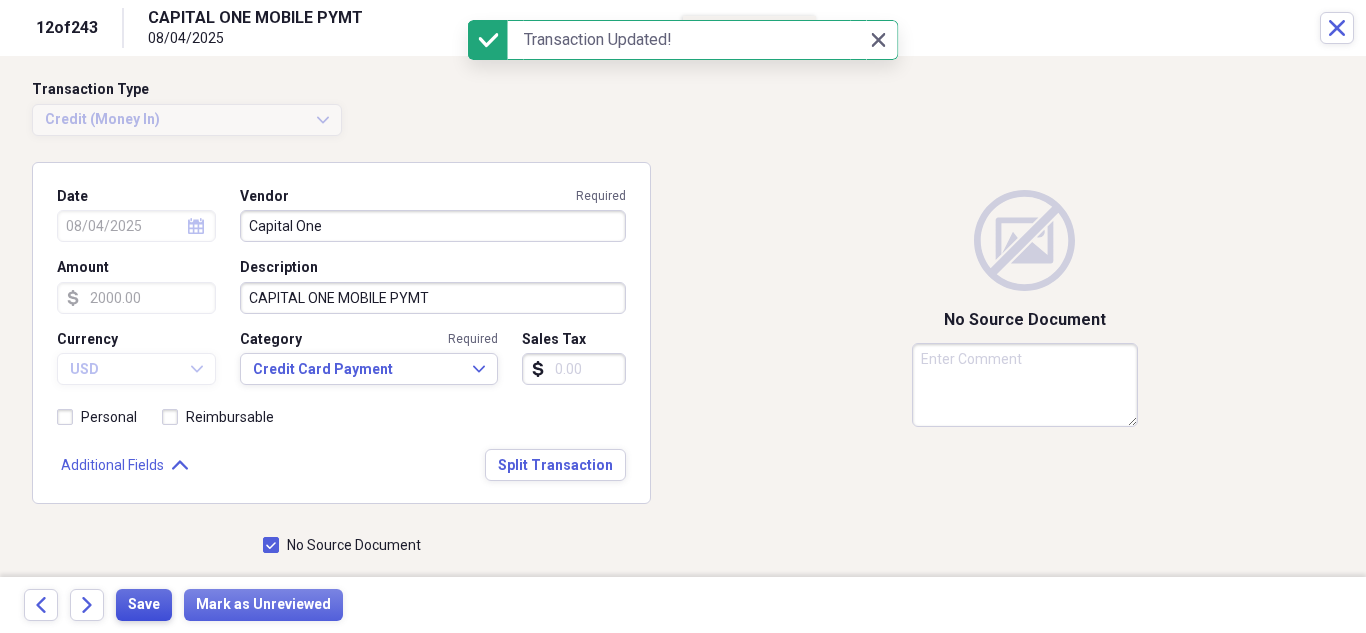 click on "Save" at bounding box center (144, 605) 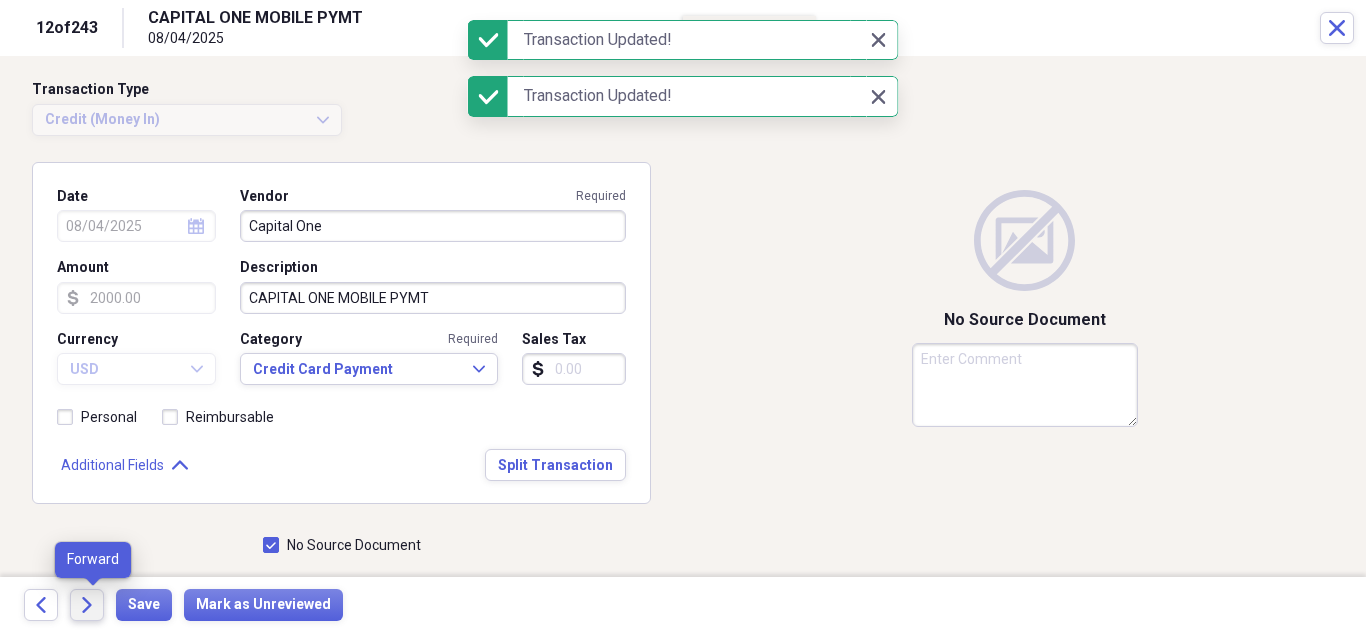 click on "Forward" 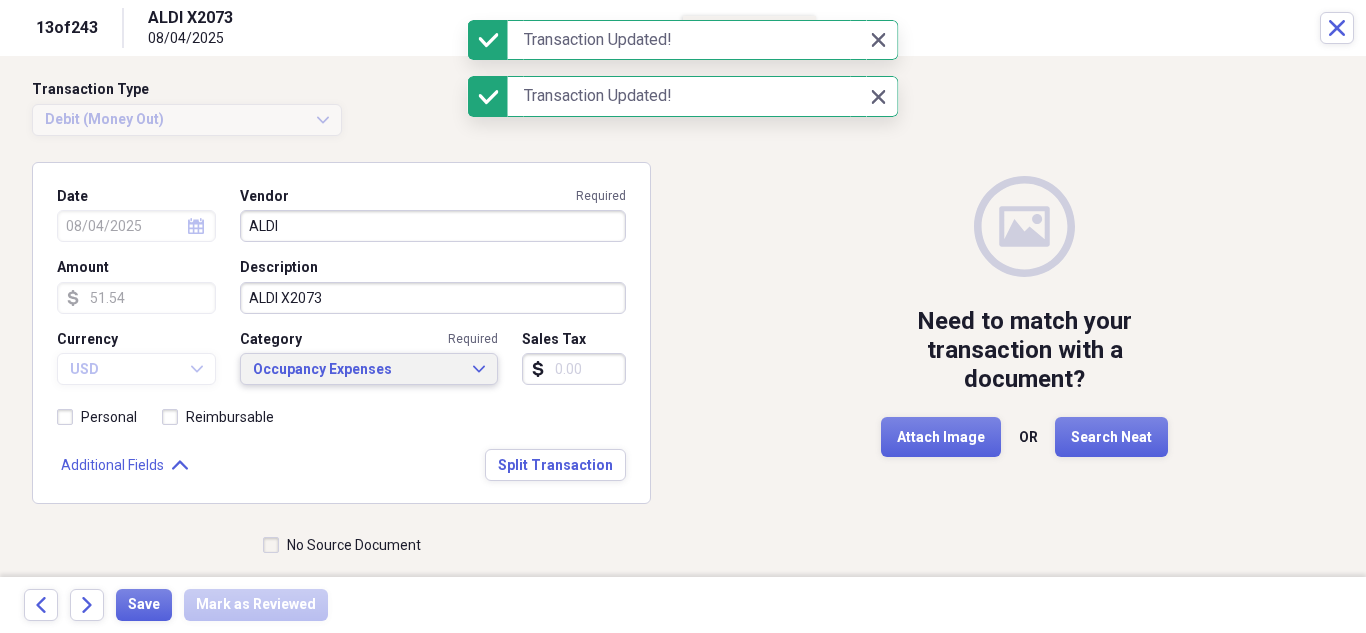 click on "Occupancy Expenses" at bounding box center [357, 370] 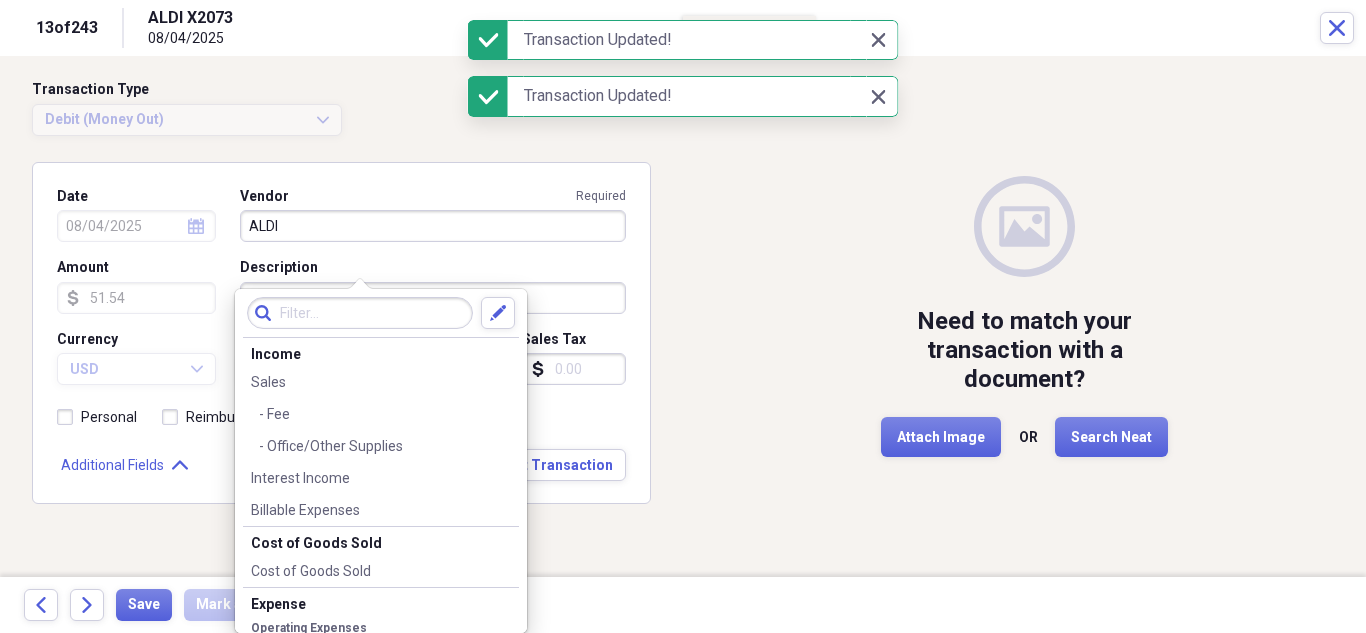 scroll, scrollTop: 0, scrollLeft: 0, axis: both 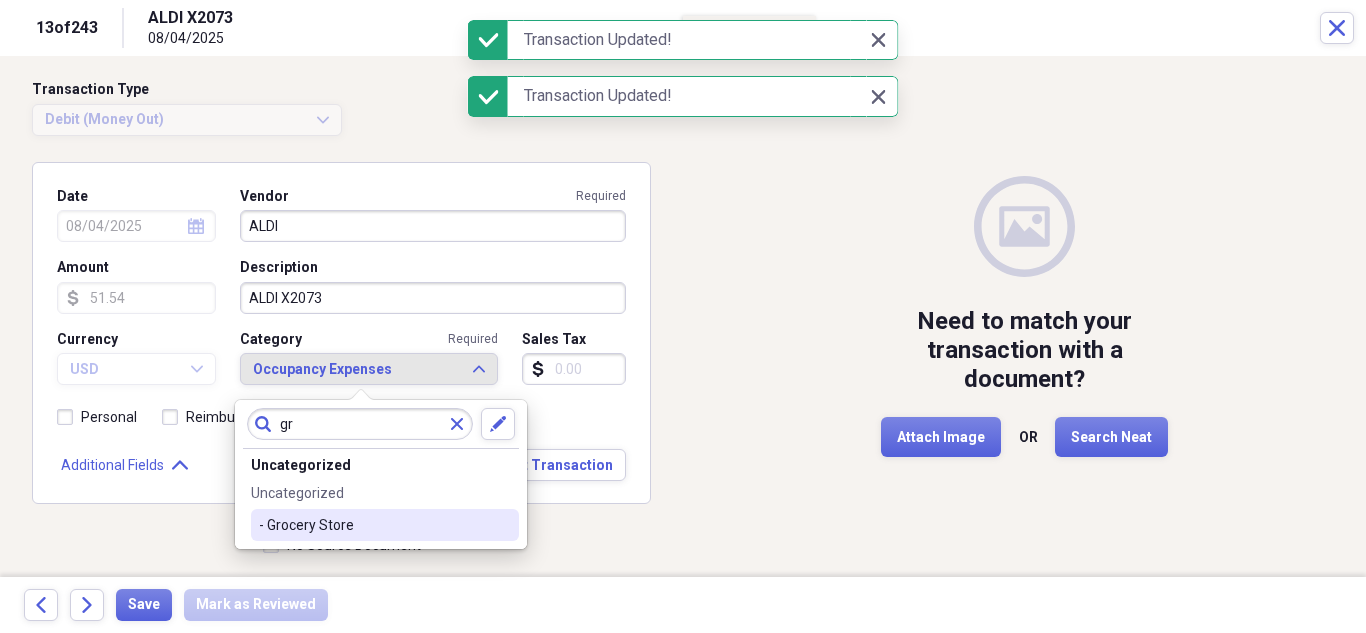 type on "gr" 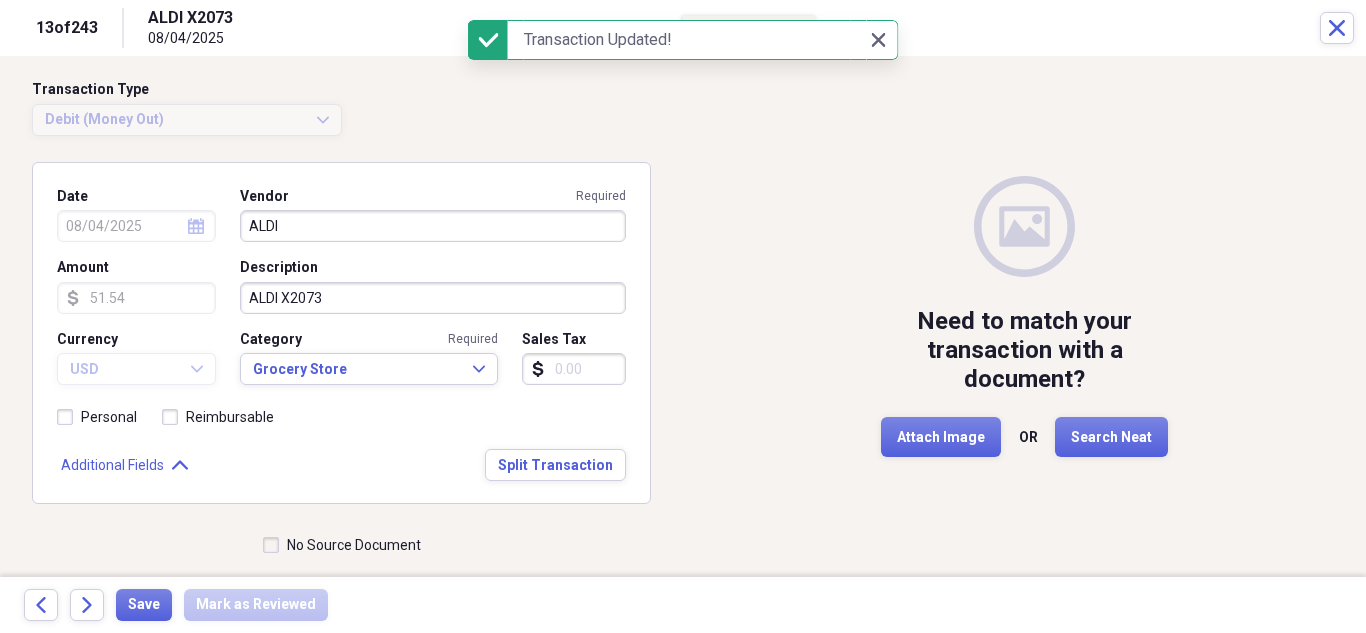 click on "No Source Document" at bounding box center [342, 545] 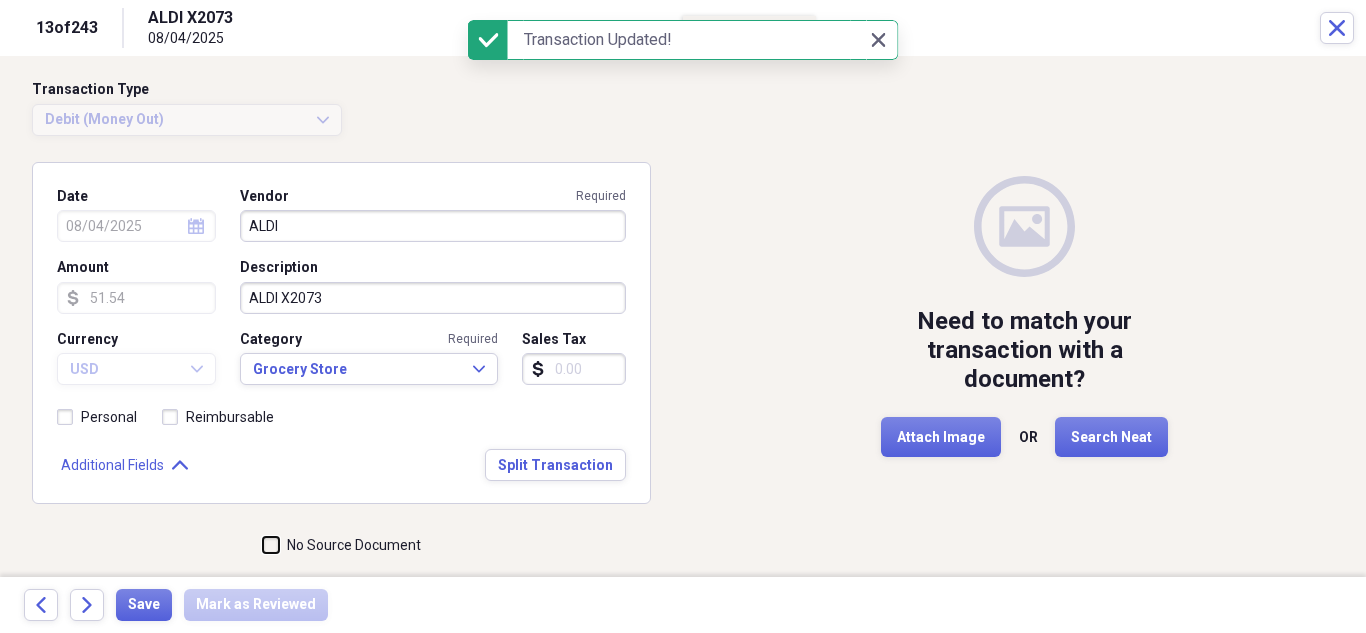 click on "No Source Document" at bounding box center [263, 545] 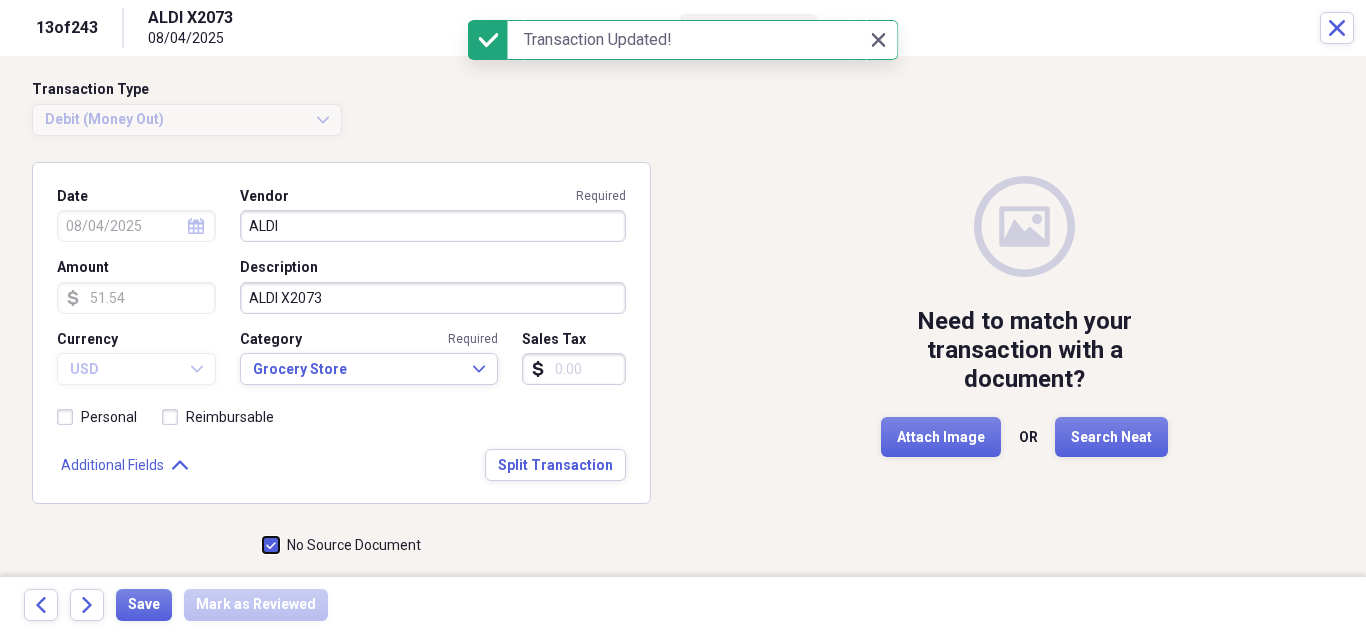 checkbox on "true" 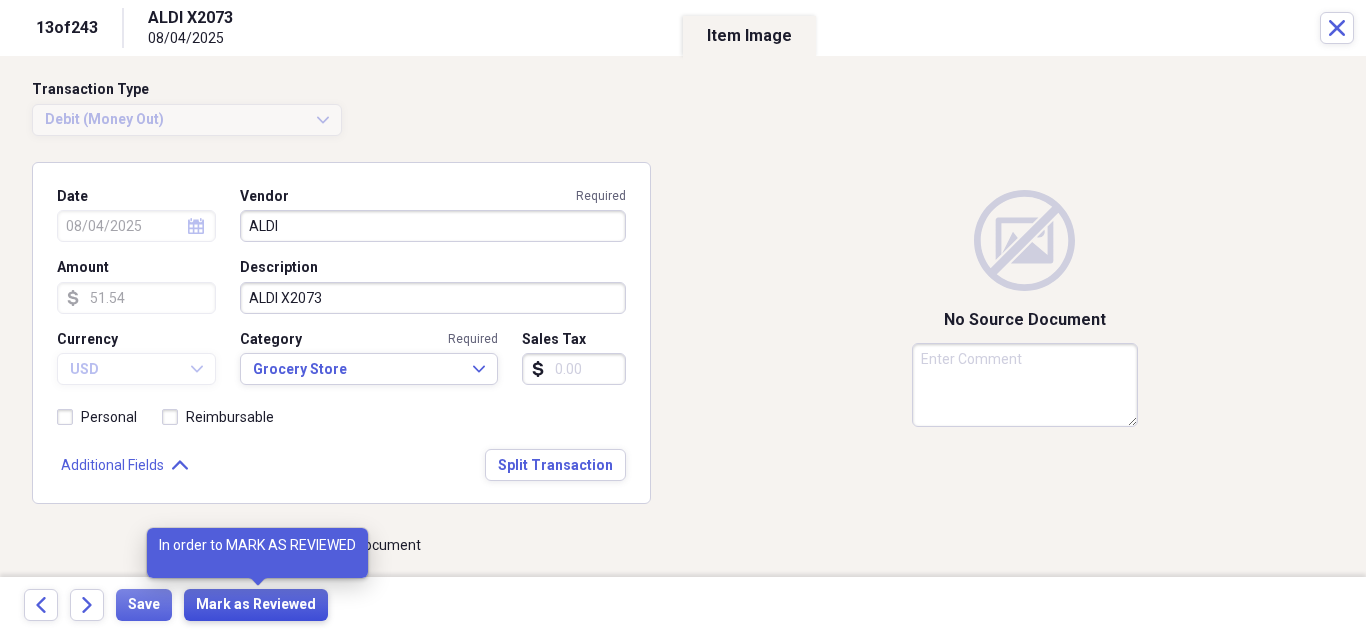 click on "Mark as Reviewed" at bounding box center [256, 605] 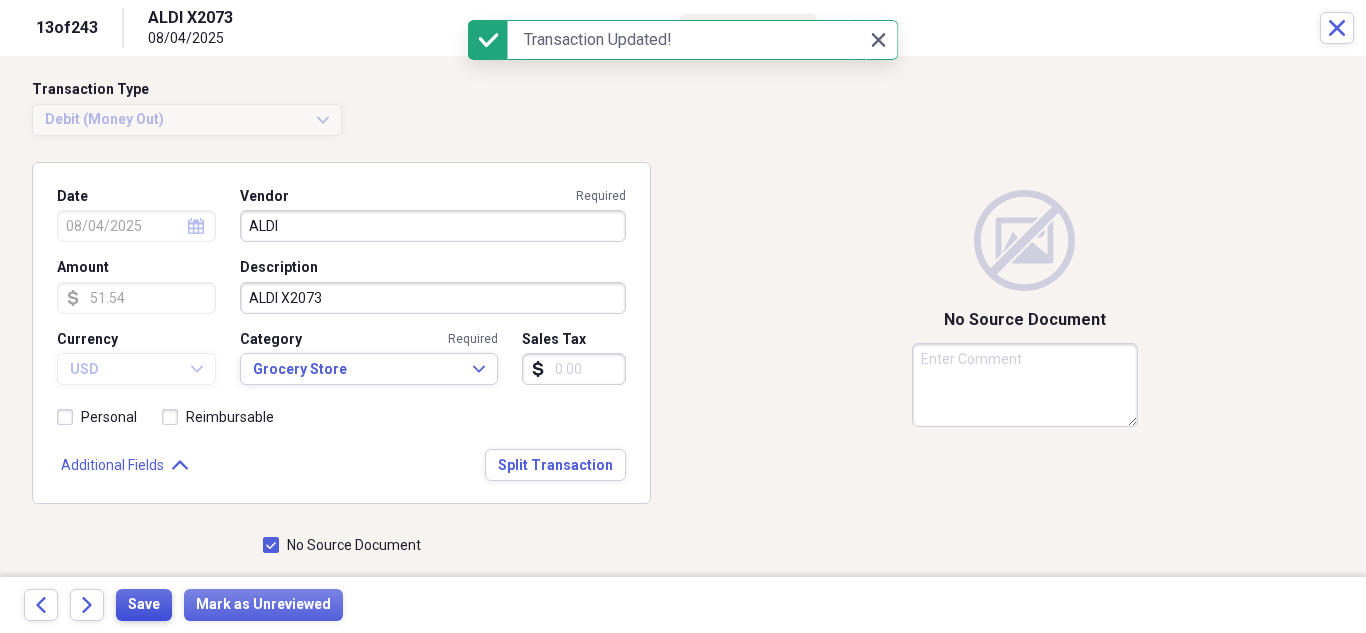click on "Save" at bounding box center [144, 605] 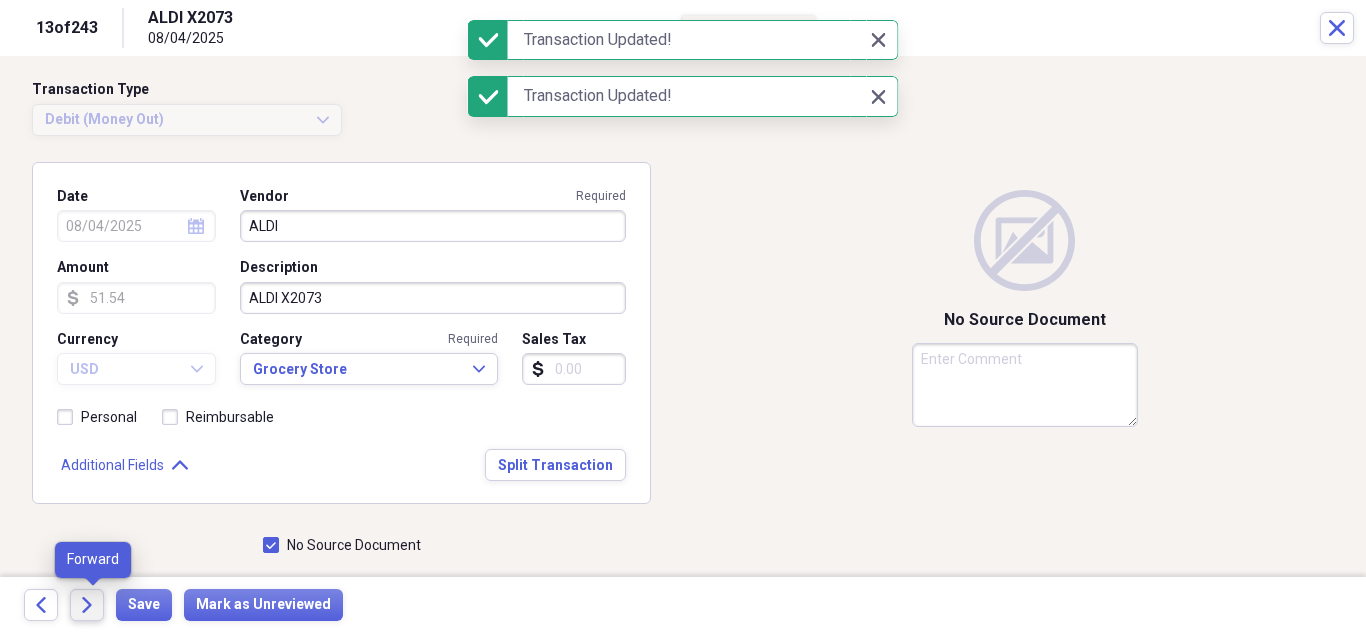 click 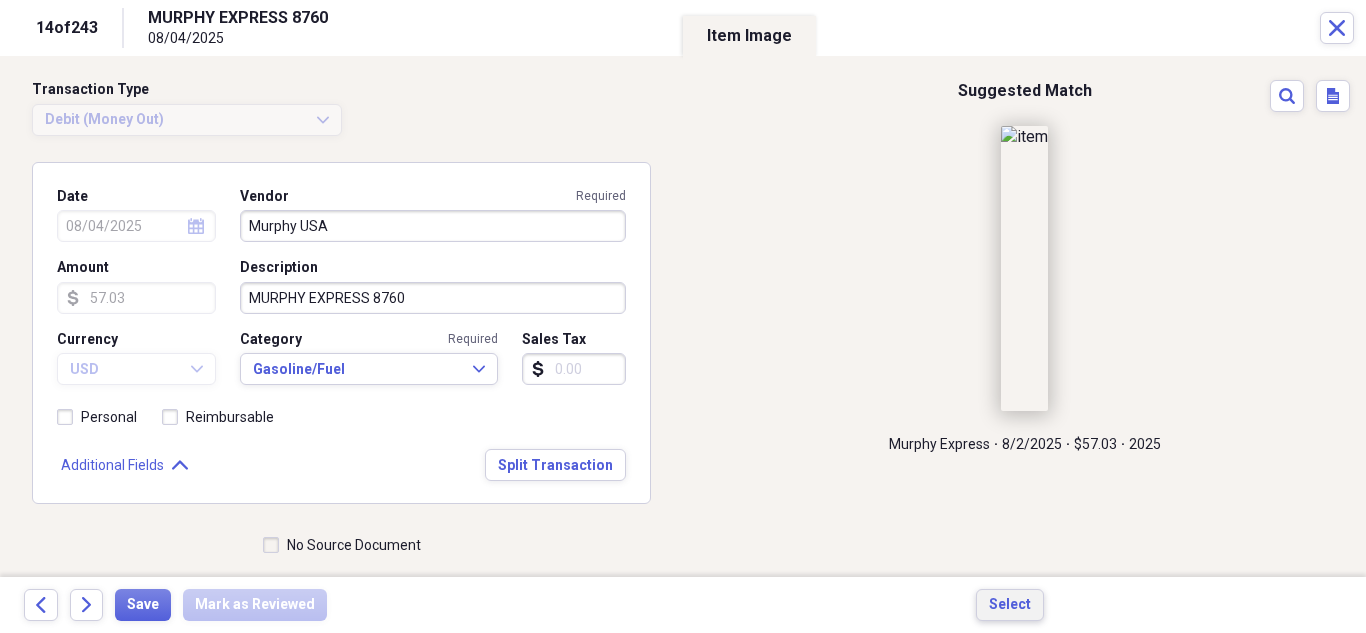 click on "Select" at bounding box center [1010, 605] 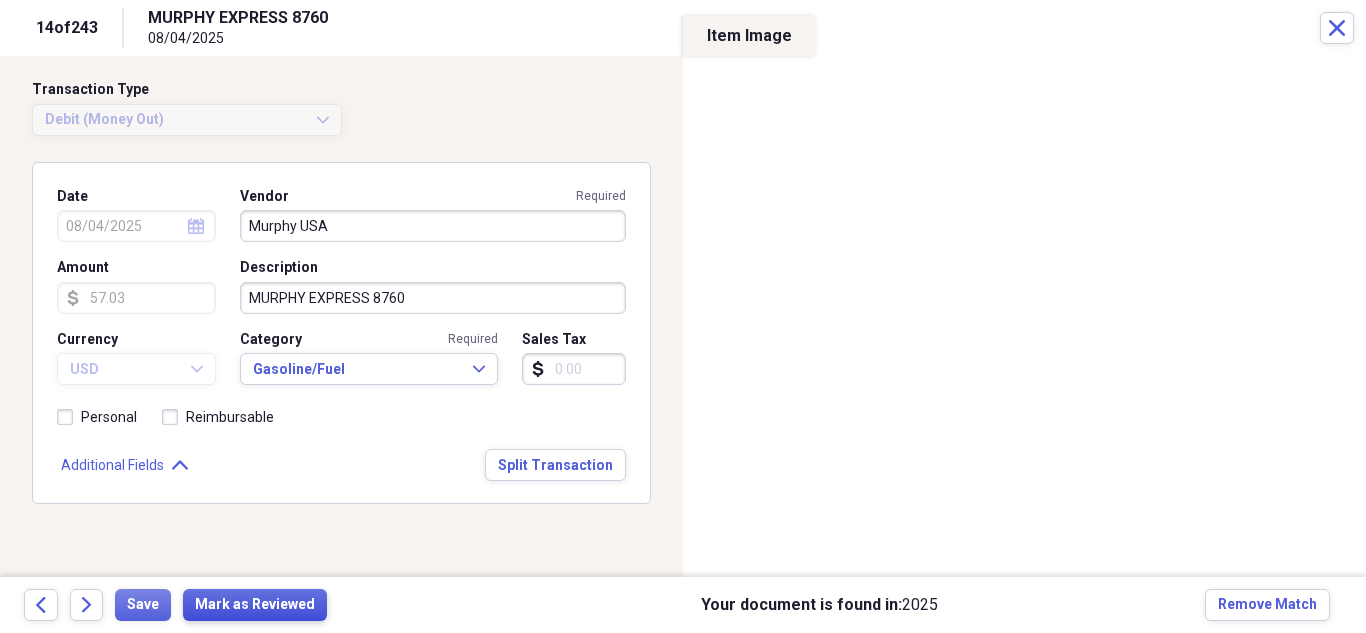 click on "Mark as Reviewed" at bounding box center (255, 605) 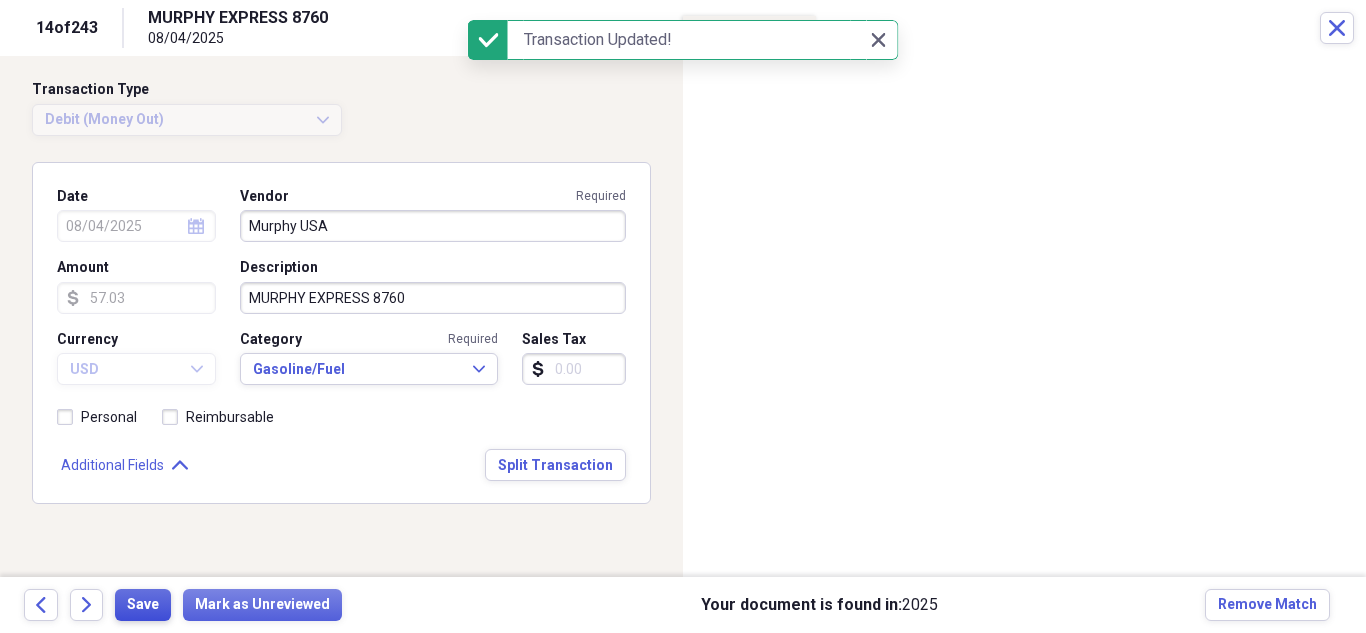 click on "Save" at bounding box center (143, 605) 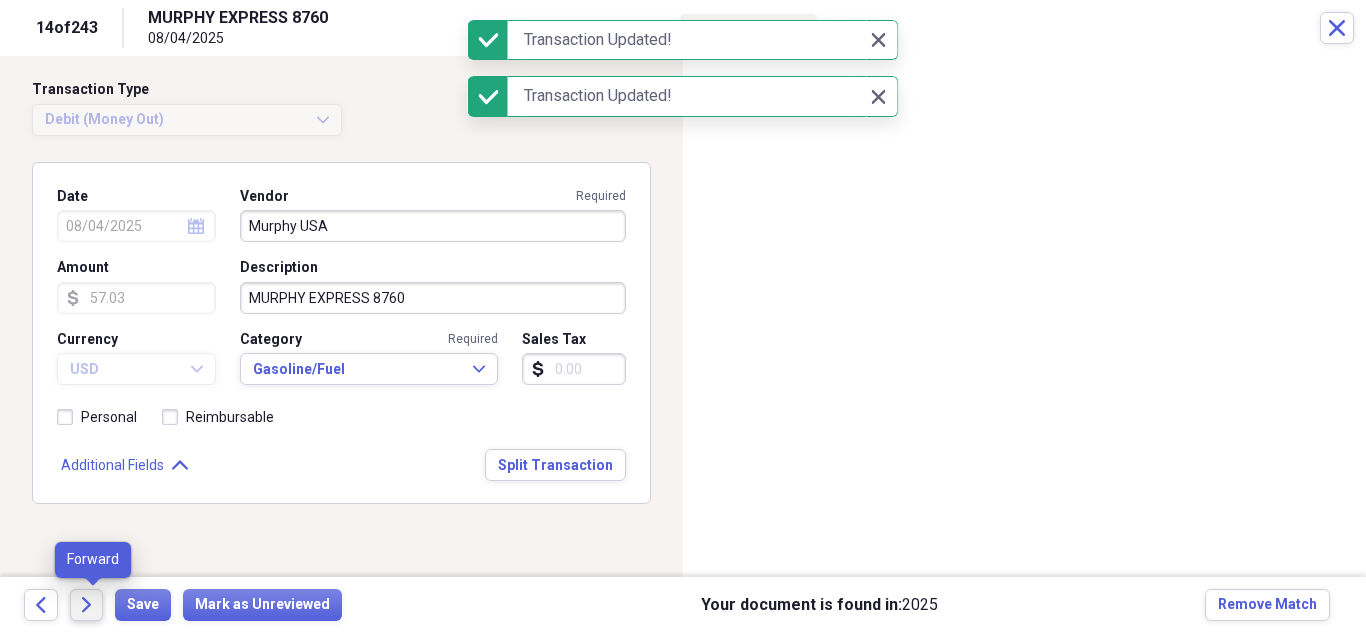click on "Forward" 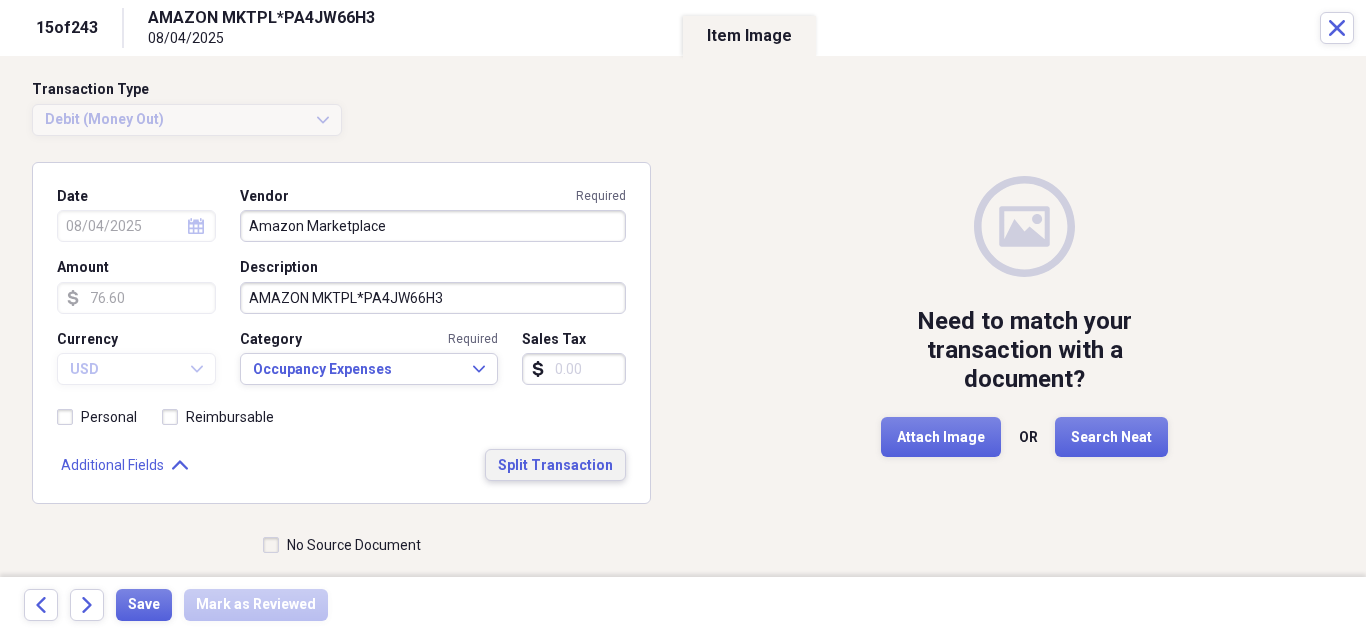 click on "Split Transaction" at bounding box center (555, 466) 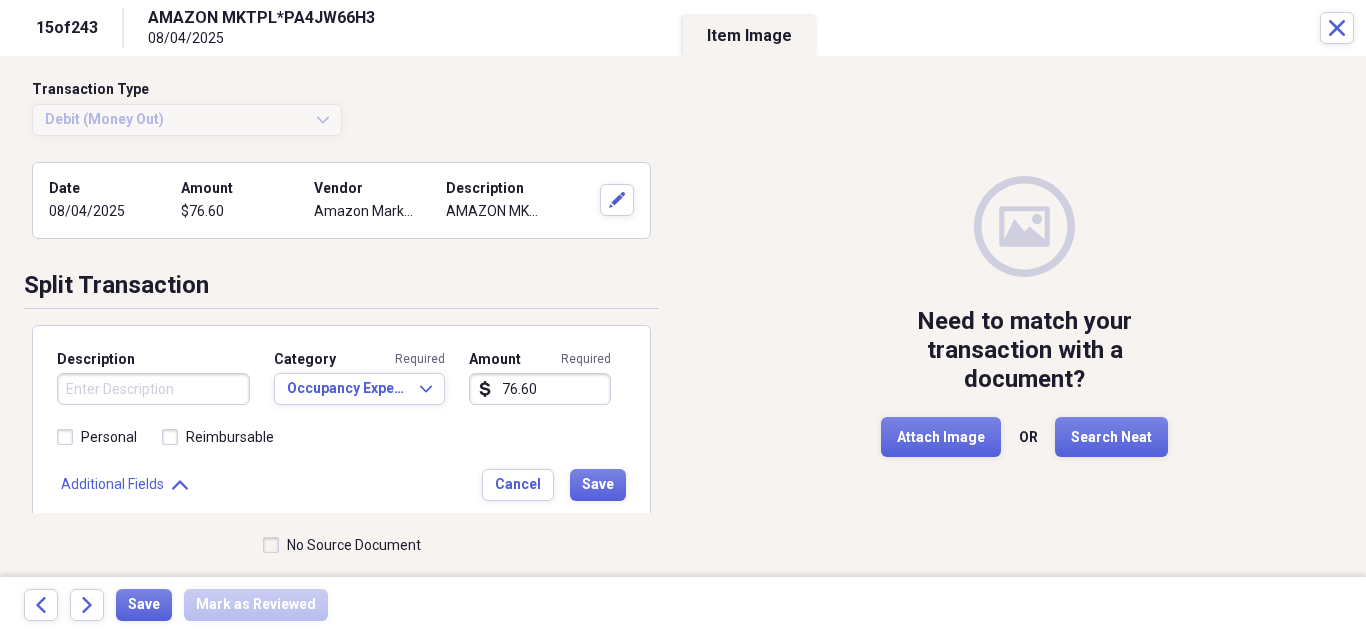 click on "Description" at bounding box center [153, 389] 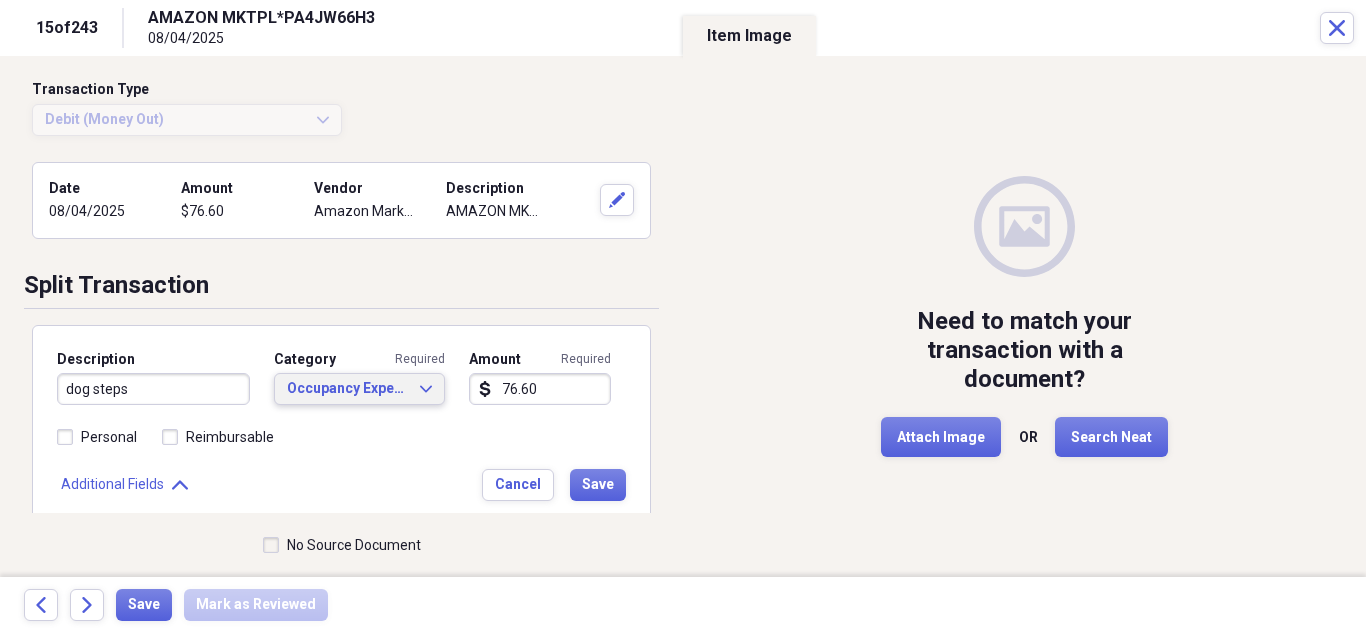 type on "dog steps" 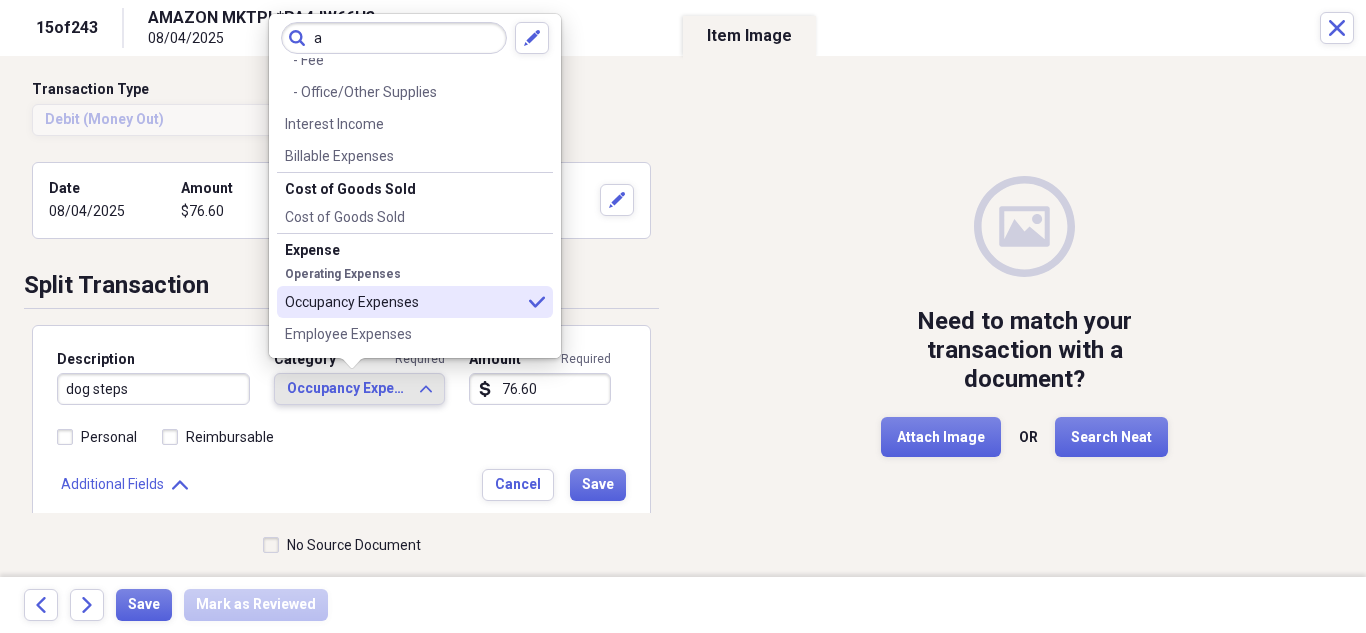 scroll, scrollTop: 0, scrollLeft: 0, axis: both 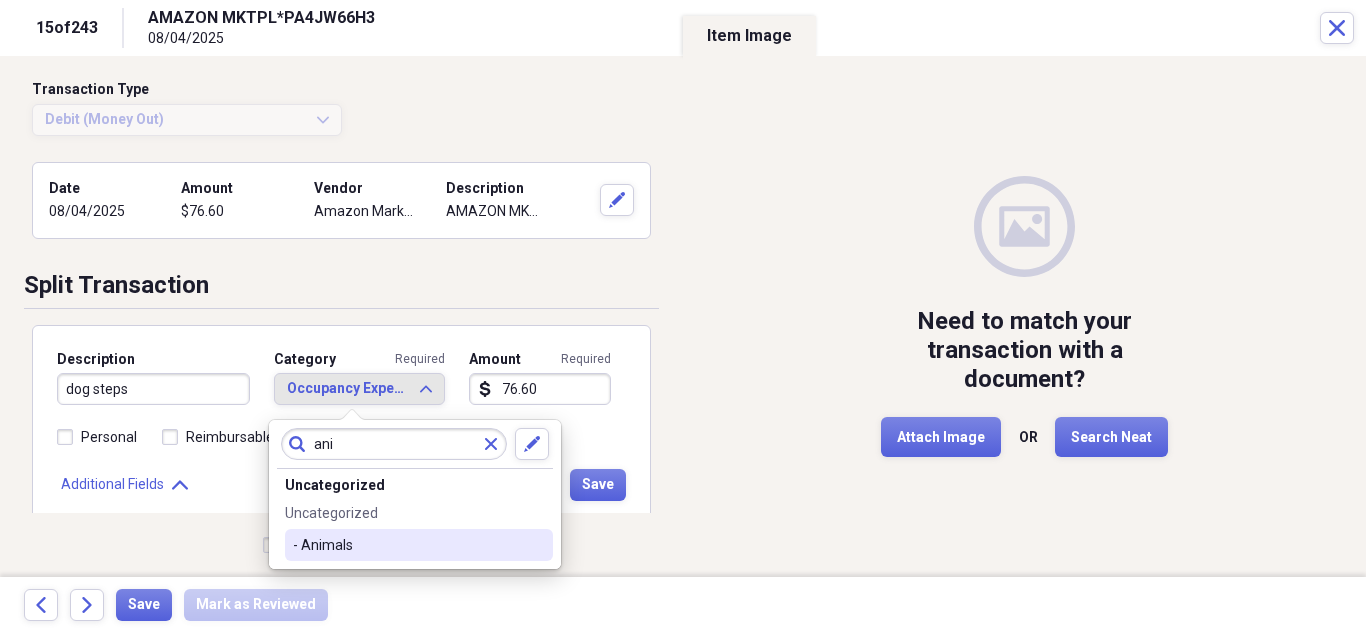 type on "ani" 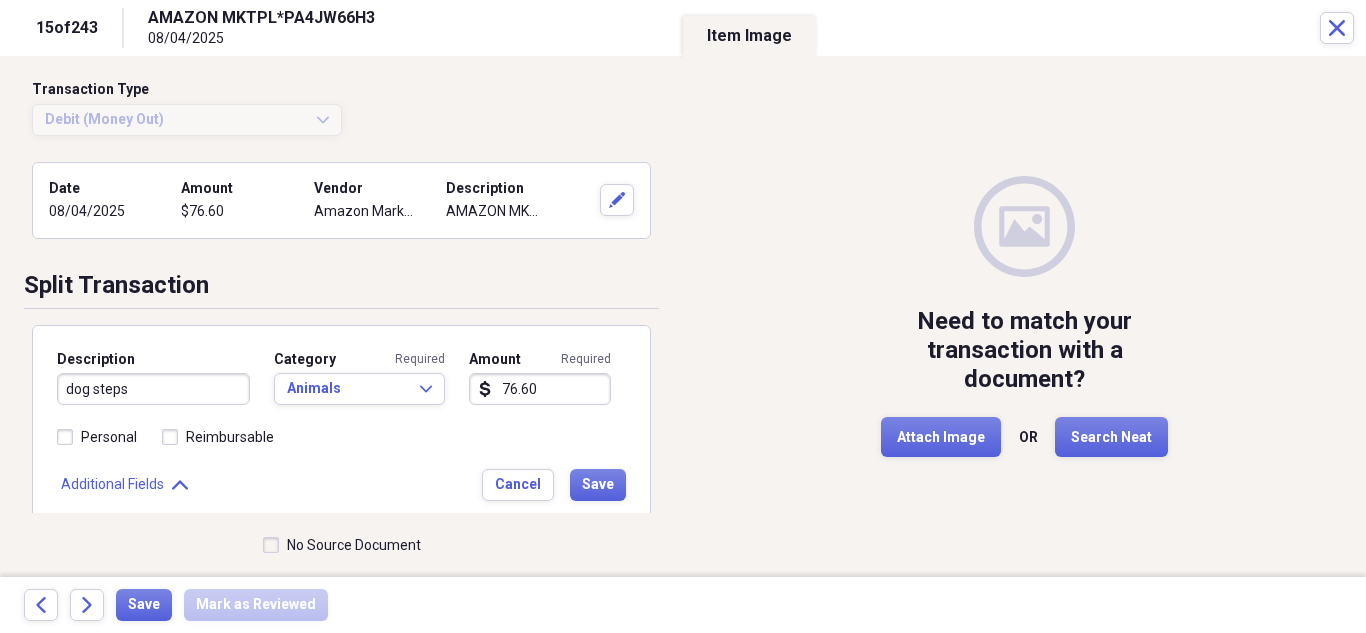 click on "76.60" at bounding box center [540, 389] 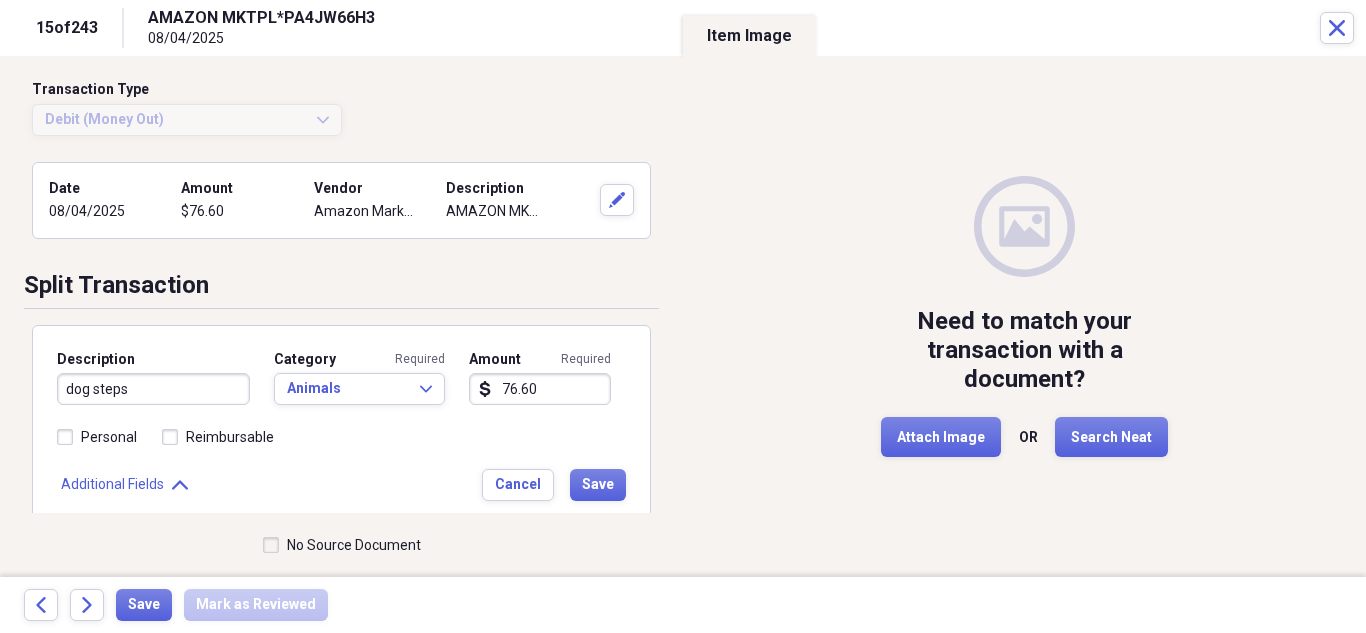 click on "dog steps" at bounding box center (153, 389) 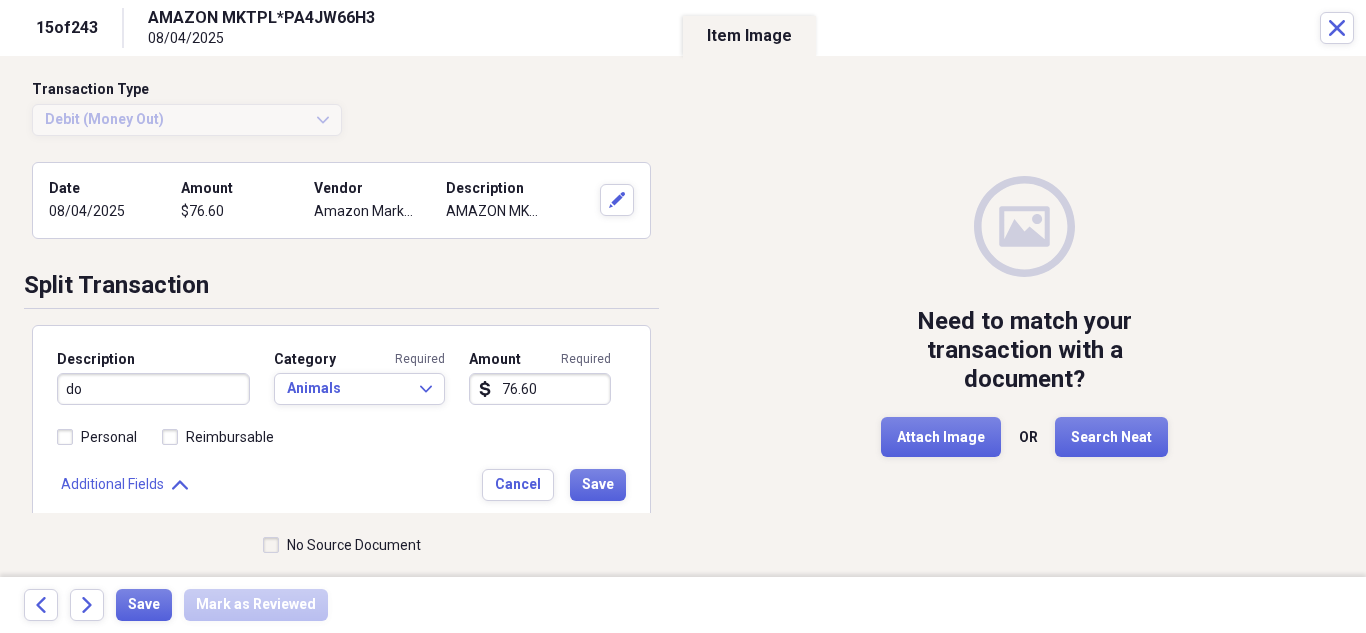 type on "d" 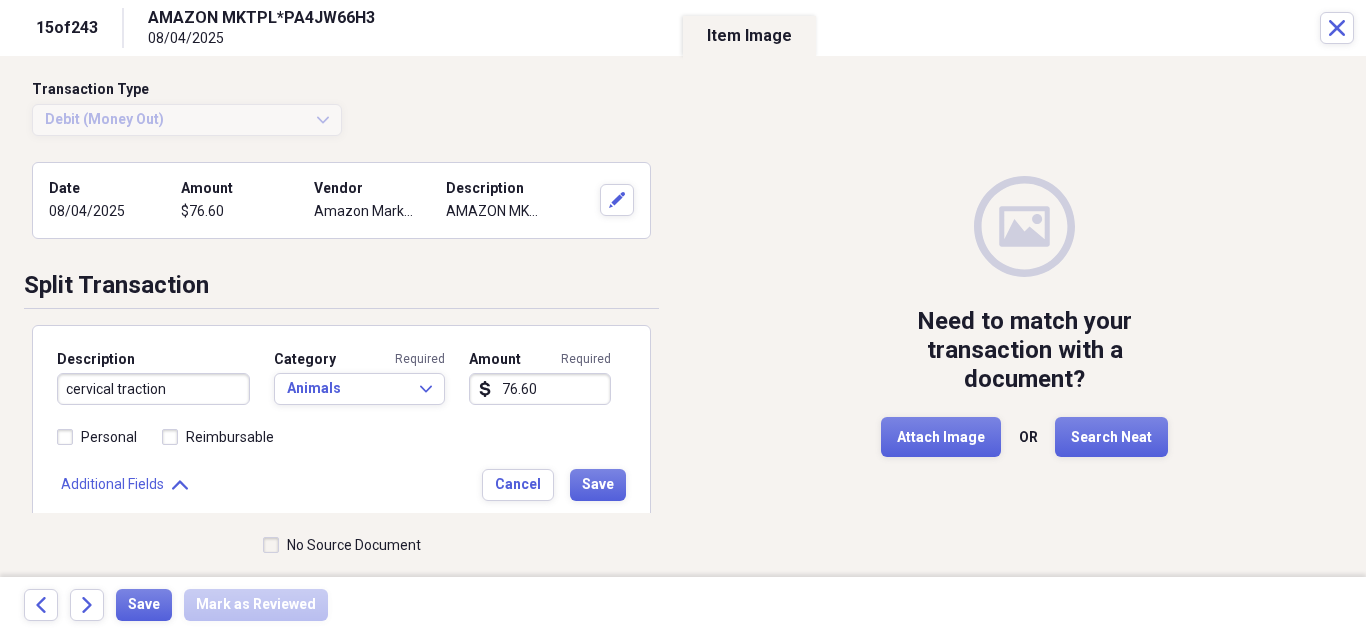 type on "cervical traction" 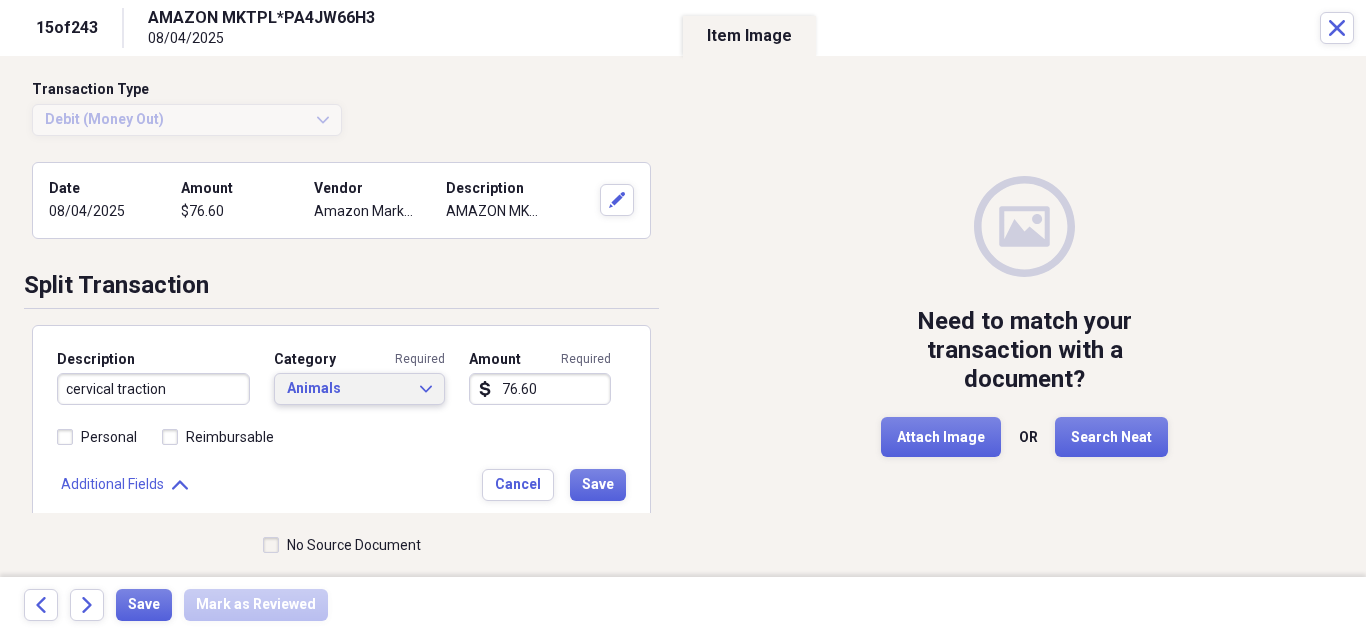 type 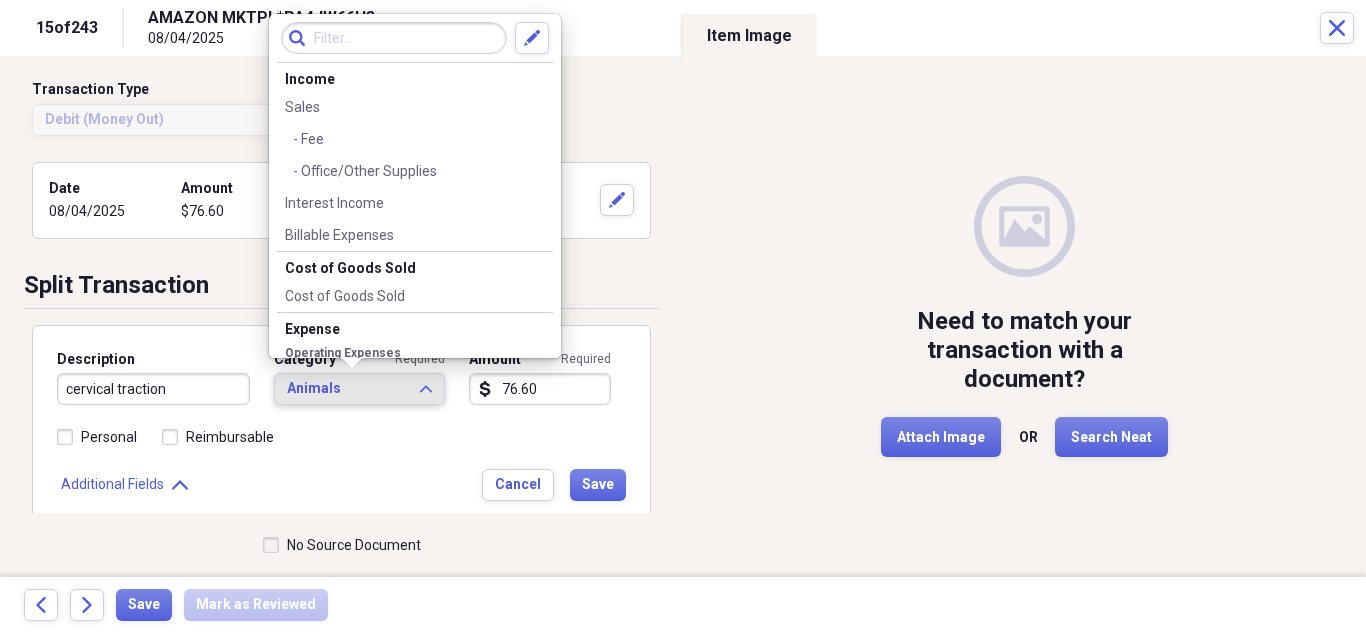 scroll, scrollTop: 953, scrollLeft: 0, axis: vertical 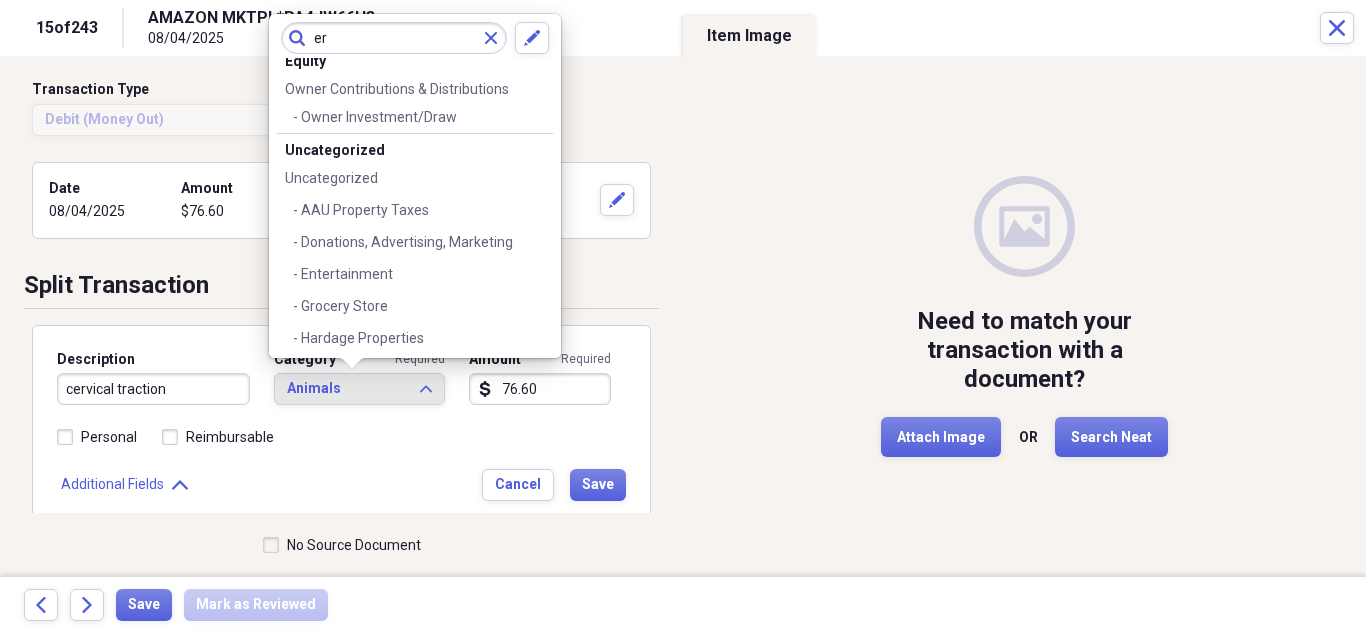 type on "e" 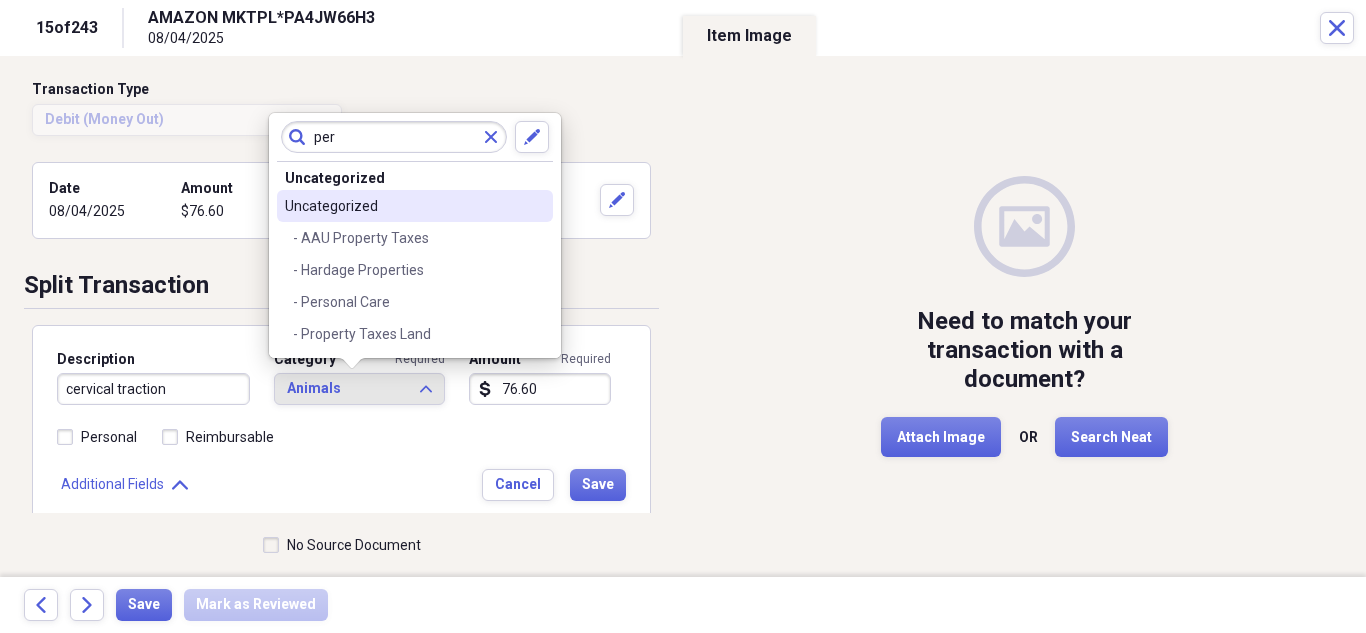 scroll, scrollTop: 0, scrollLeft: 0, axis: both 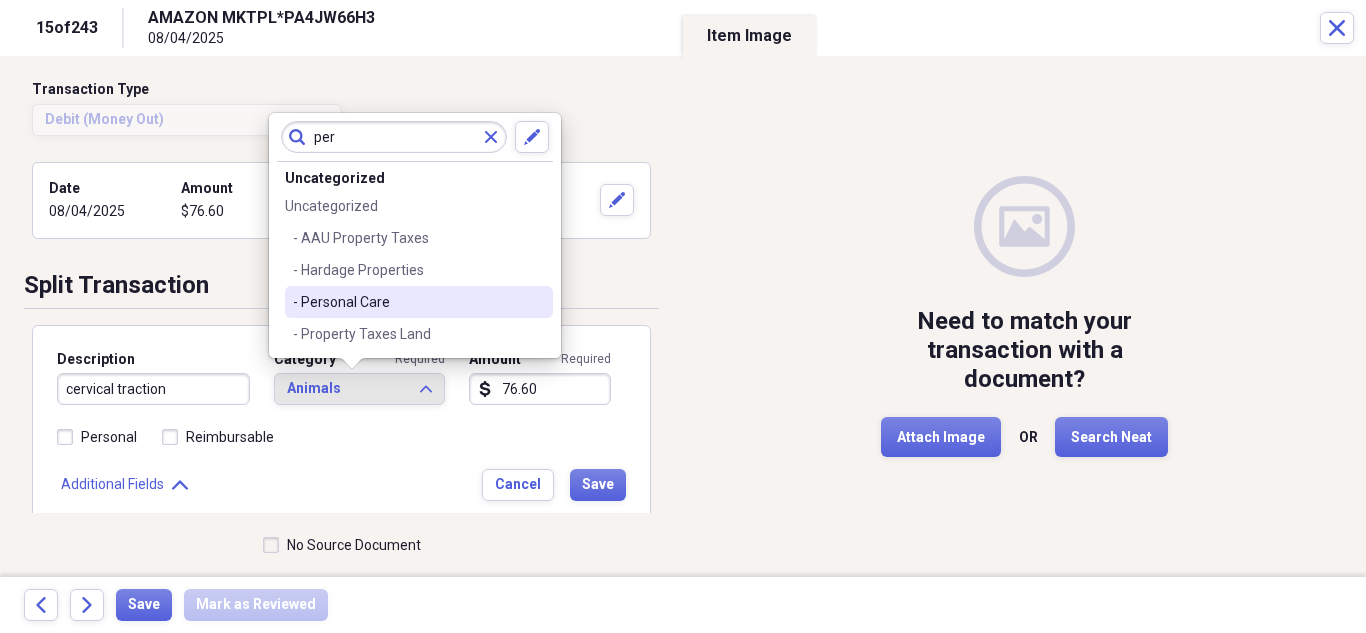 type on "per" 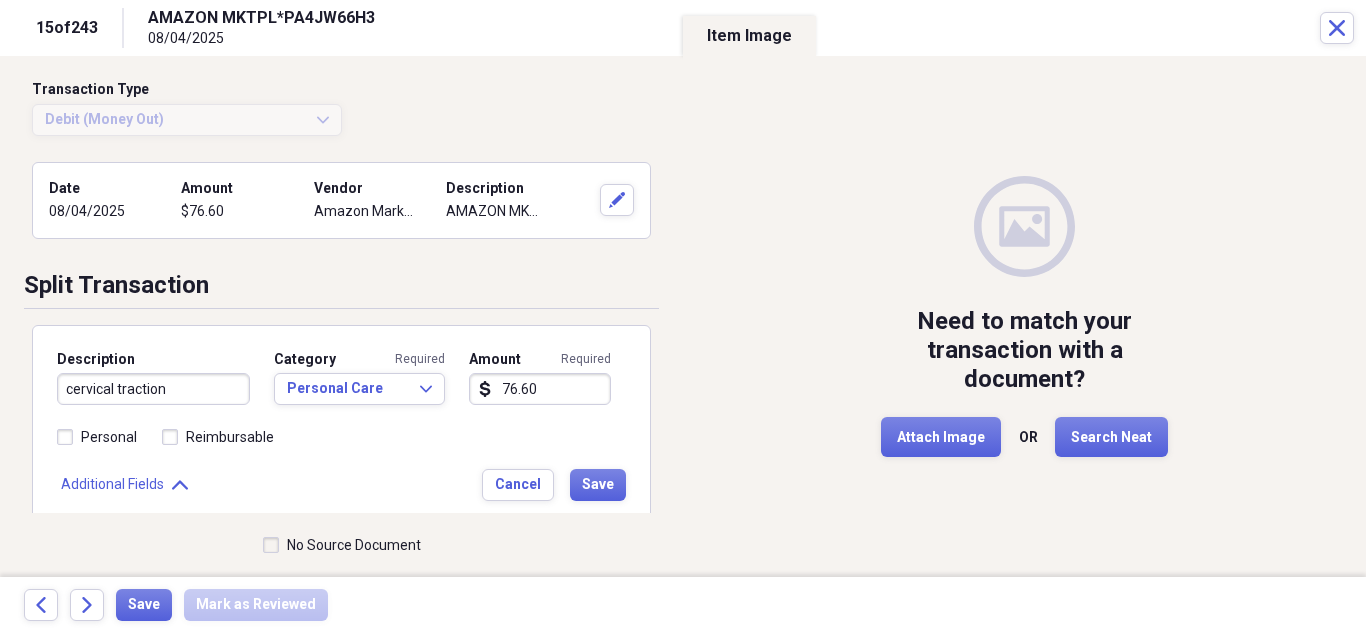 click on "76.60" at bounding box center [540, 389] 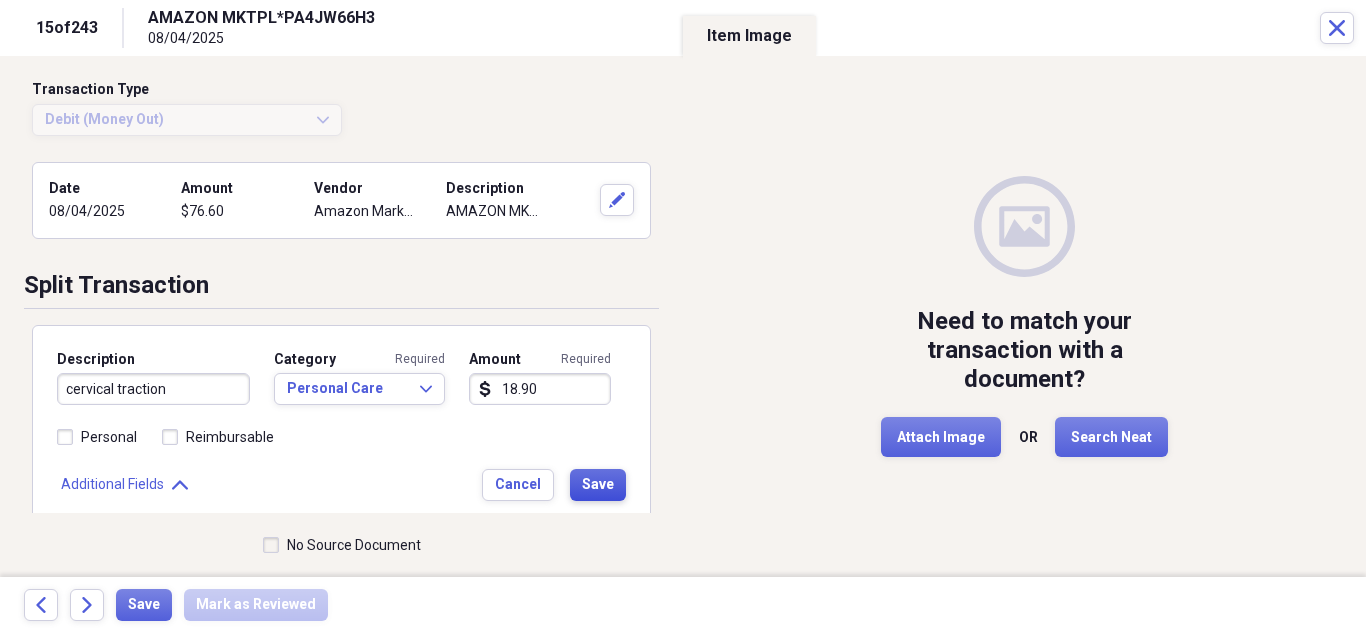 type on "18.90" 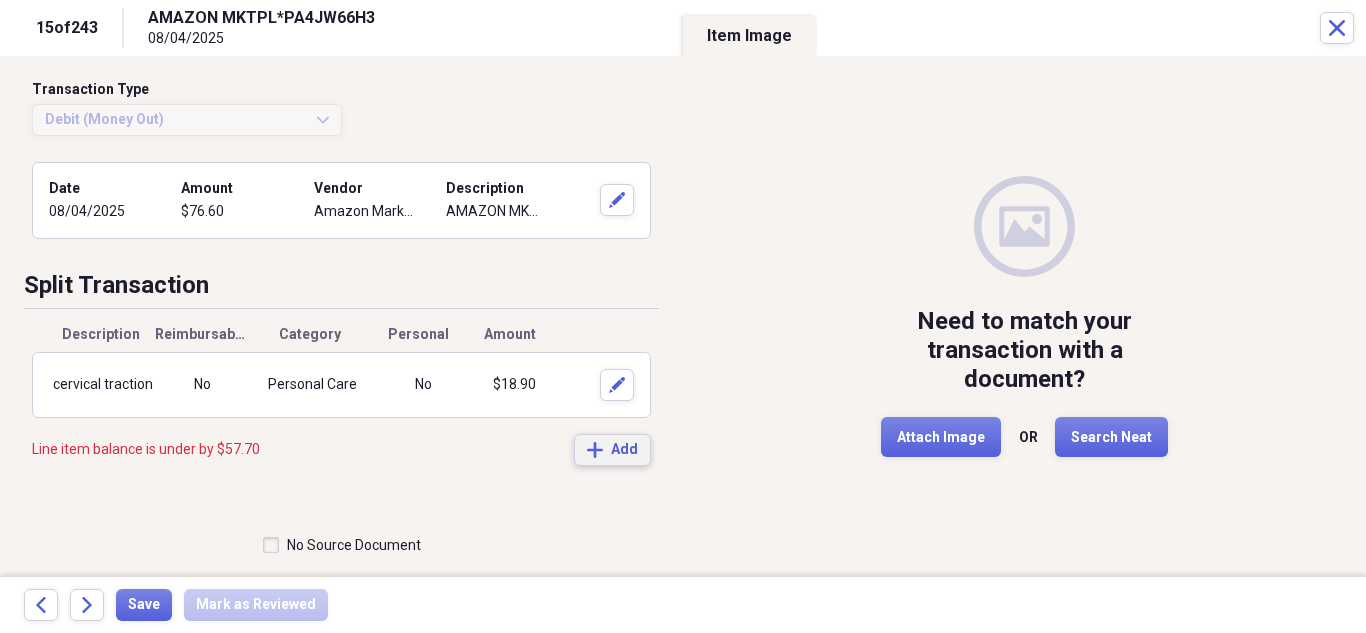 click on "Add Add" at bounding box center (612, 450) 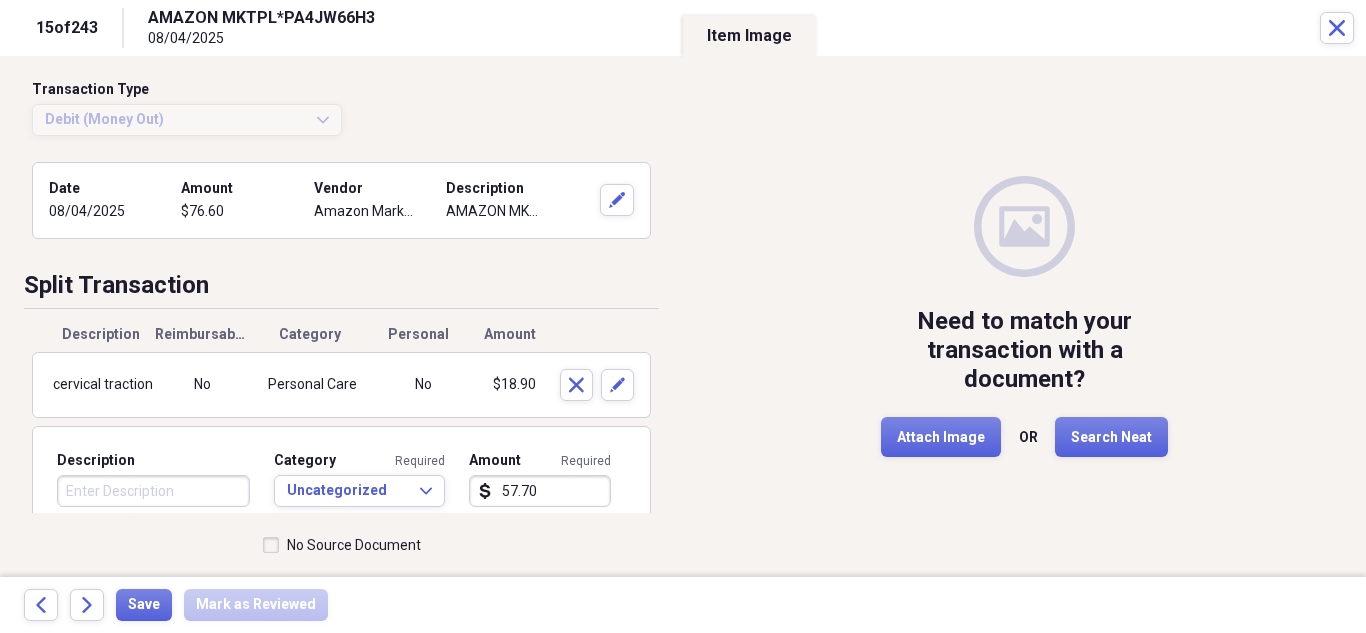 click on "Description" at bounding box center (153, 491) 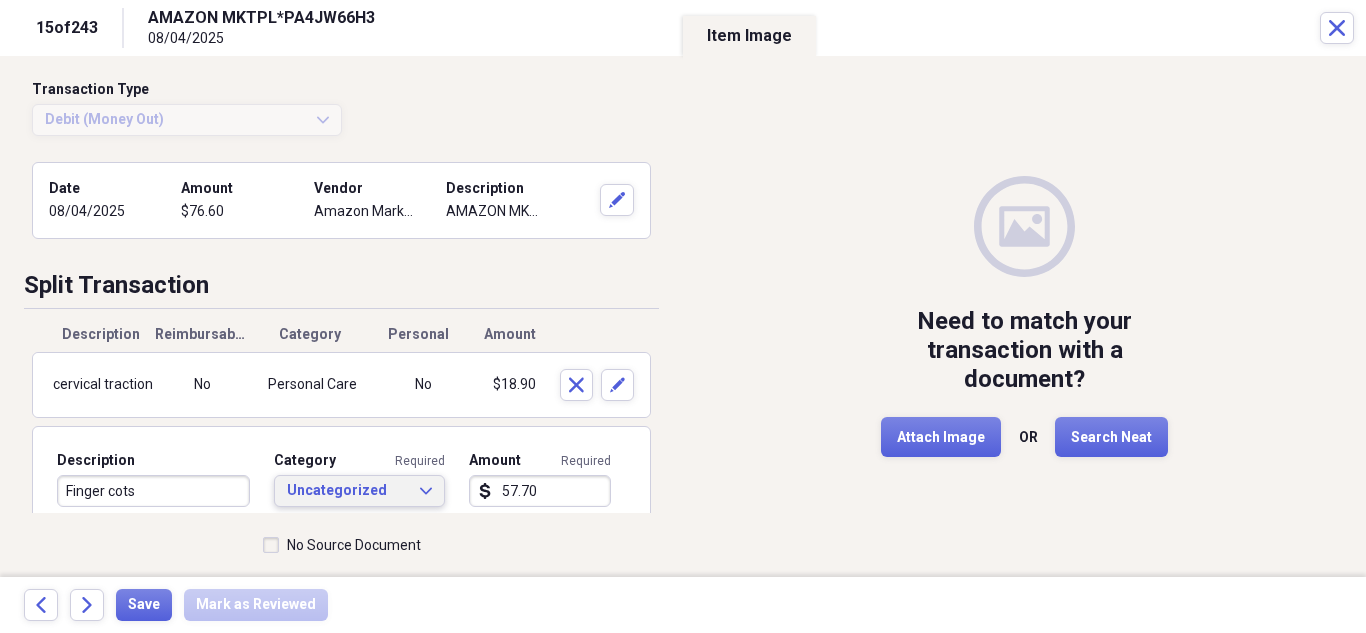 type on "Finger cots" 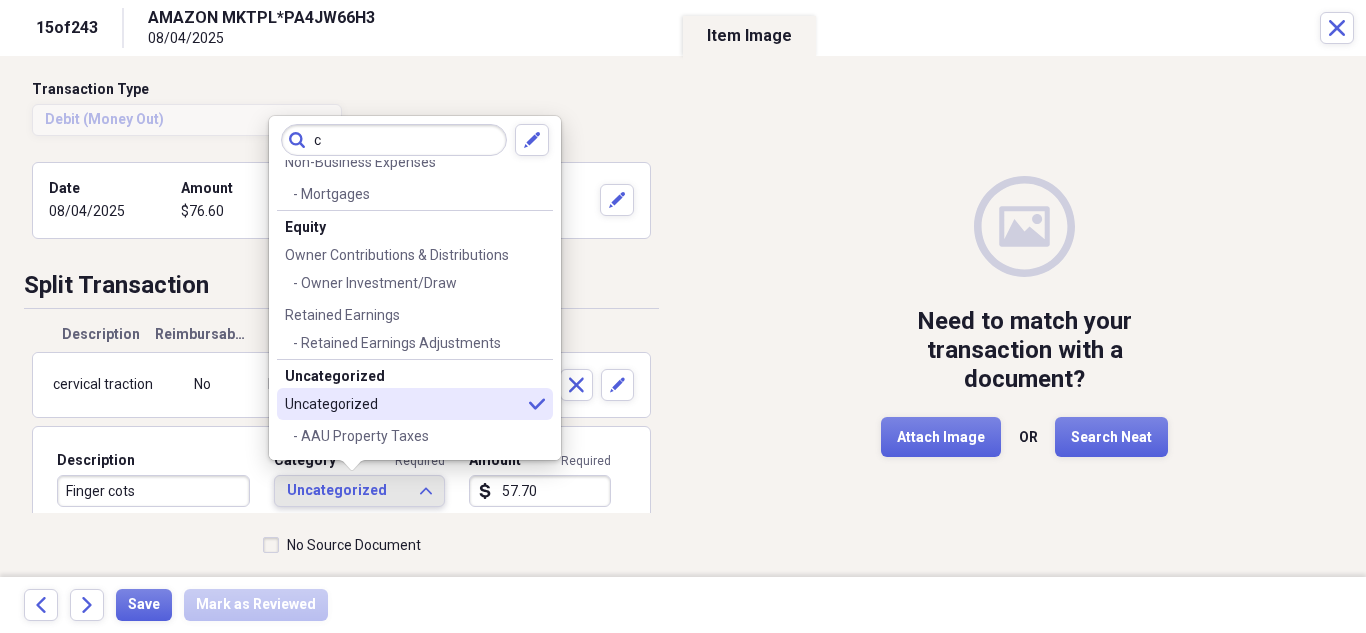 scroll, scrollTop: 0, scrollLeft: 0, axis: both 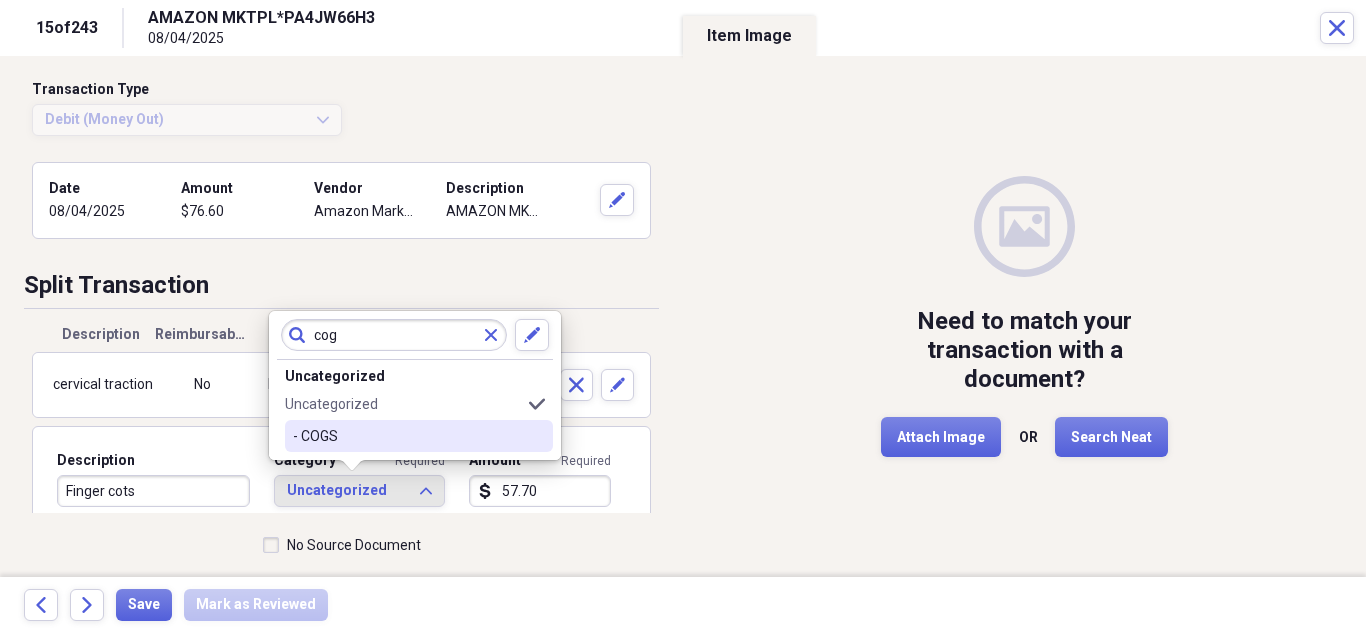 type on "cog" 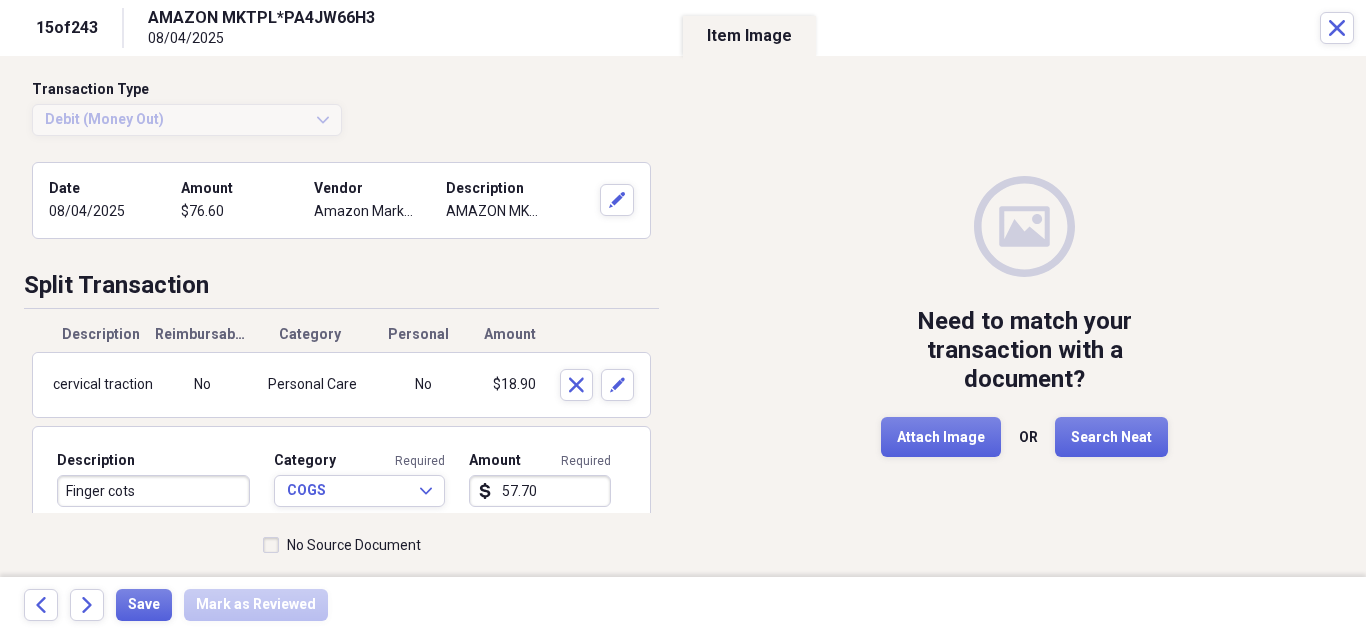 click on "57.70" at bounding box center (540, 491) 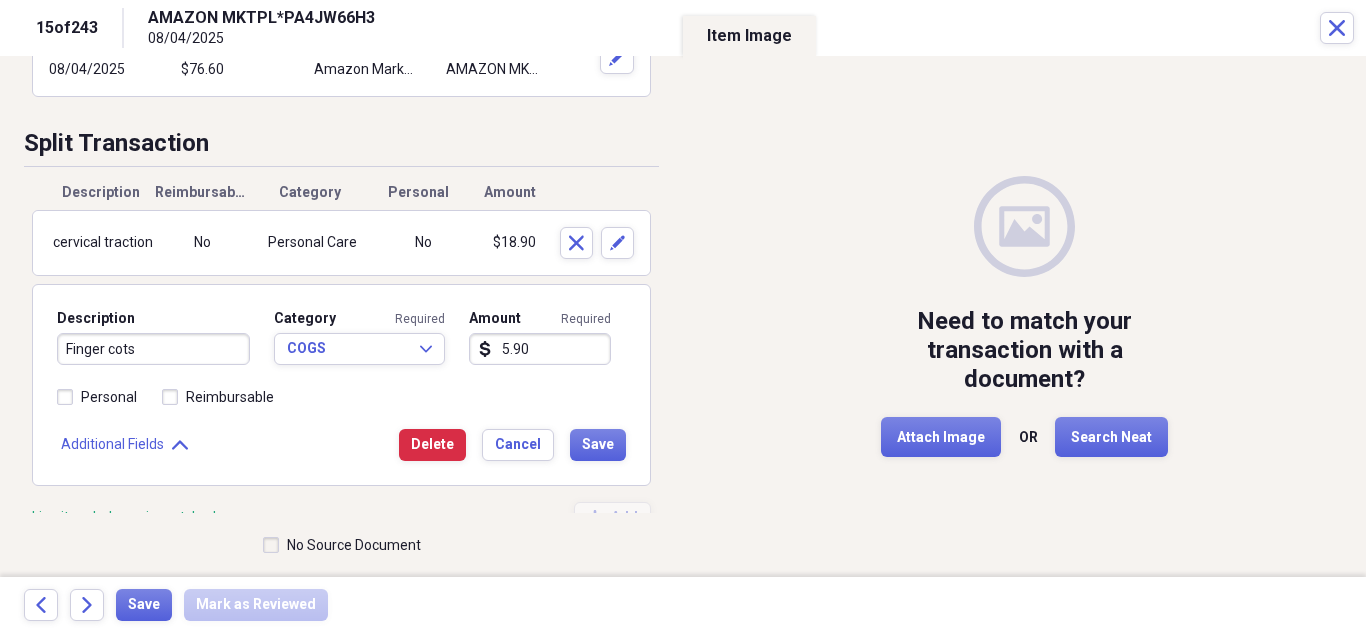 scroll, scrollTop: 173, scrollLeft: 0, axis: vertical 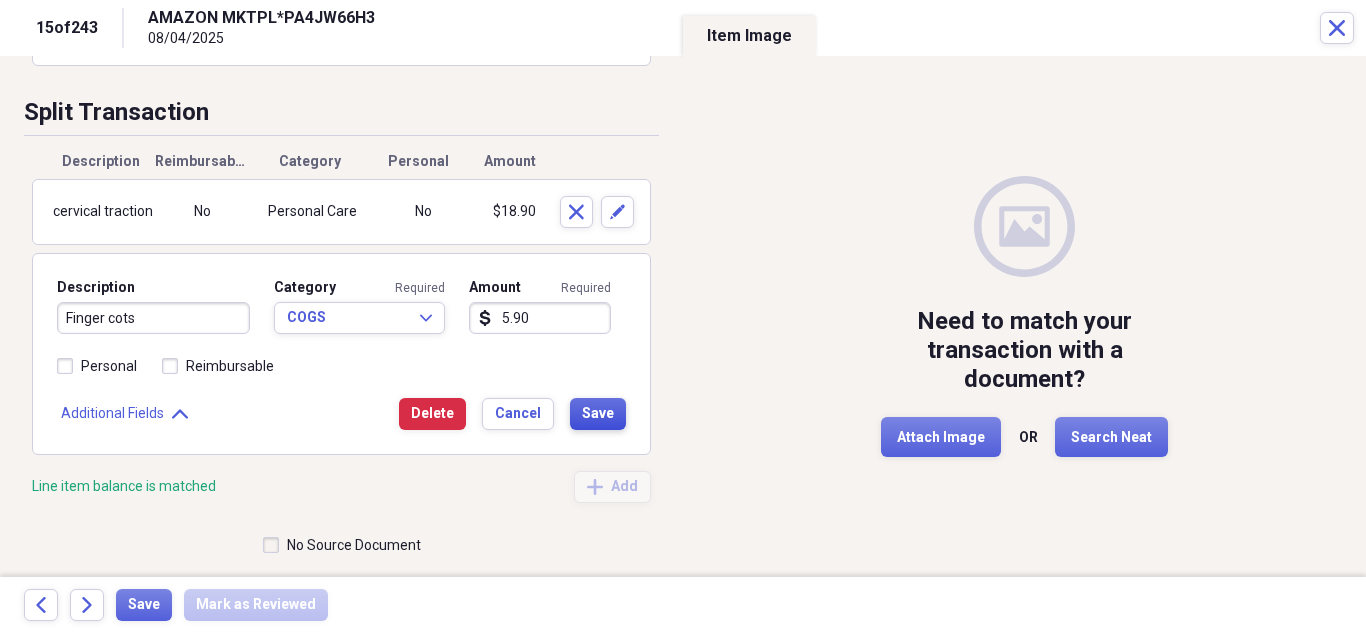 type on "5.90" 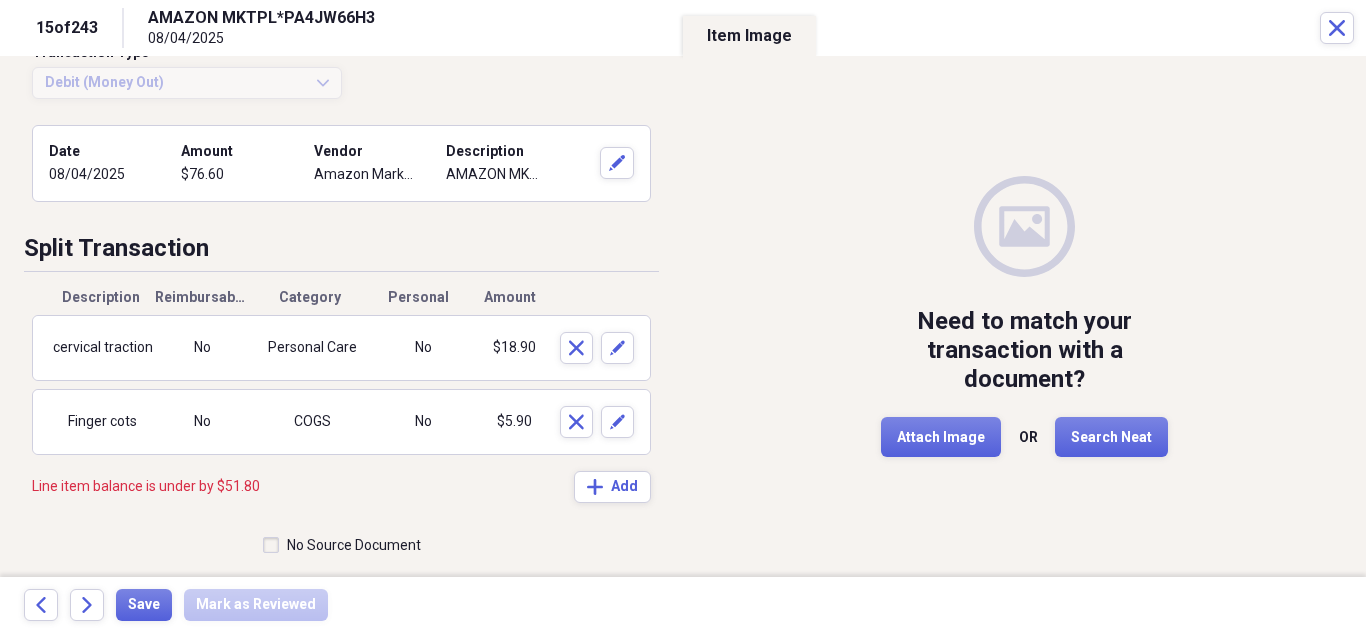 scroll, scrollTop: 37, scrollLeft: 0, axis: vertical 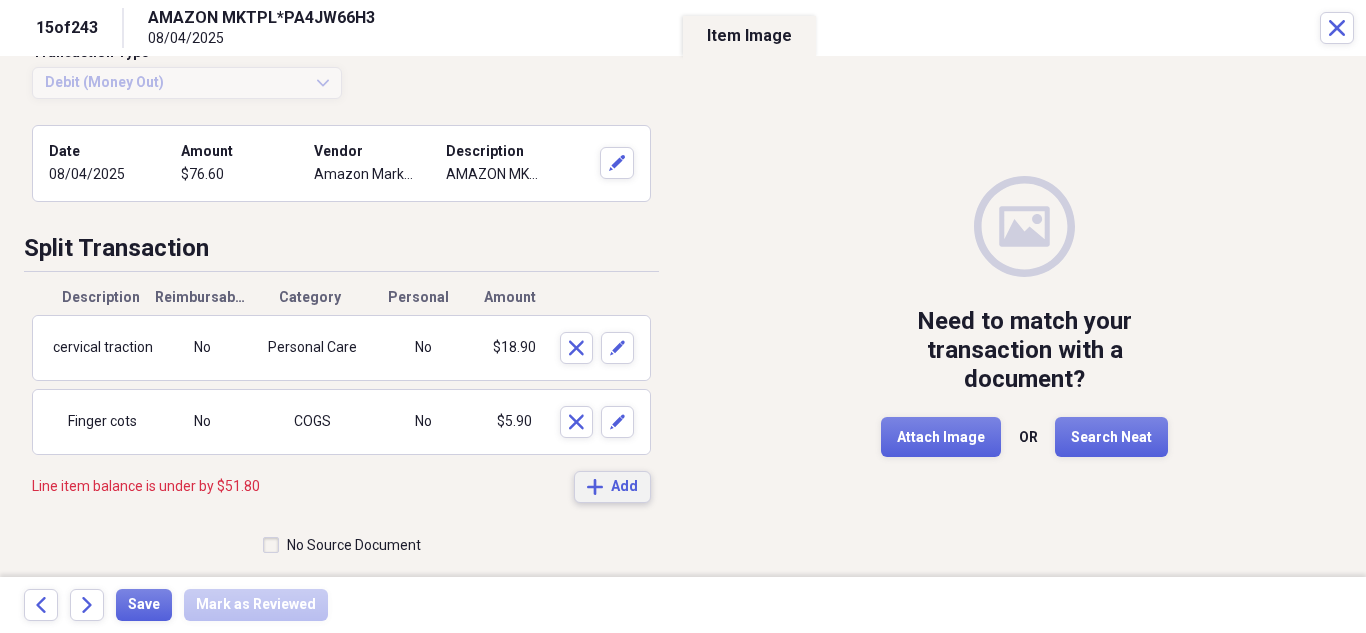 click on "Add" at bounding box center (624, 487) 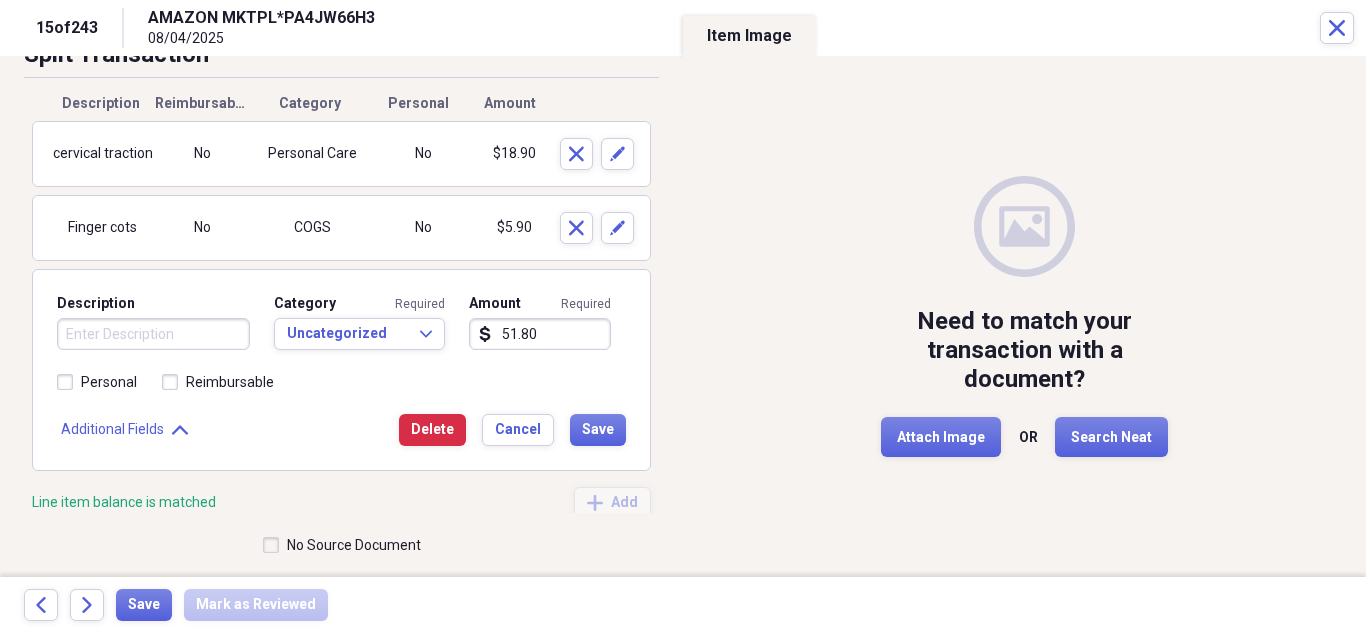 scroll, scrollTop: 247, scrollLeft: 0, axis: vertical 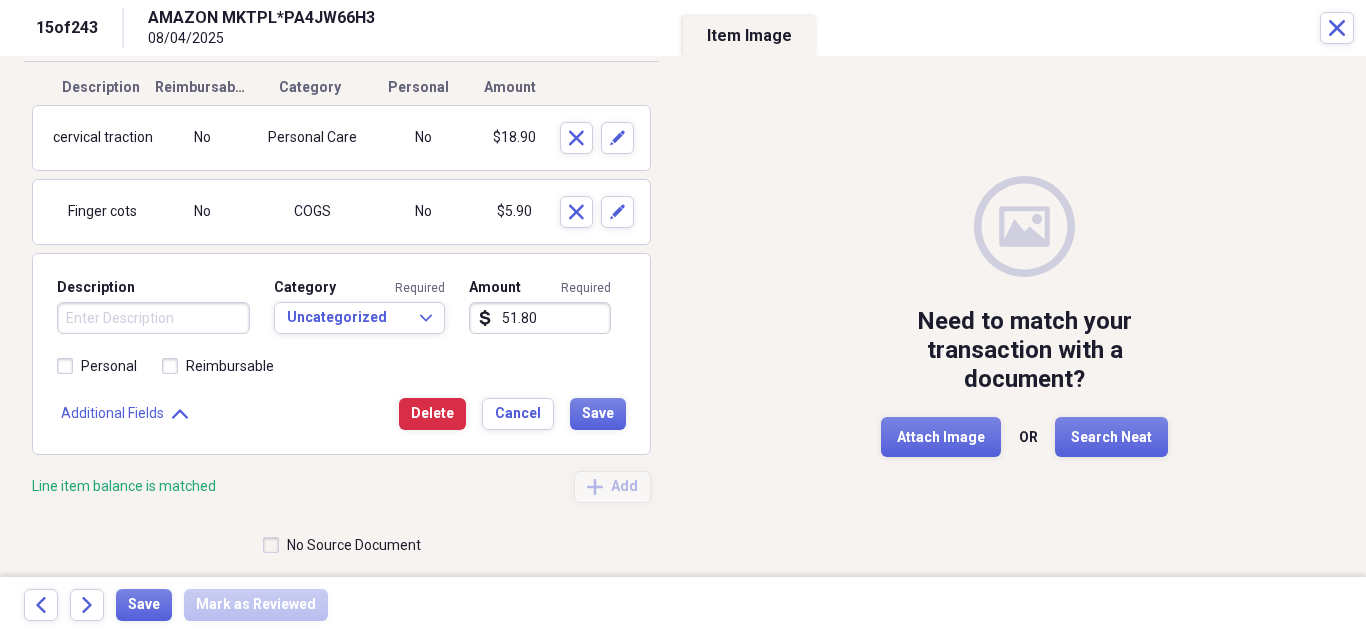 click on "Description" at bounding box center (153, 318) 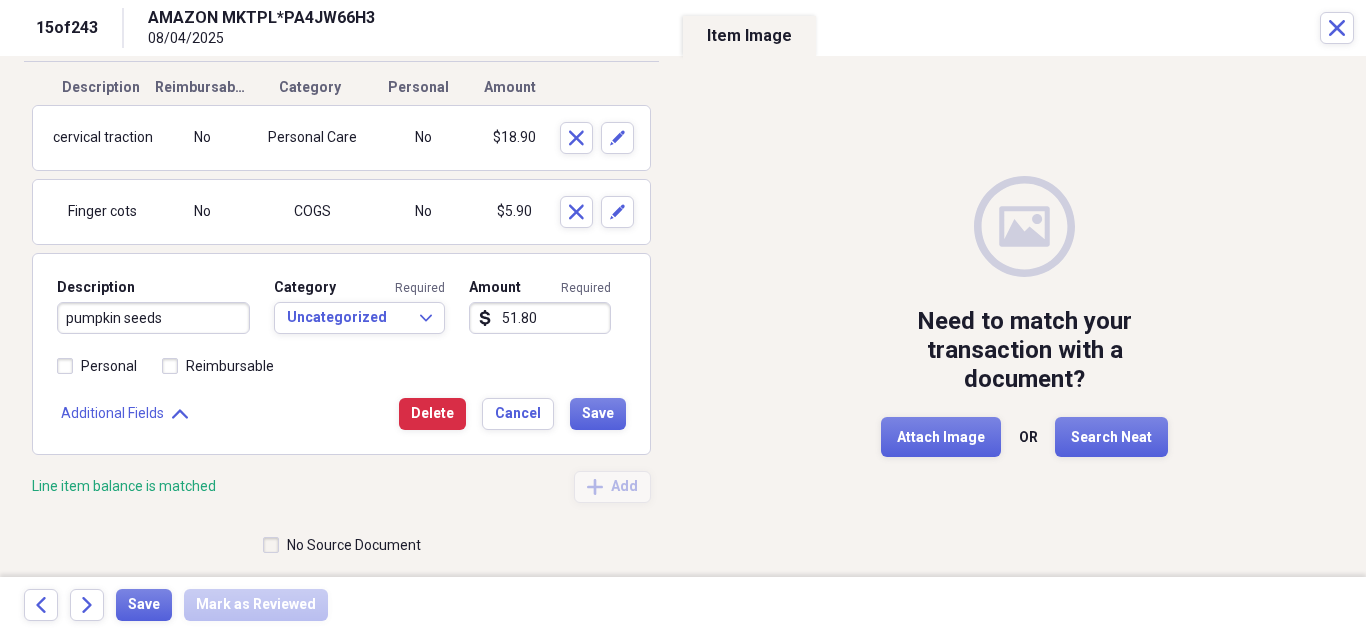 type on "pumpkin seeds" 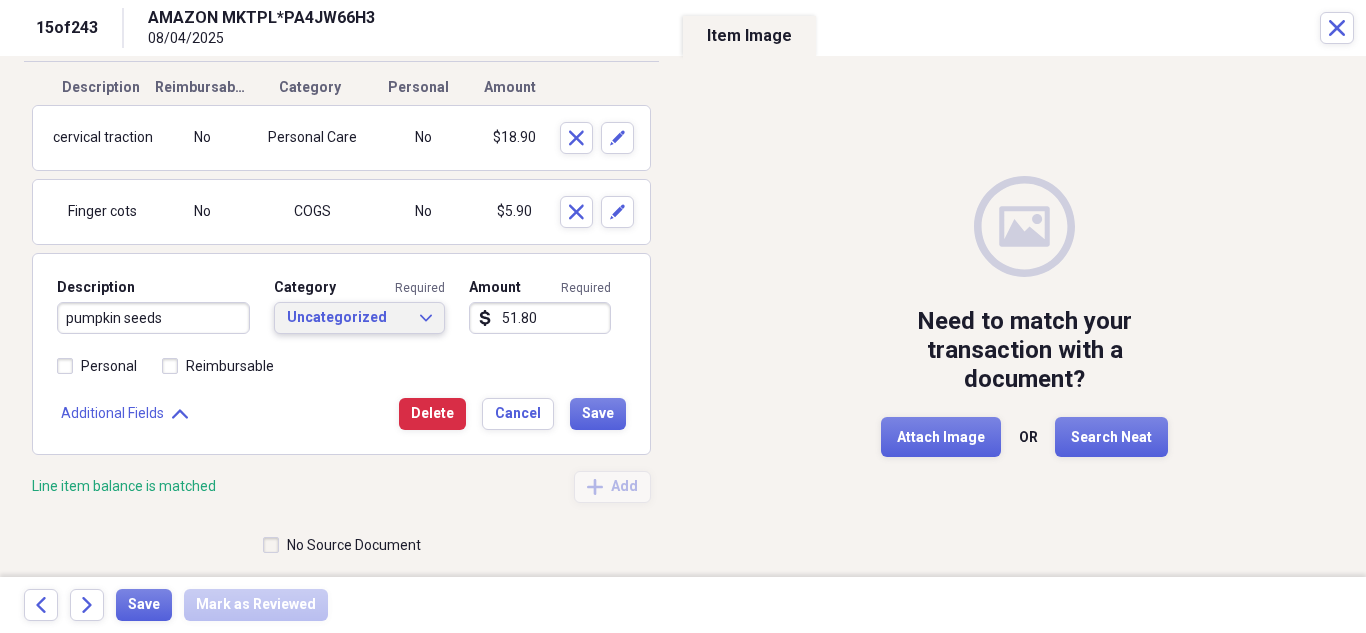 type 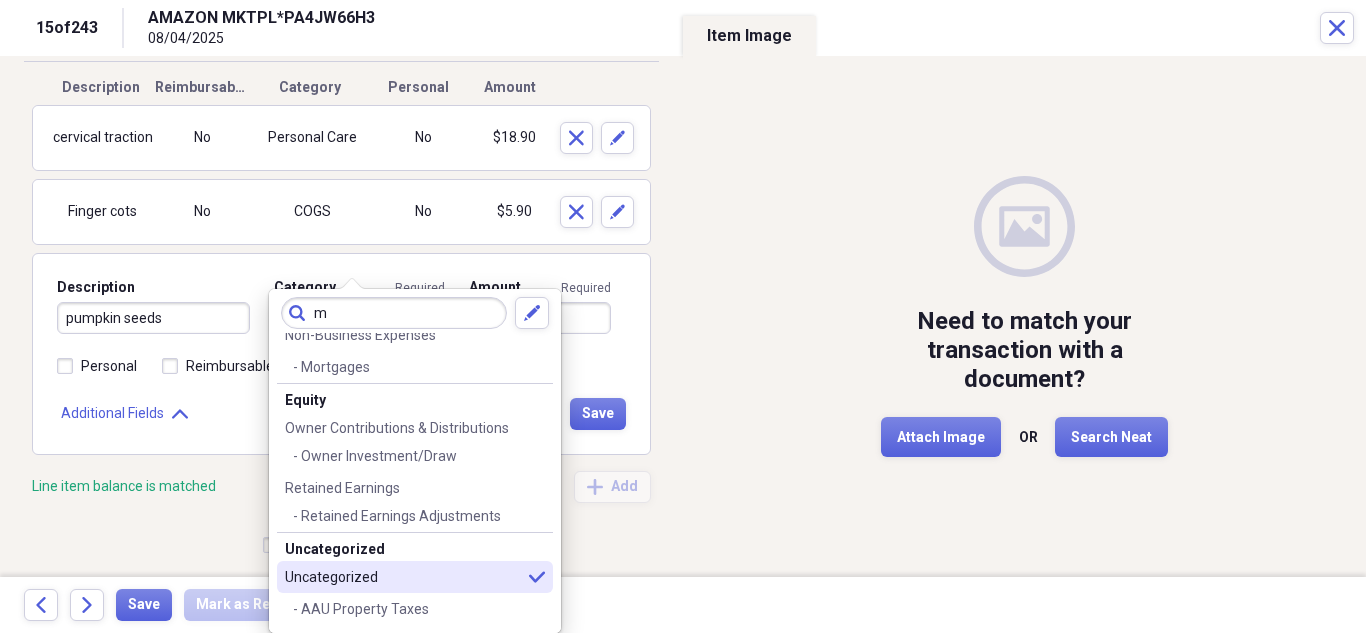 scroll, scrollTop: 0, scrollLeft: 0, axis: both 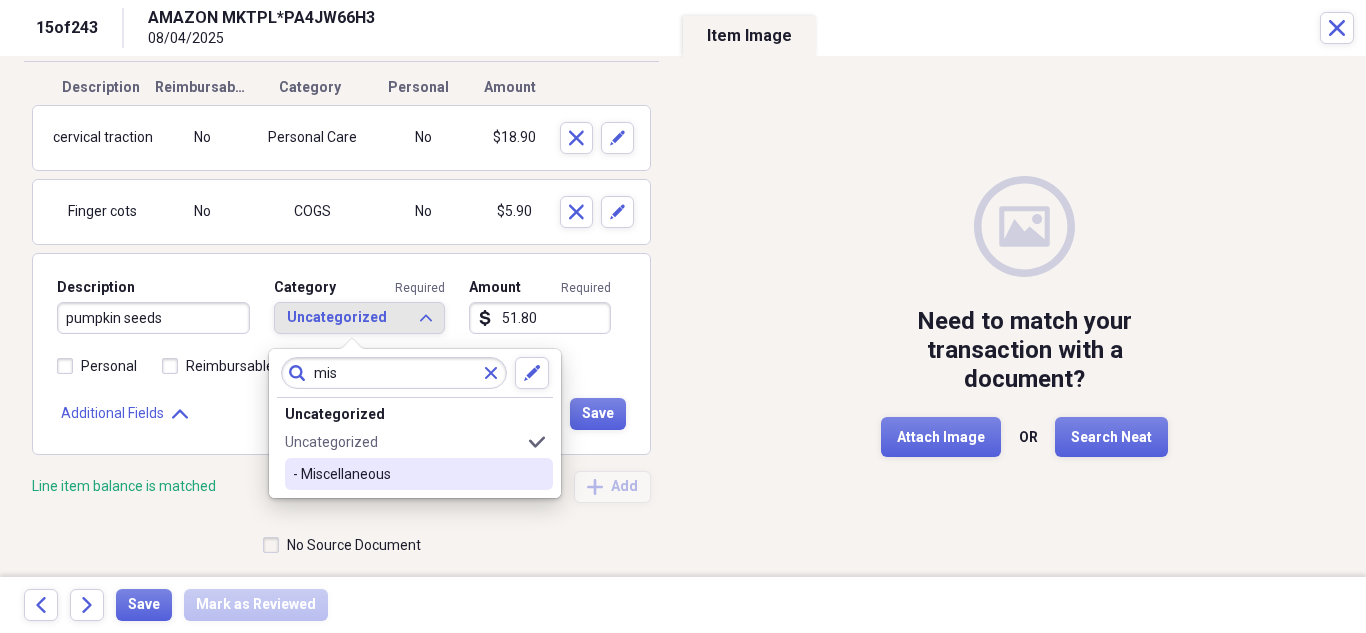 type on "mis" 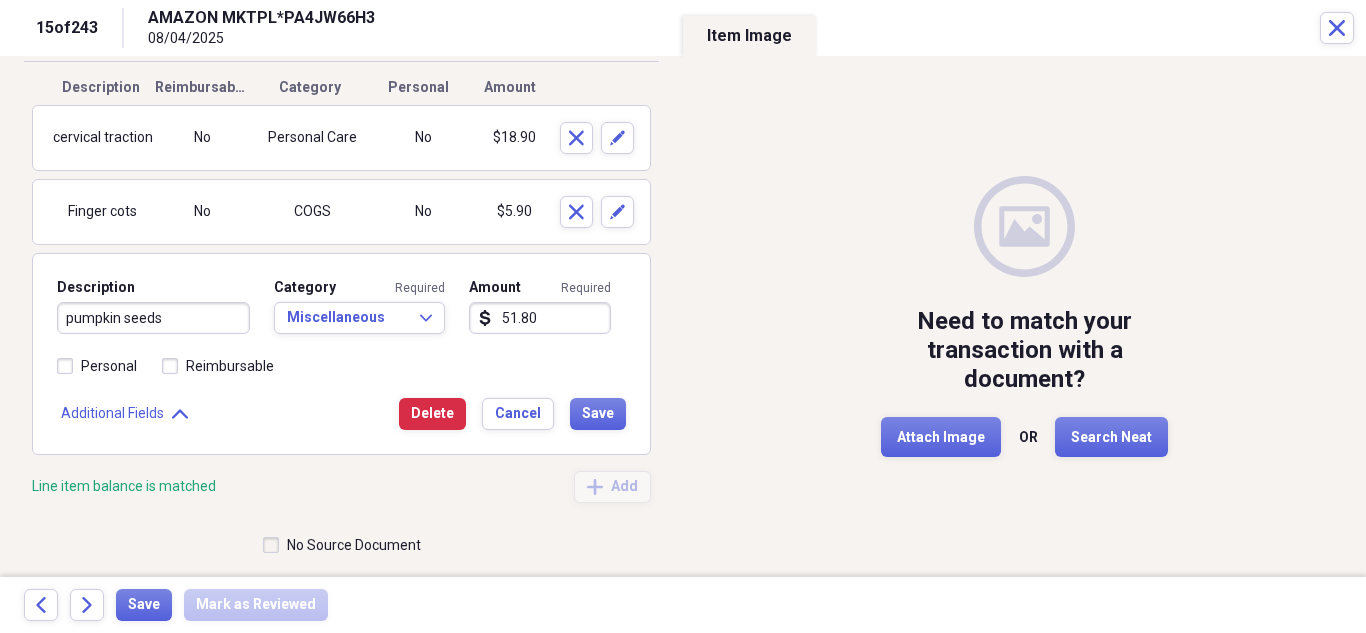 click on "51.80" at bounding box center [540, 318] 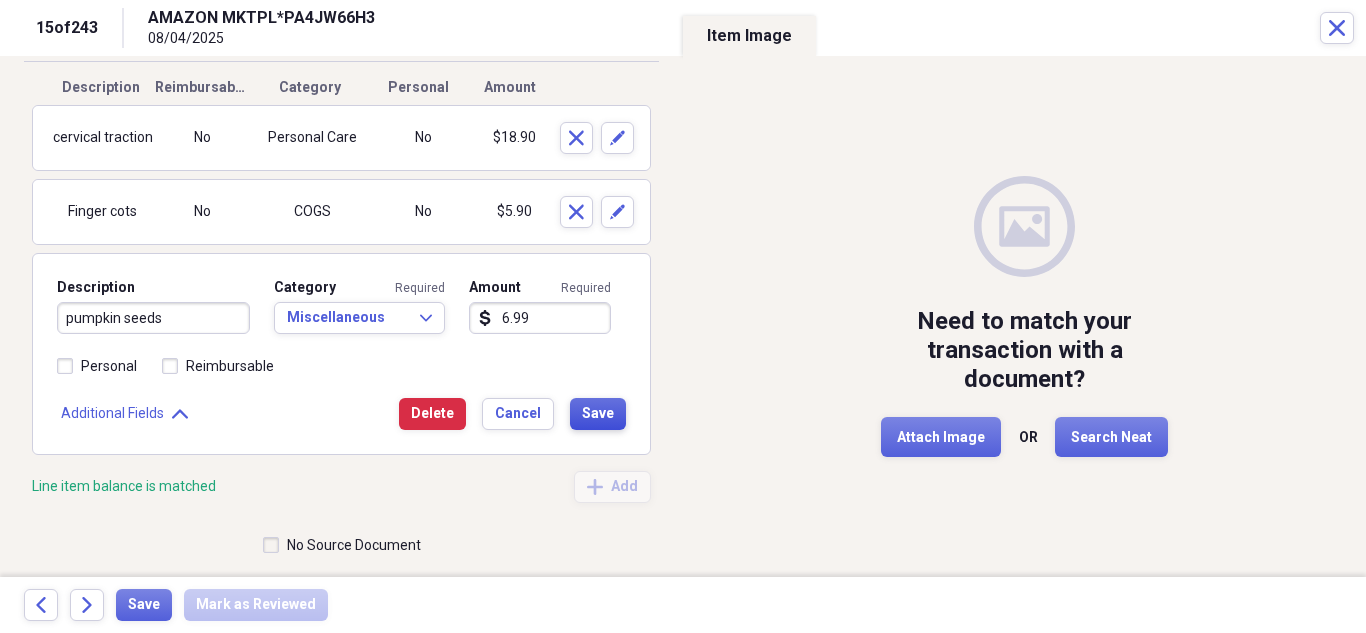 type on "6.99" 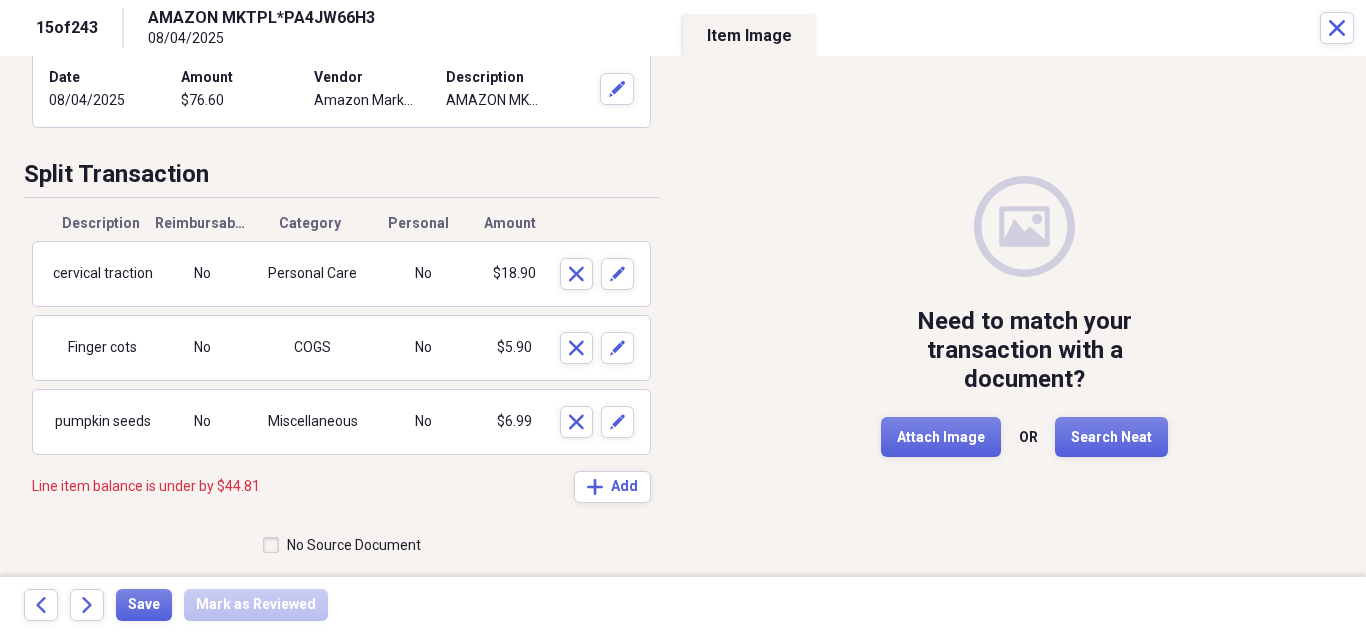 scroll, scrollTop: 111, scrollLeft: 0, axis: vertical 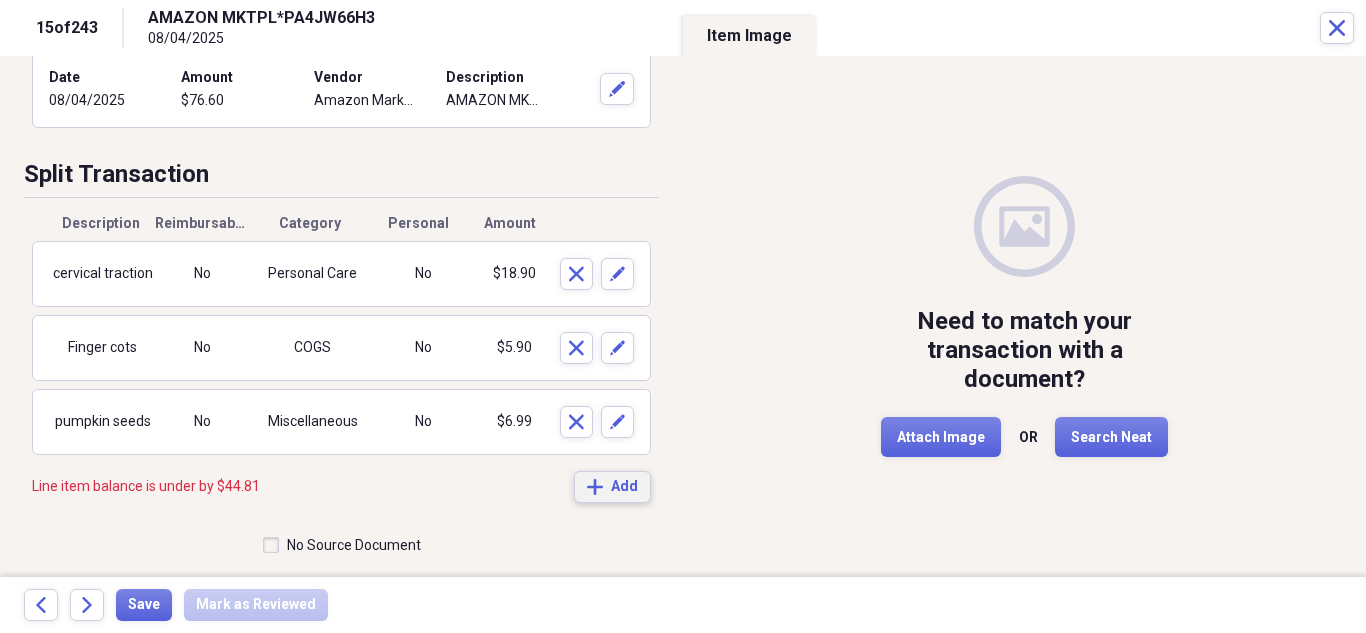 click on "Add" at bounding box center (624, 487) 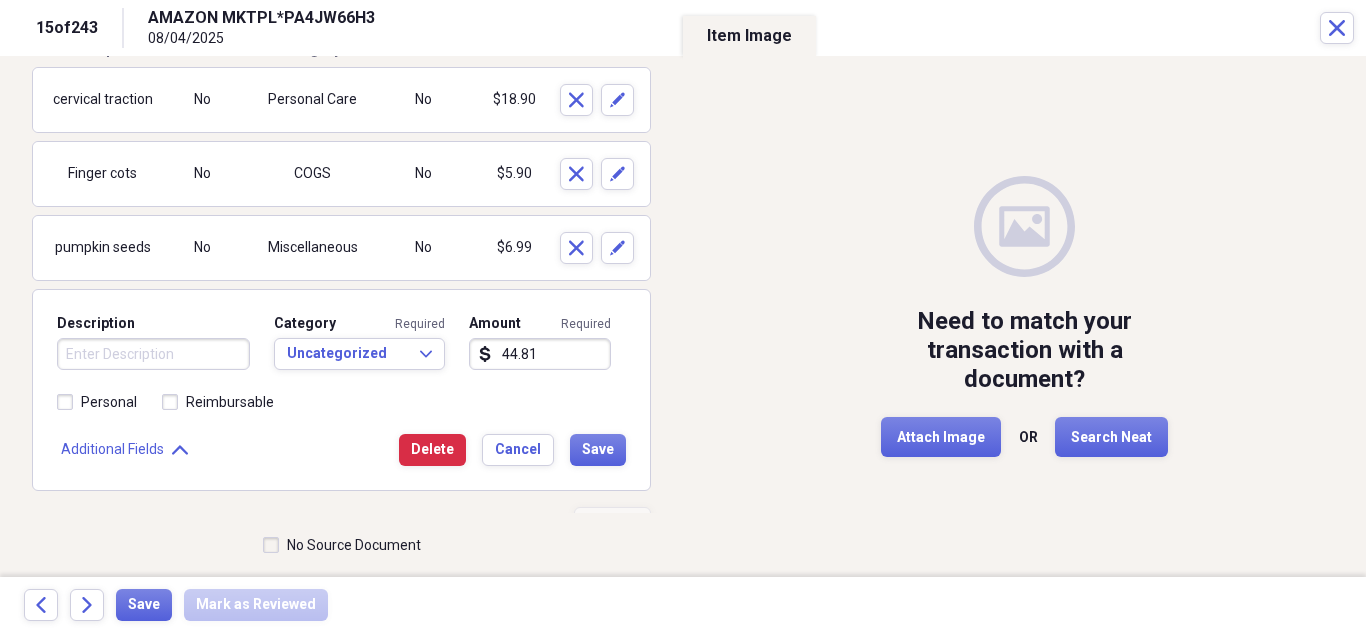scroll, scrollTop: 321, scrollLeft: 0, axis: vertical 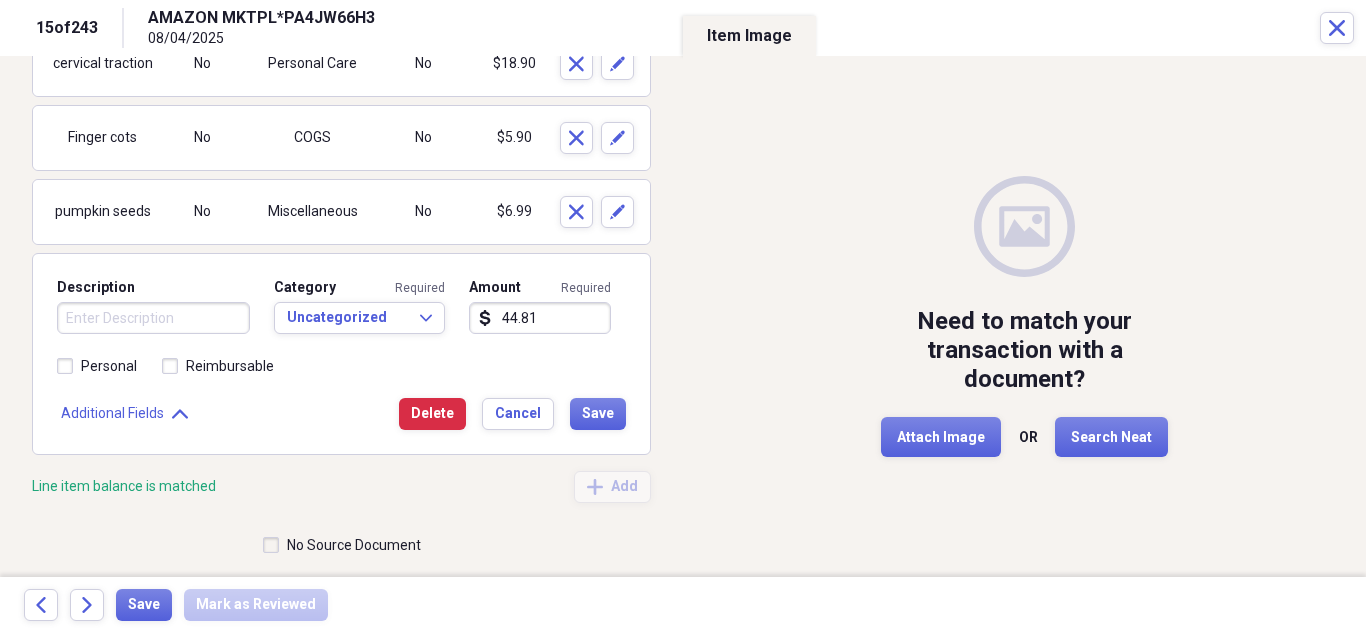 click on "Description" at bounding box center [153, 318] 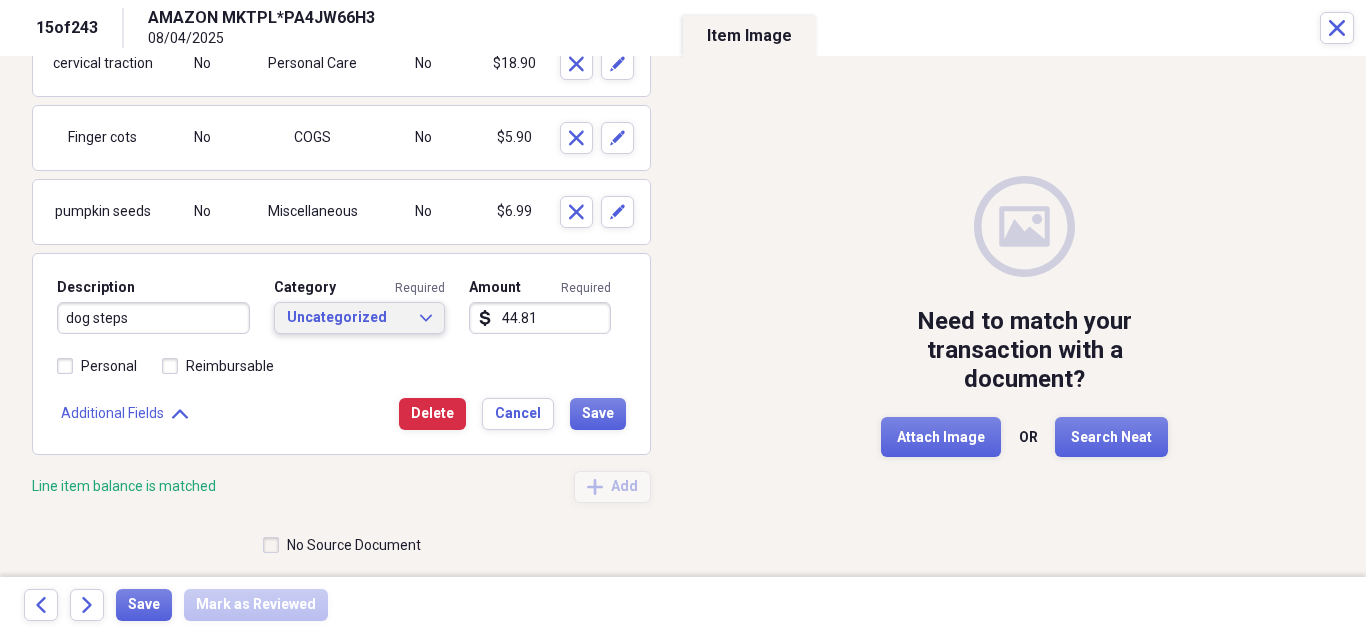 type on "dog steps" 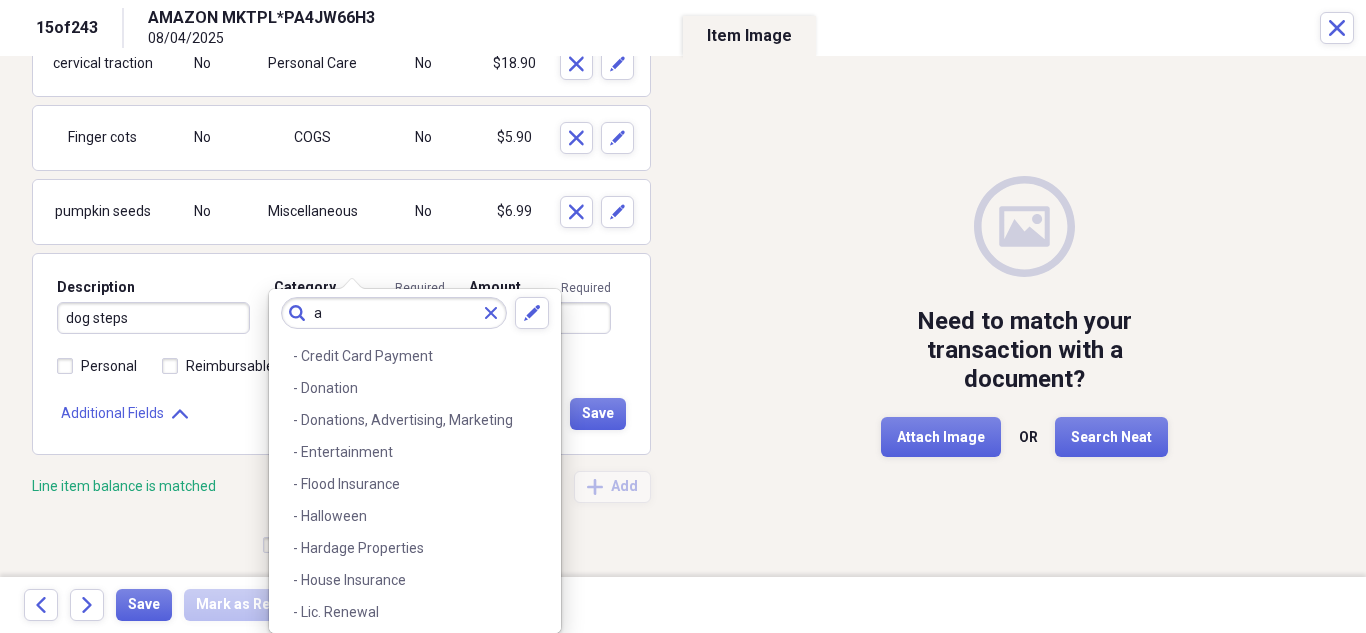 scroll, scrollTop: 0, scrollLeft: 0, axis: both 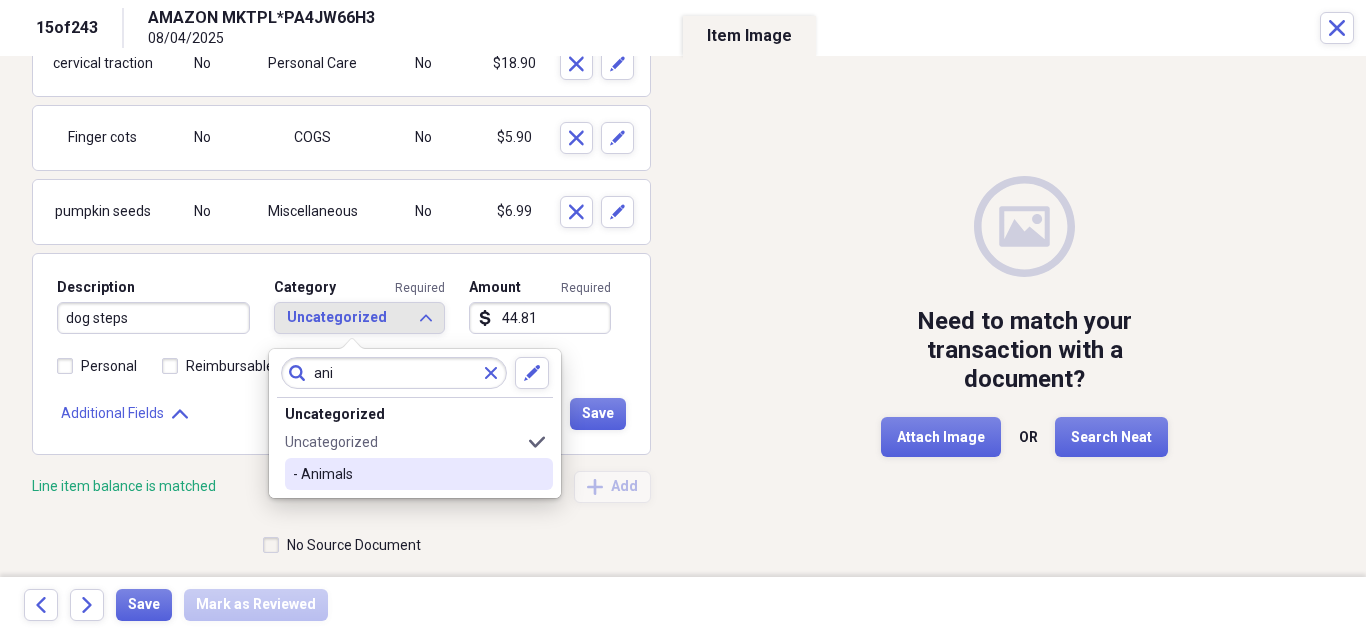 type on "ani" 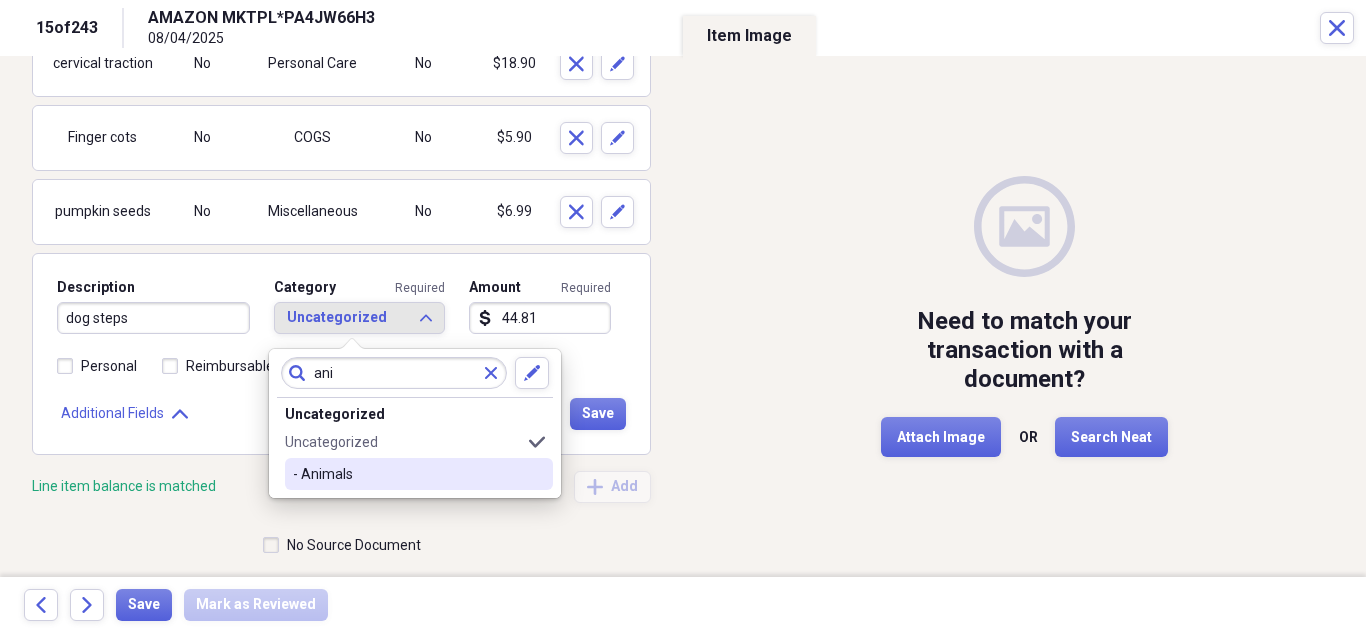 click on "- Animals" at bounding box center (407, 474) 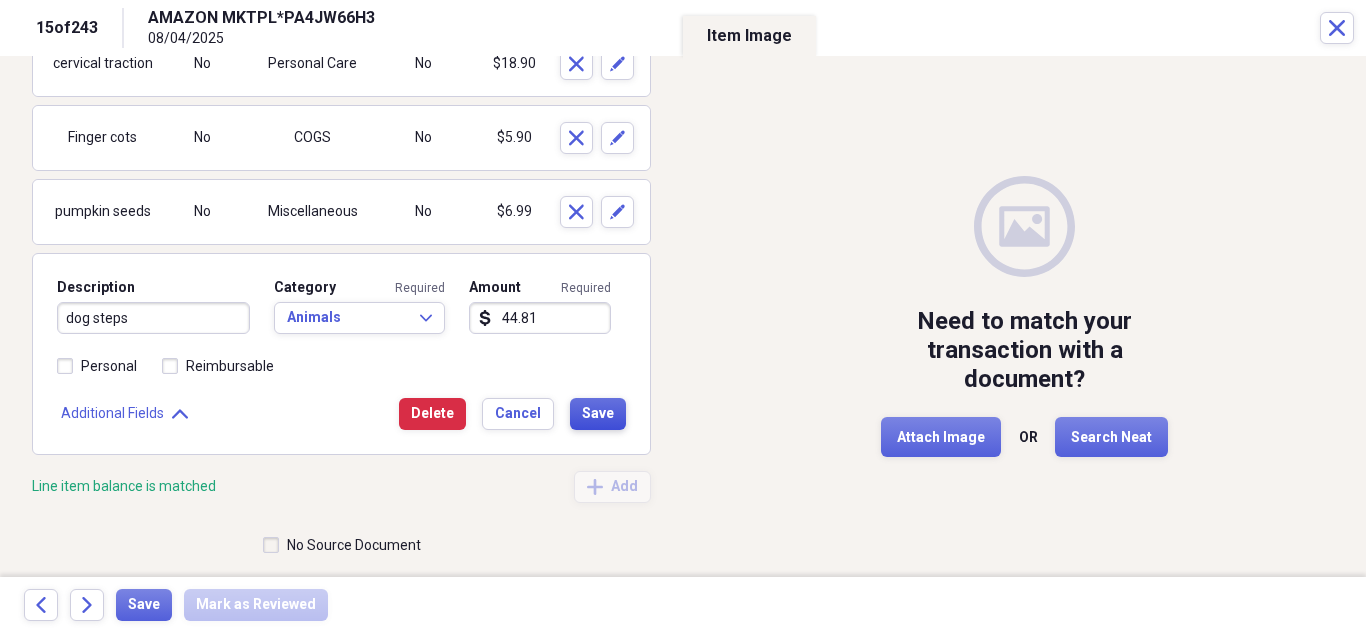 click on "Save" at bounding box center [598, 414] 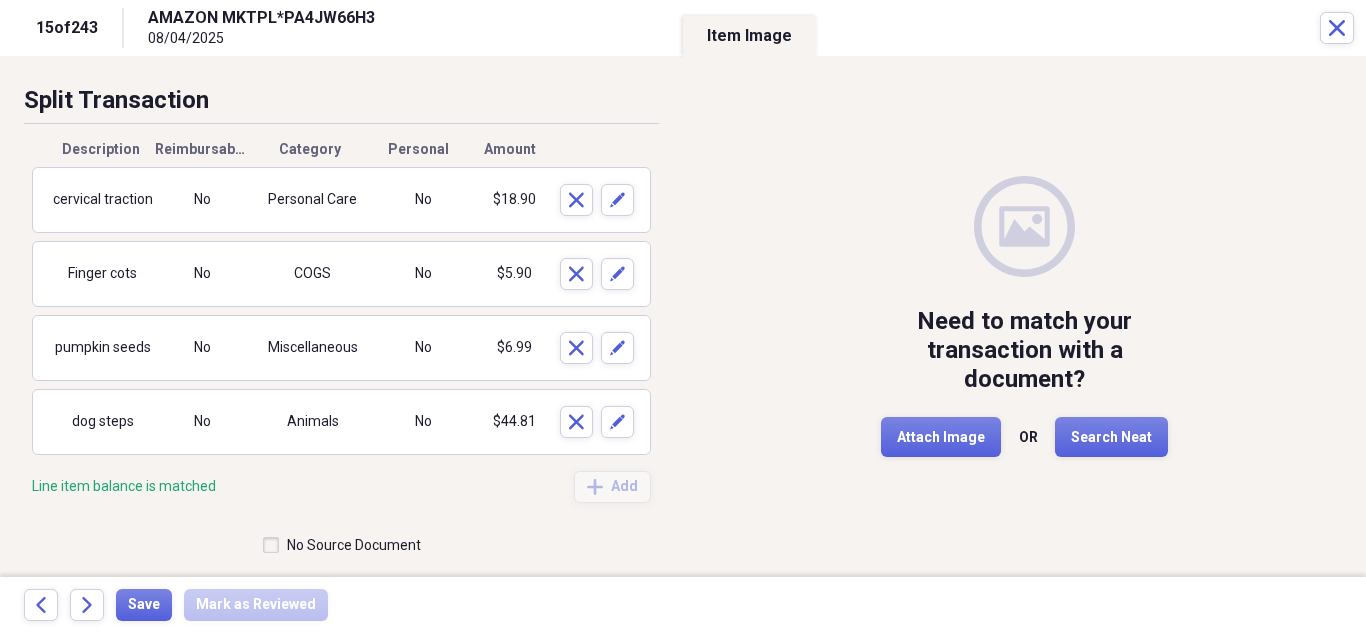 scroll, scrollTop: 185, scrollLeft: 0, axis: vertical 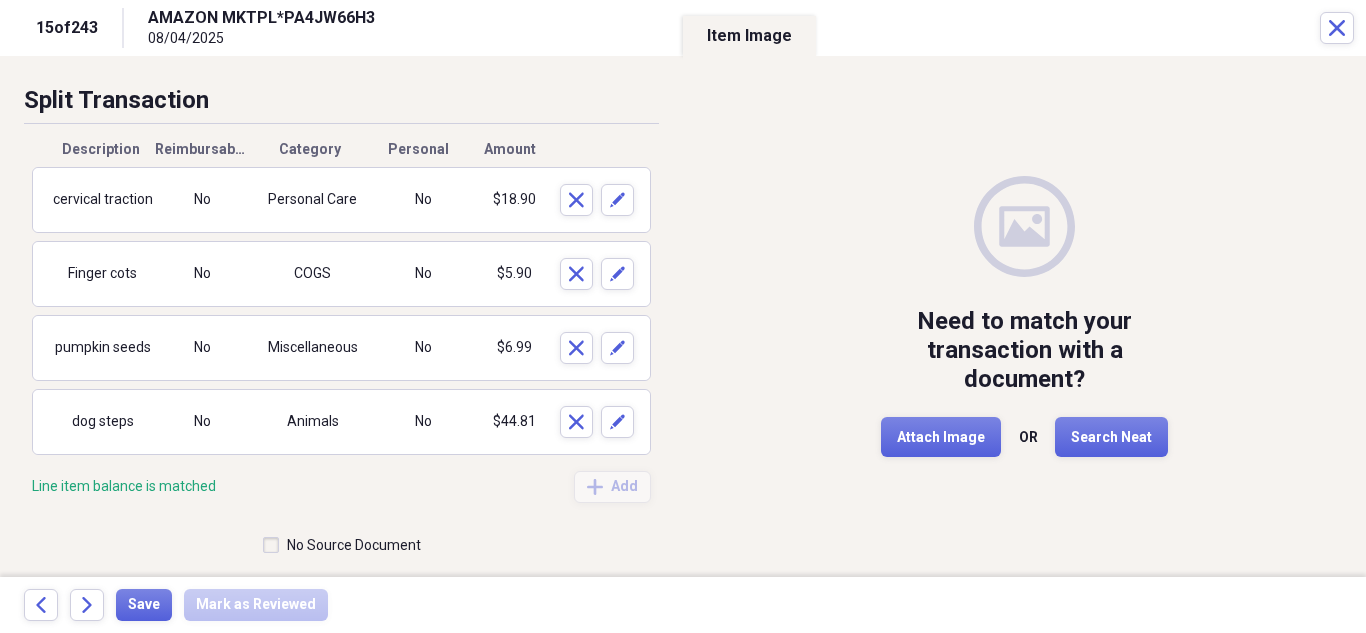 click on "No Source Document" at bounding box center (342, 545) 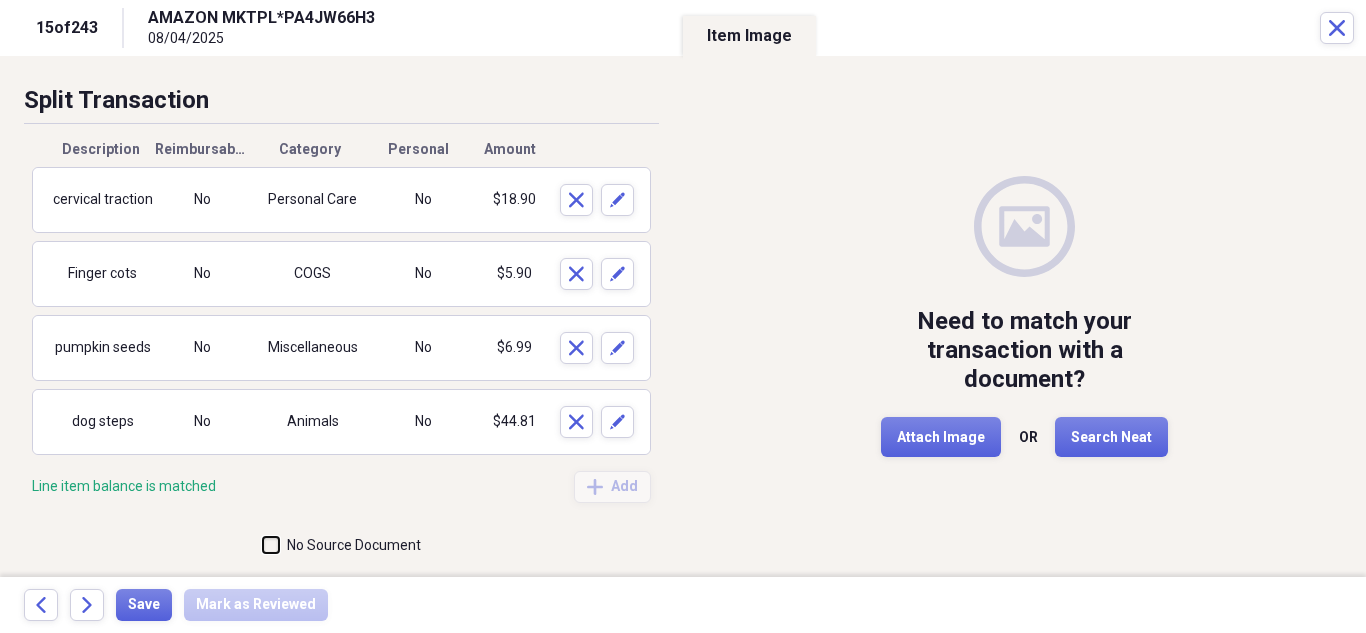 click on "No Source Document" at bounding box center [263, 545] 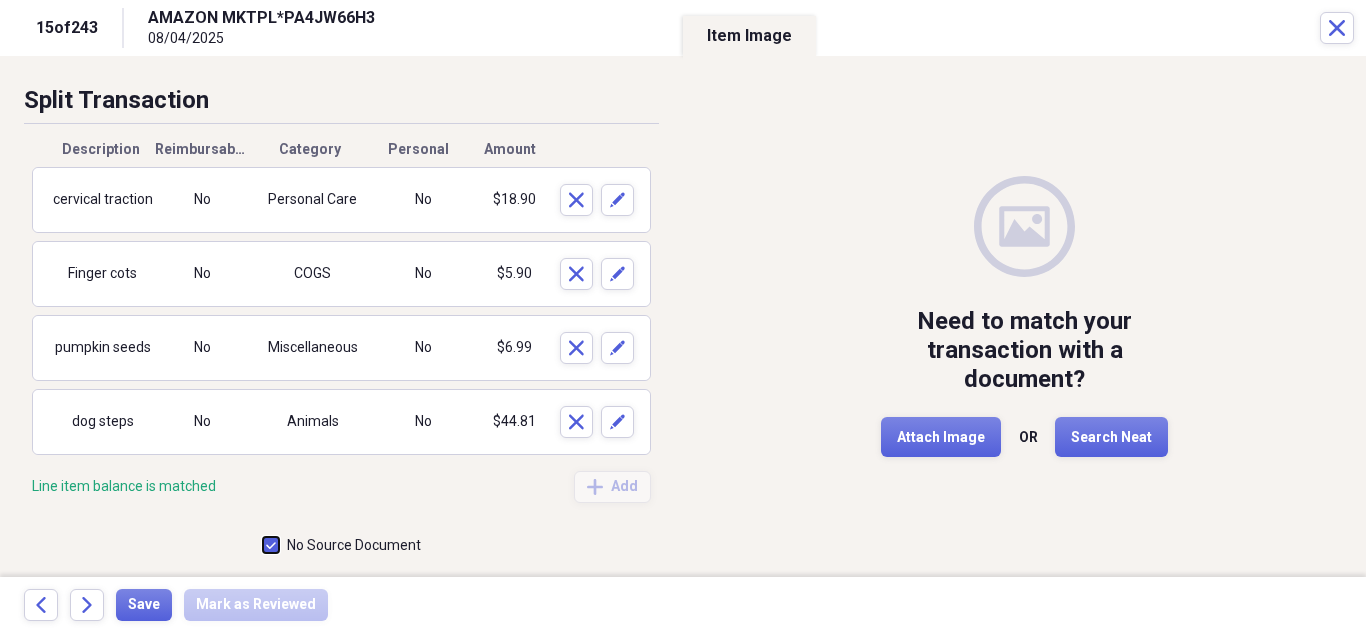 checkbox on "true" 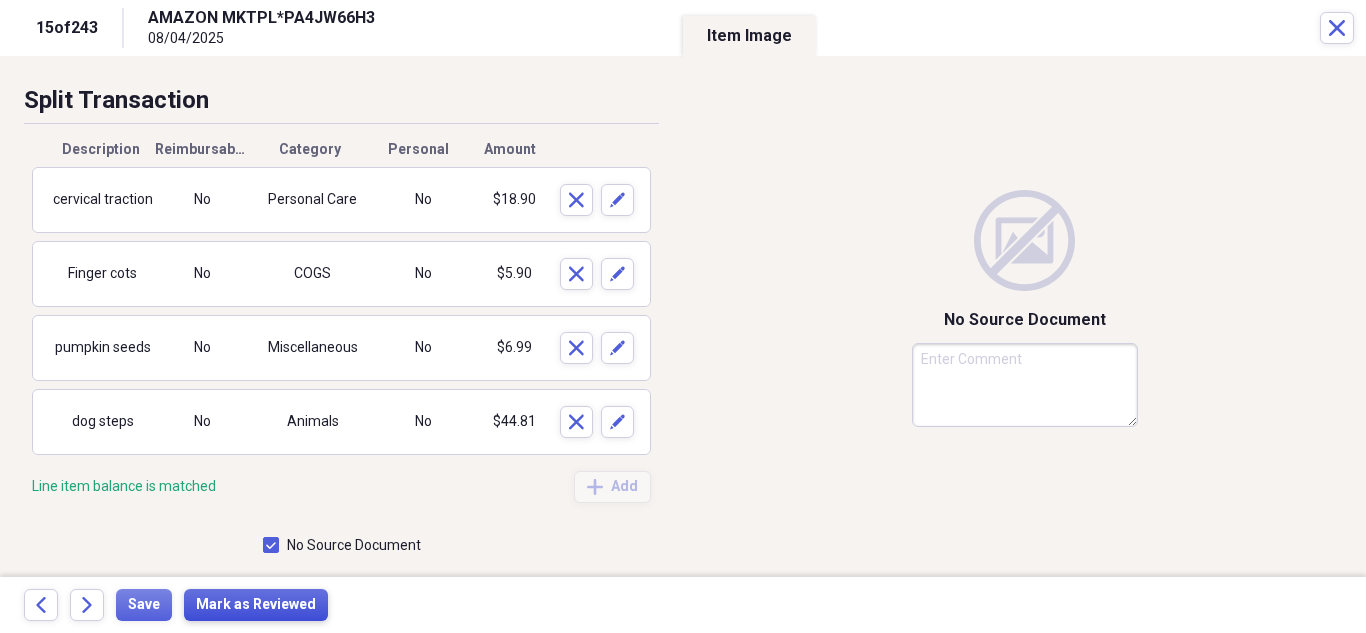 click on "Mark as Reviewed" at bounding box center [256, 605] 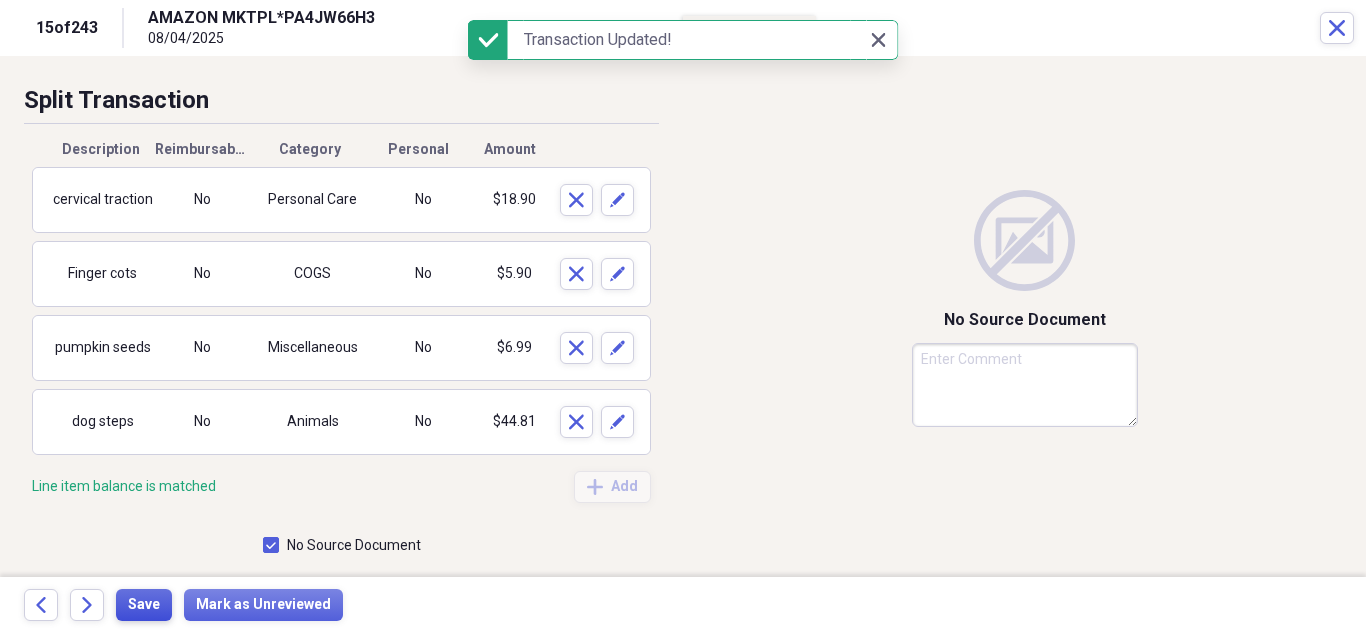 click on "Save" at bounding box center (144, 605) 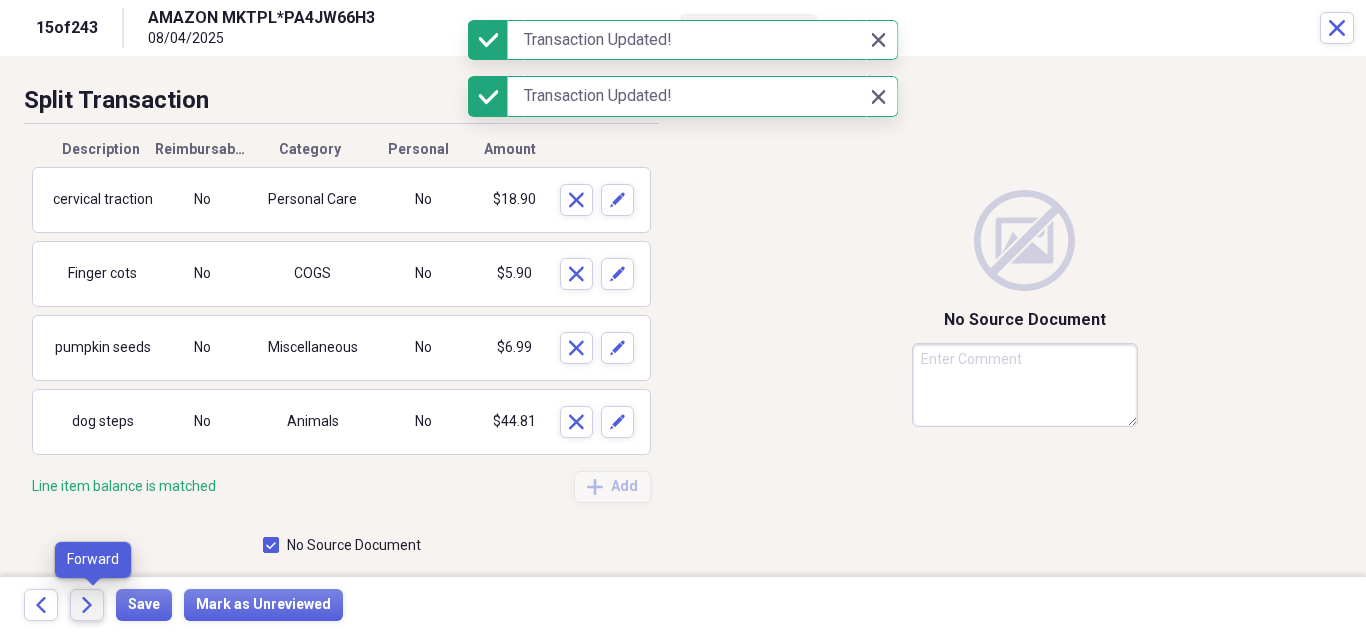 click on "Forward" 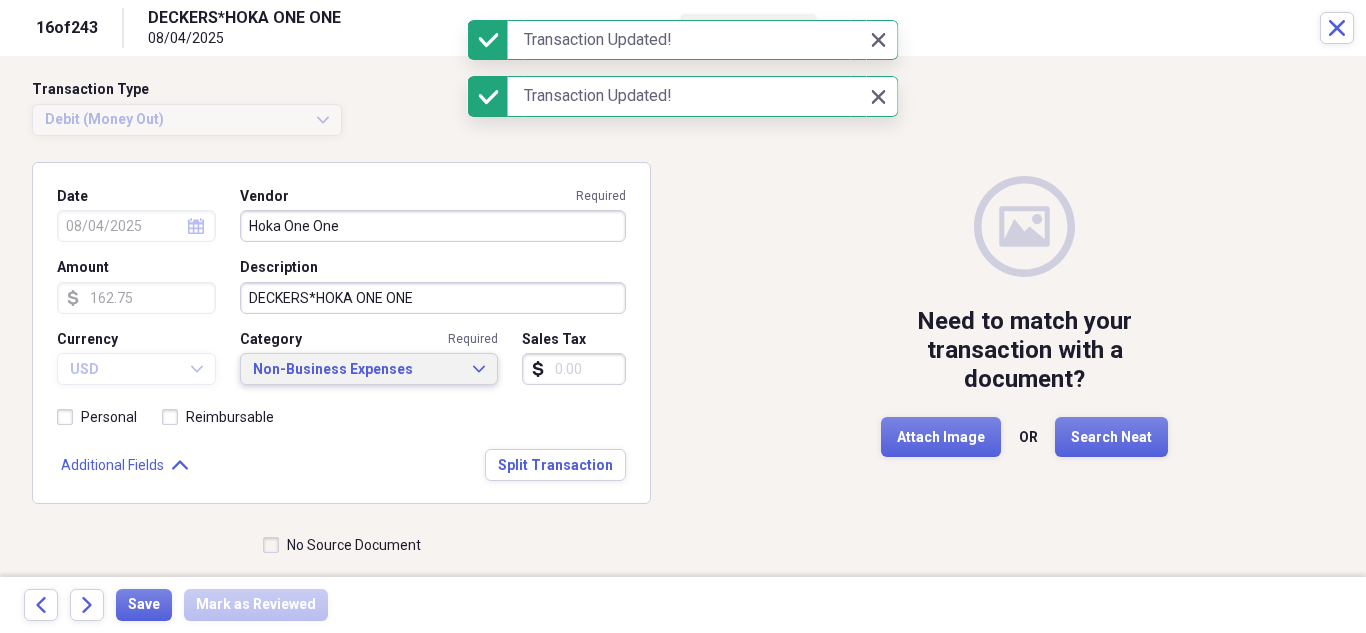 click on "Non-Business Expenses" at bounding box center (357, 370) 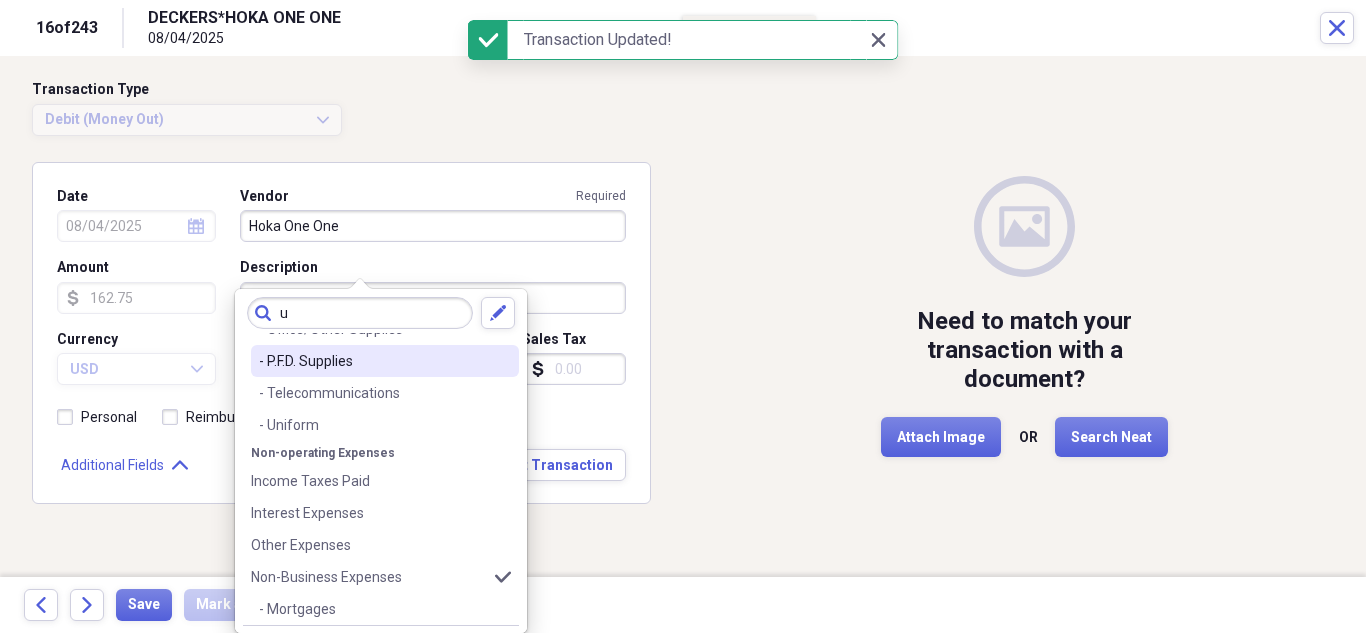 scroll, scrollTop: 0, scrollLeft: 0, axis: both 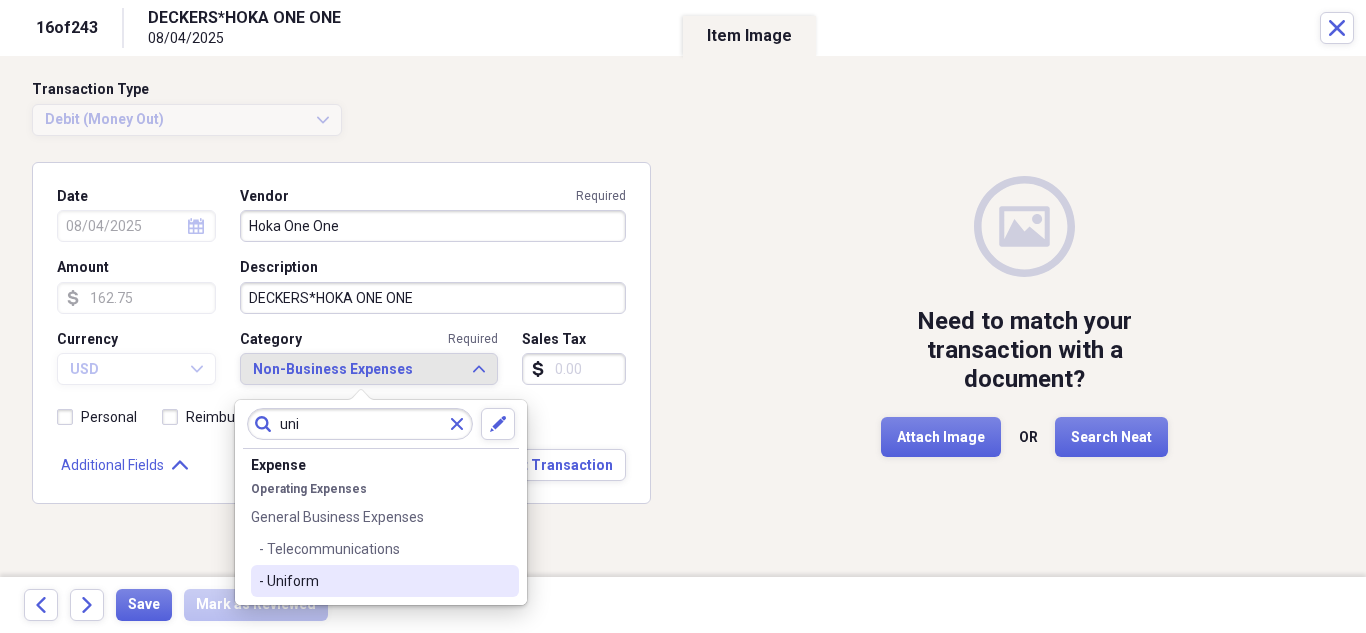 type on "uni" 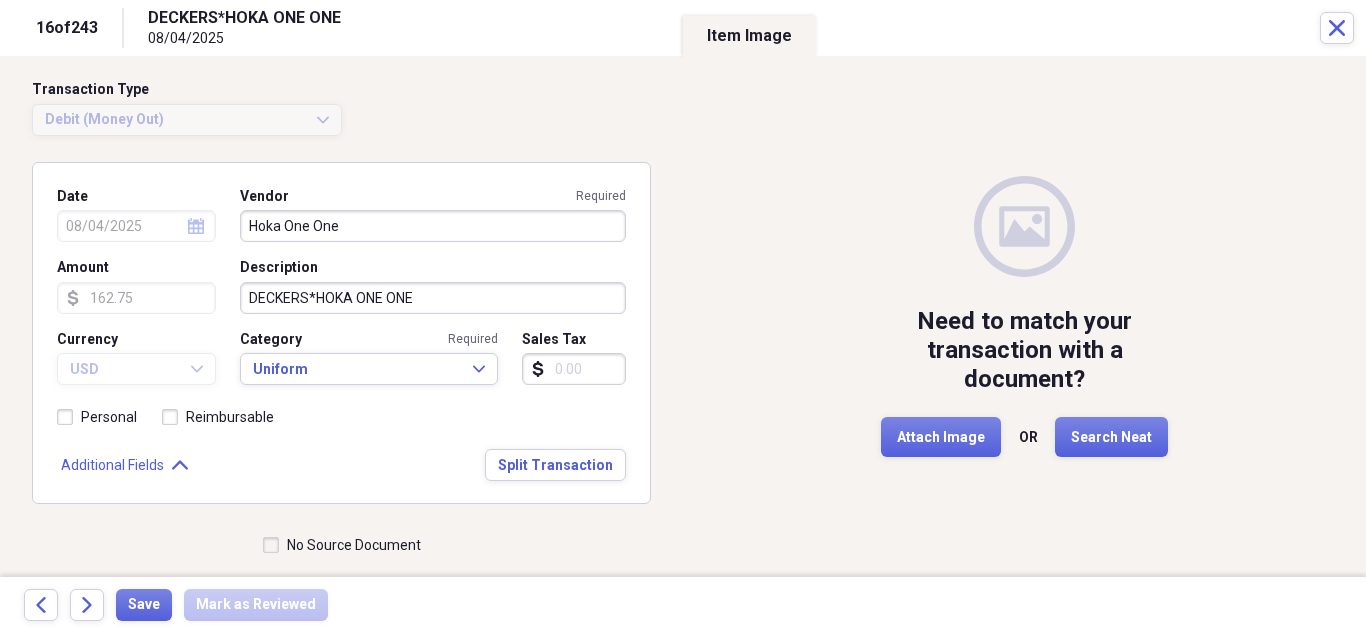 click on "No Source Document" at bounding box center [342, 545] 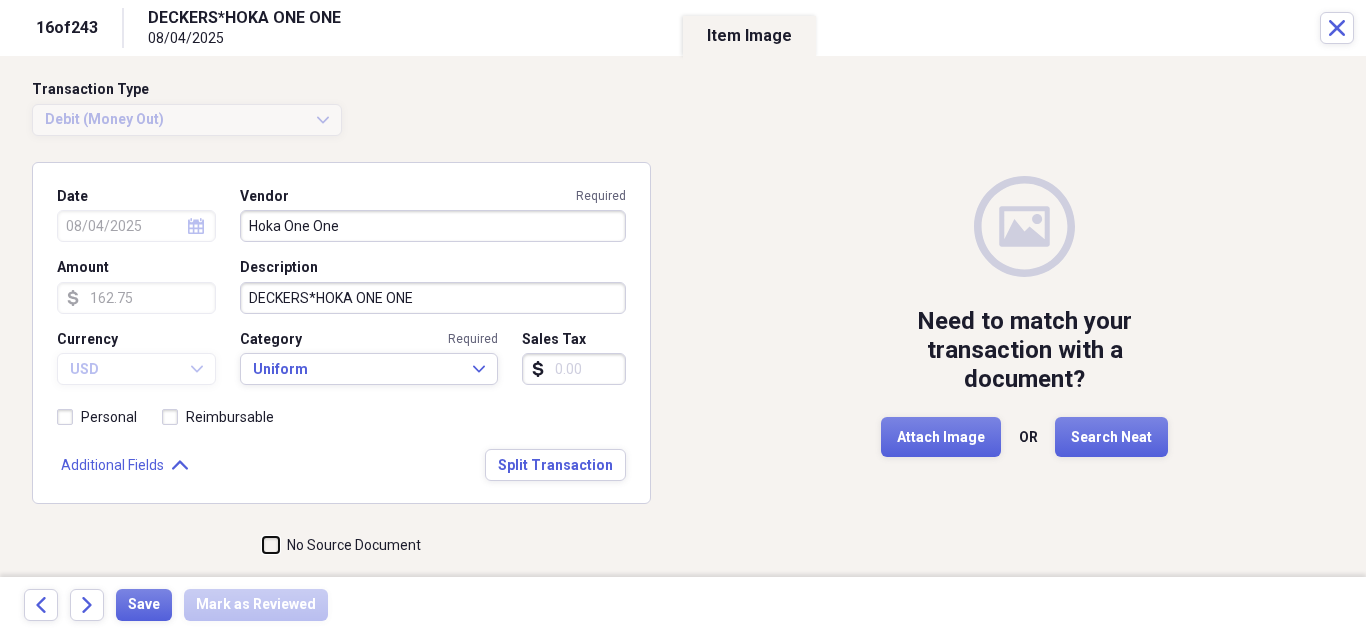 click on "No Source Document" at bounding box center [263, 545] 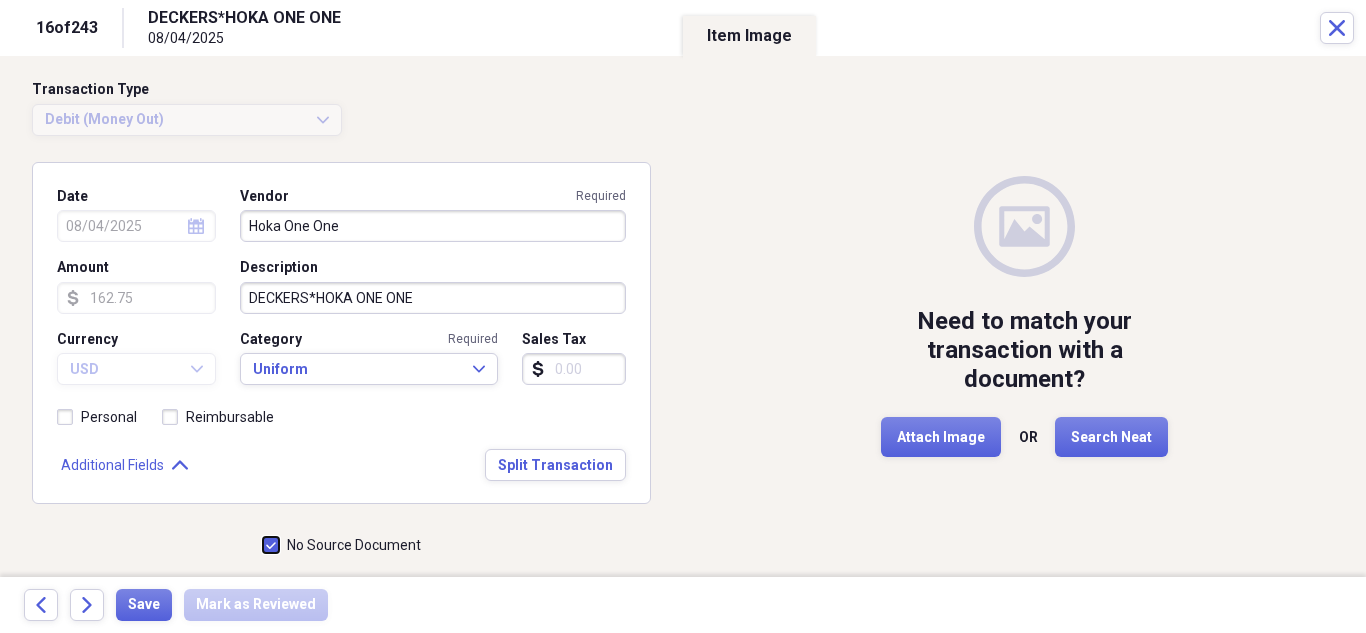 checkbox on "true" 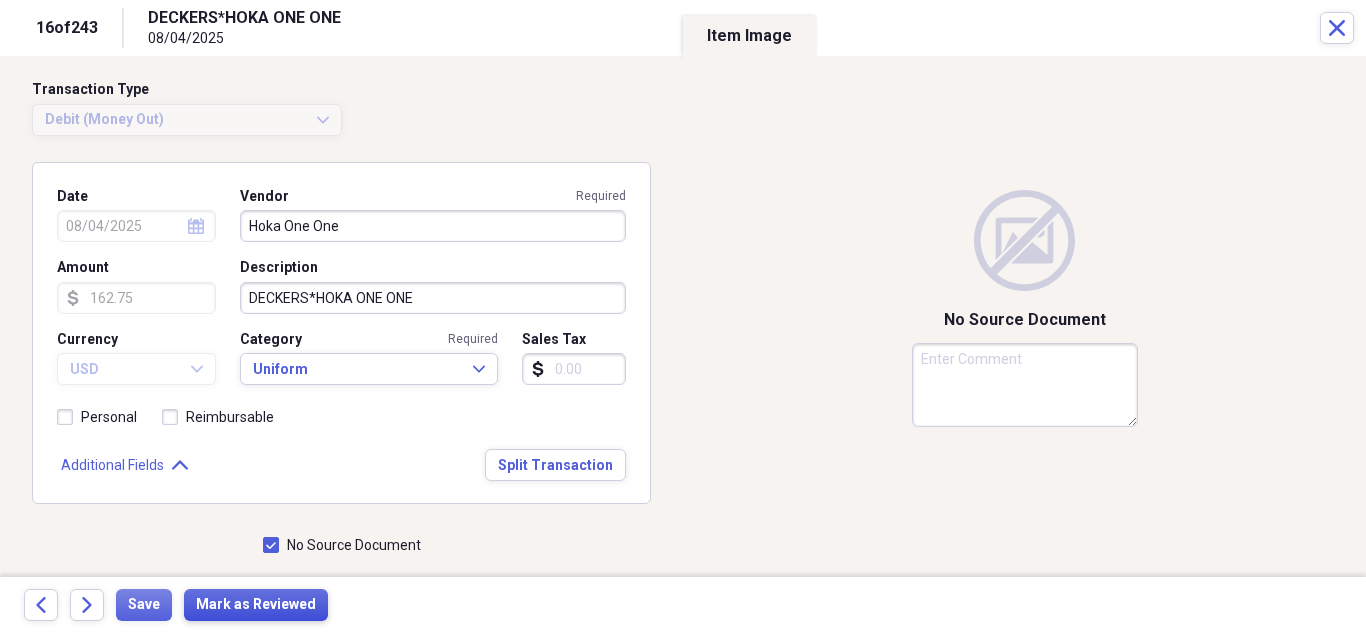 click on "Mark as Reviewed" at bounding box center [256, 605] 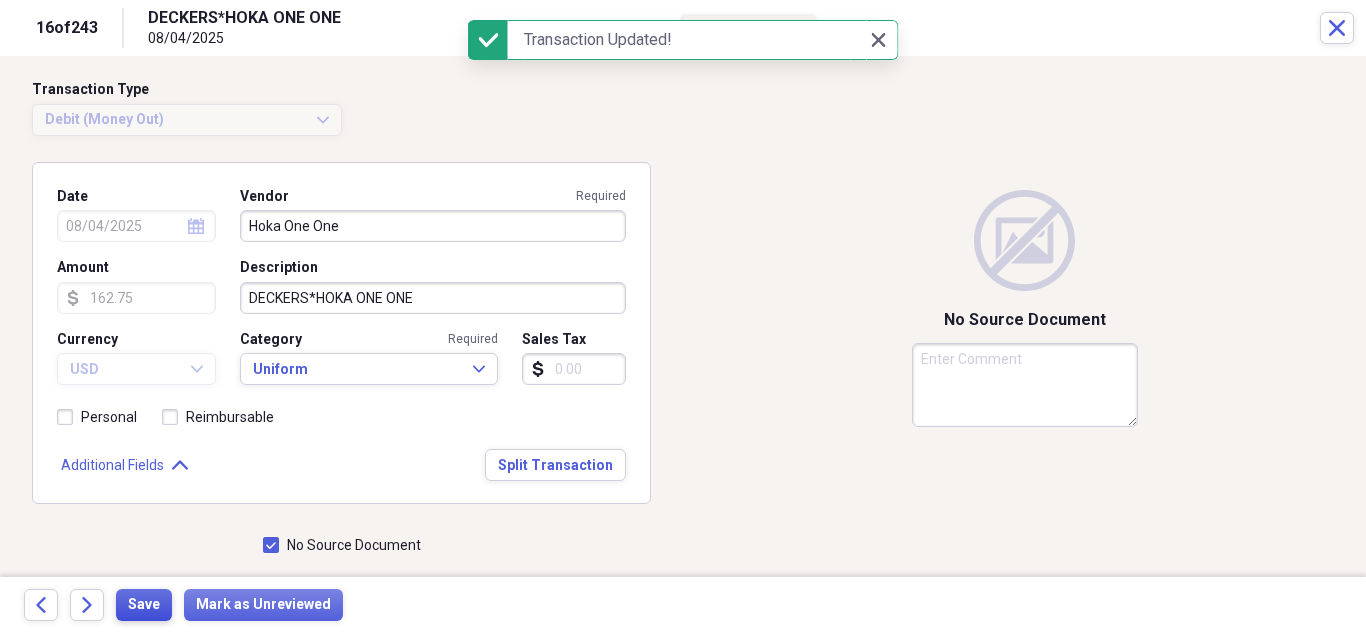 click on "Save" at bounding box center (144, 605) 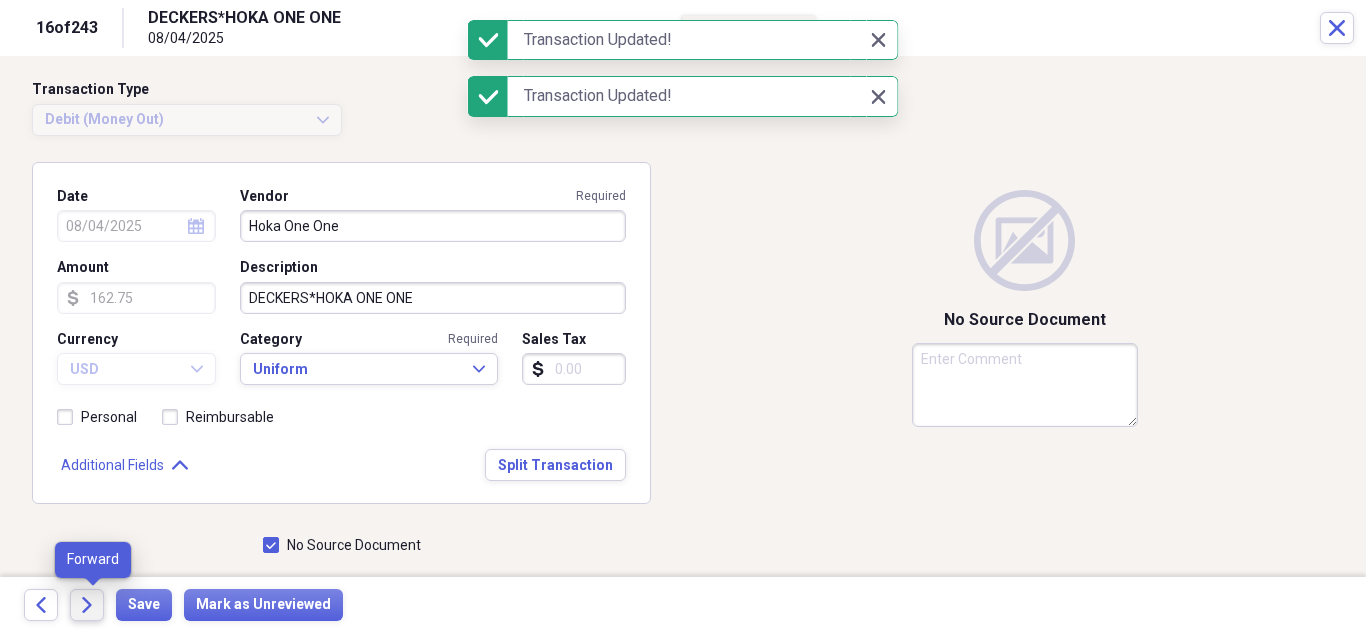 click on "Forward" 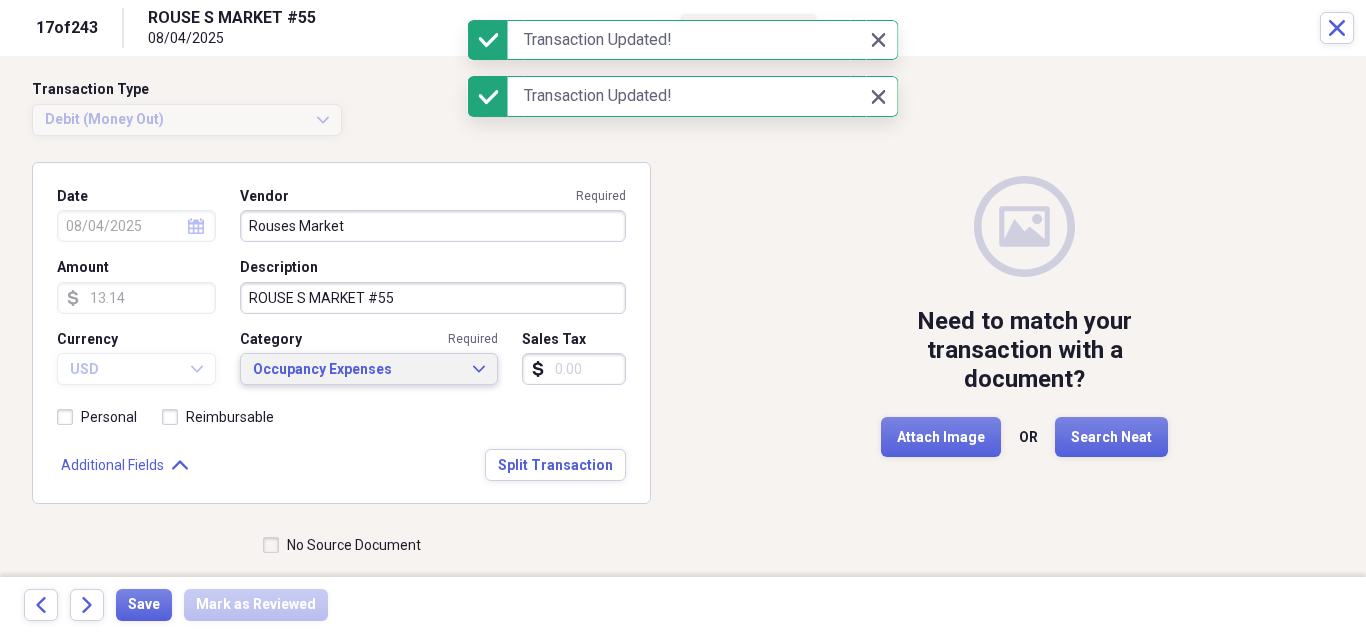click on "Occupancy Expenses" at bounding box center [357, 370] 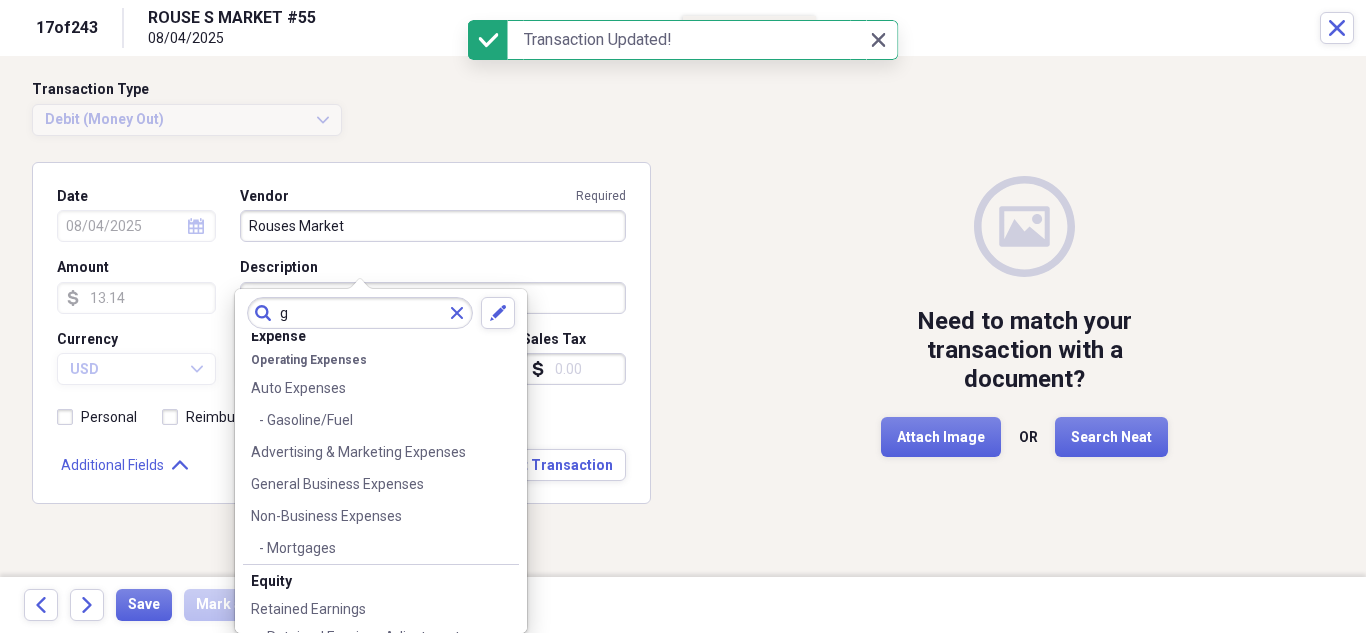 scroll, scrollTop: 0, scrollLeft: 0, axis: both 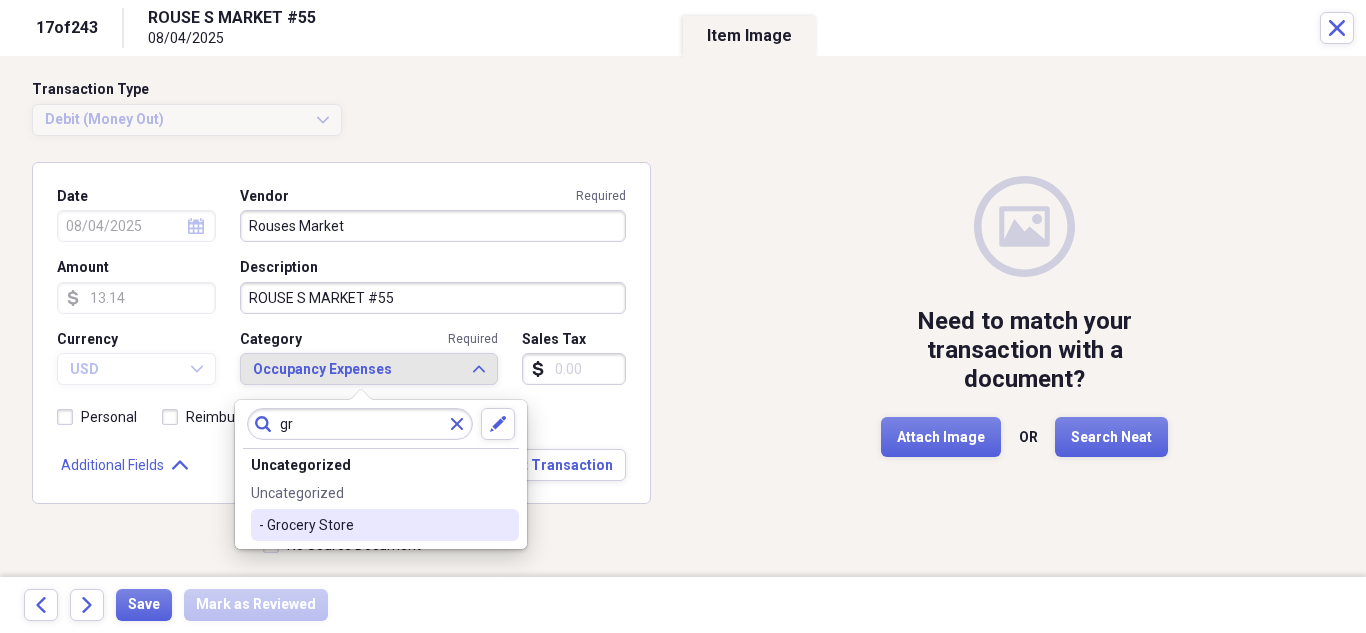 type on "gr" 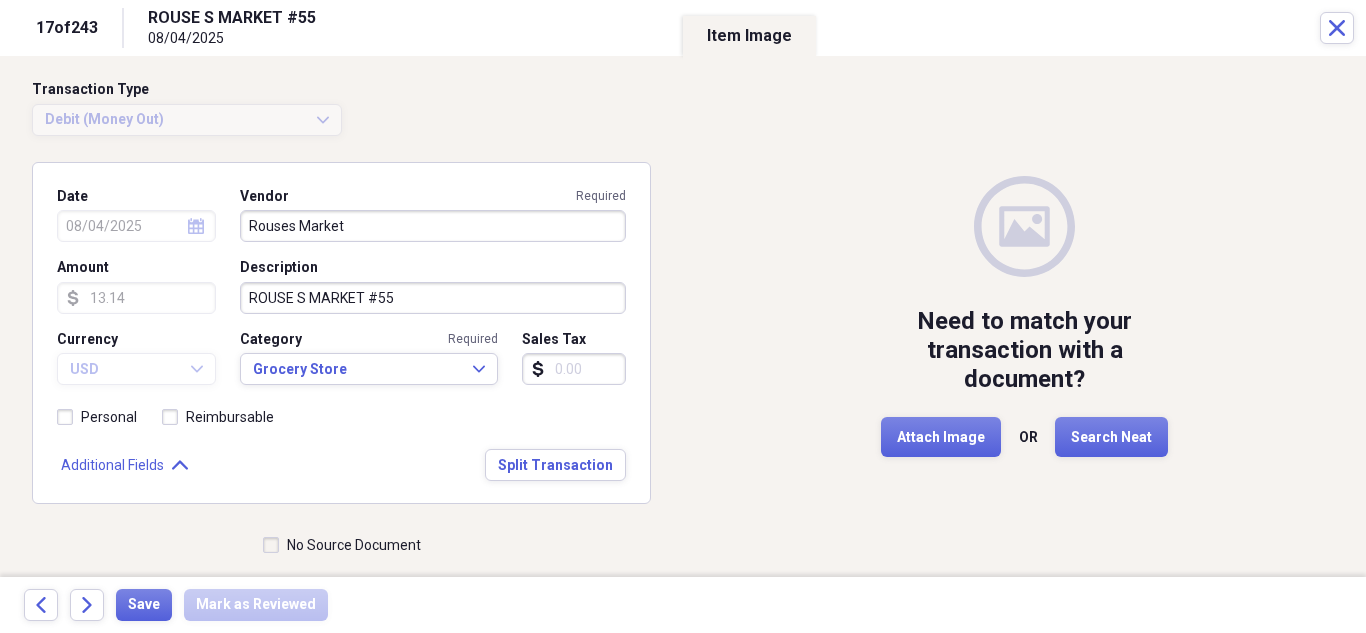 click on "No Source Document" at bounding box center [342, 545] 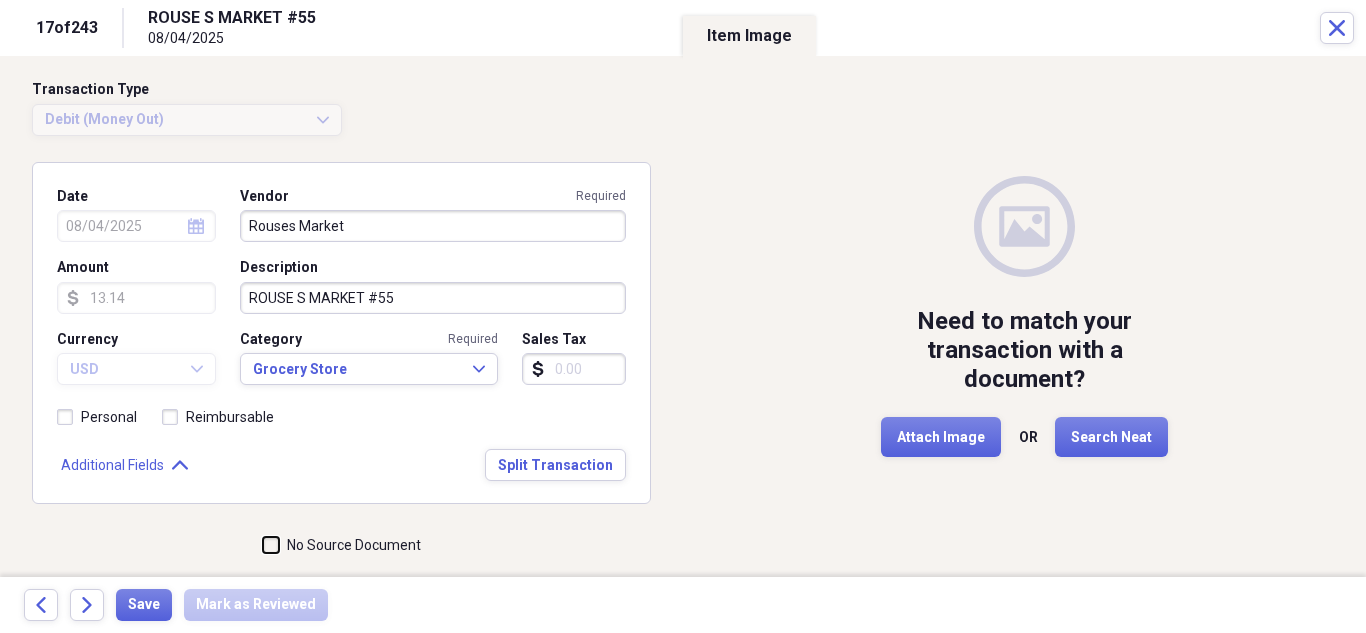 click on "No Source Document" at bounding box center (263, 545) 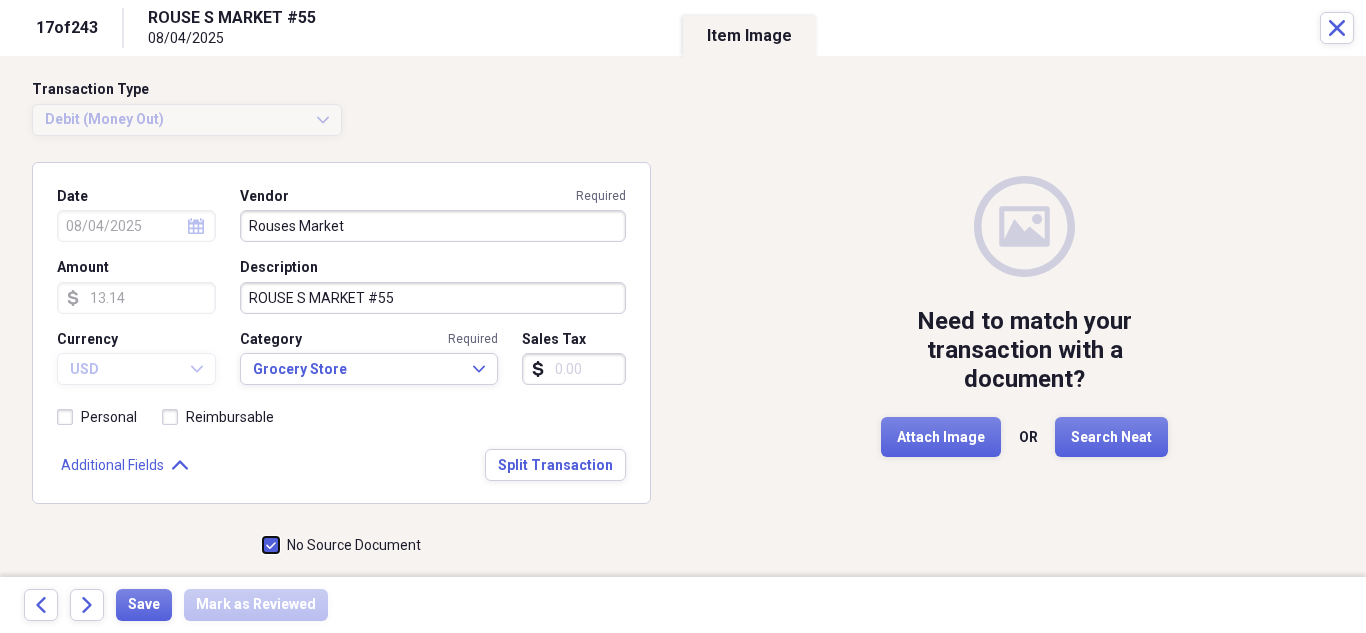 checkbox on "true" 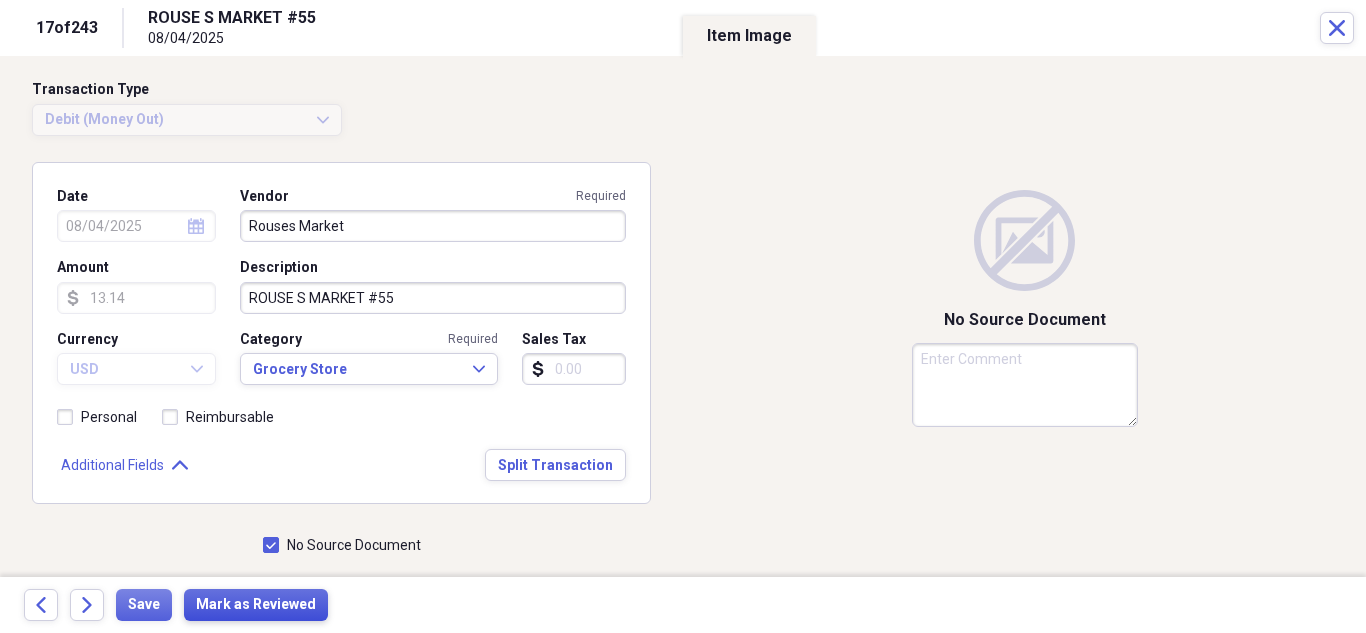 click on "Mark as Reviewed" at bounding box center (256, 605) 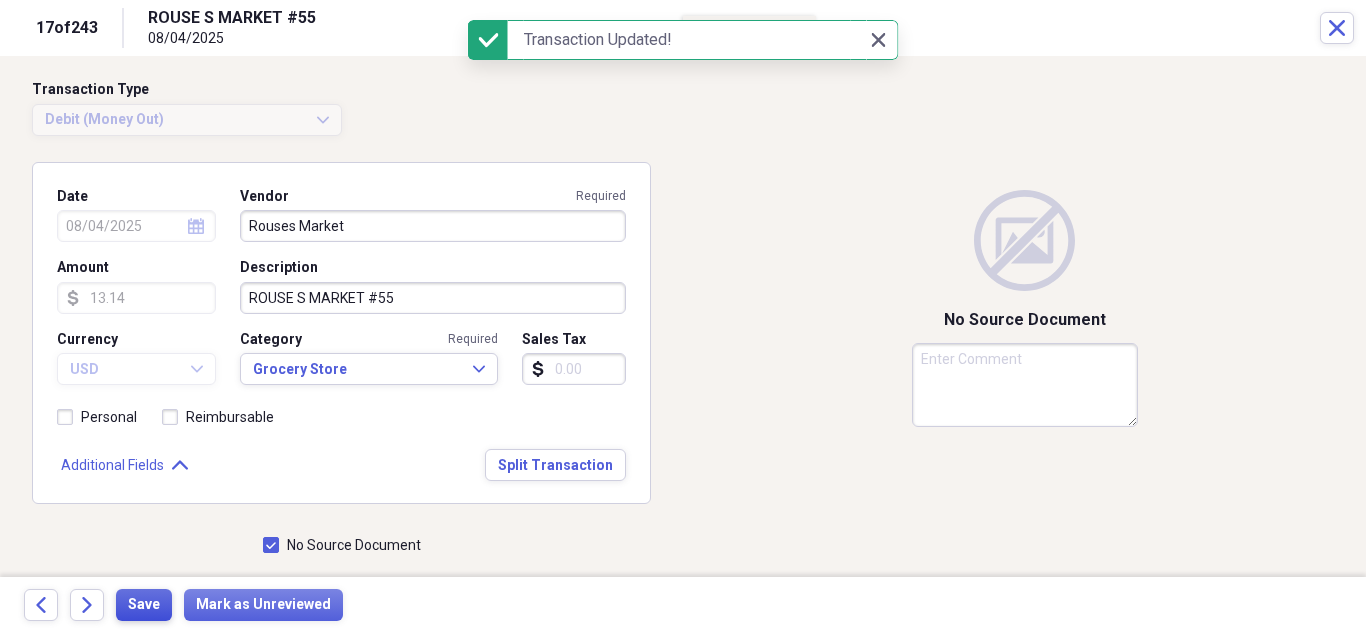 click on "Save" at bounding box center [144, 605] 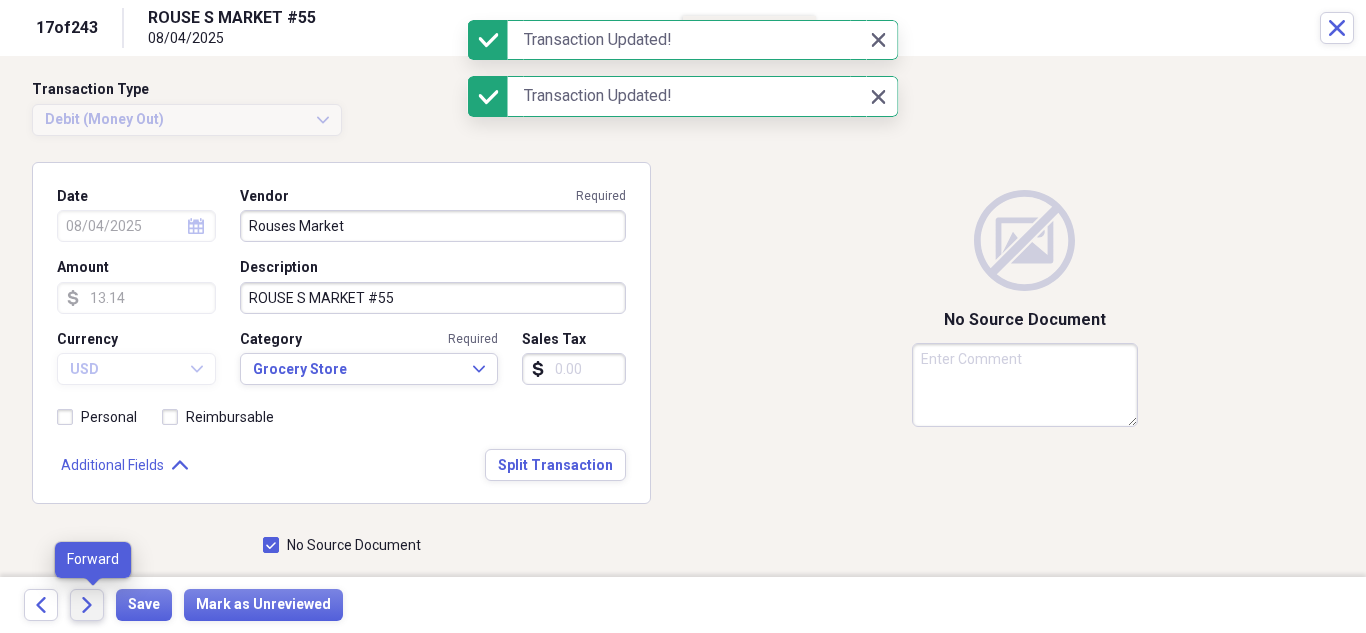 click on "Forward" 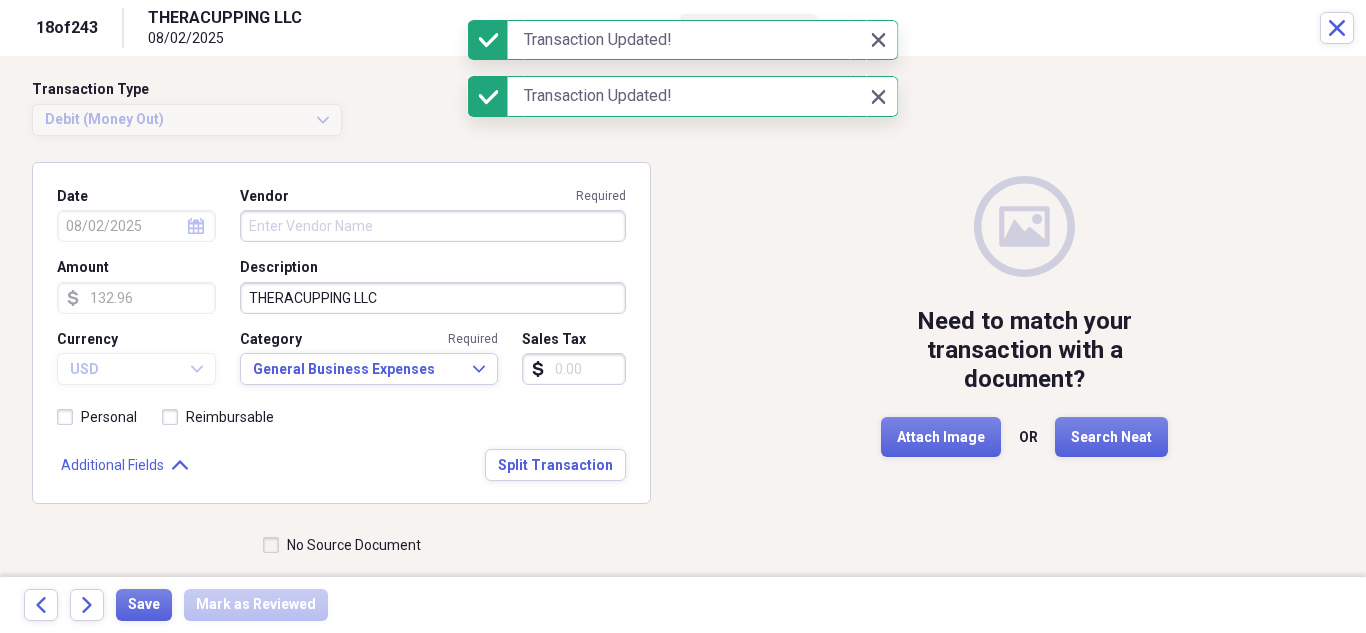 click on "Vendor Required" at bounding box center (433, 226) 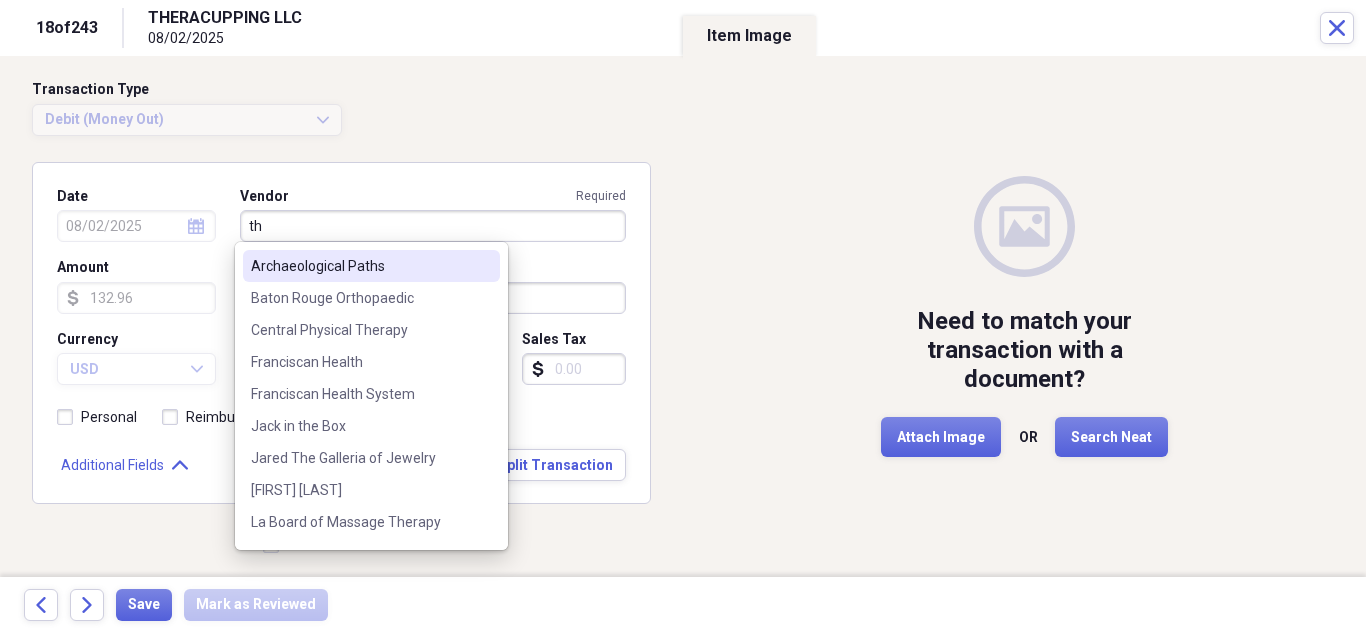 type on "t" 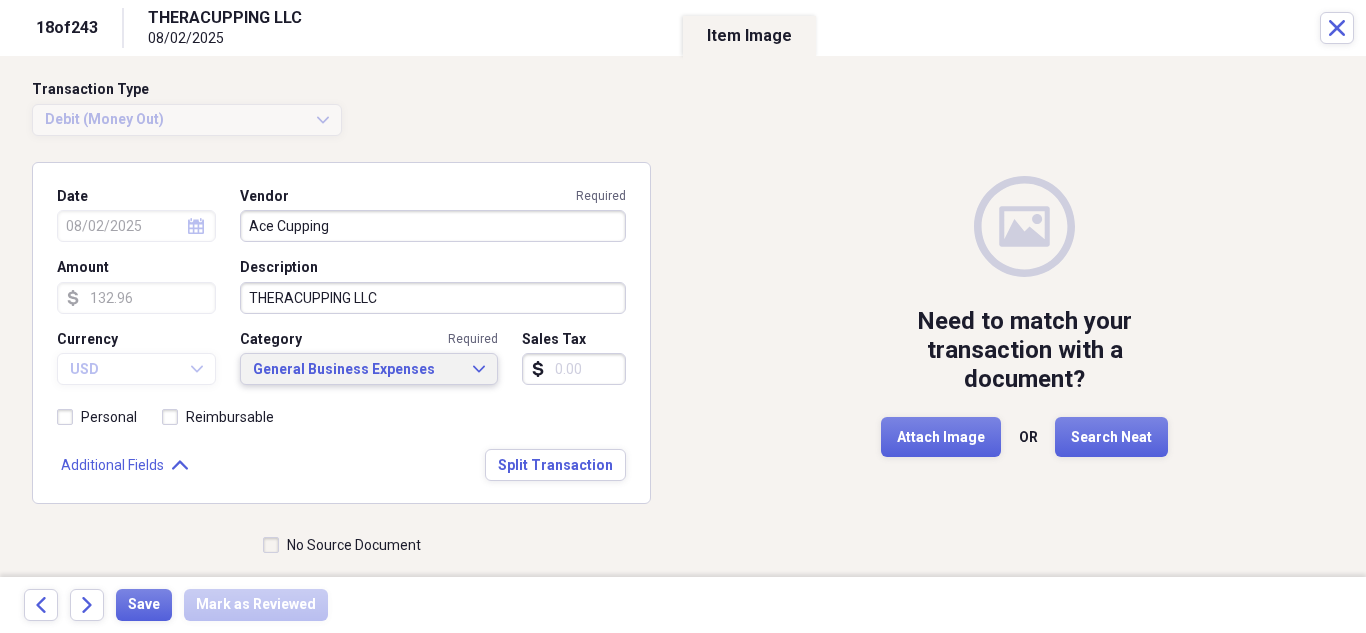 type on "Ace Cupping" 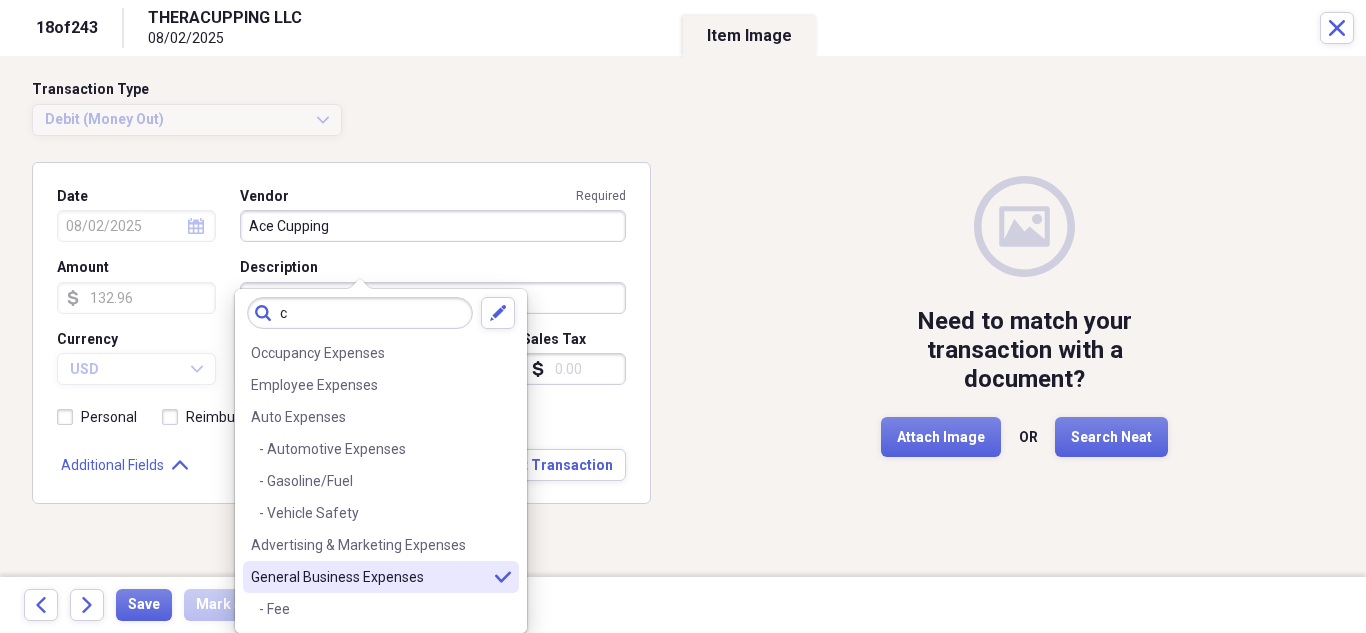 scroll, scrollTop: 0, scrollLeft: 0, axis: both 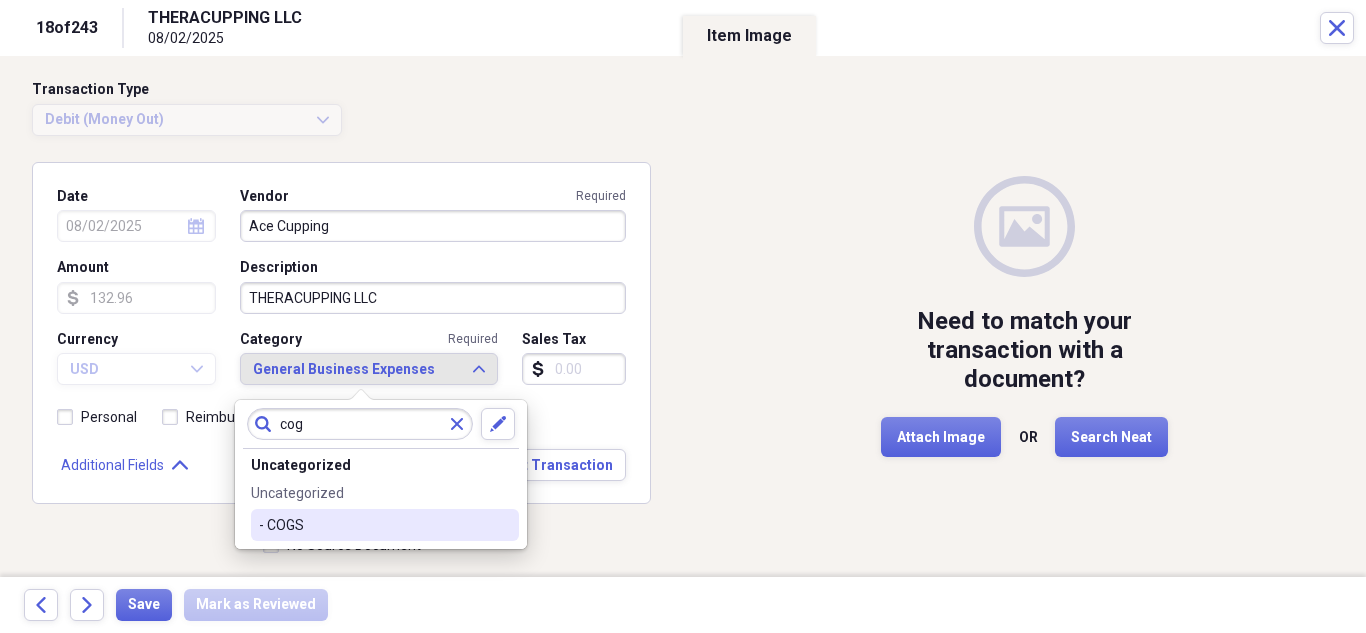 type on "cog" 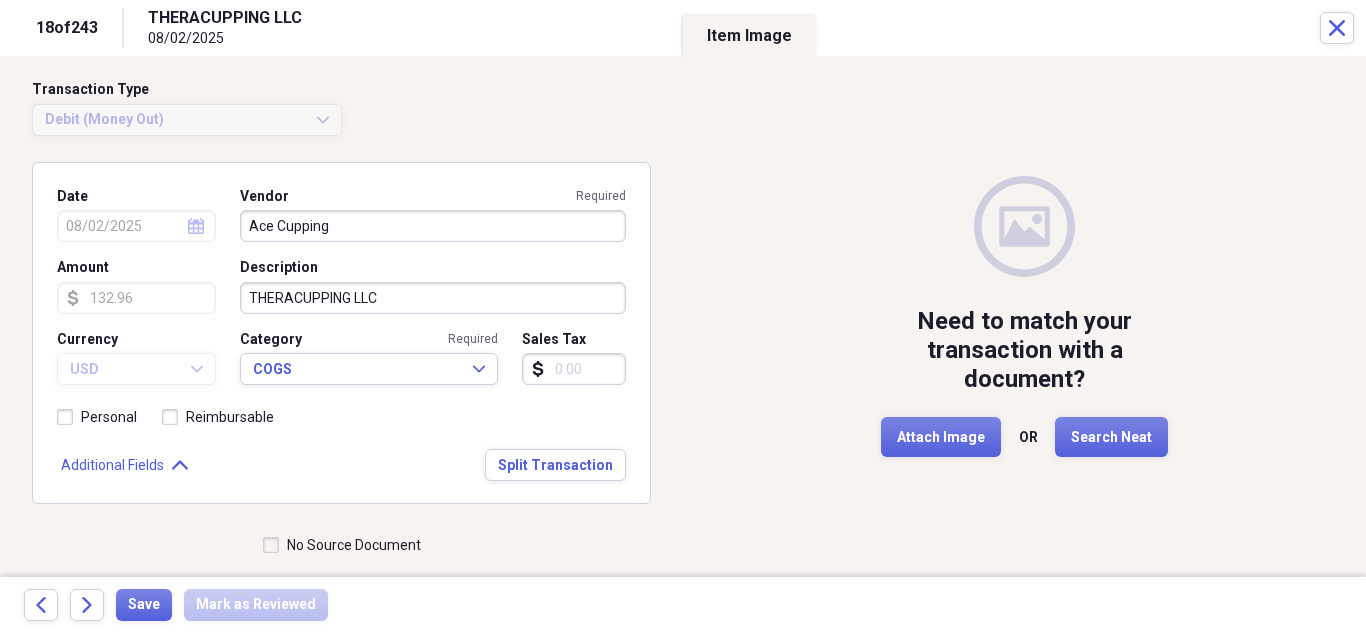 click on "No Source Document" at bounding box center [342, 545] 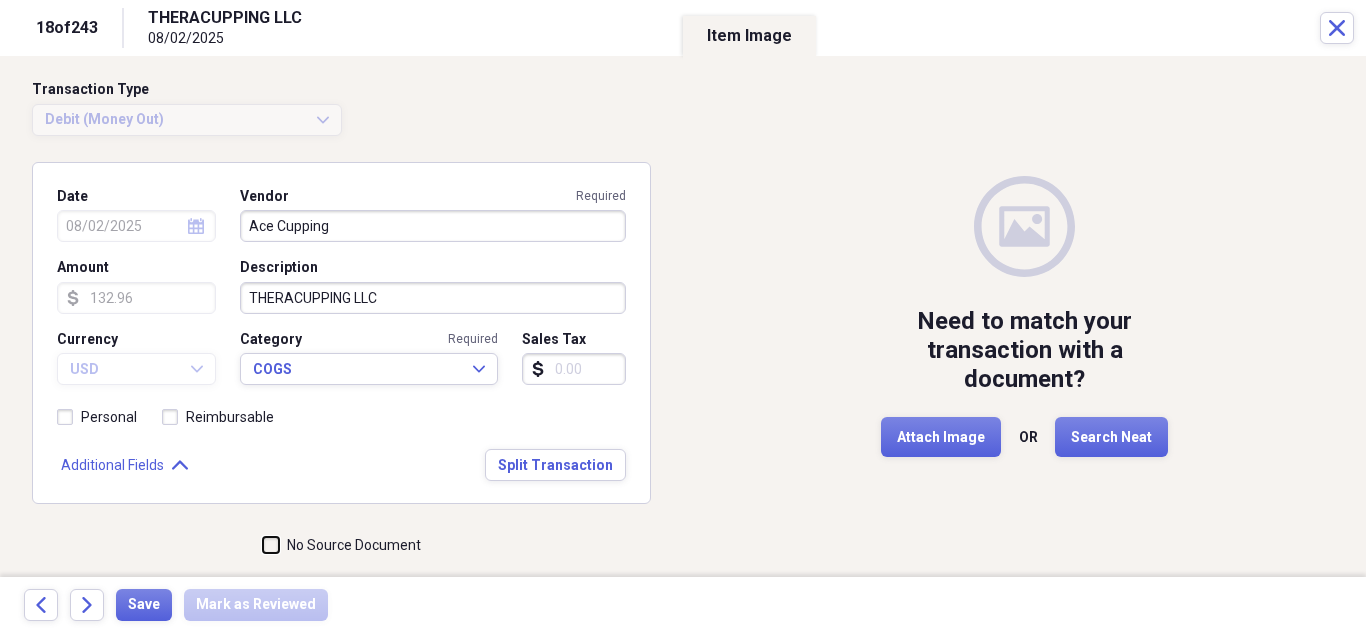 click on "No Source Document" at bounding box center [263, 545] 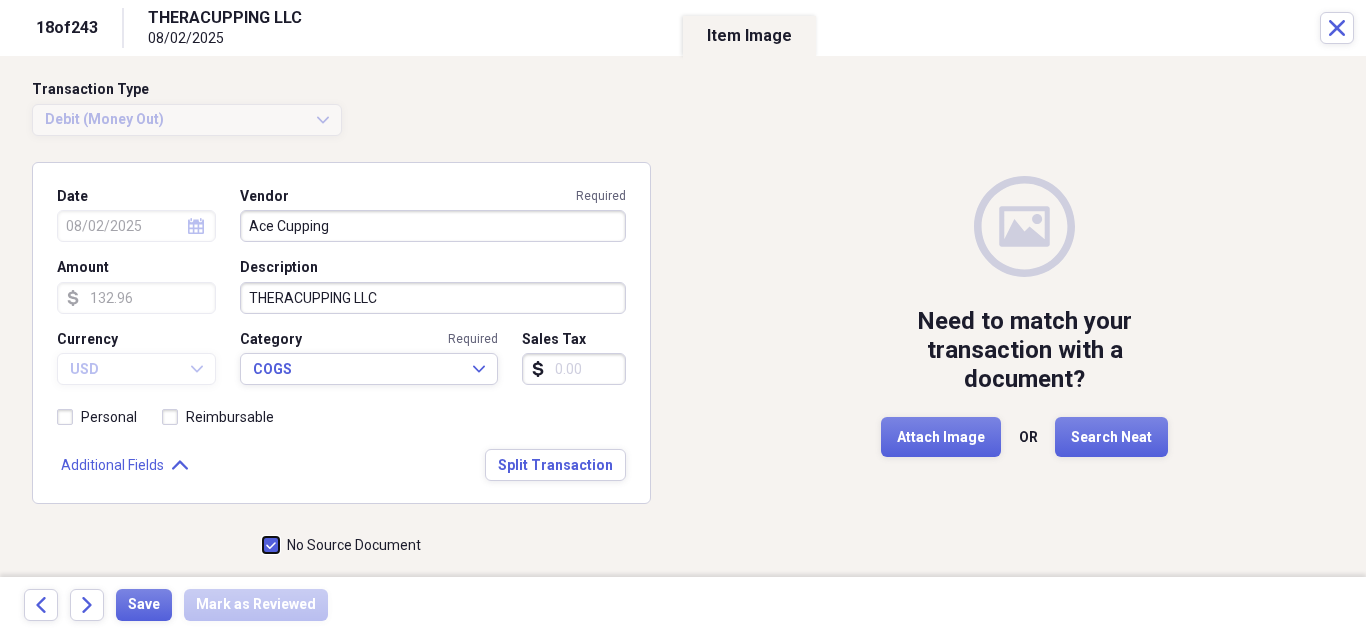 checkbox on "true" 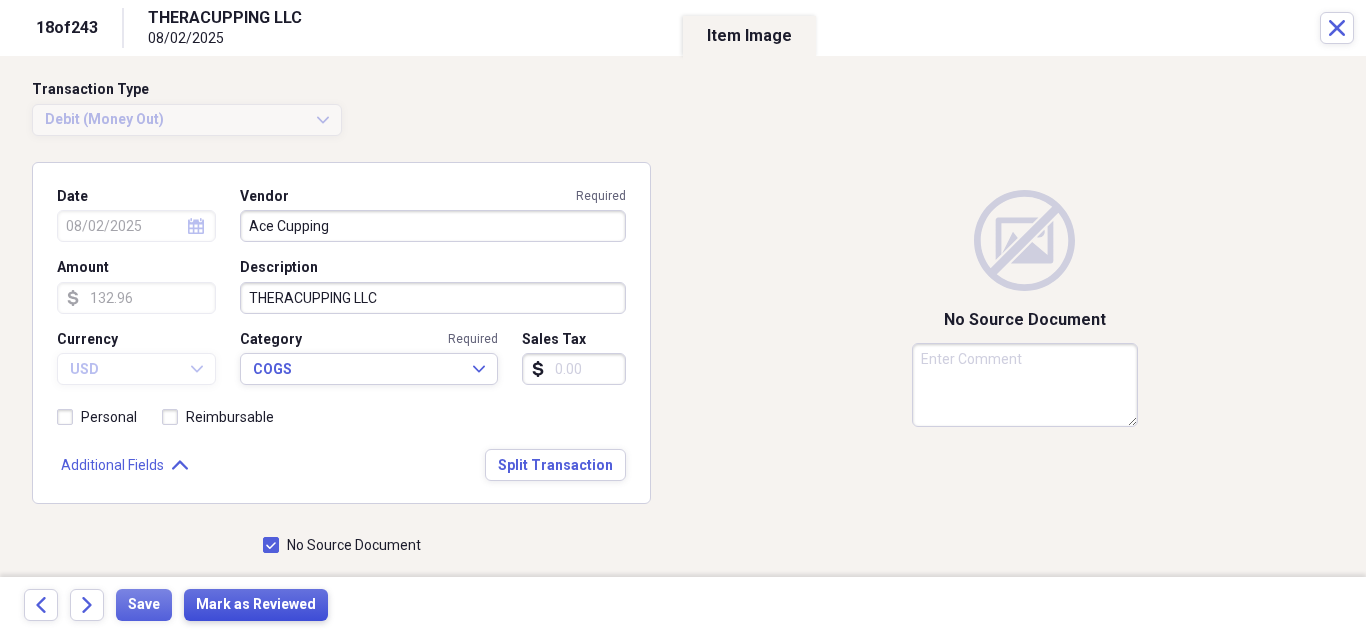click on "Mark as Reviewed" at bounding box center [256, 605] 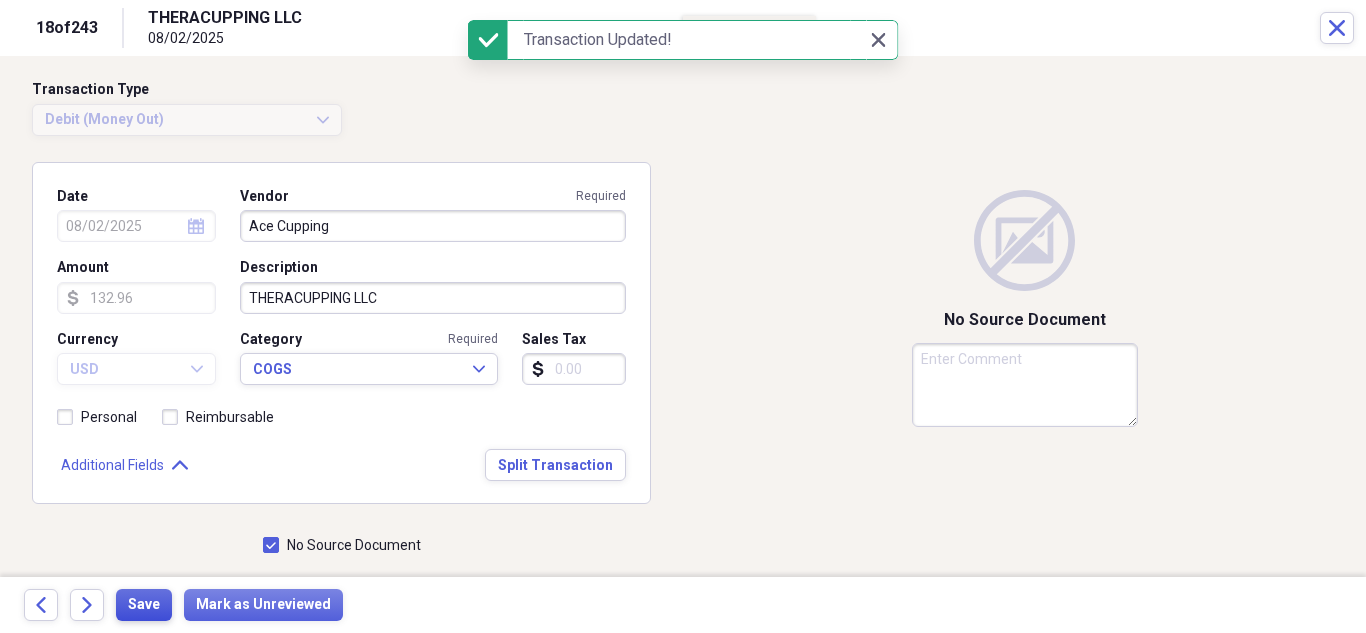 click on "Save" at bounding box center (144, 605) 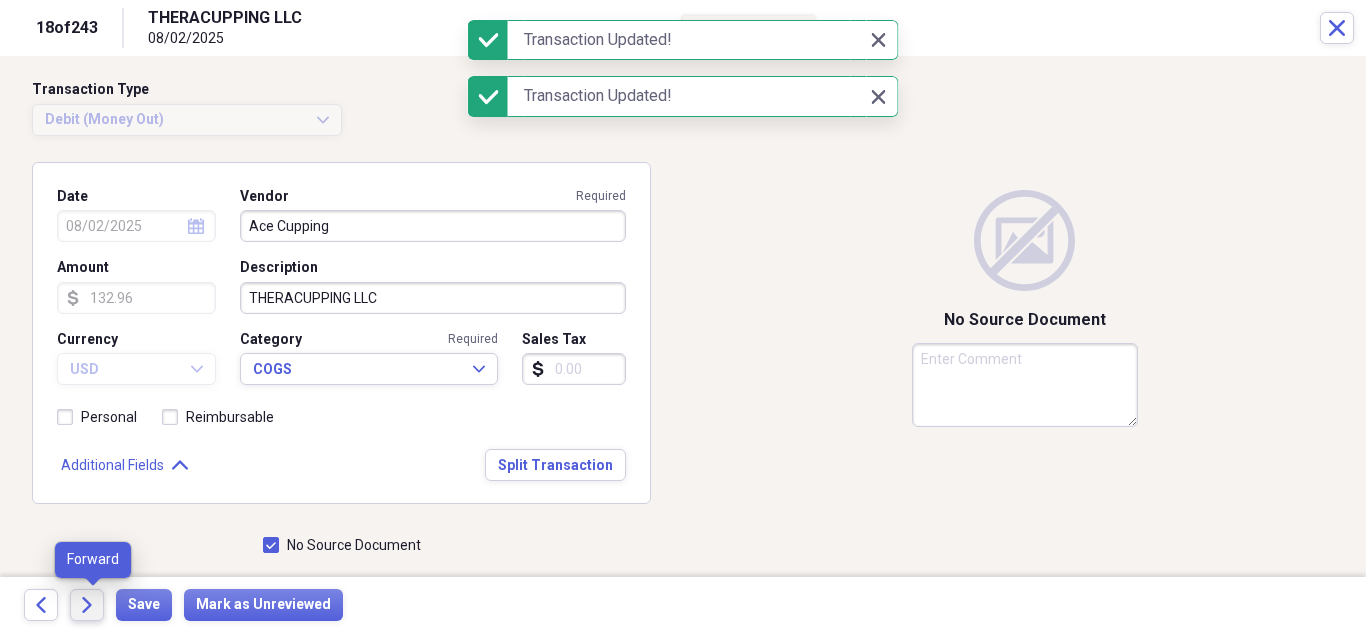 click 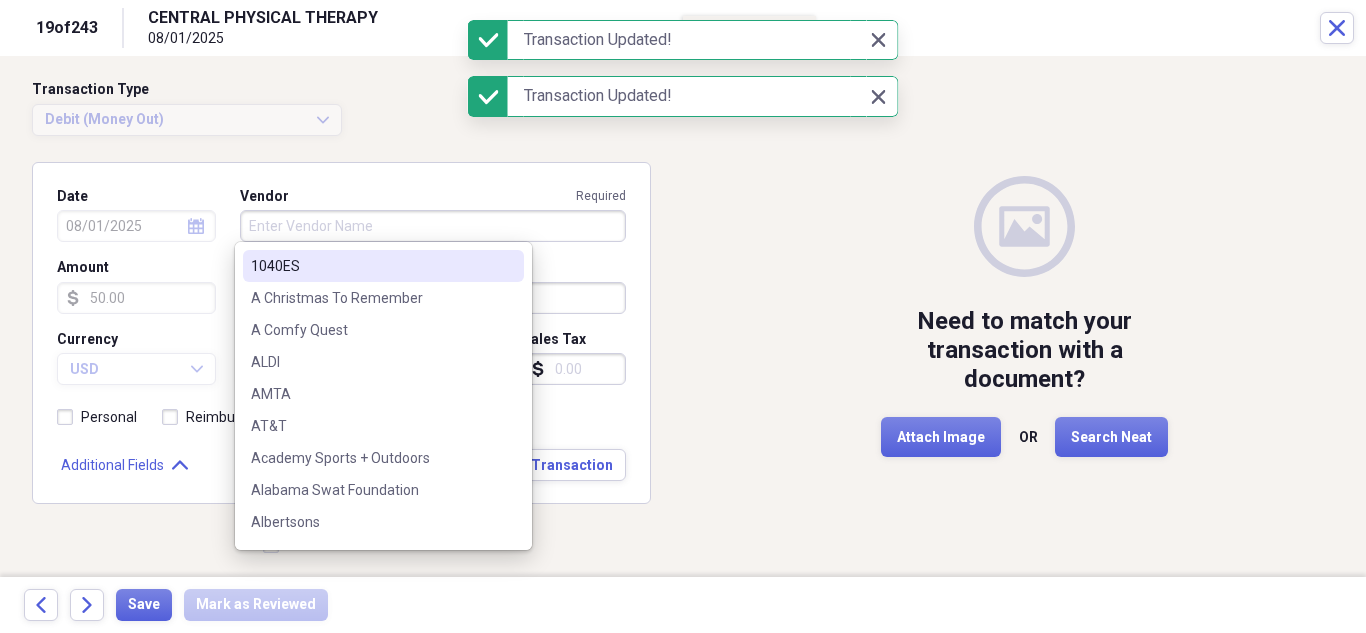 click on "Vendor Required" at bounding box center (433, 226) 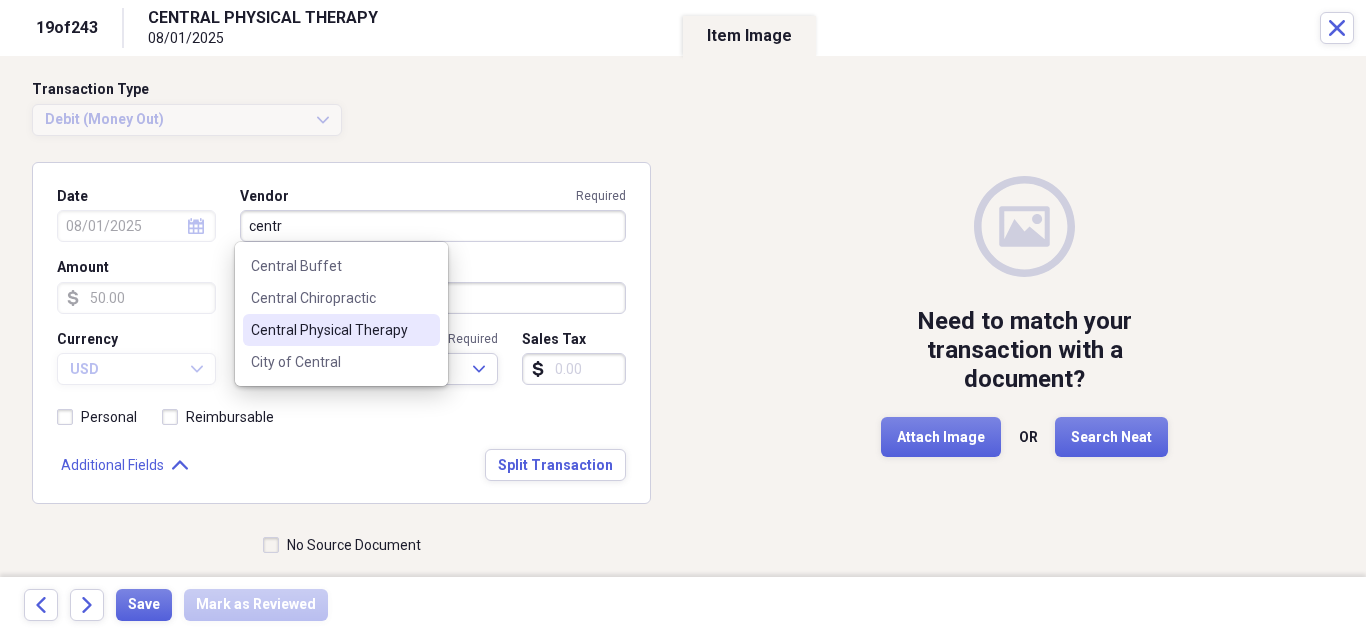 click on "Central Physical Therapy" at bounding box center [329, 330] 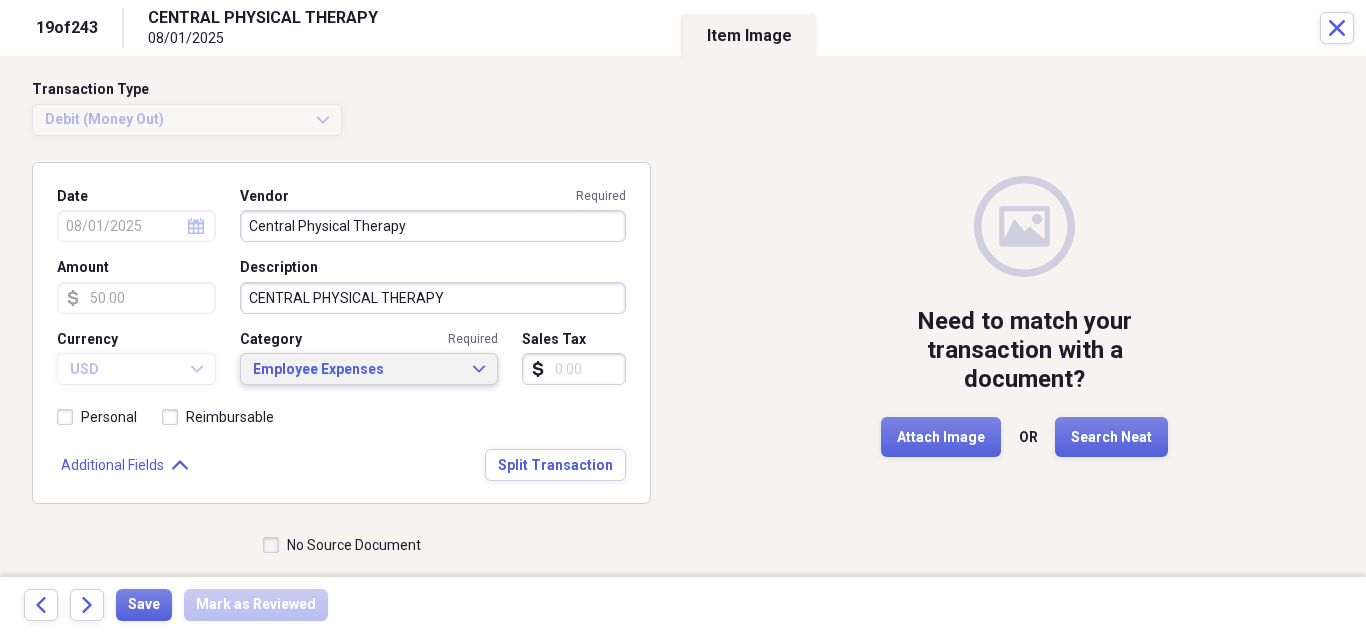 click on "Employee Expenses" at bounding box center (357, 370) 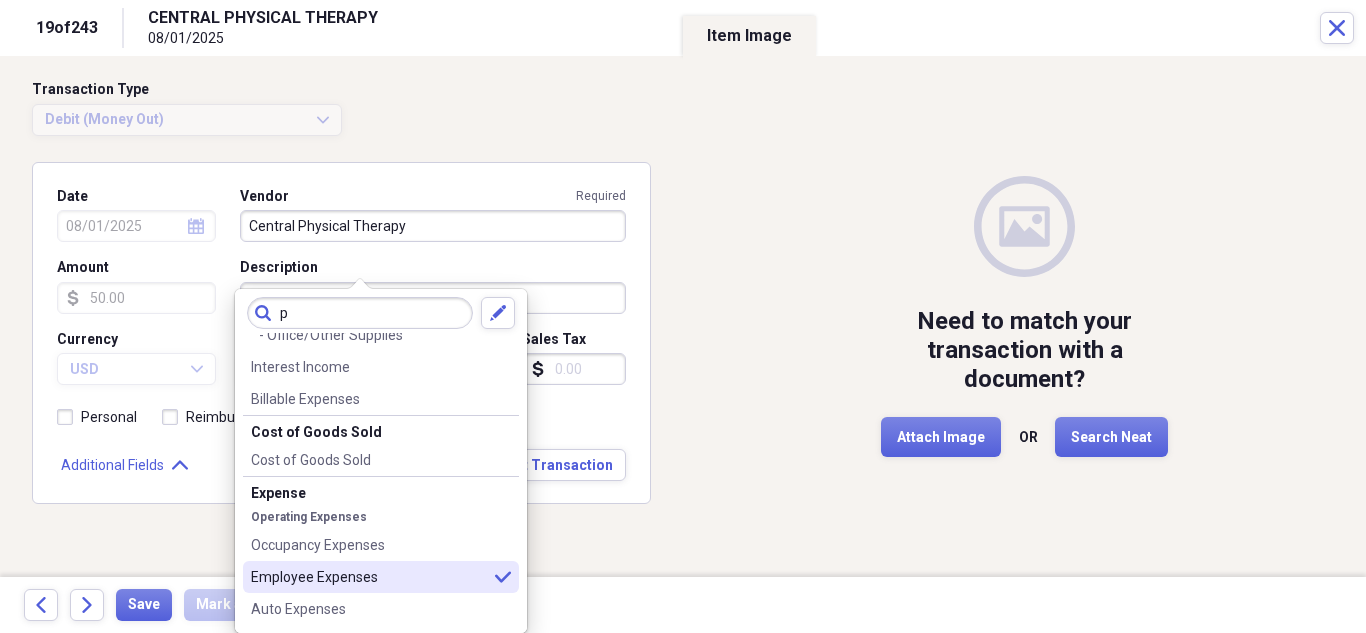 scroll, scrollTop: 0, scrollLeft: 0, axis: both 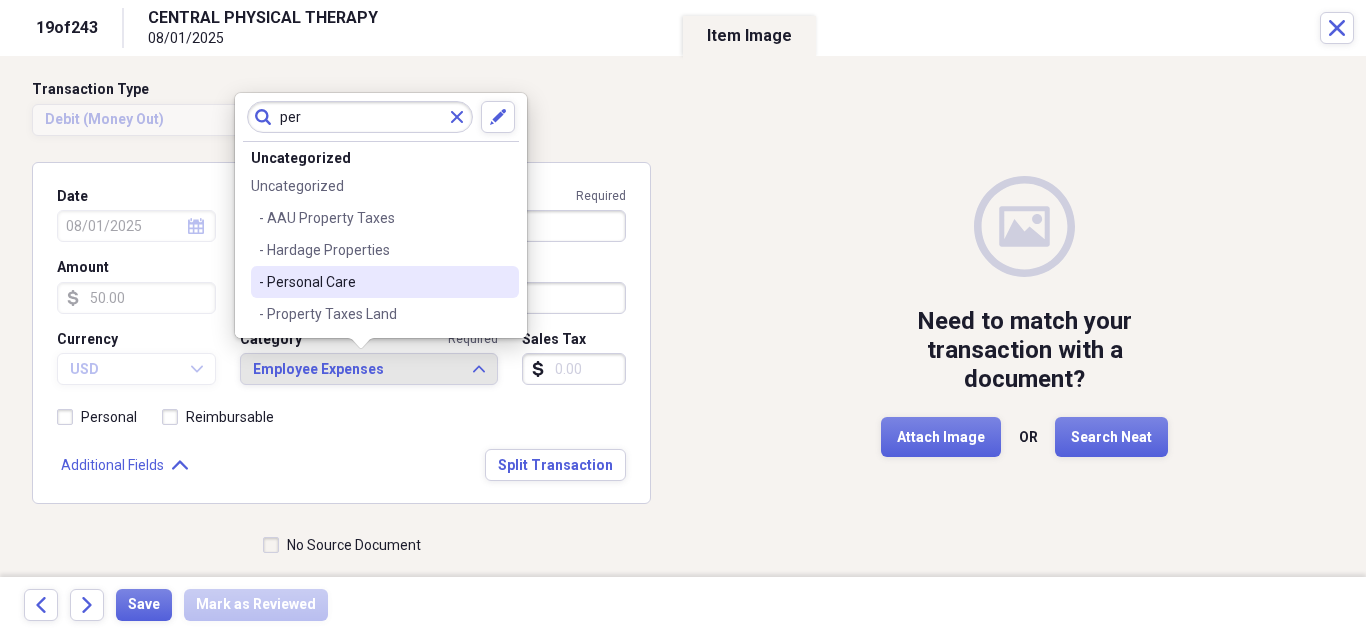 type on "per" 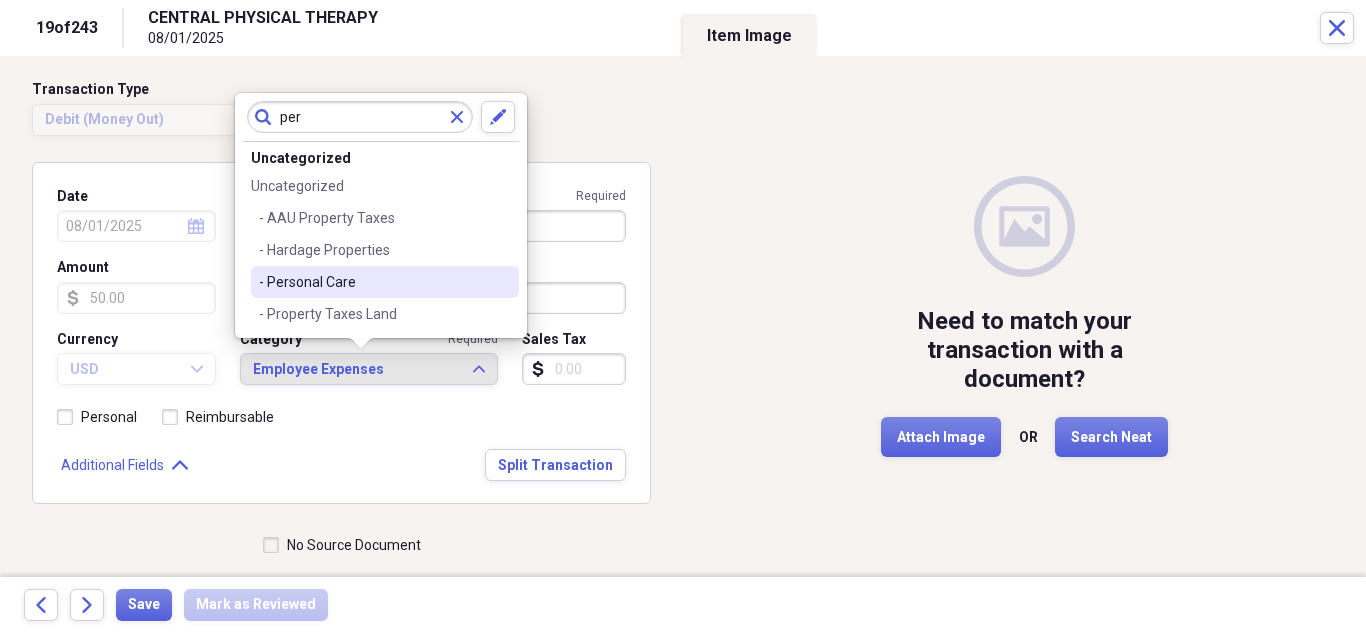click on "- Personal Care" at bounding box center (373, 282) 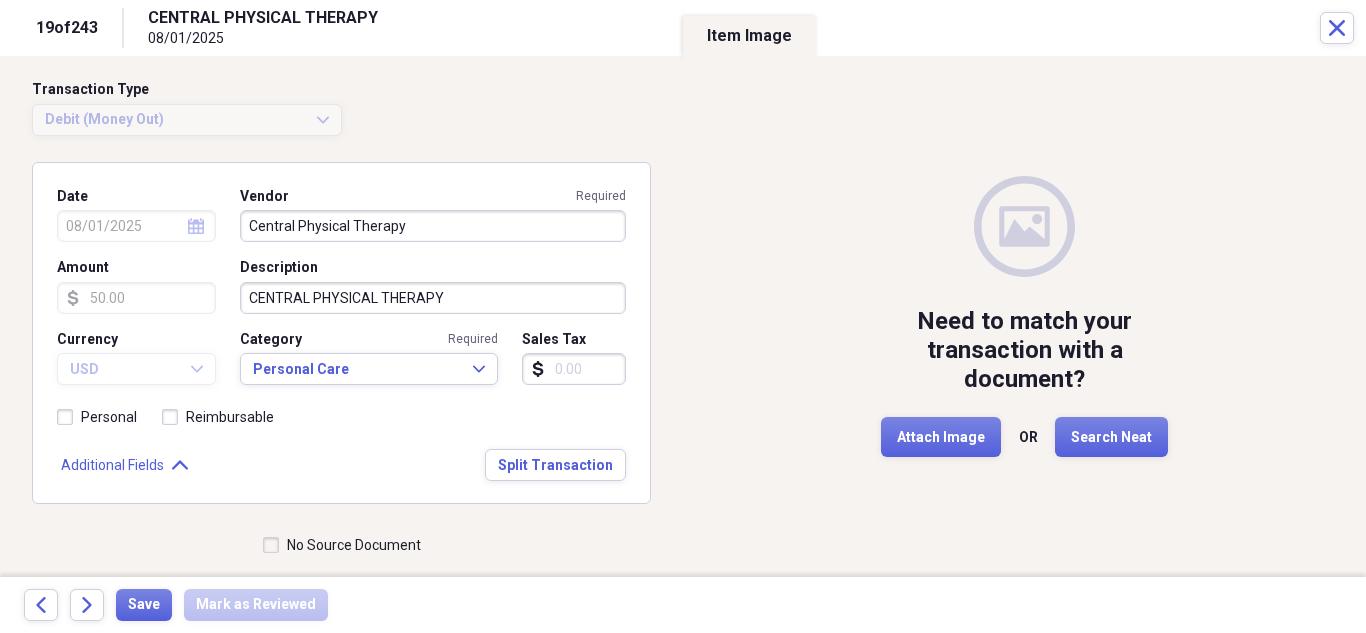 click on "No Source Document" at bounding box center (342, 545) 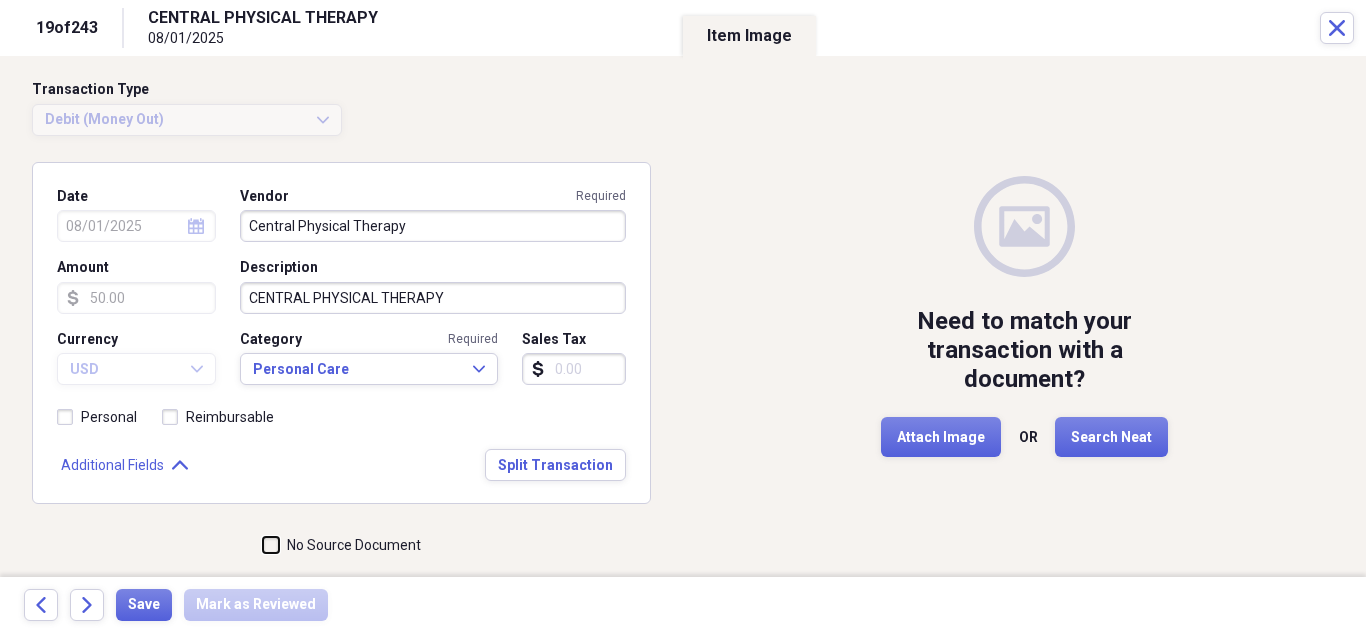 click on "No Source Document" at bounding box center [263, 545] 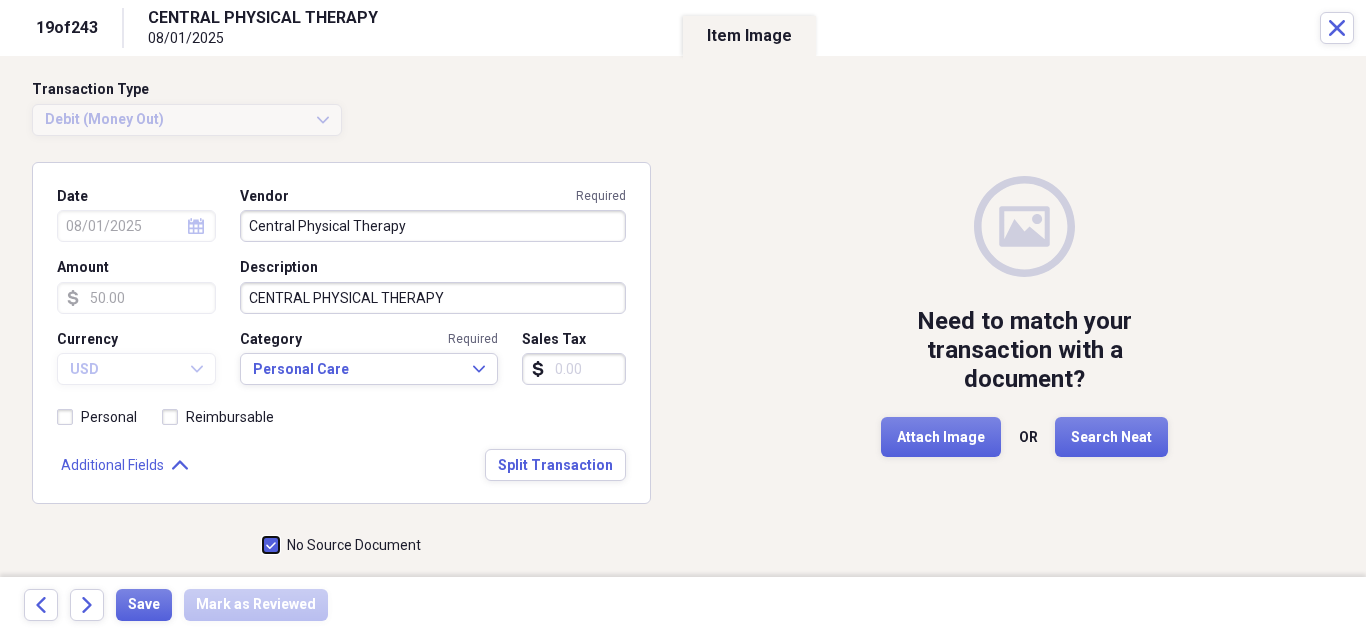 checkbox on "true" 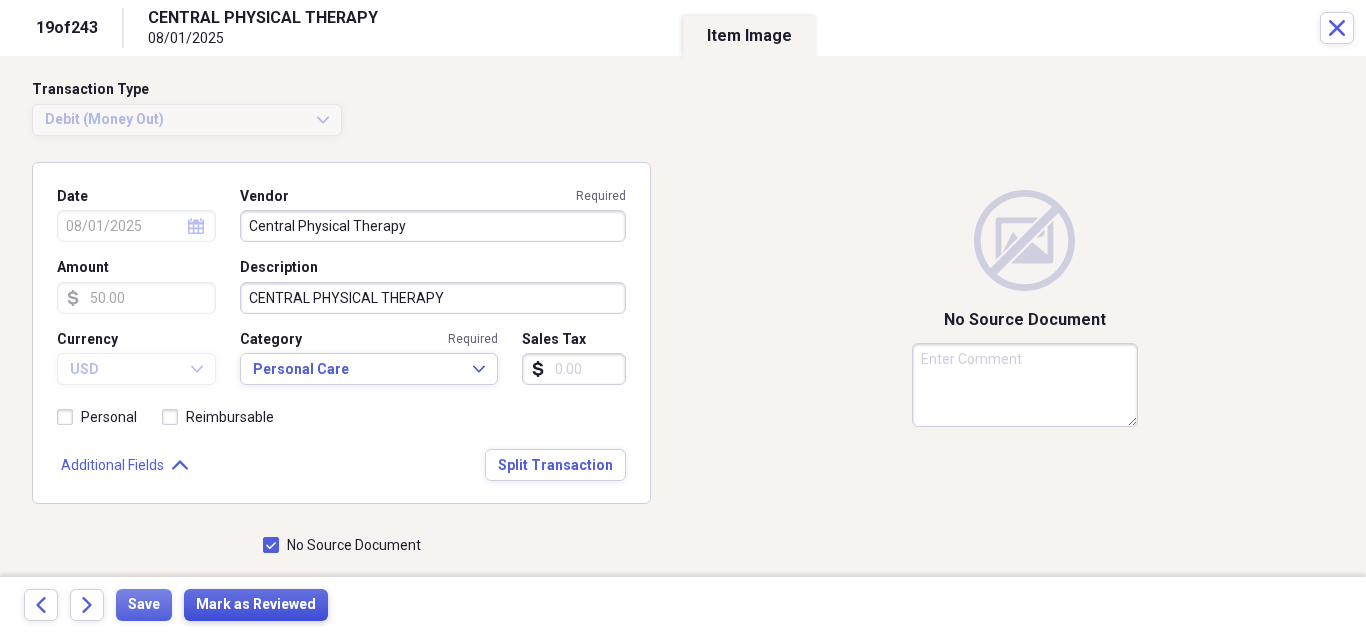 click on "Mark as Reviewed" at bounding box center (256, 605) 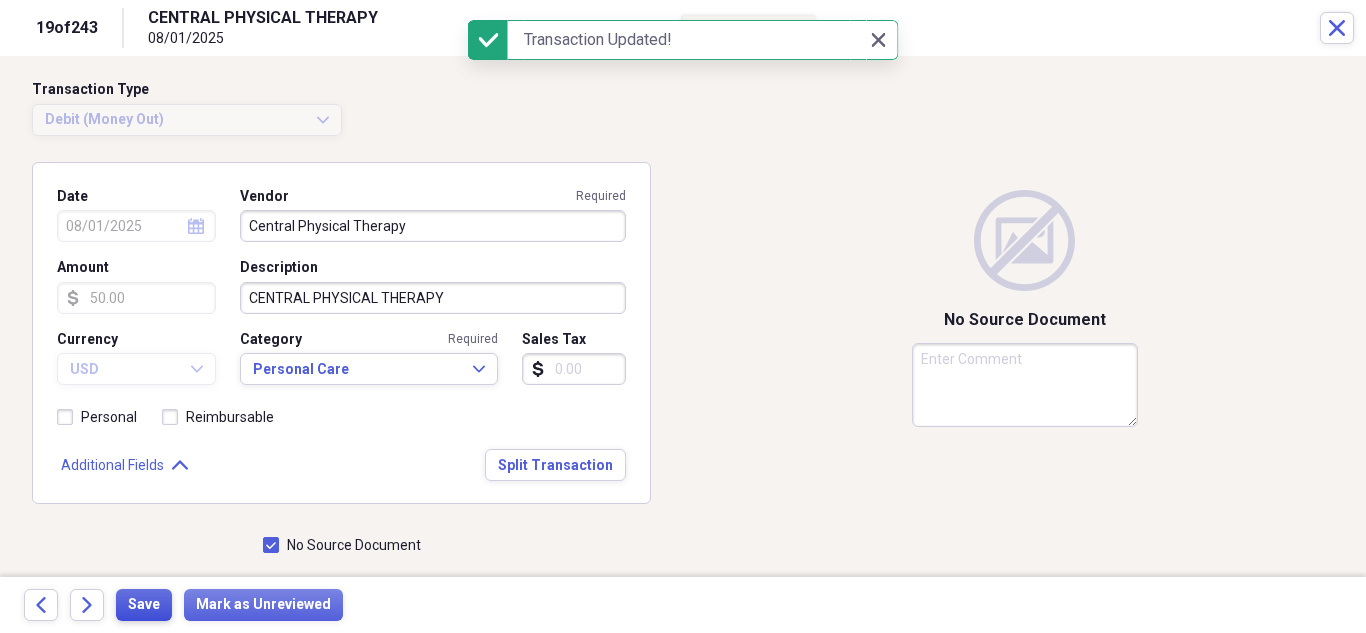 click on "Save" at bounding box center (144, 605) 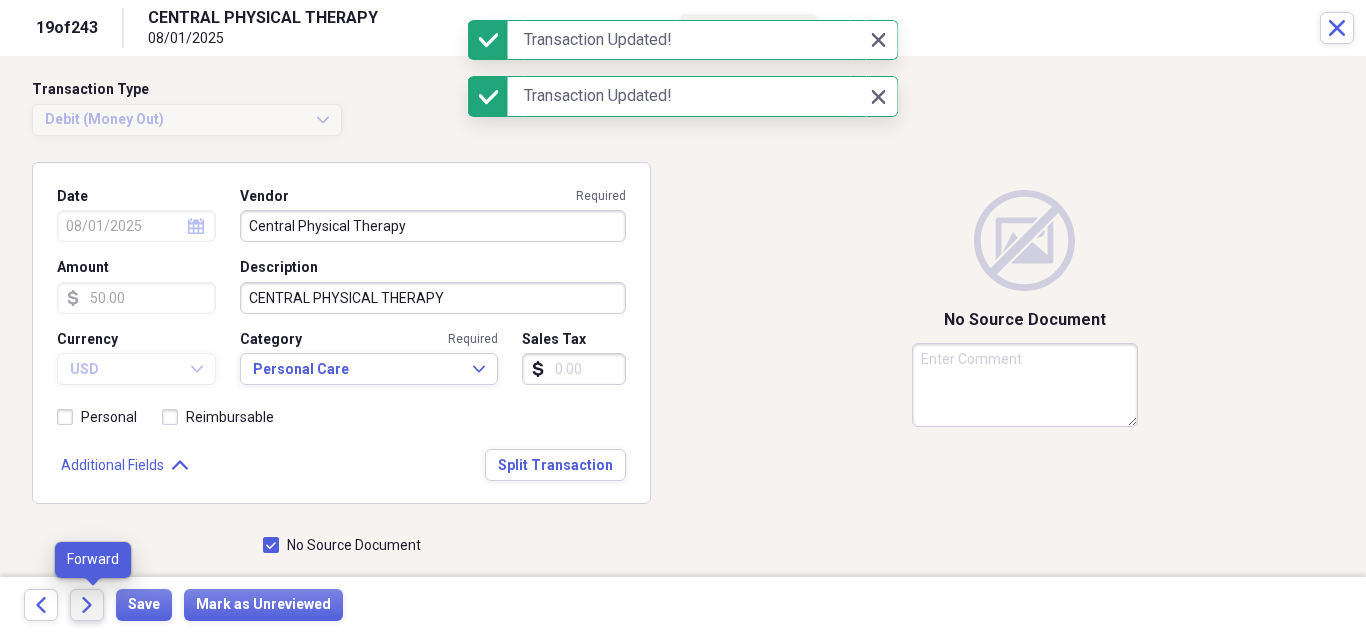 click on "Forward" 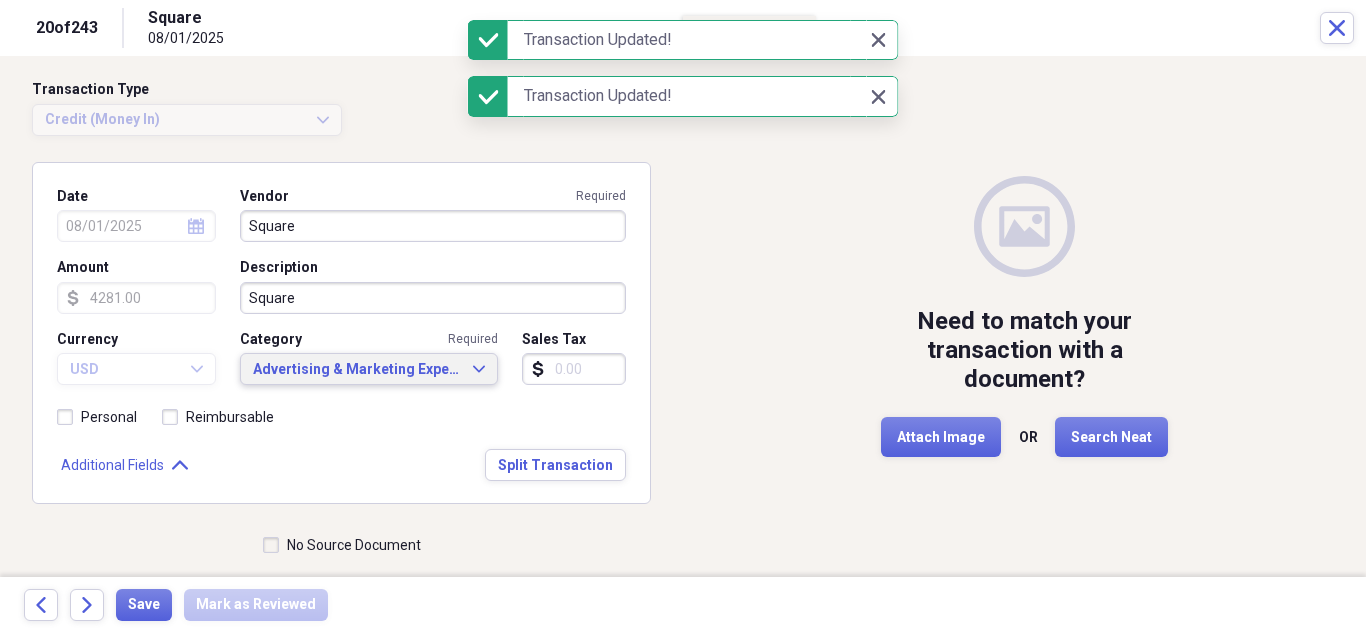 click on "Advertising & Marketing Expenses" at bounding box center [357, 370] 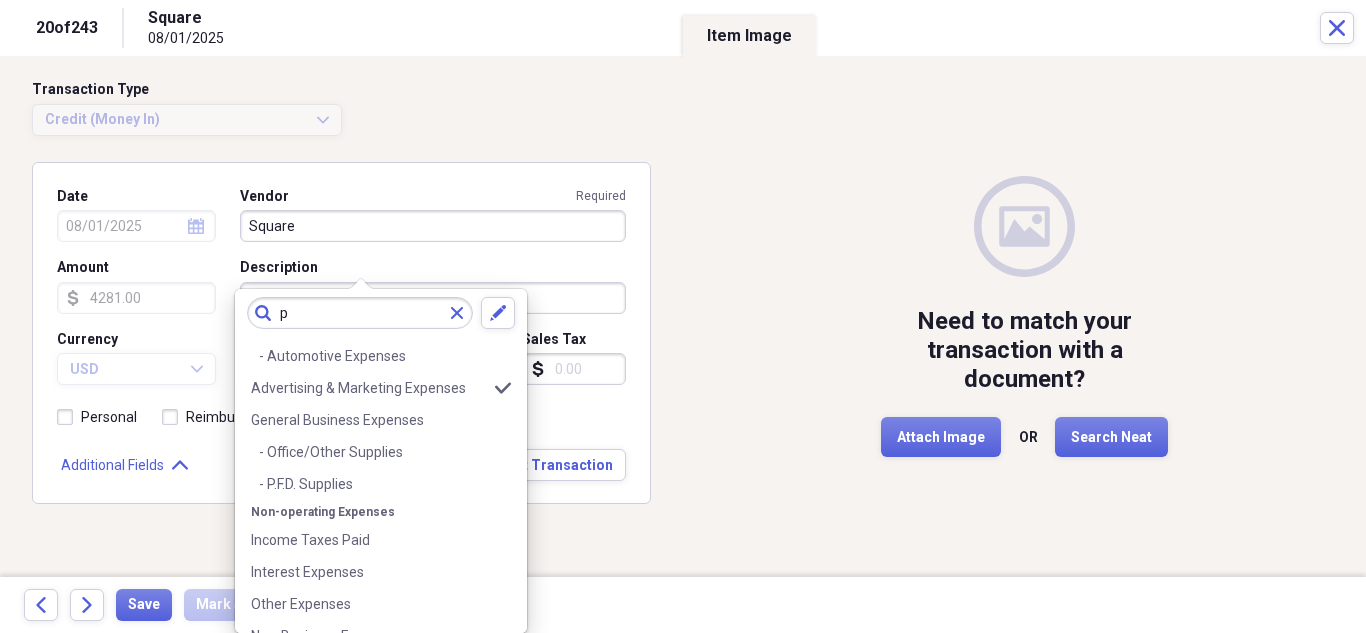 scroll, scrollTop: 0, scrollLeft: 0, axis: both 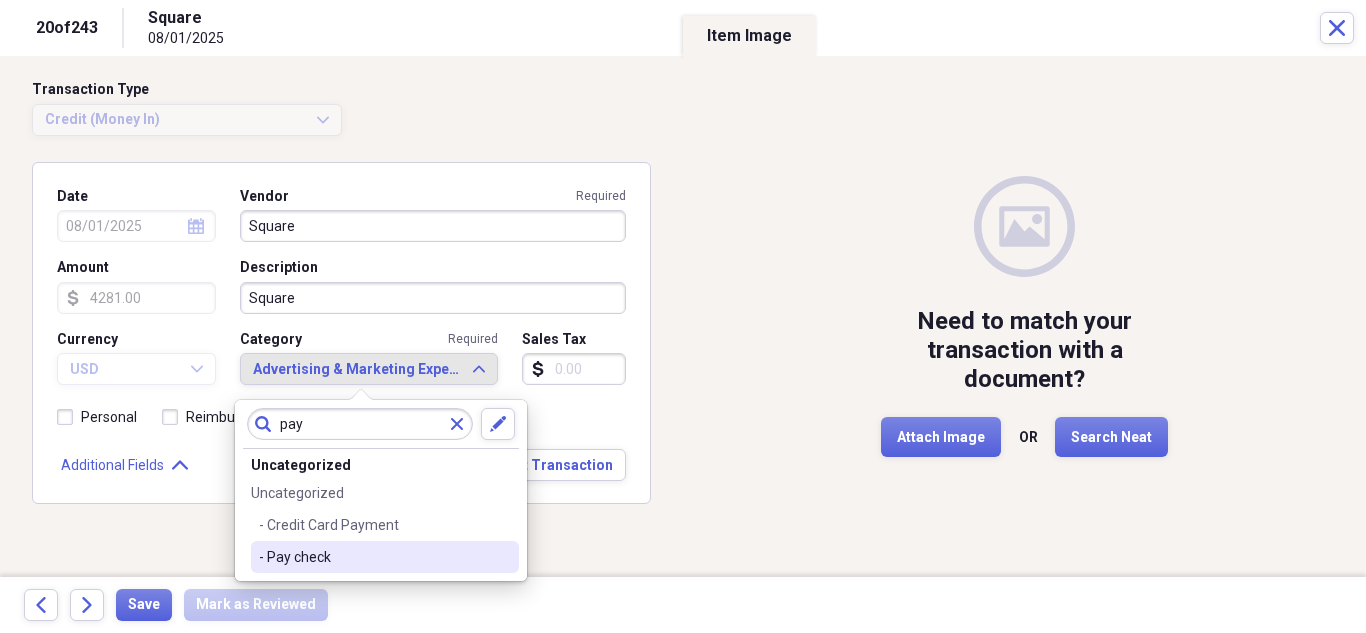 type on "pay" 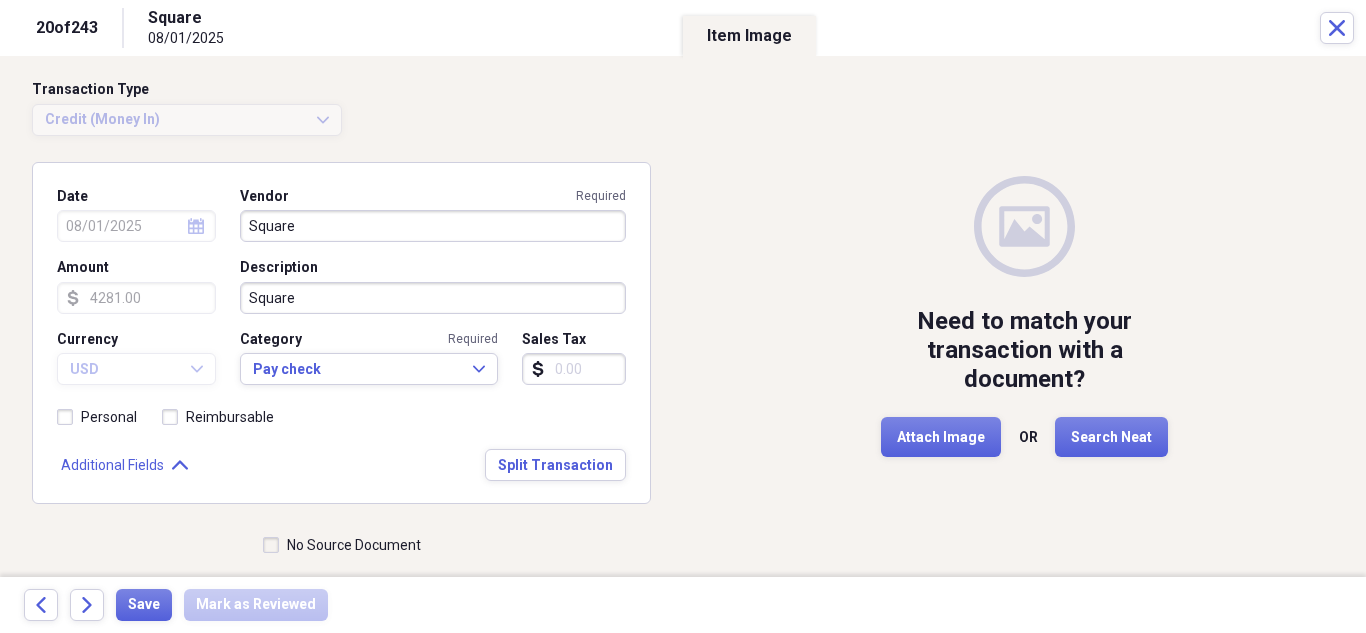 click on "No Source Document" at bounding box center (342, 545) 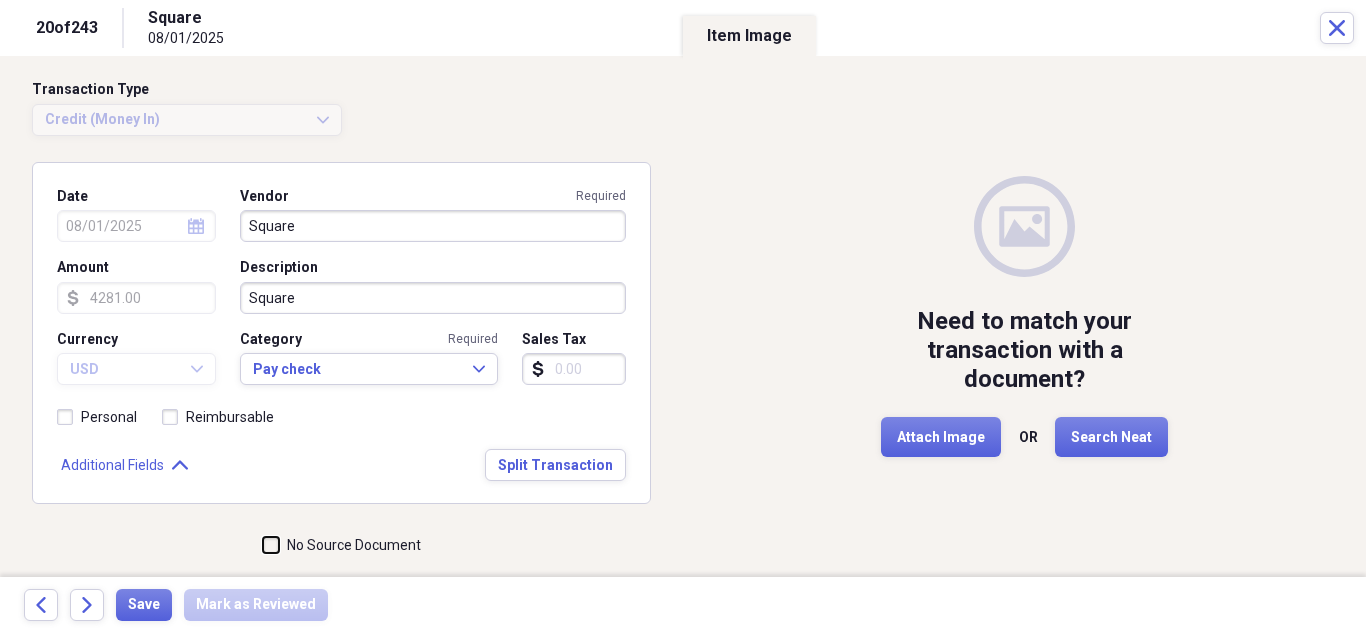 click on "No Source Document" at bounding box center [263, 545] 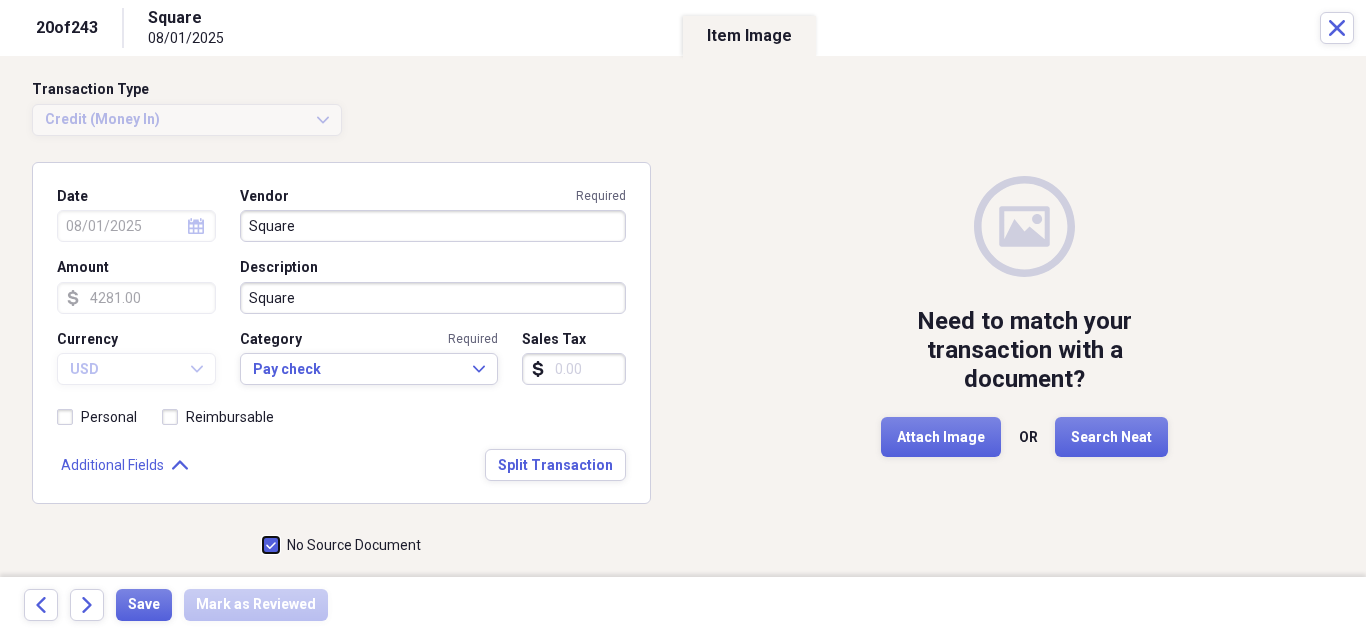 checkbox on "true" 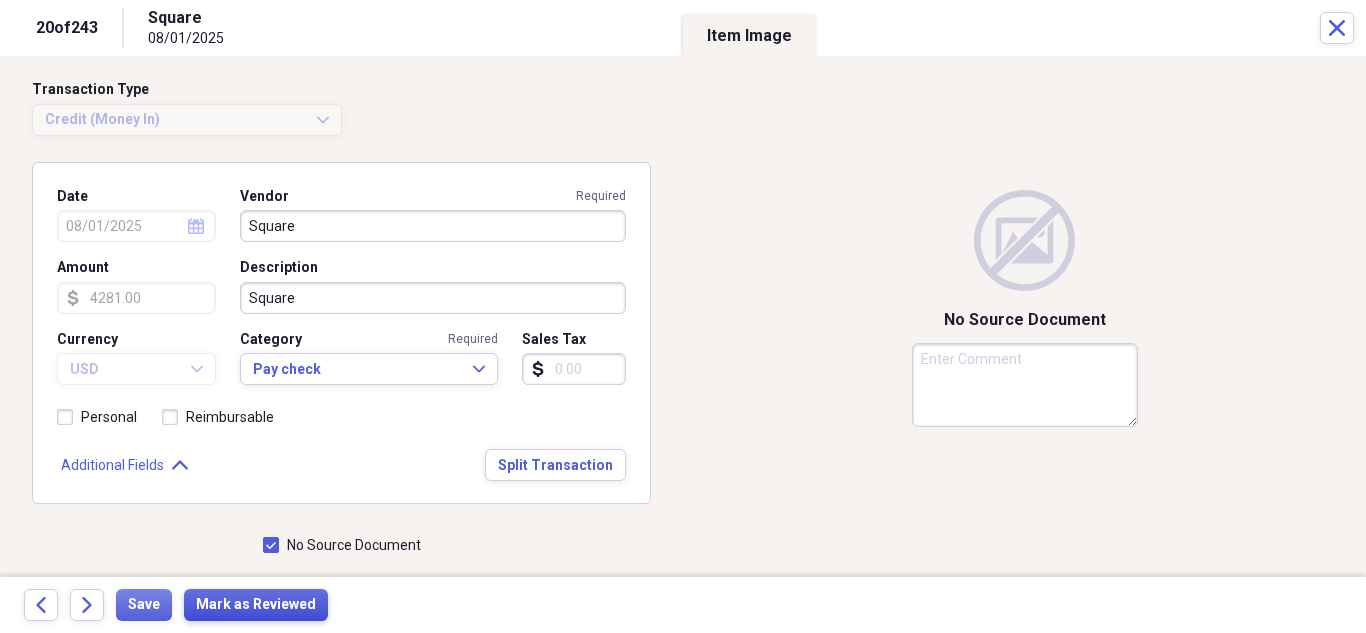 click on "Mark as Reviewed" at bounding box center [256, 605] 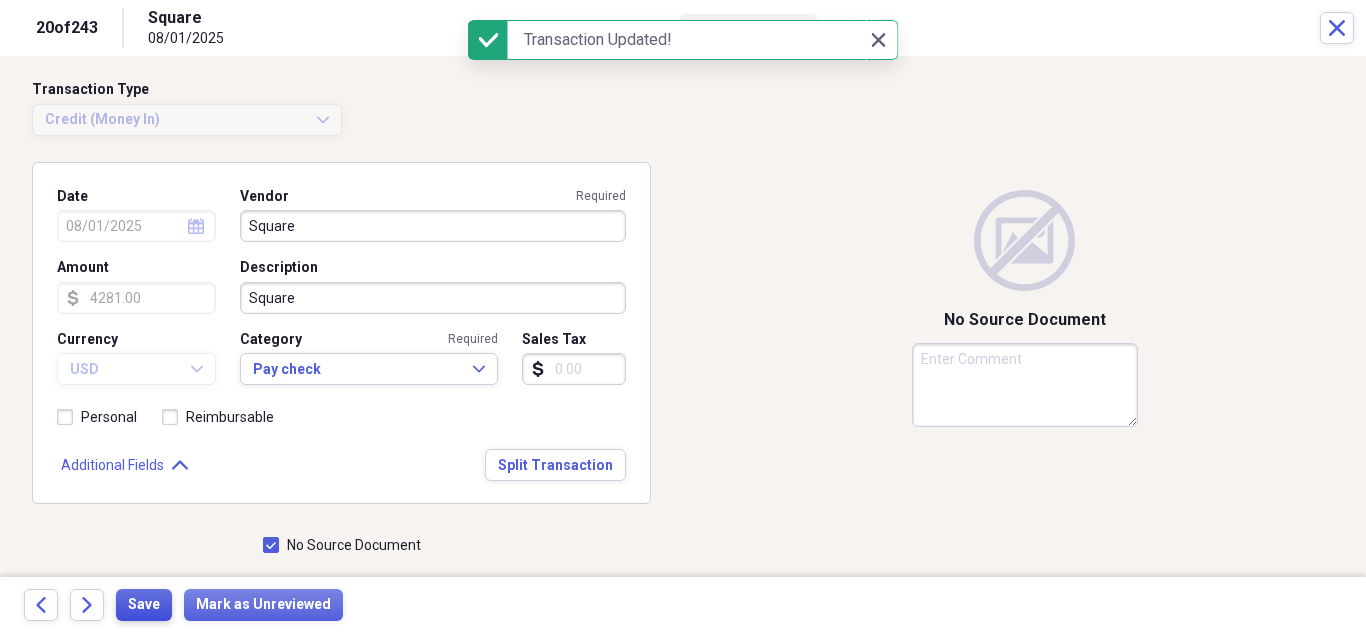 click on "Save" at bounding box center (144, 605) 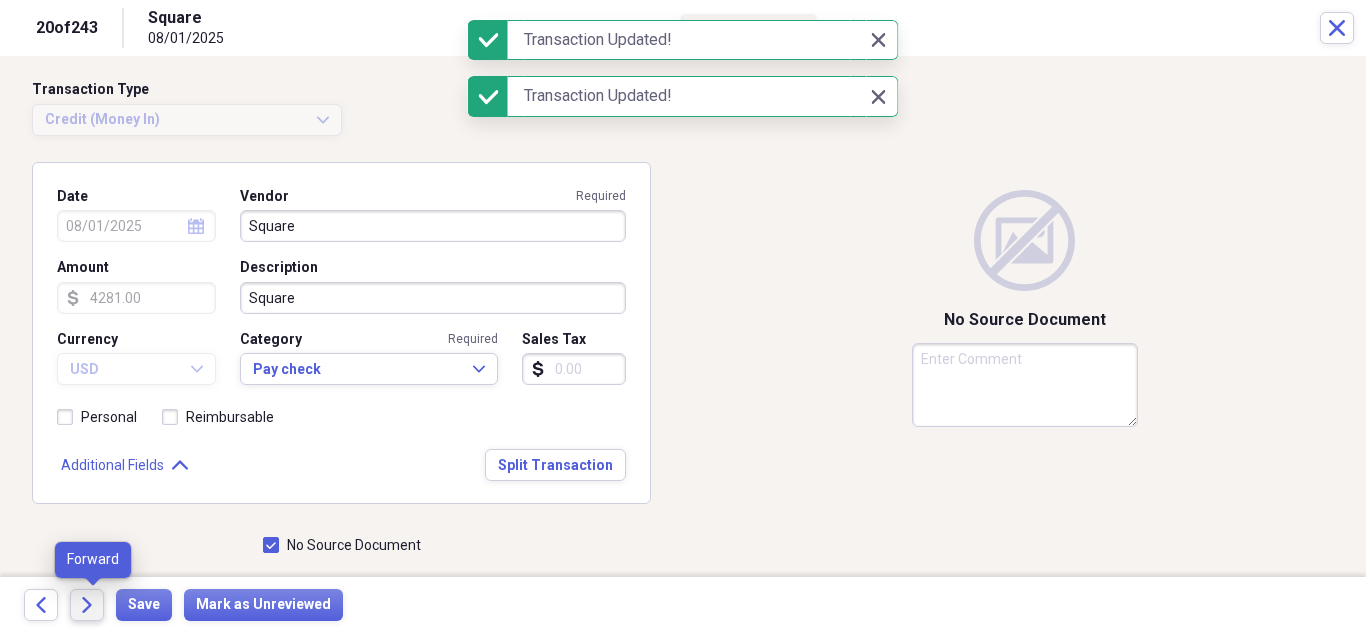 click on "Forward" 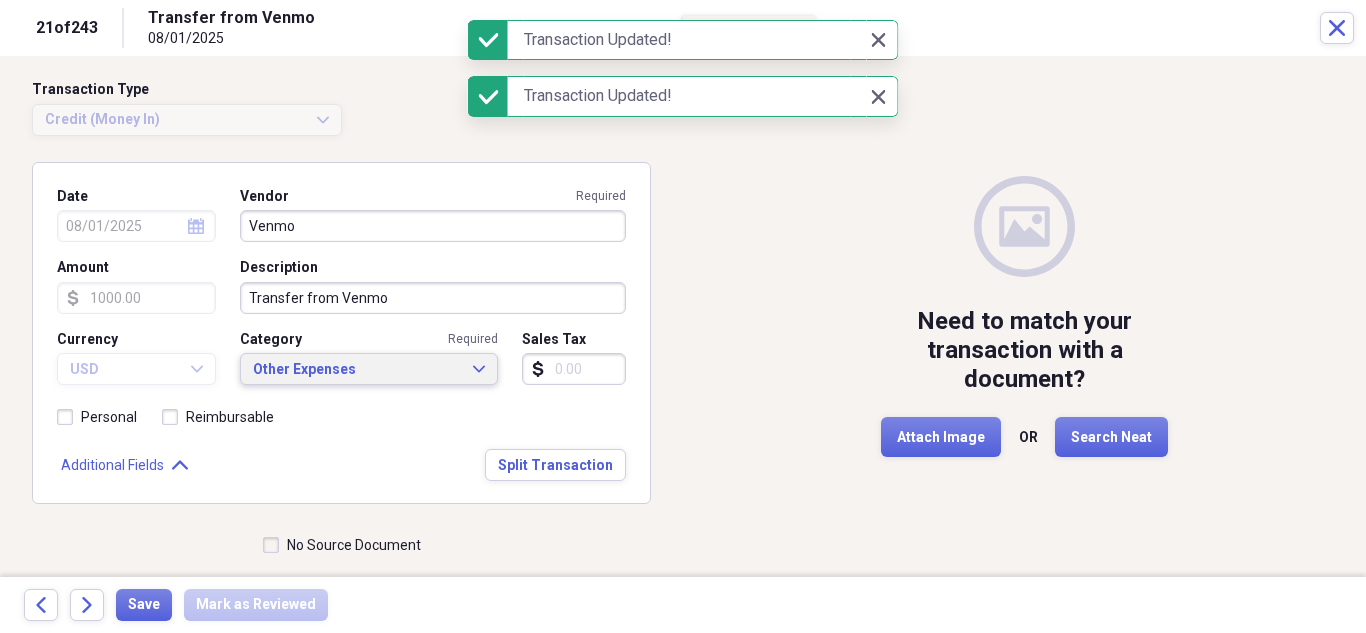 click on "Other Expenses" at bounding box center (357, 370) 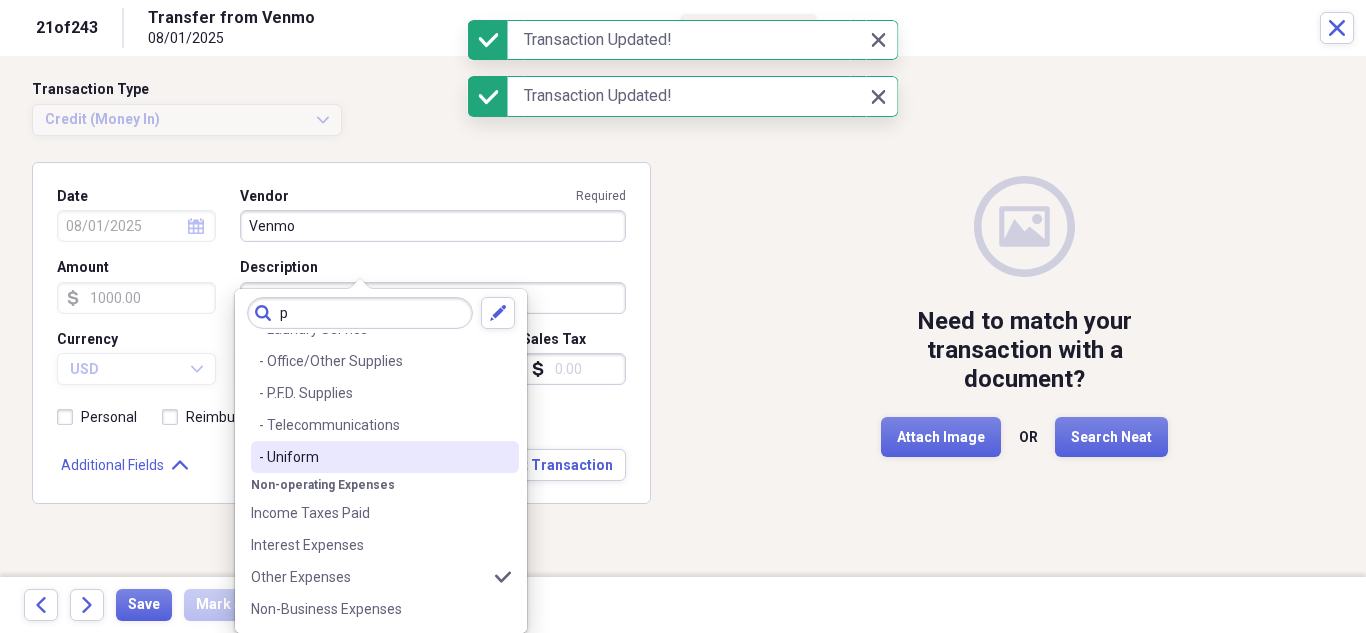 scroll, scrollTop: 0, scrollLeft: 0, axis: both 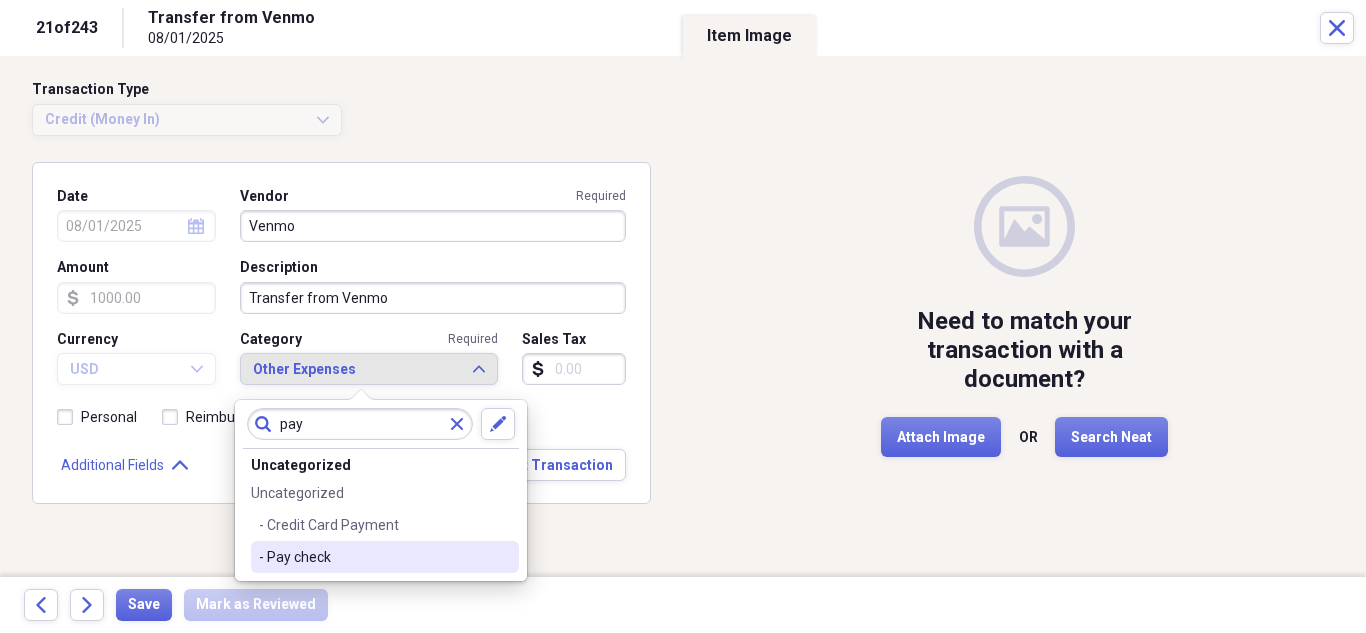 type on "pay" 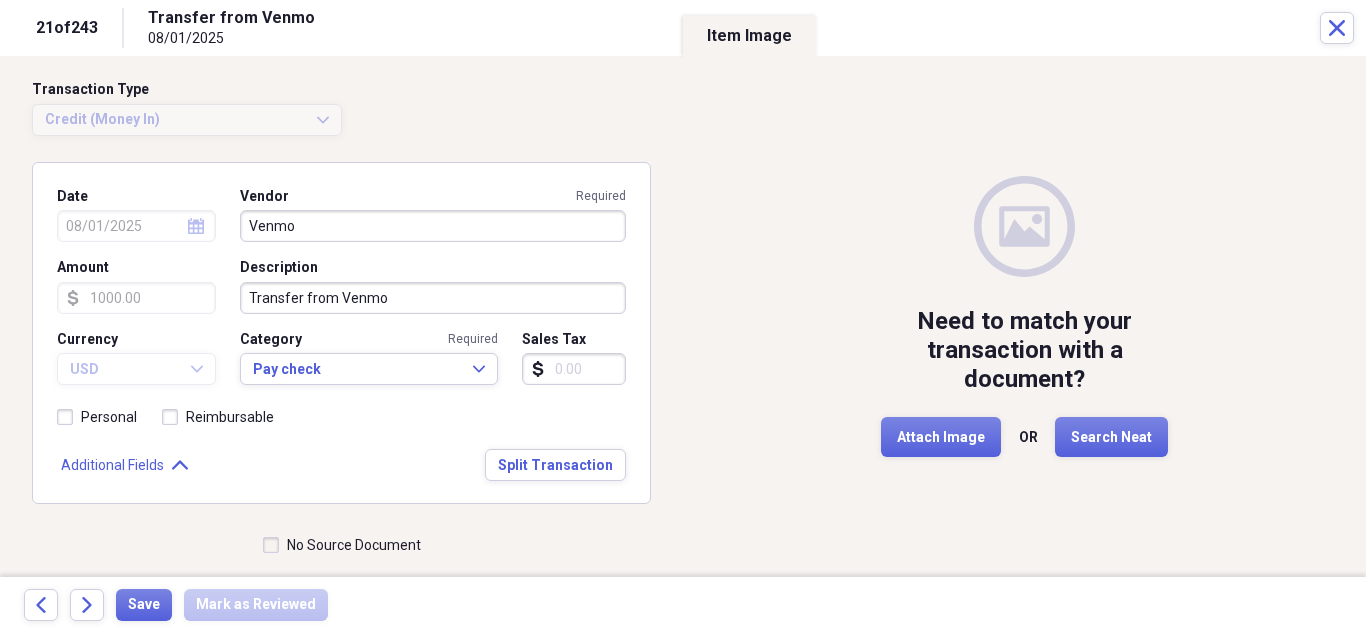 click on "No Source Document" at bounding box center (342, 545) 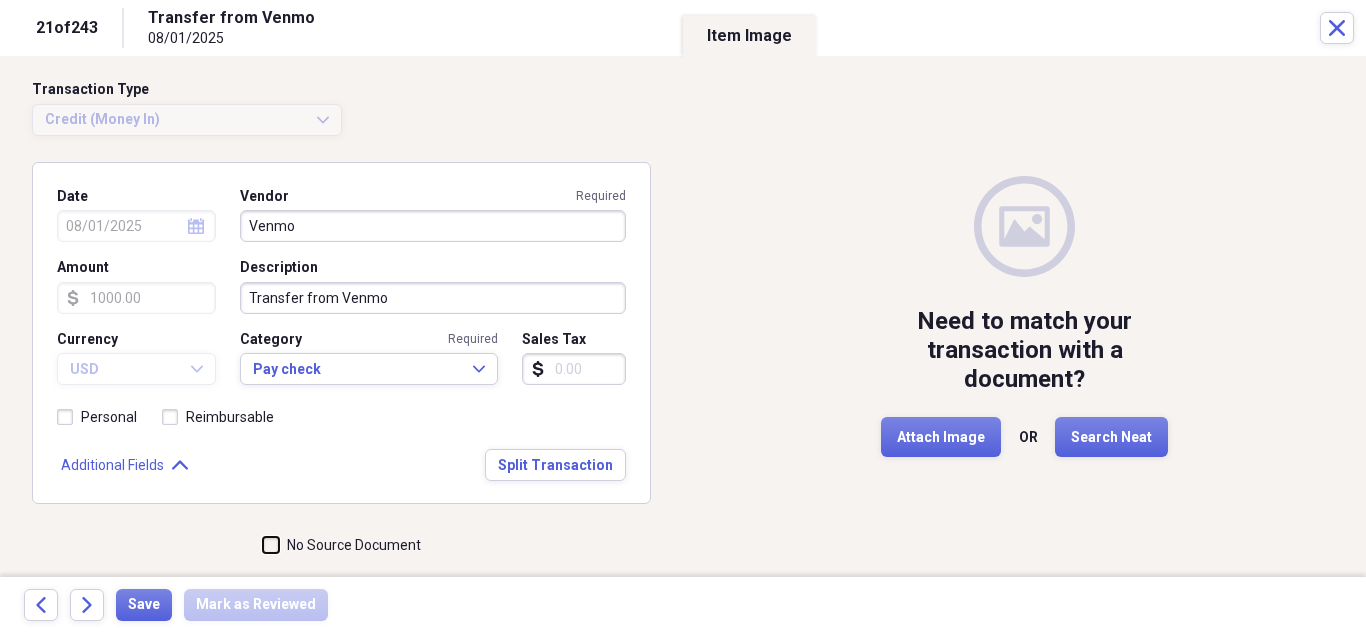 click on "No Source Document" at bounding box center [263, 545] 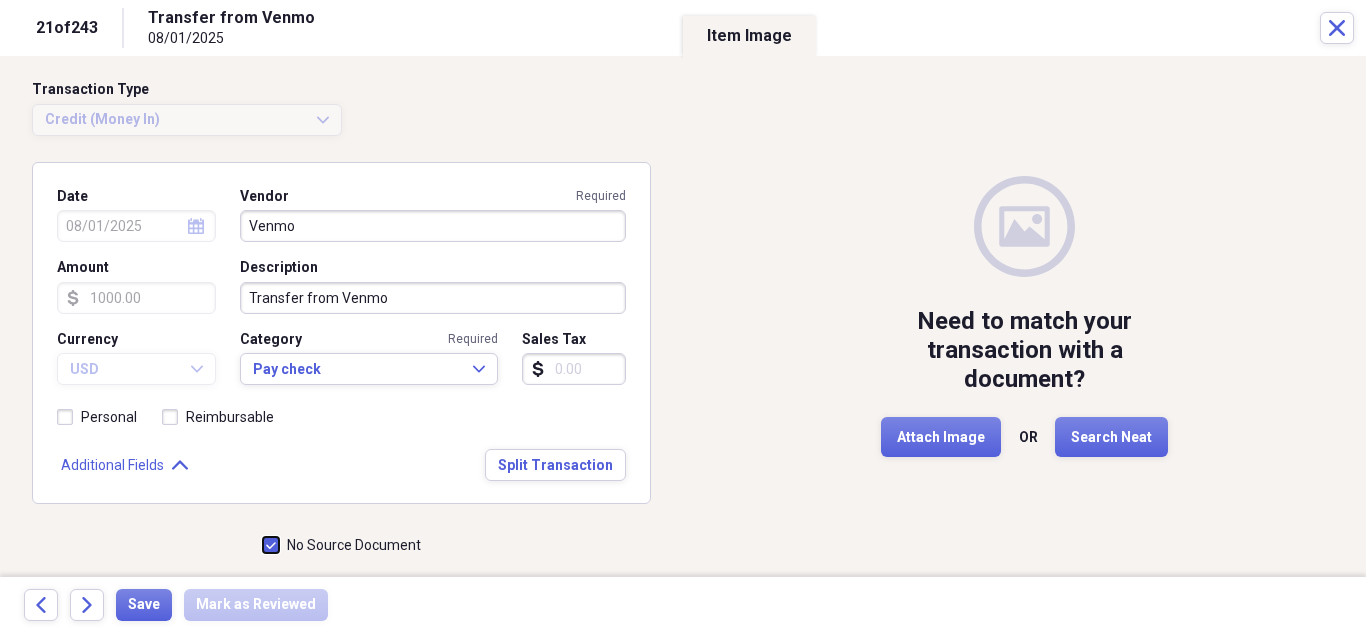 checkbox on "true" 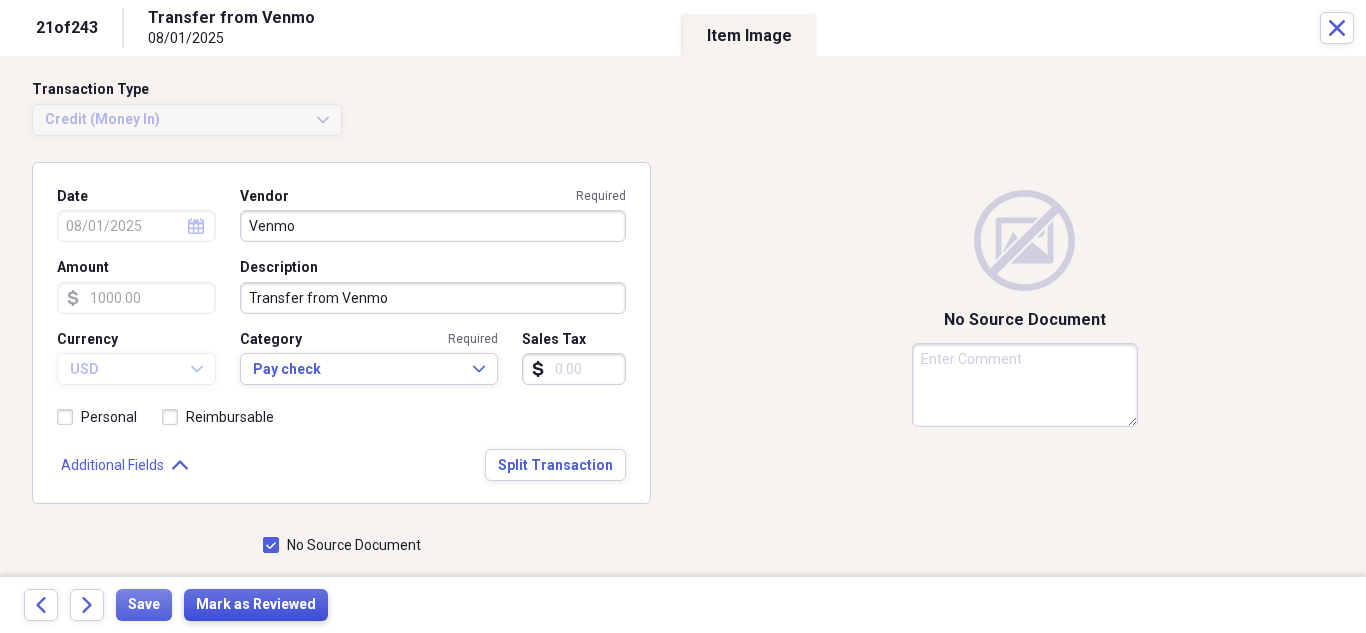 click on "Mark as Reviewed" at bounding box center [256, 605] 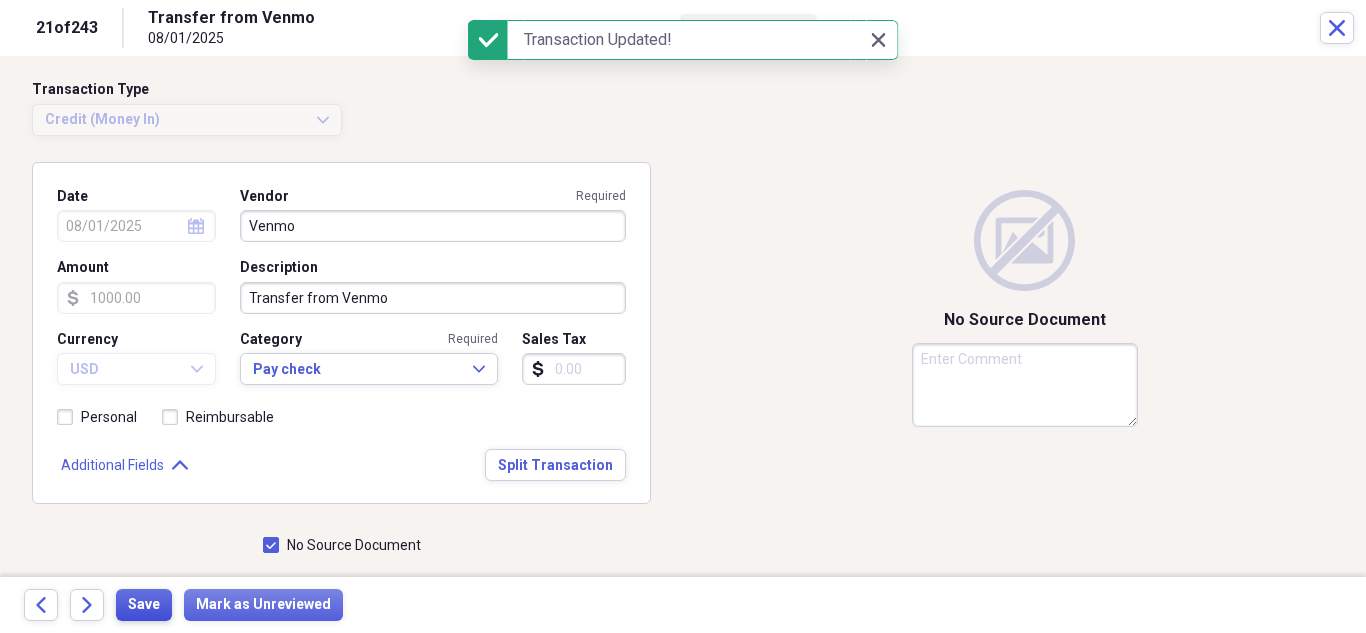 click on "Save" at bounding box center [144, 605] 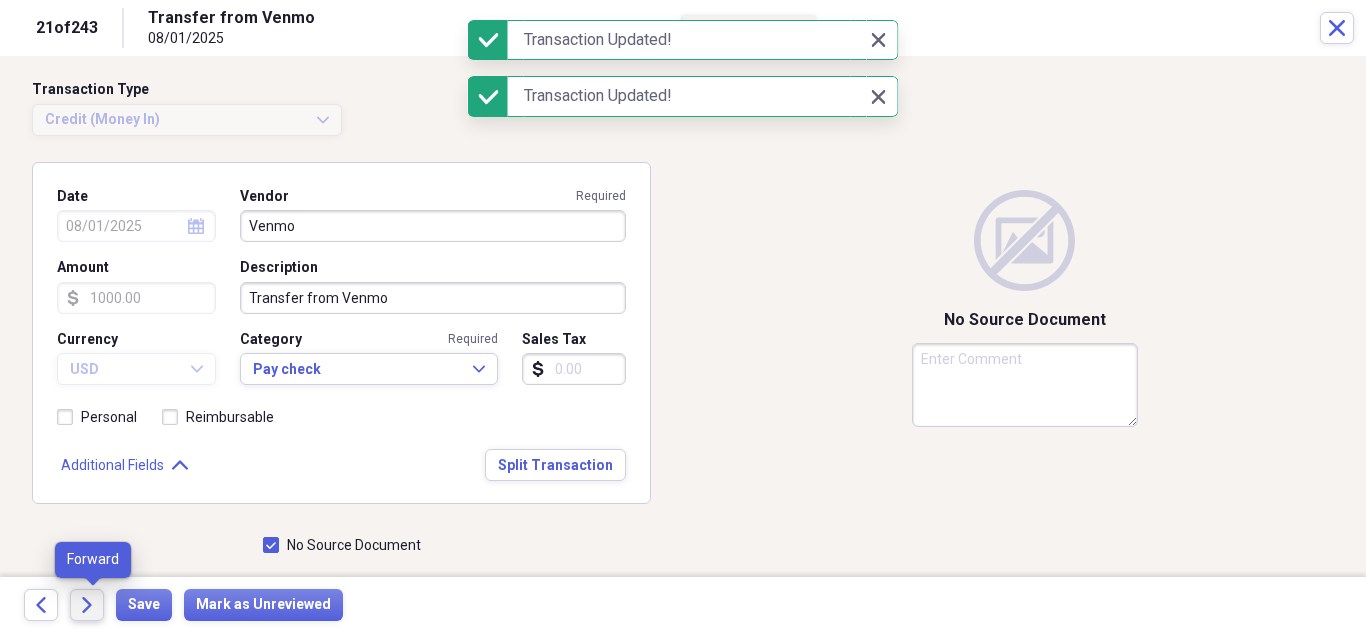 click on "Forward" 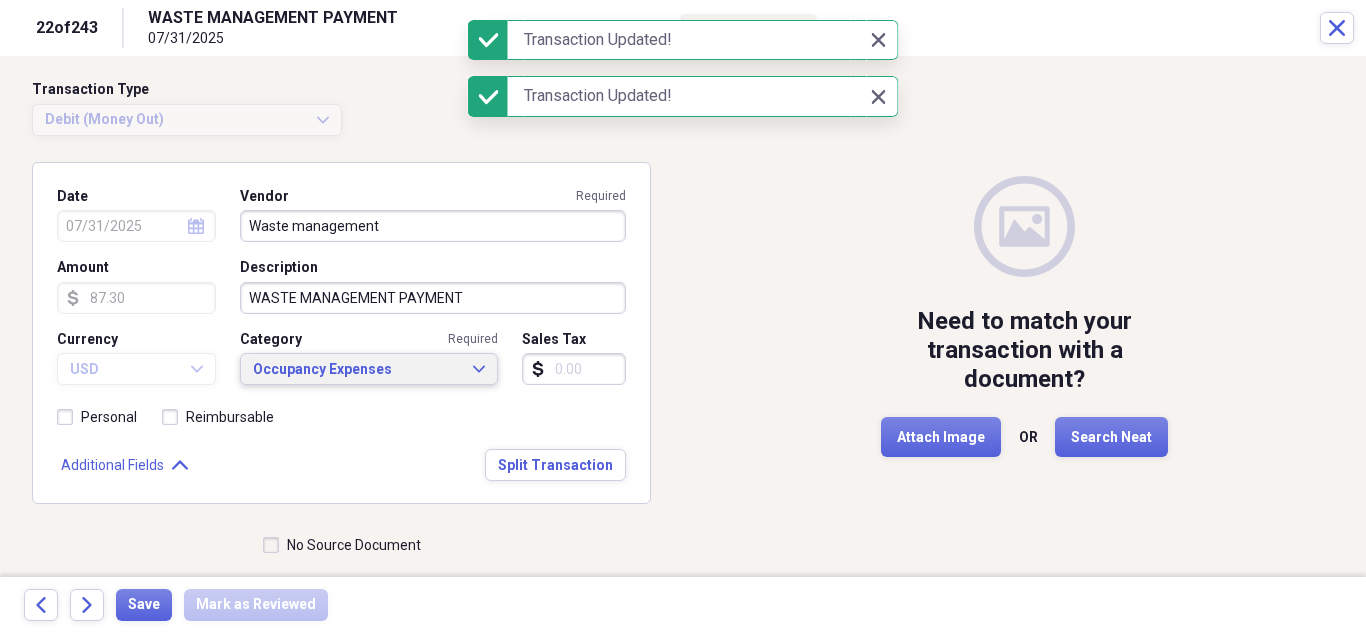 click on "Occupancy Expenses" at bounding box center [357, 370] 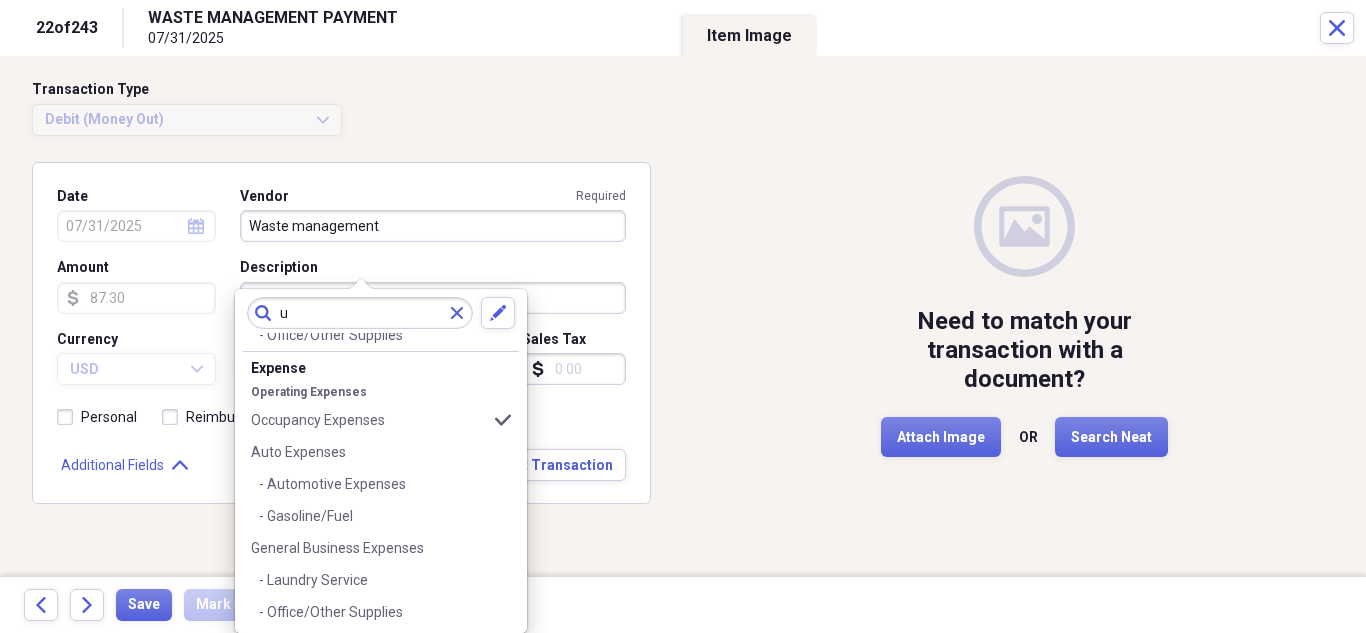 scroll, scrollTop: 0, scrollLeft: 0, axis: both 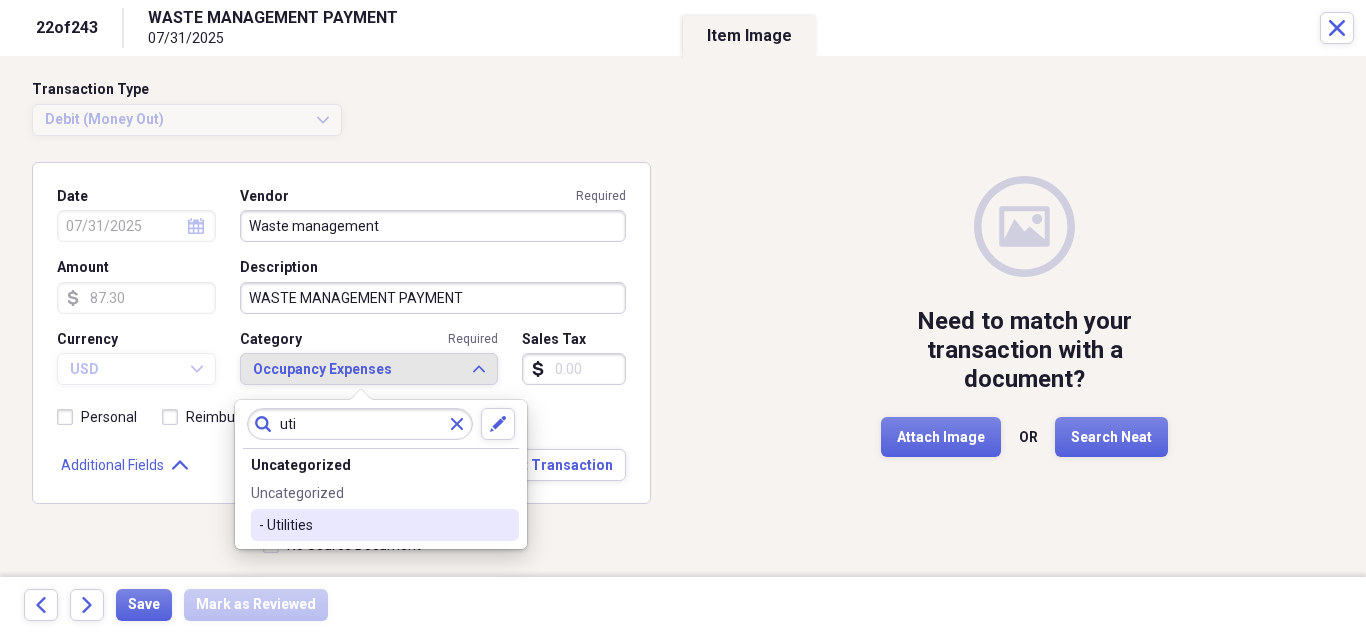 type on "uti" 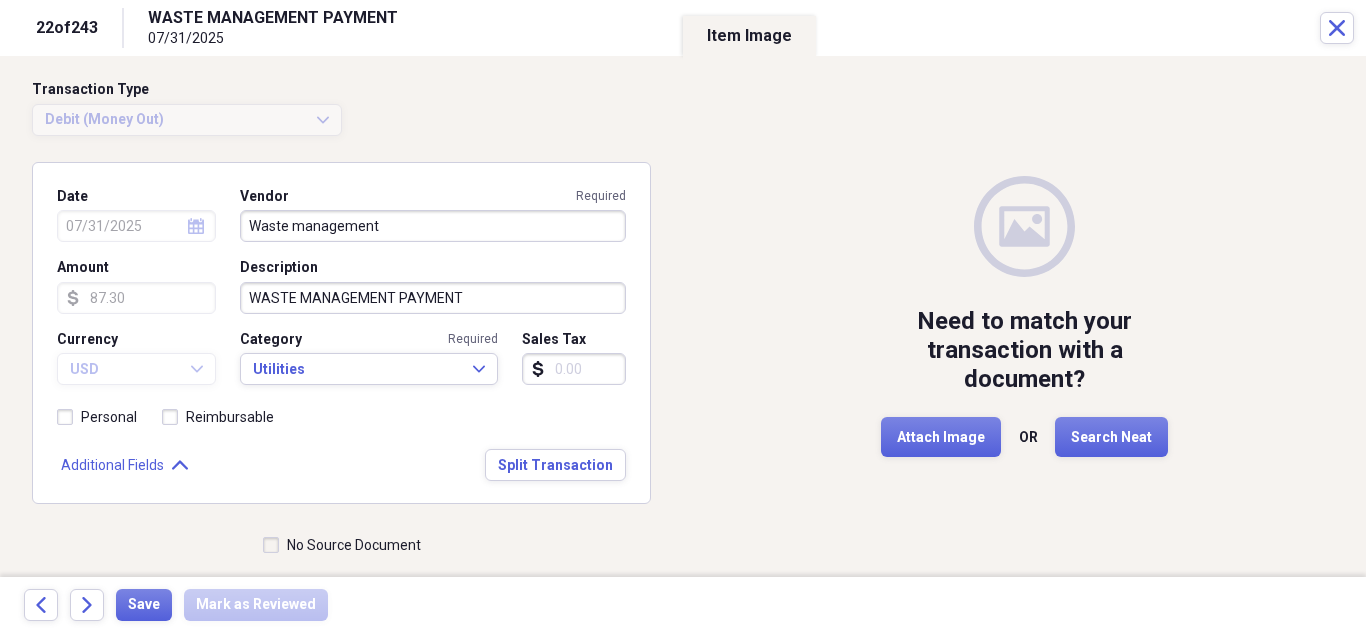 click on "No Source Document" at bounding box center [342, 545] 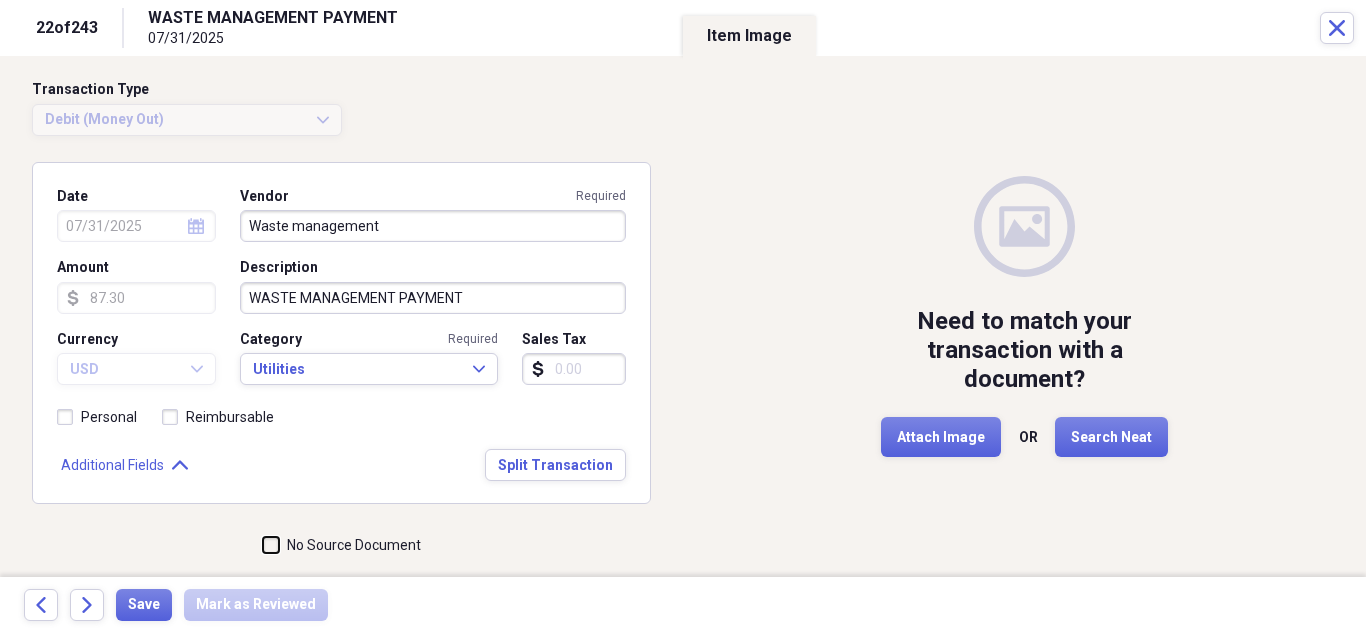 click on "No Source Document" at bounding box center (263, 545) 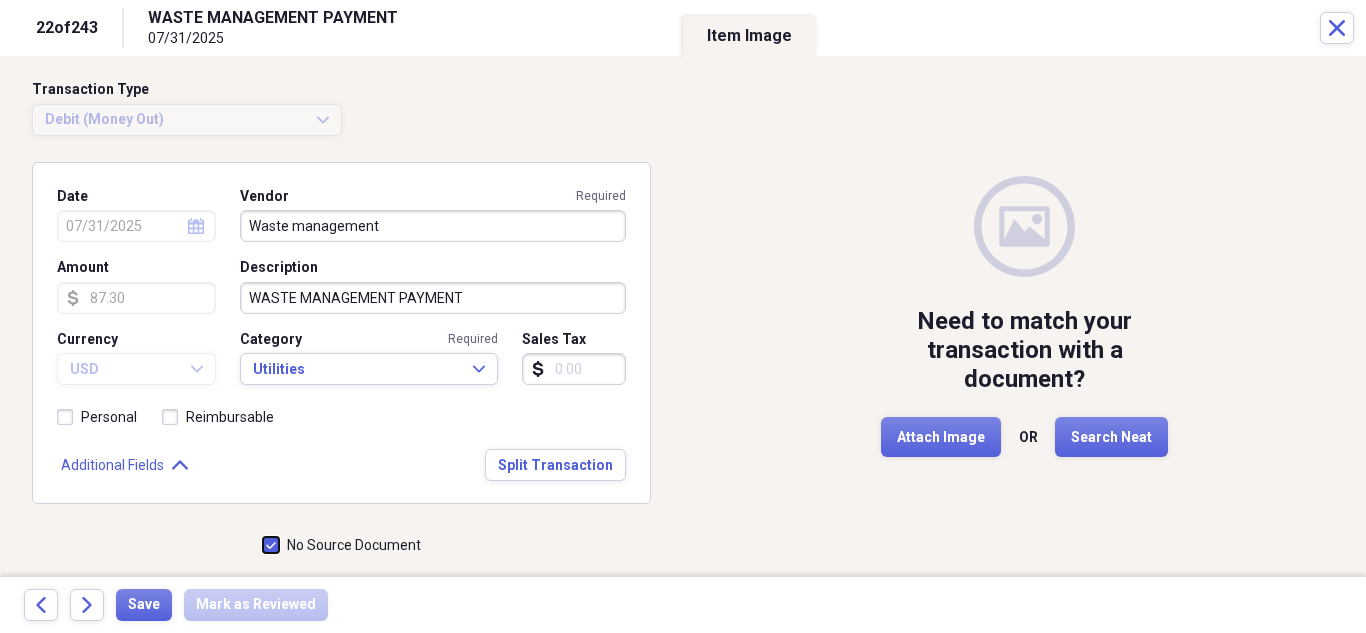 checkbox on "true" 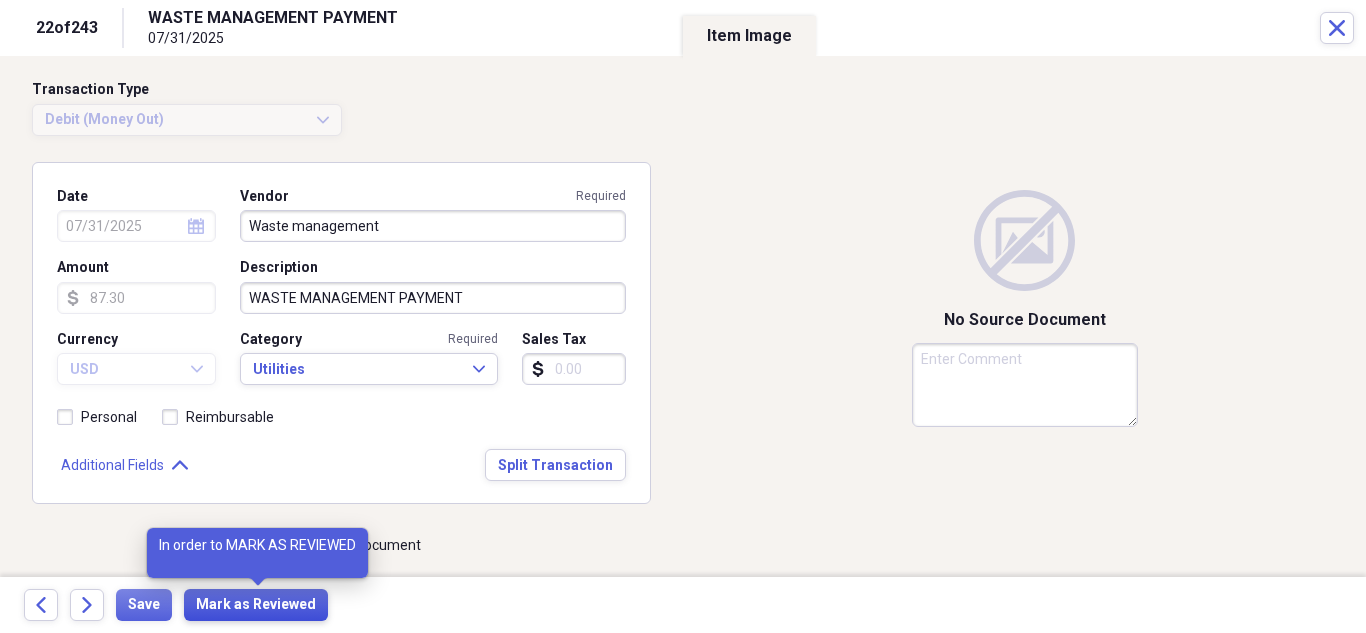 click on "Mark as Reviewed" at bounding box center [256, 605] 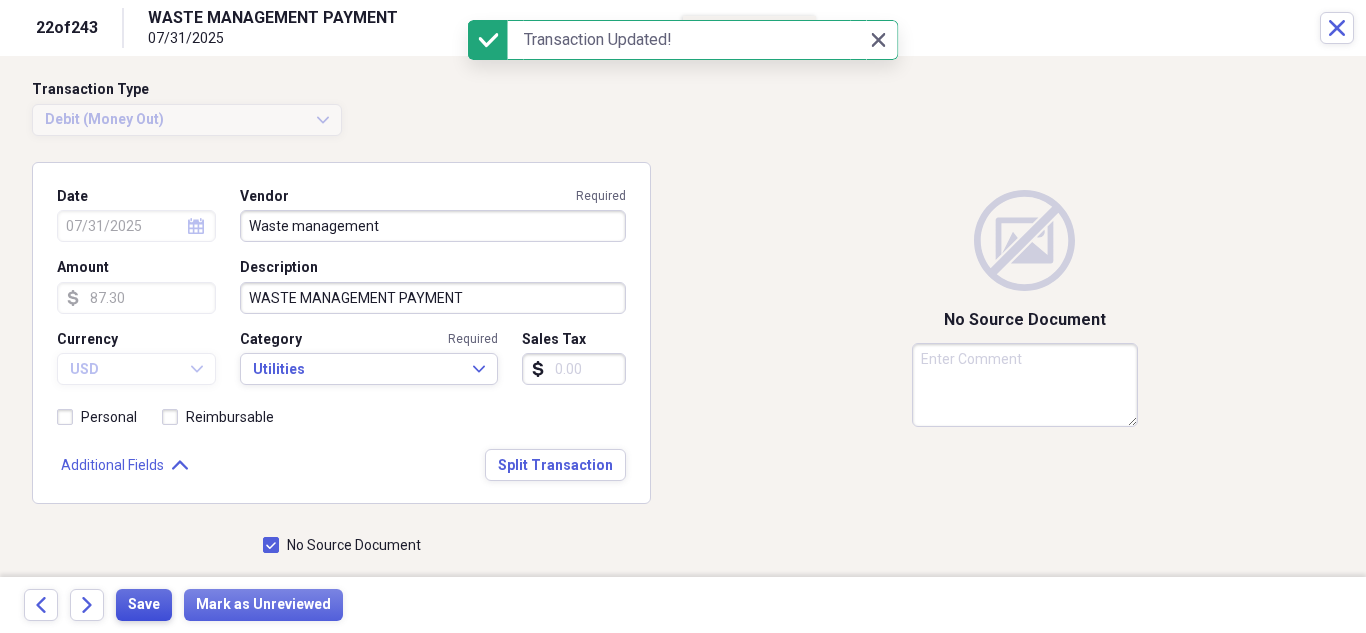 click on "Save" at bounding box center (144, 605) 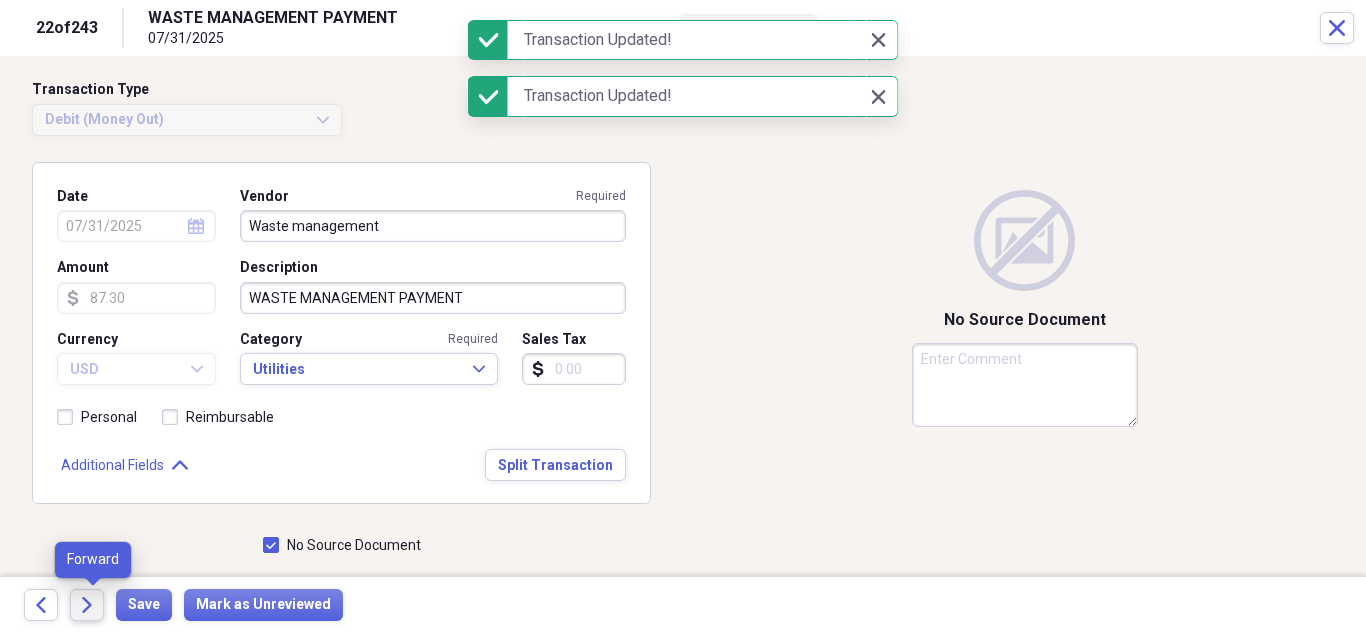 click on "Forward" 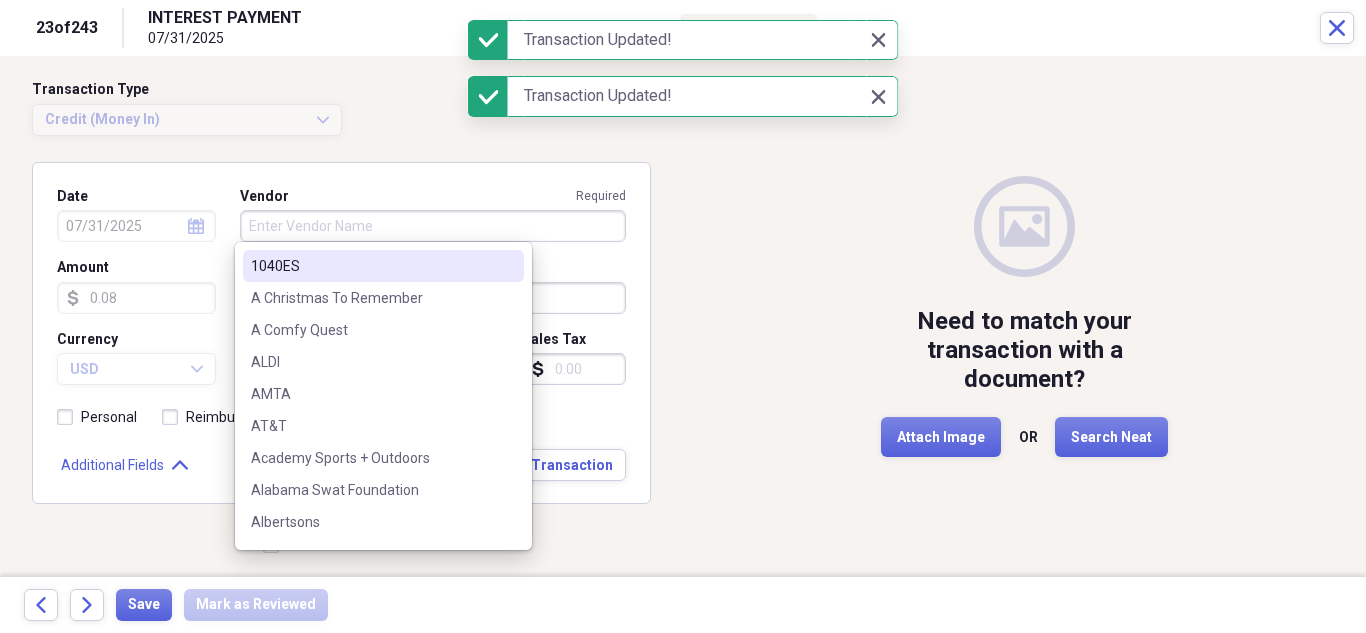 click on "Vendor Required" at bounding box center (433, 226) 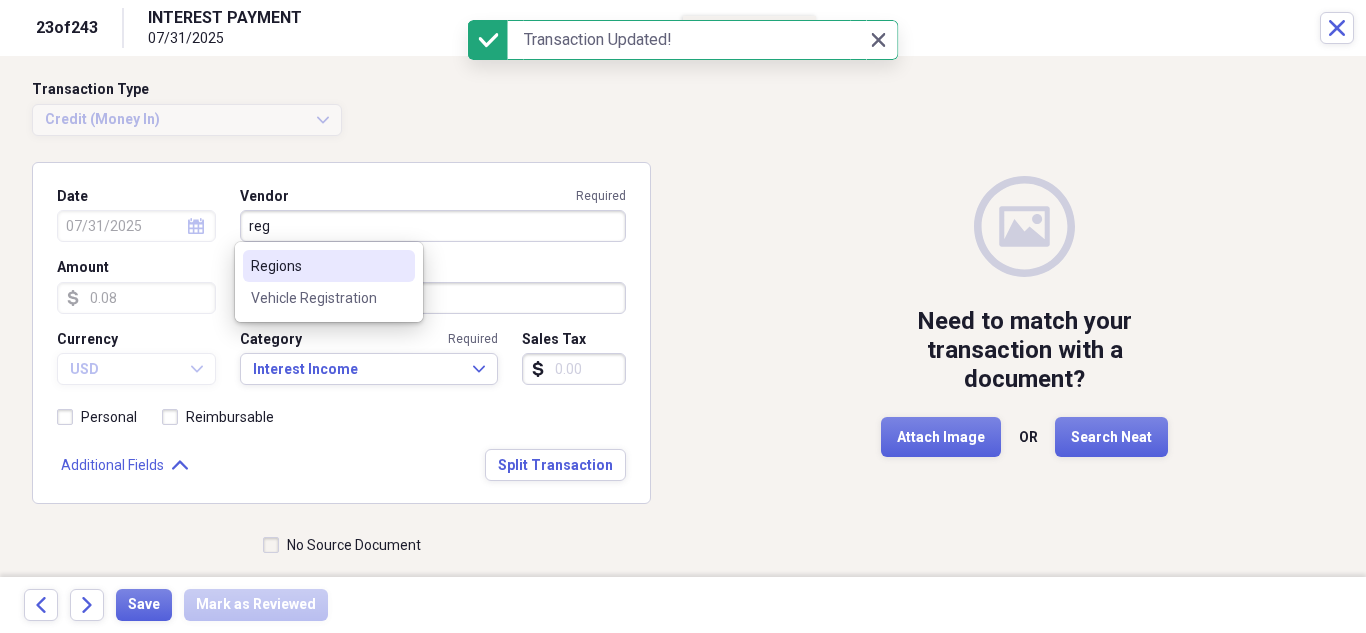 click on "Regions" at bounding box center [317, 266] 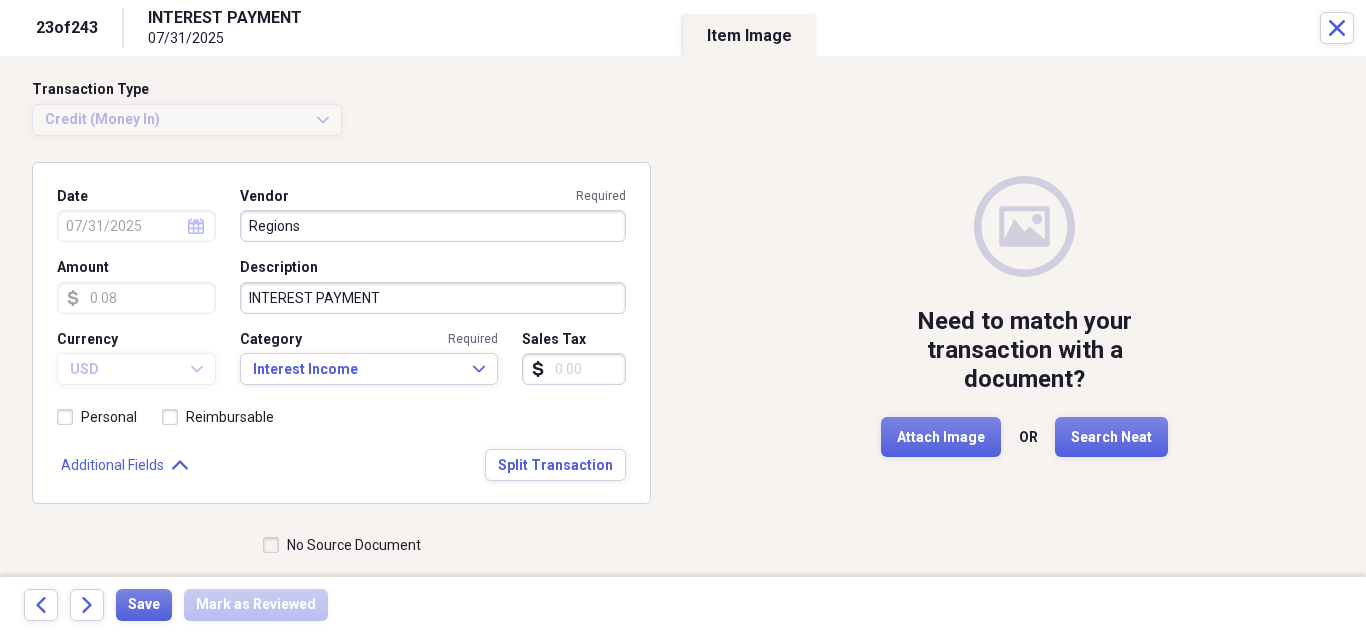 click on "No Source Document" at bounding box center [342, 545] 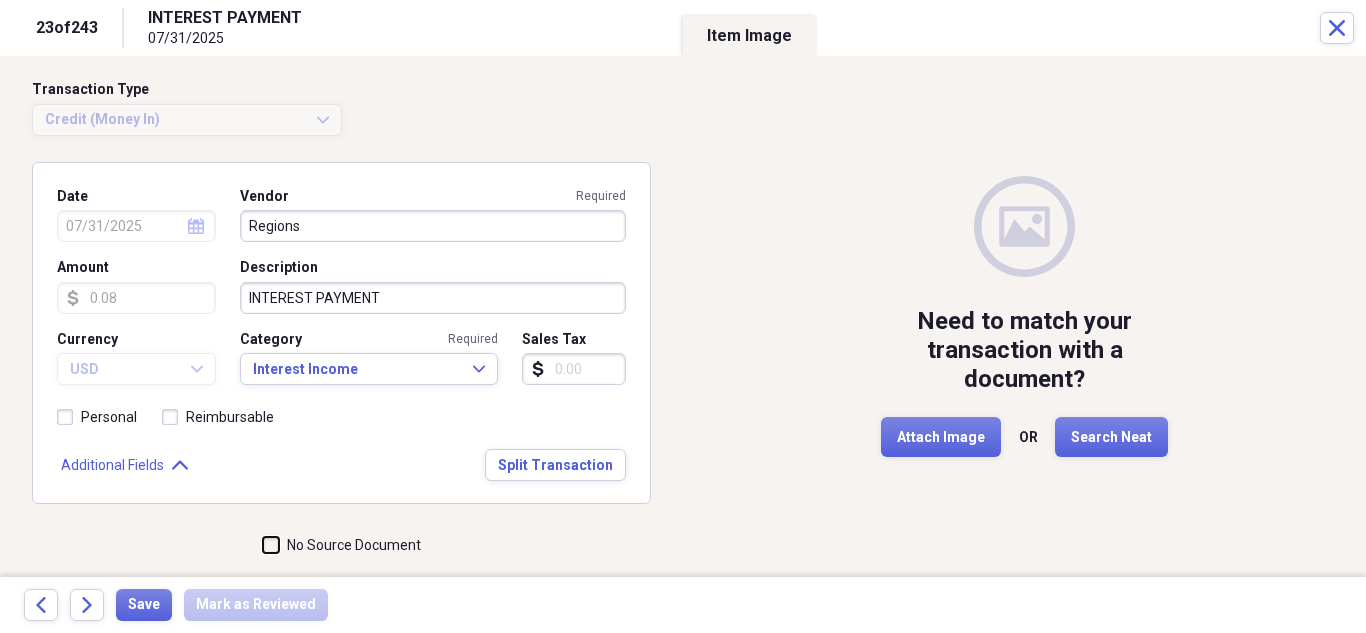 click on "No Source Document" at bounding box center [263, 545] 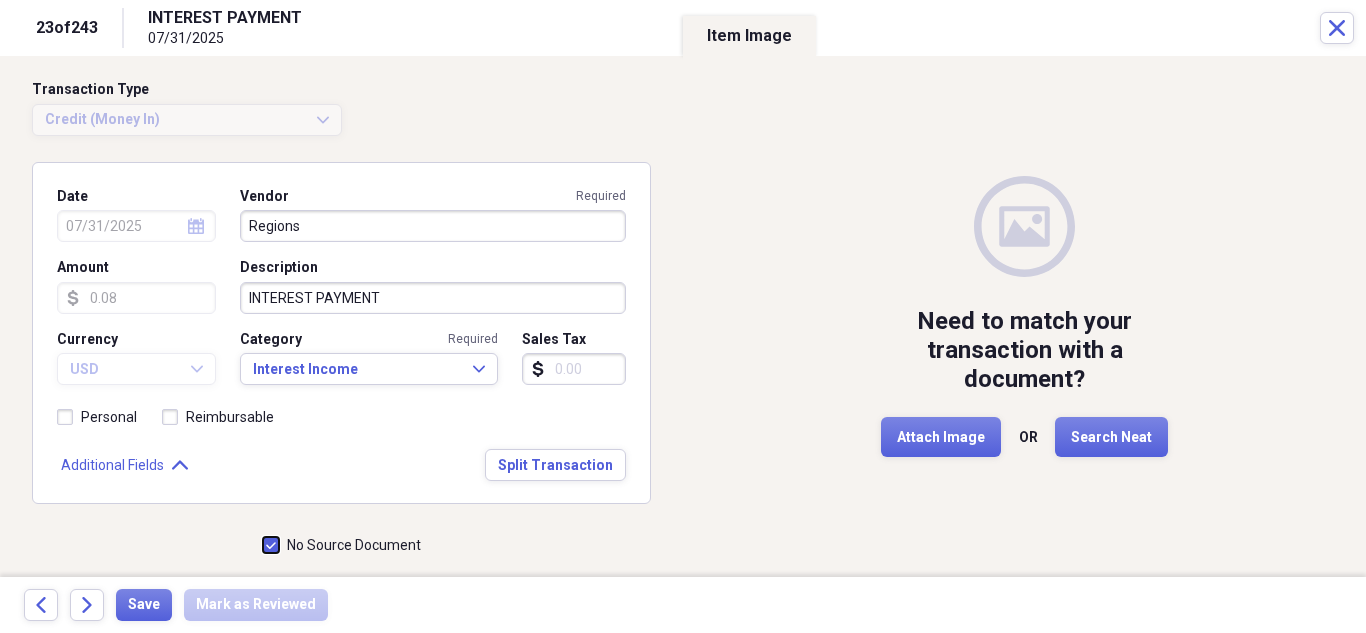 checkbox on "true" 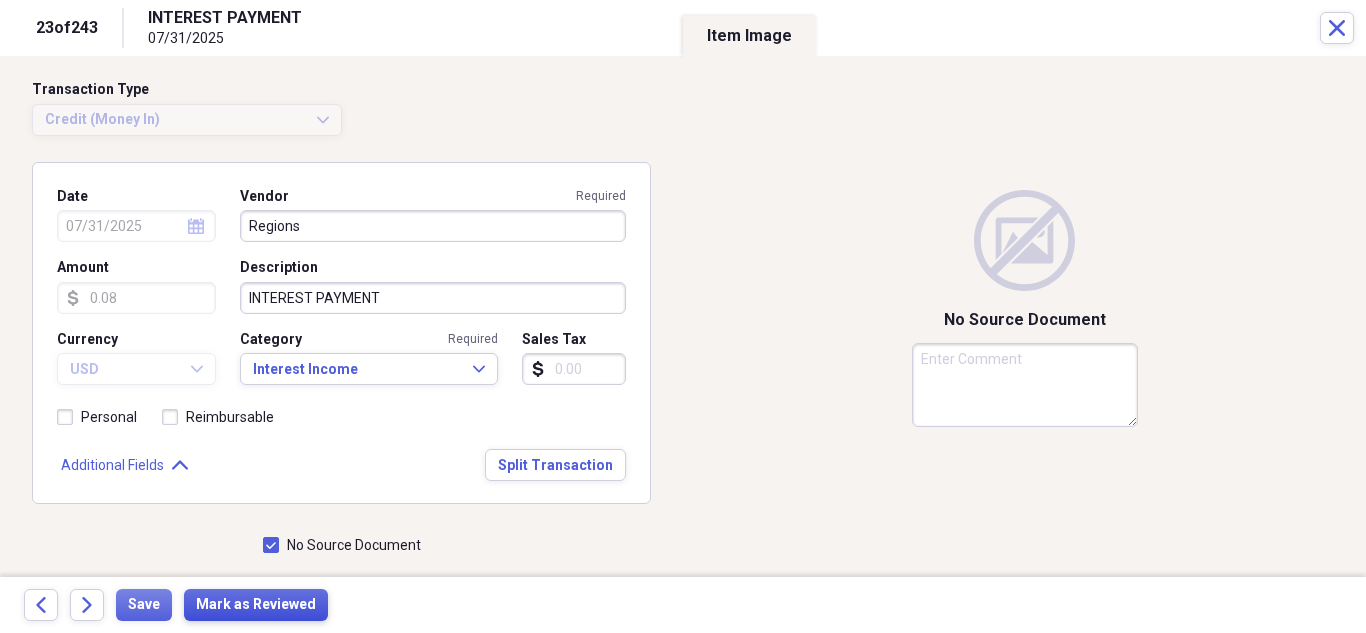 click on "Mark as Reviewed" at bounding box center [256, 605] 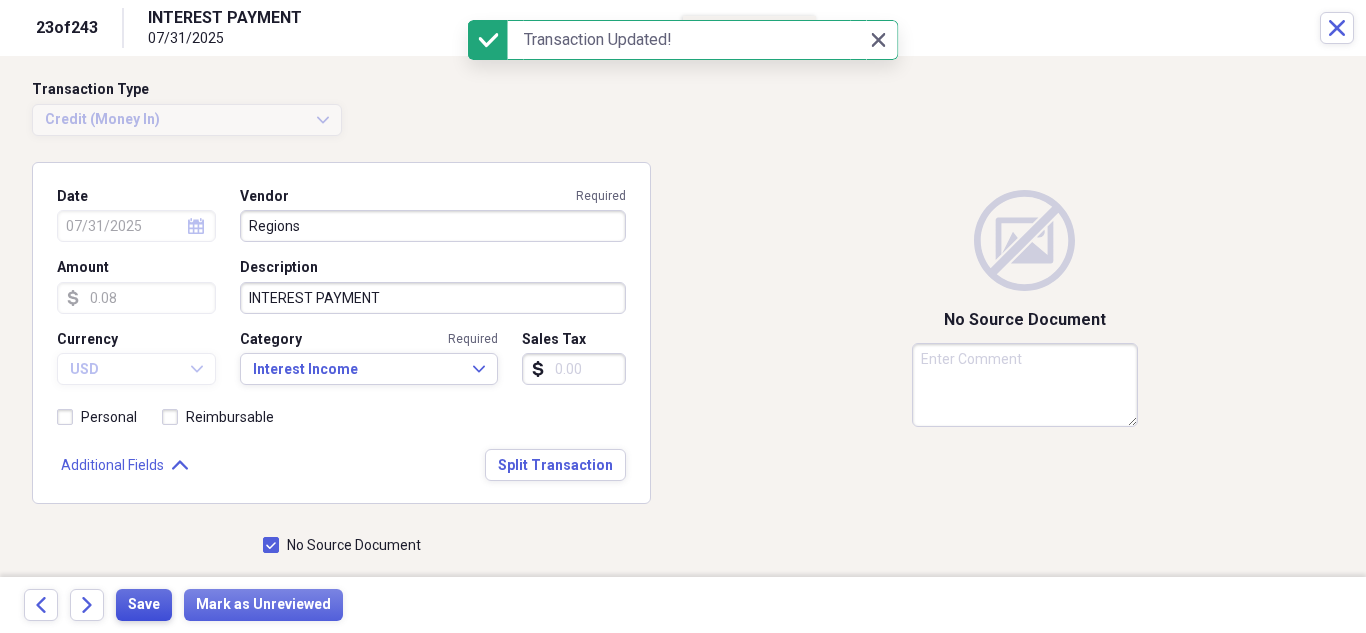click on "Save" at bounding box center [144, 605] 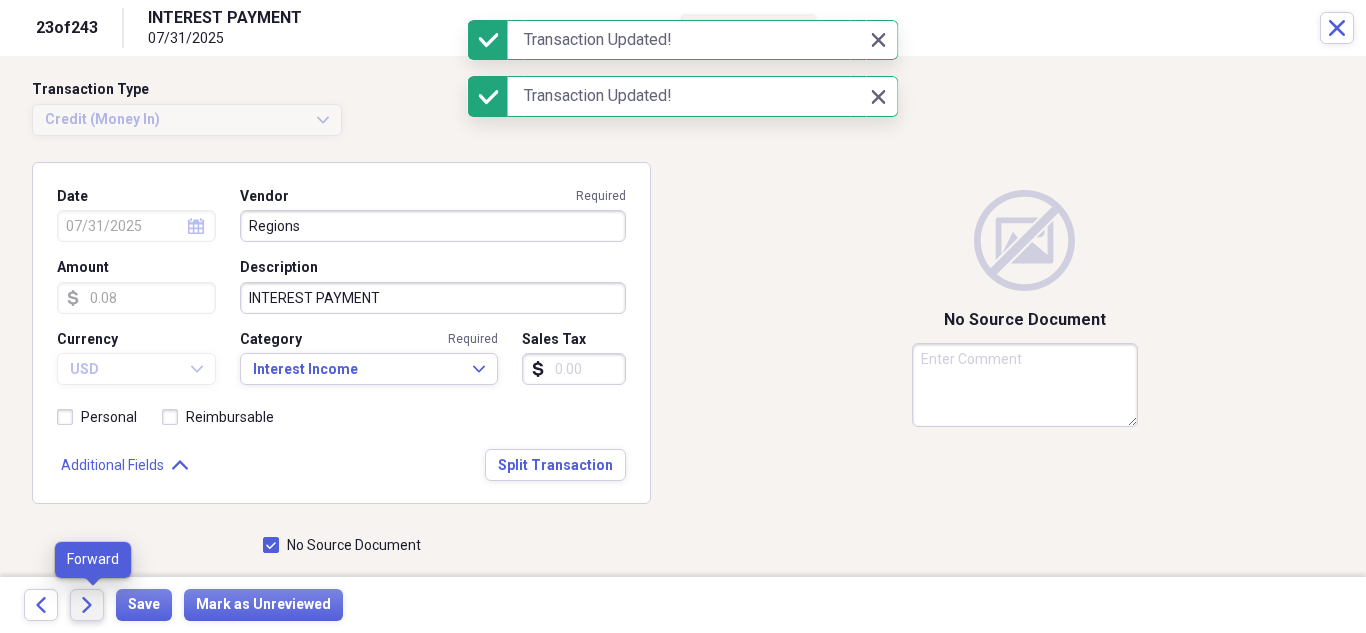 click 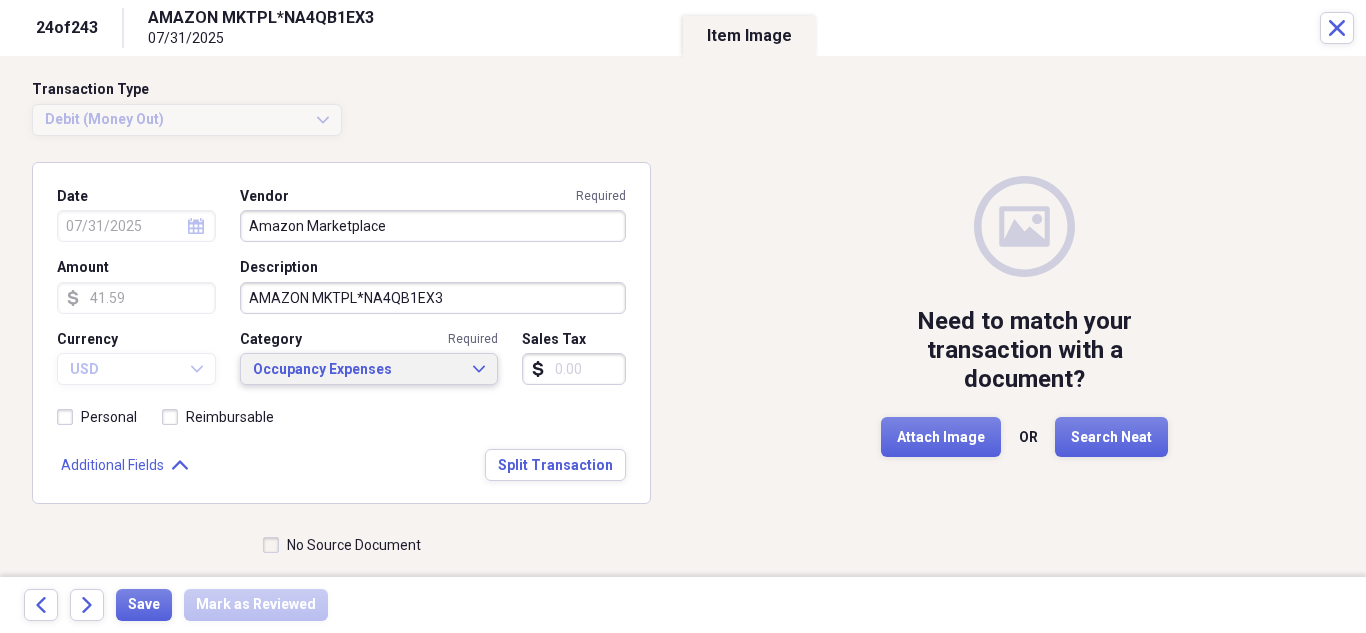 click on "Occupancy Expenses" at bounding box center (357, 370) 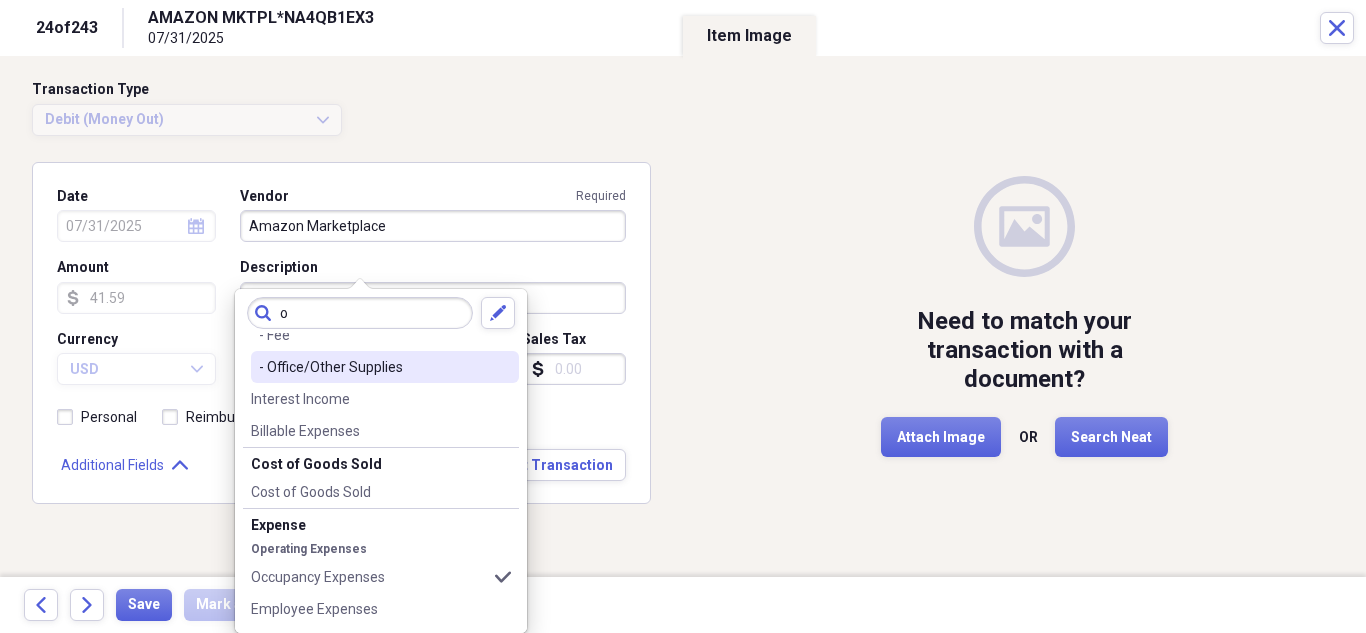 scroll, scrollTop: 0, scrollLeft: 0, axis: both 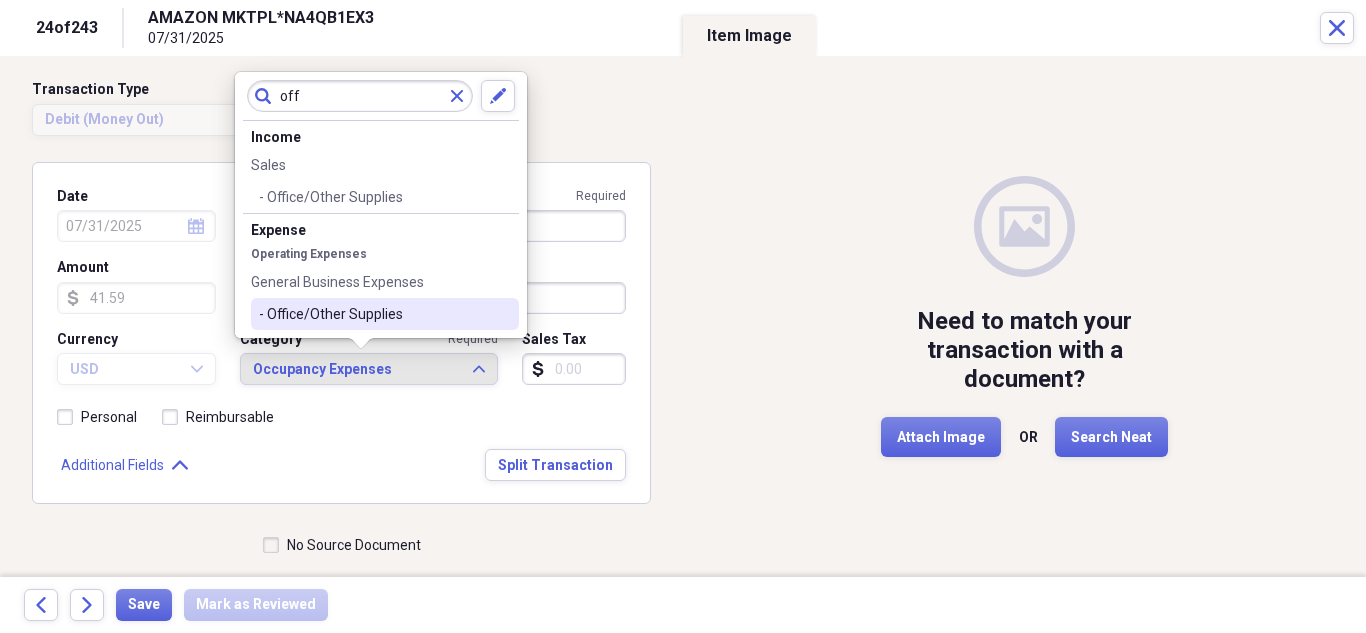 type on "off" 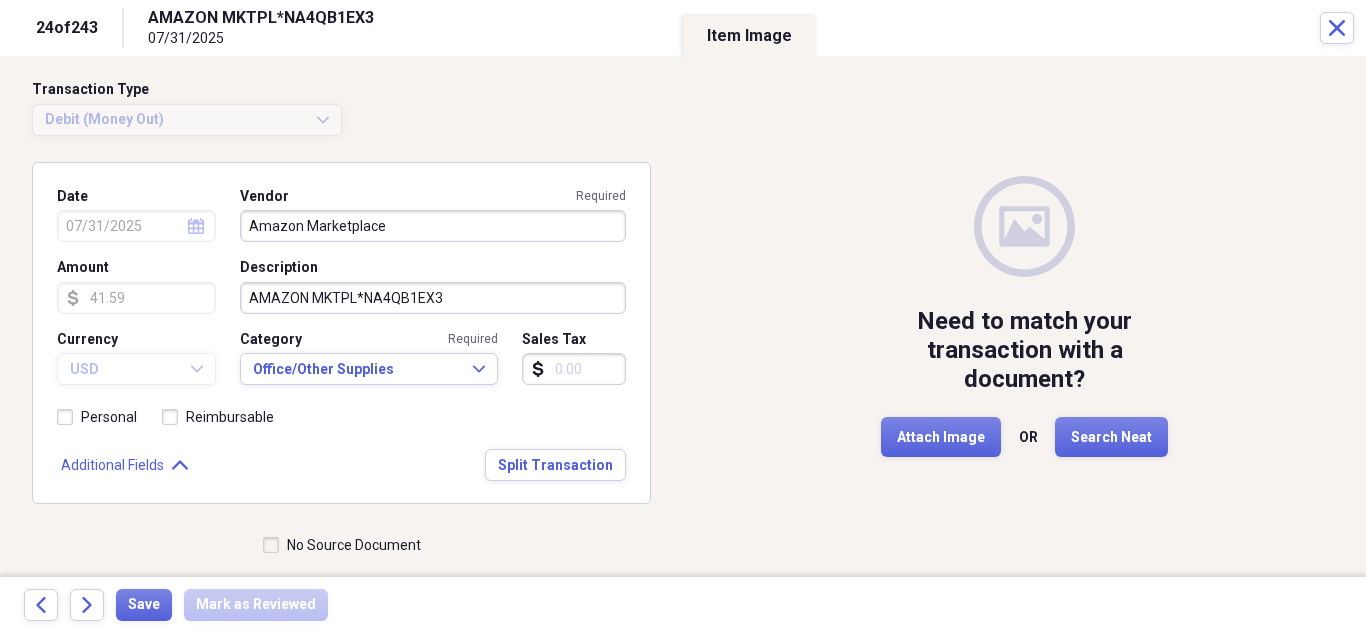 click on "No Source Document" at bounding box center [342, 545] 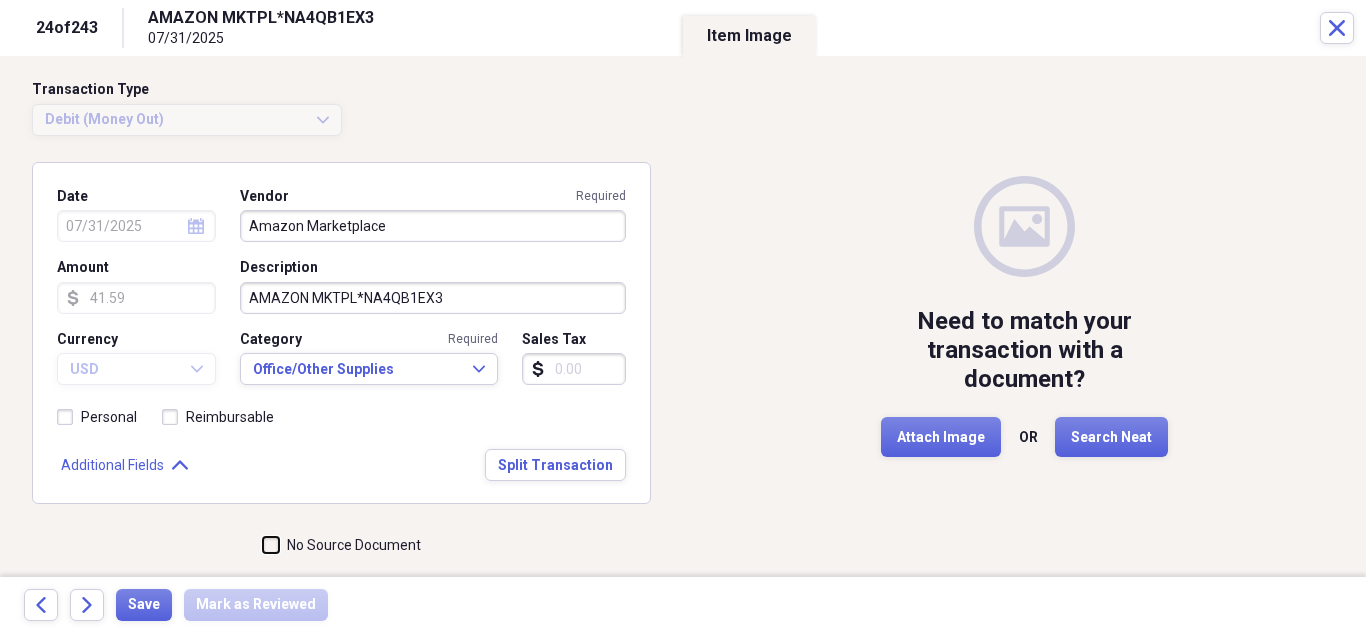 click on "No Source Document" at bounding box center [263, 545] 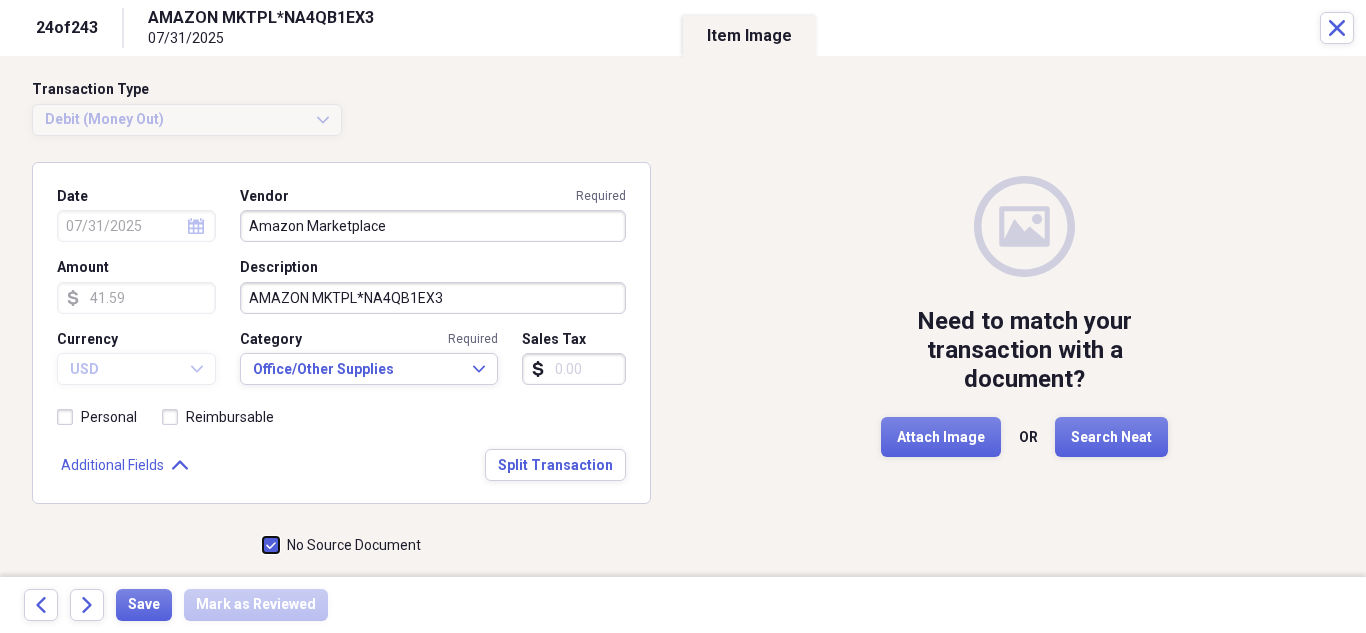 checkbox on "true" 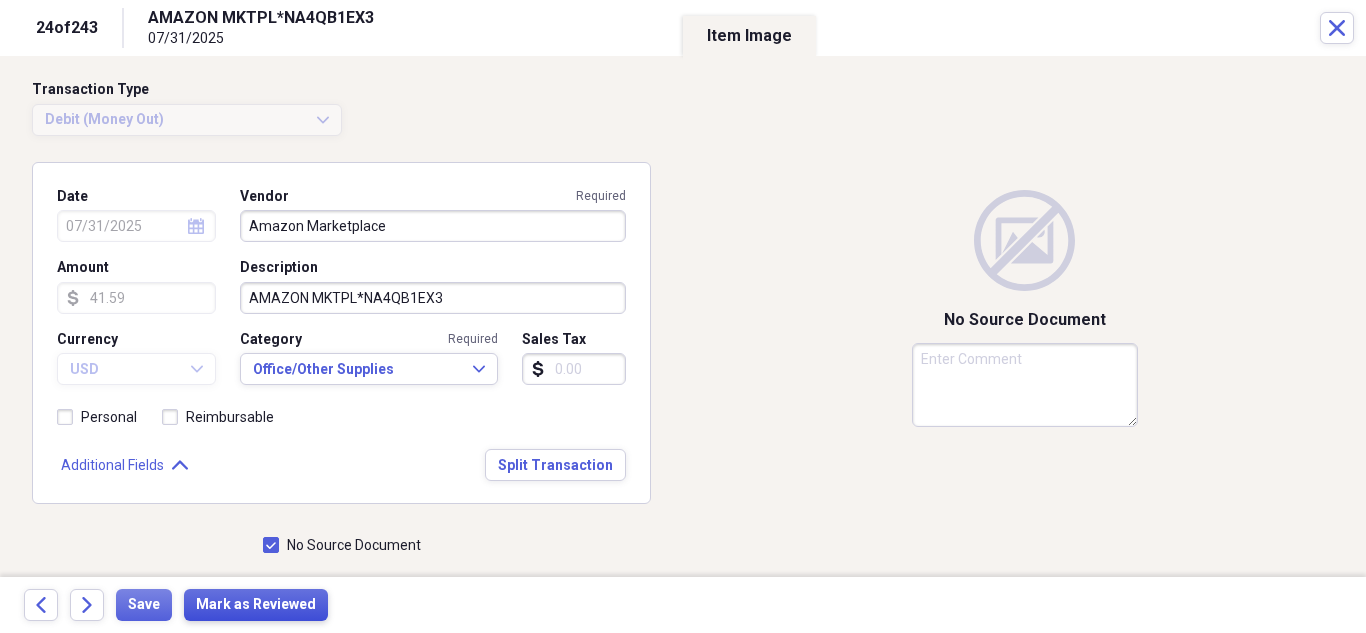 click on "Mark as Reviewed" at bounding box center (256, 605) 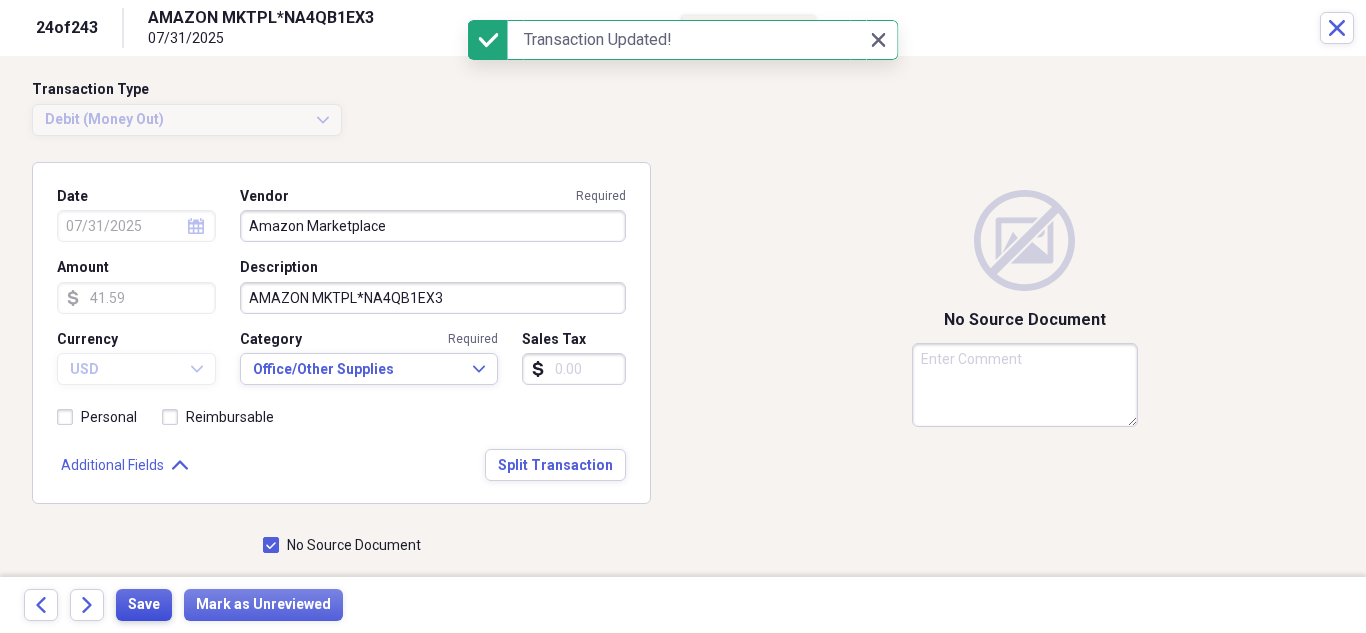 click on "Save" at bounding box center [144, 605] 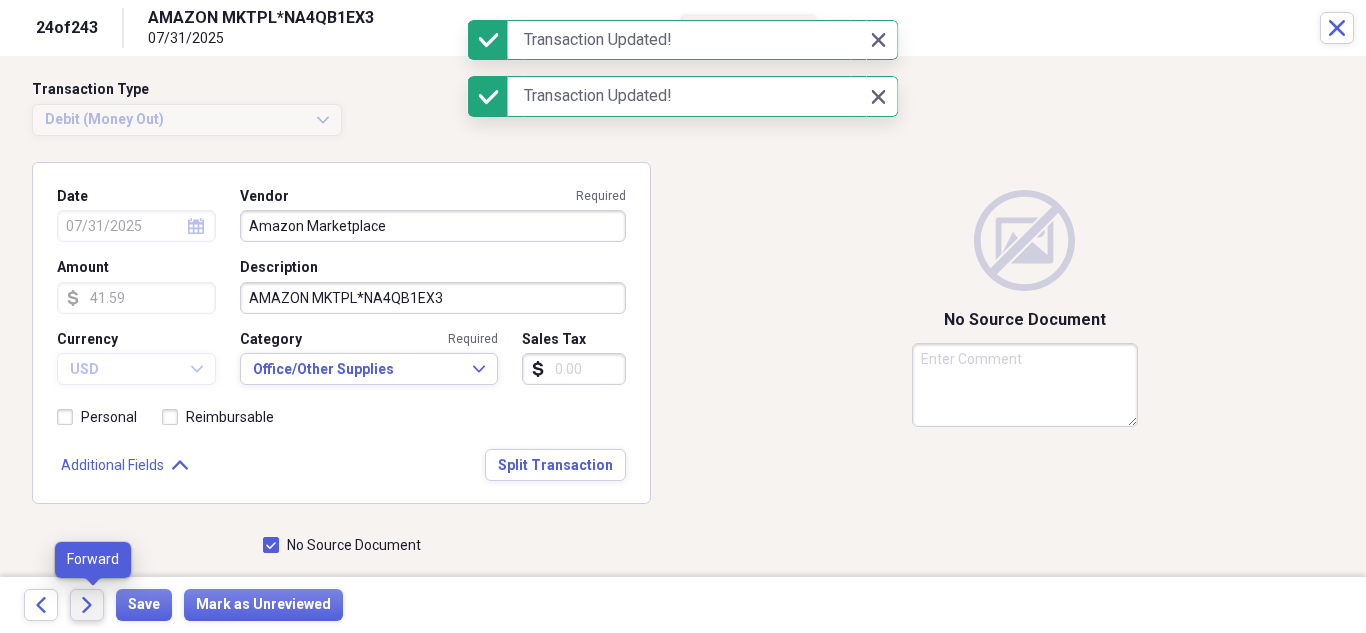 click on "Forward" at bounding box center (87, 605) 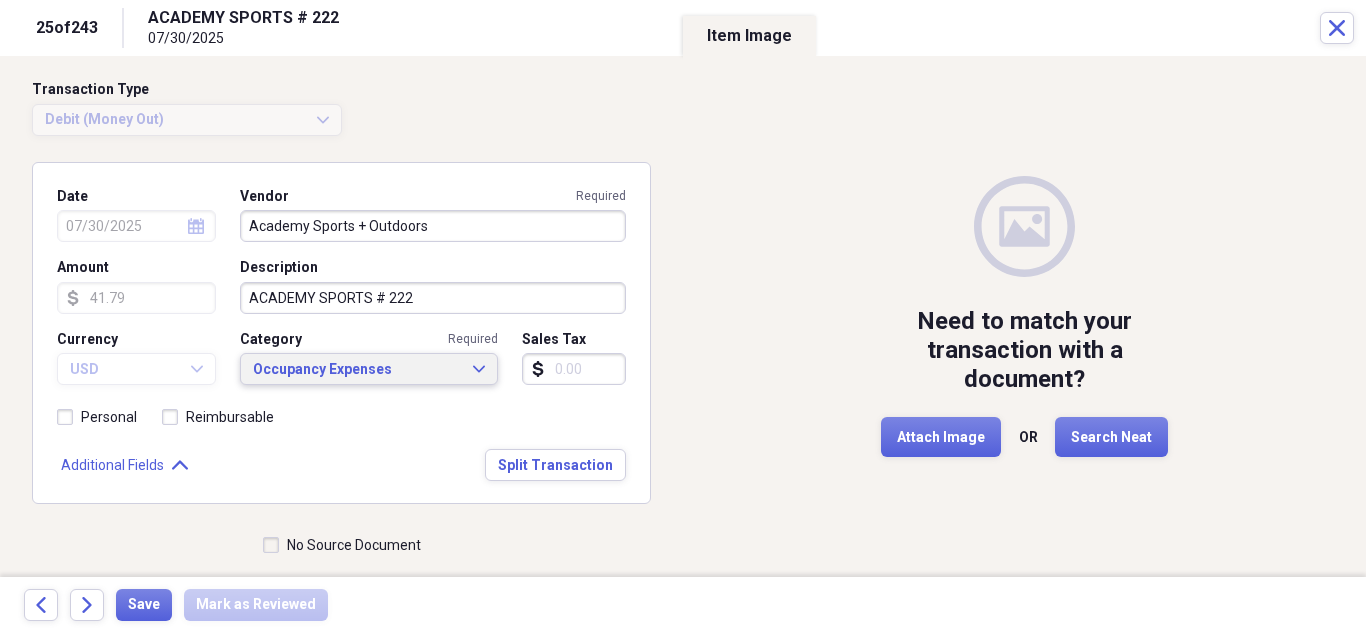 click on "Occupancy Expenses" at bounding box center [357, 370] 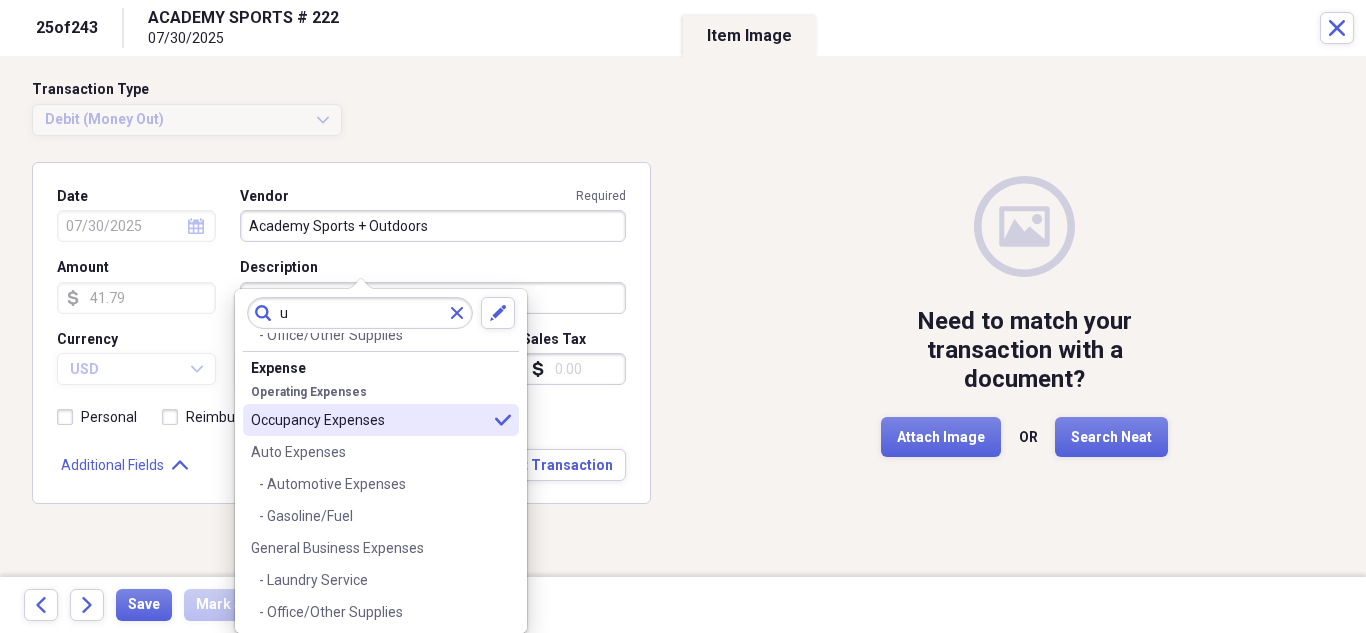 scroll, scrollTop: 0, scrollLeft: 0, axis: both 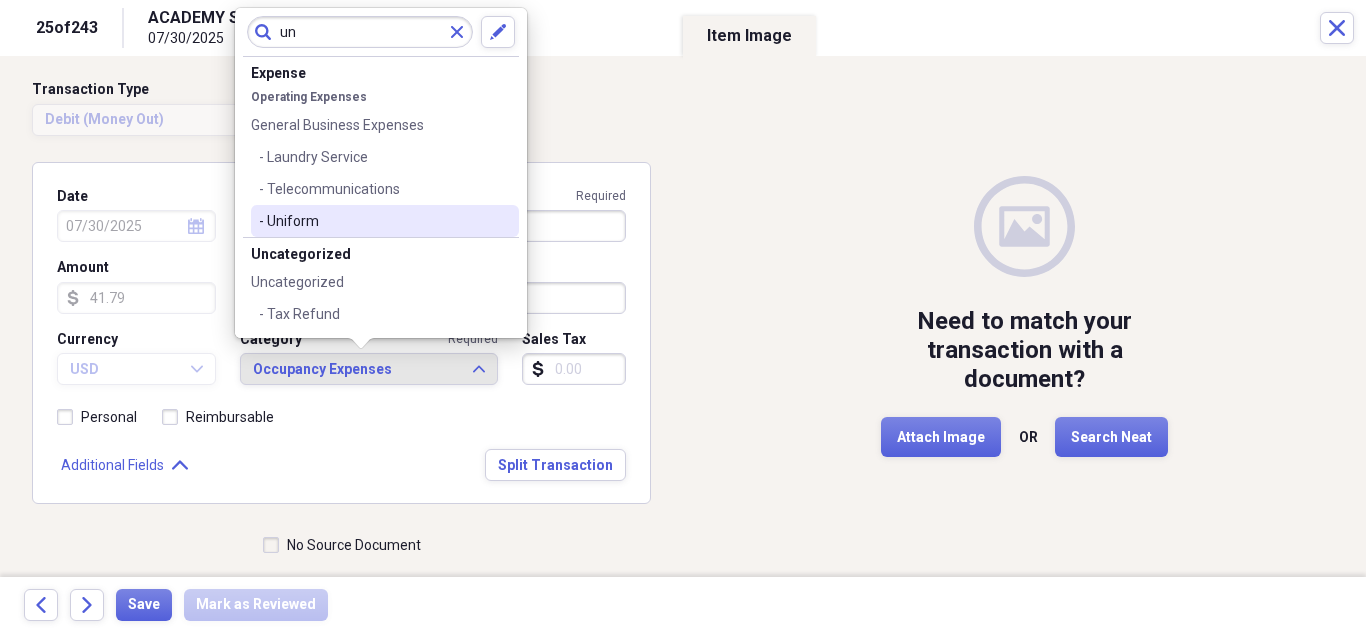 type on "un" 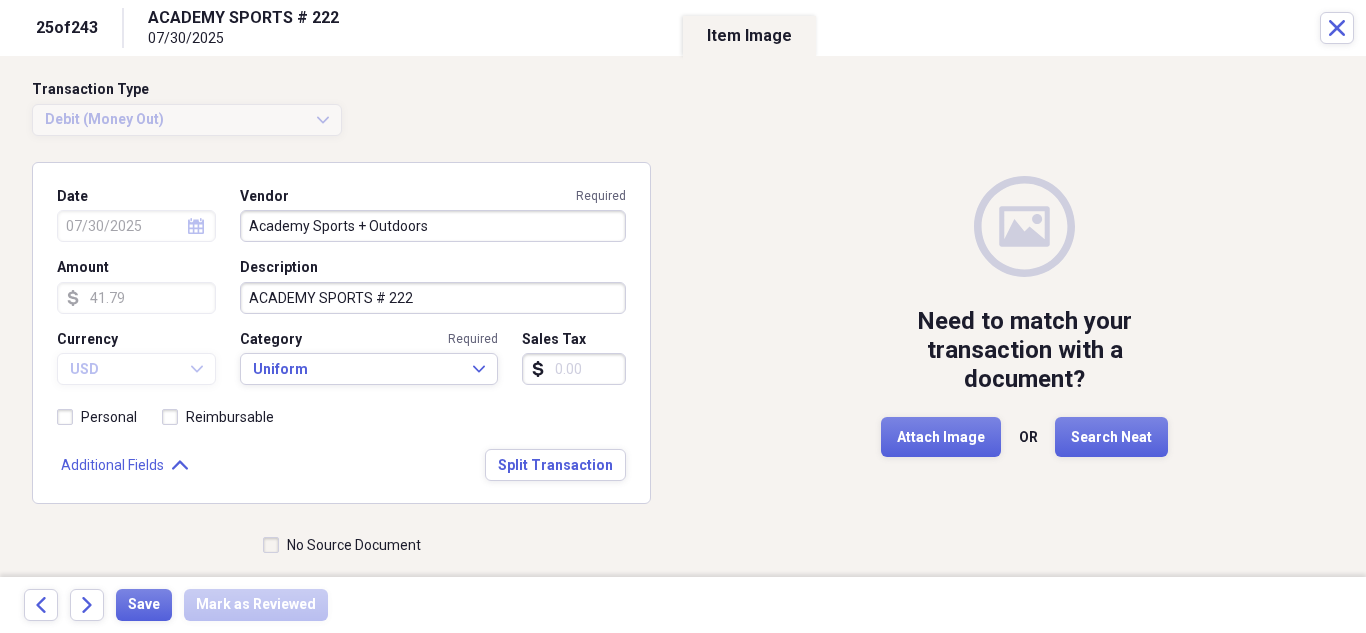 click on "No Source Document" at bounding box center (342, 545) 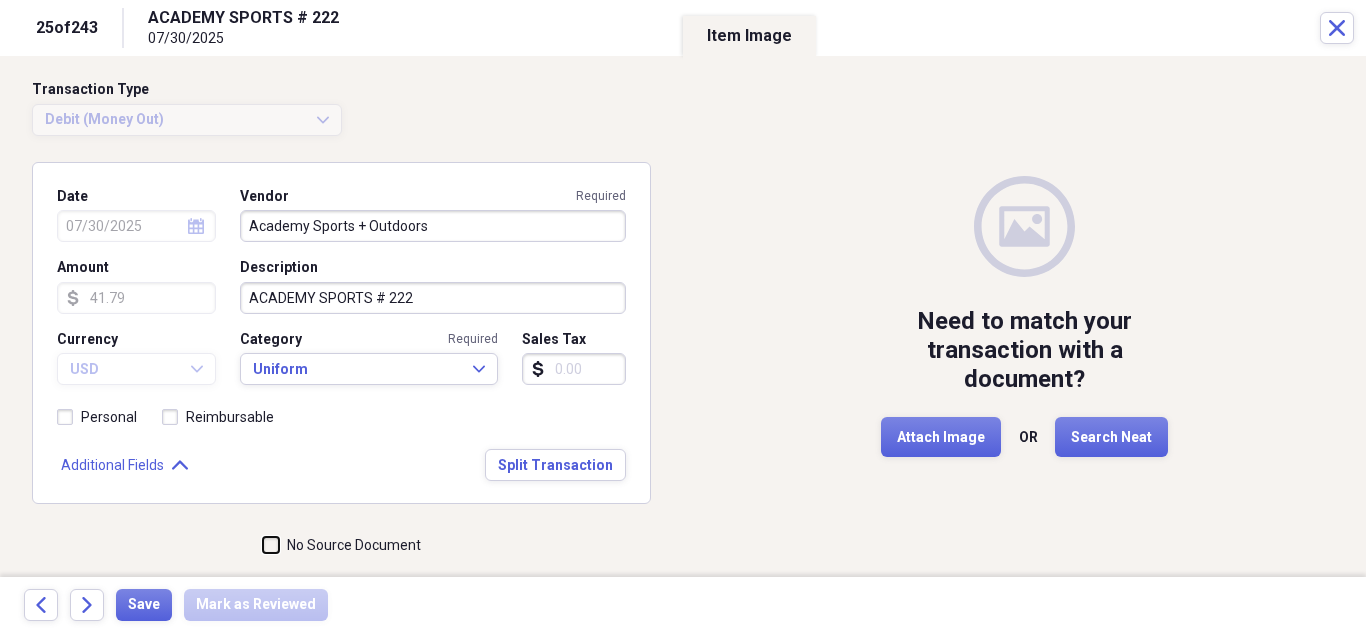 click on "No Source Document" at bounding box center (263, 545) 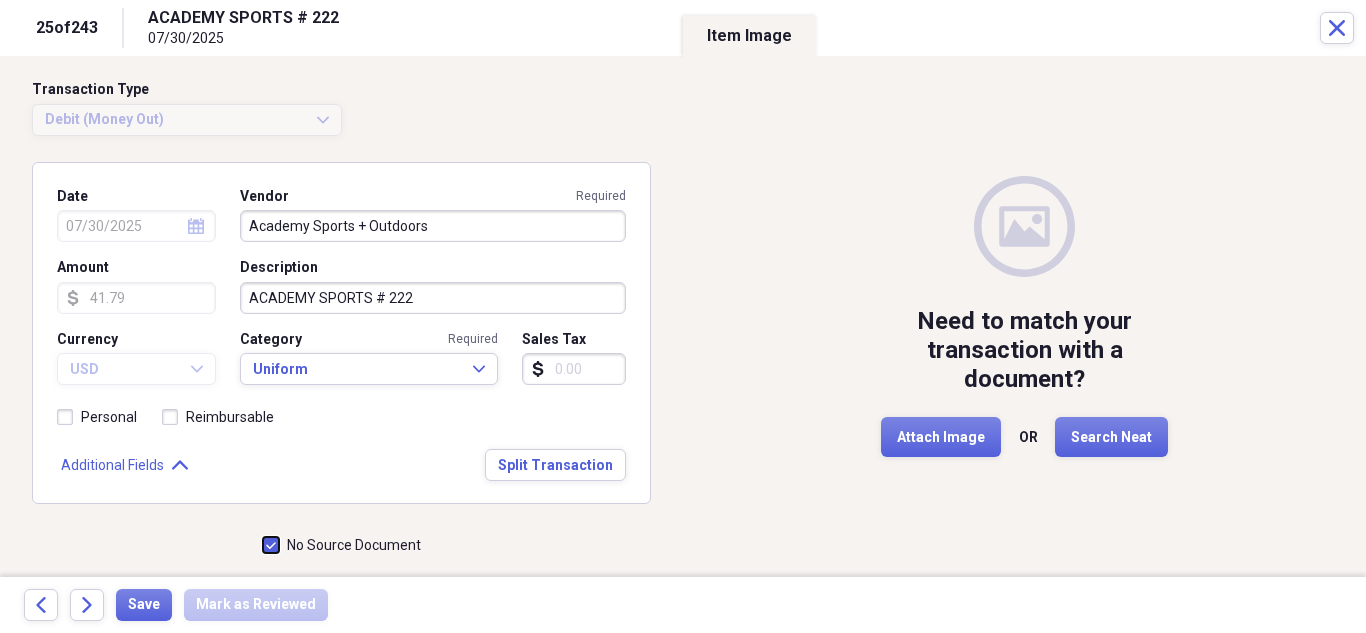 checkbox on "true" 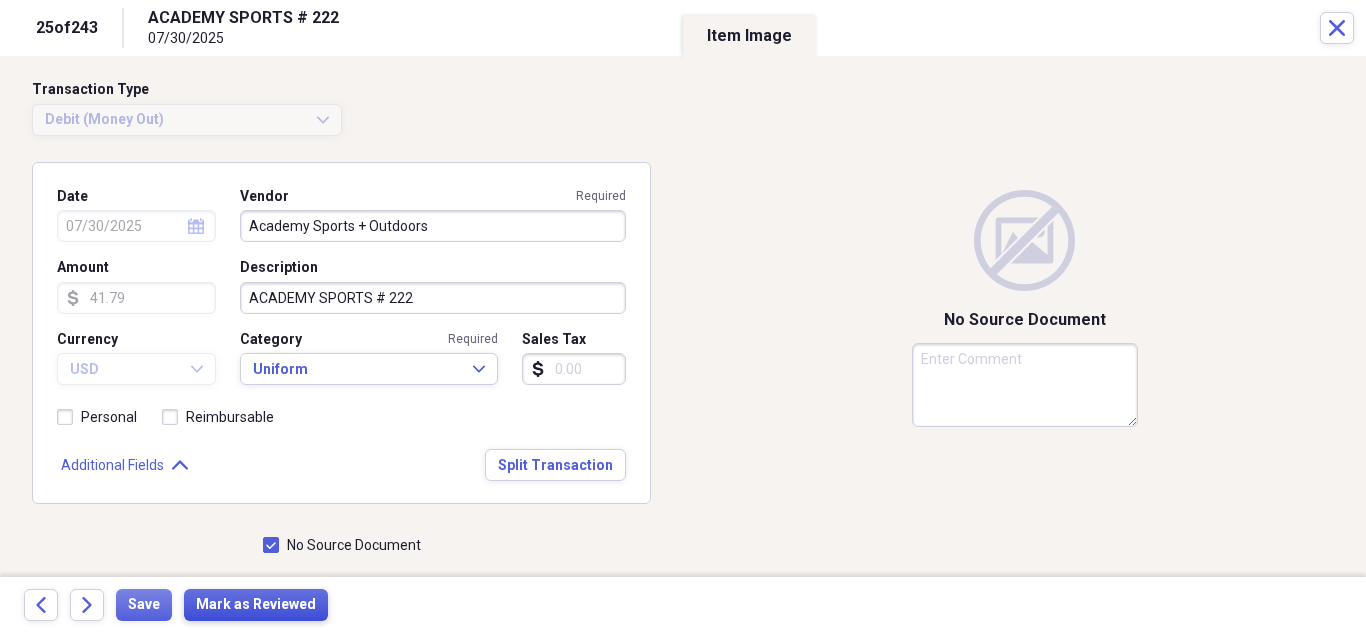 click on "Mark as Reviewed" at bounding box center (256, 605) 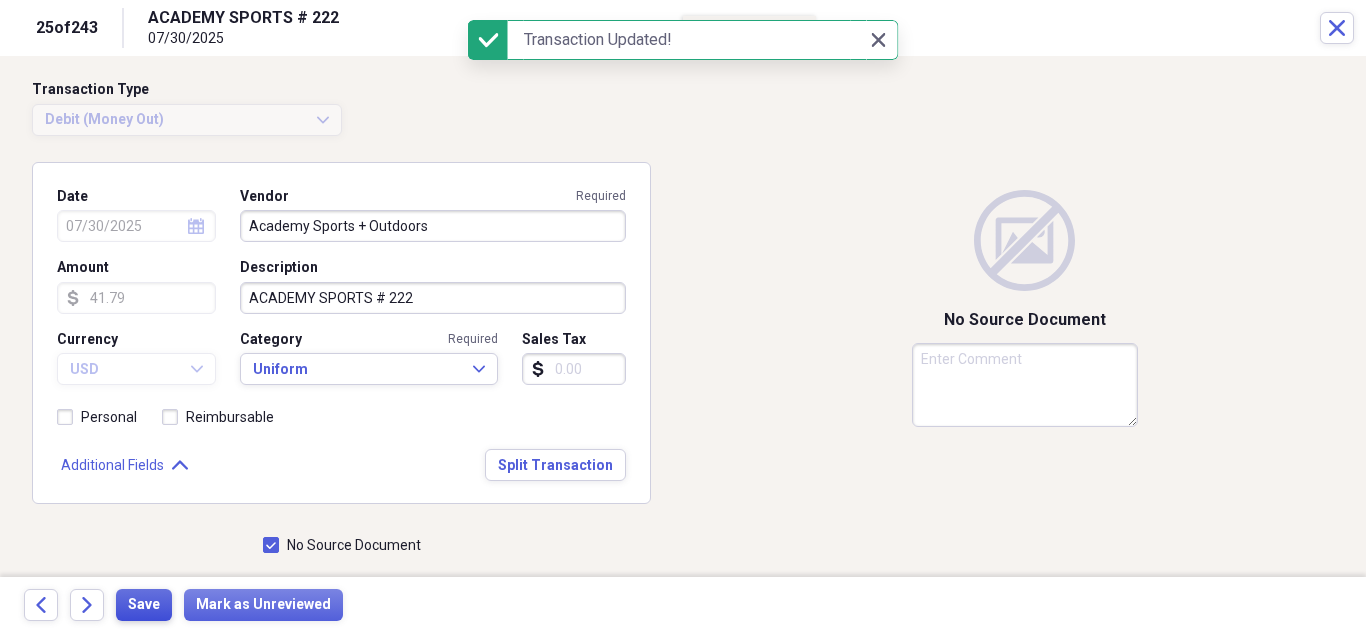 click on "Save" at bounding box center (144, 605) 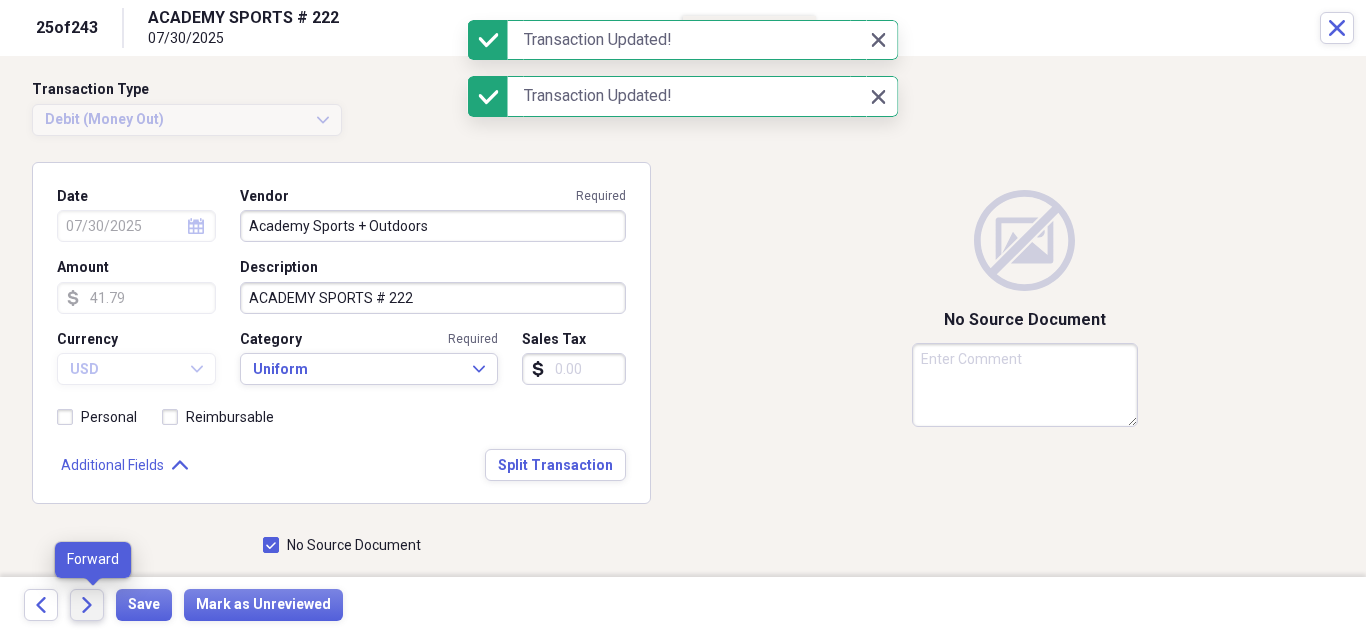 click on "Forward" 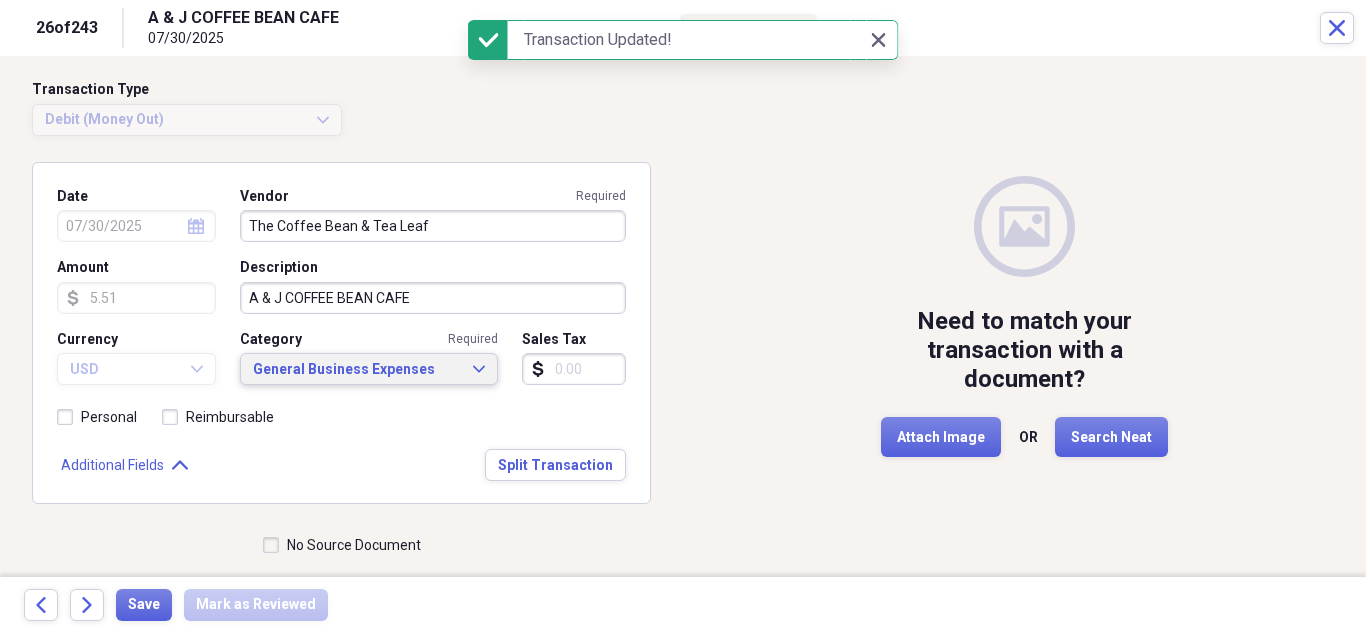 click on "General Business Expenses" at bounding box center [357, 370] 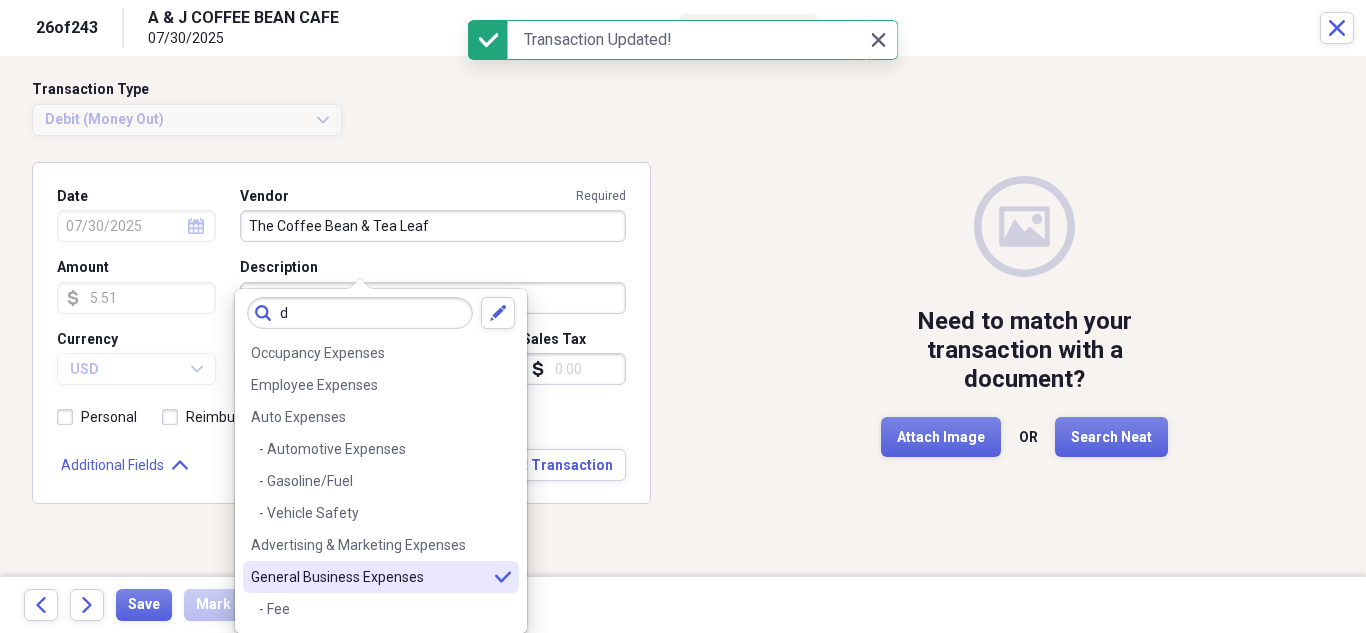 scroll, scrollTop: 0, scrollLeft: 0, axis: both 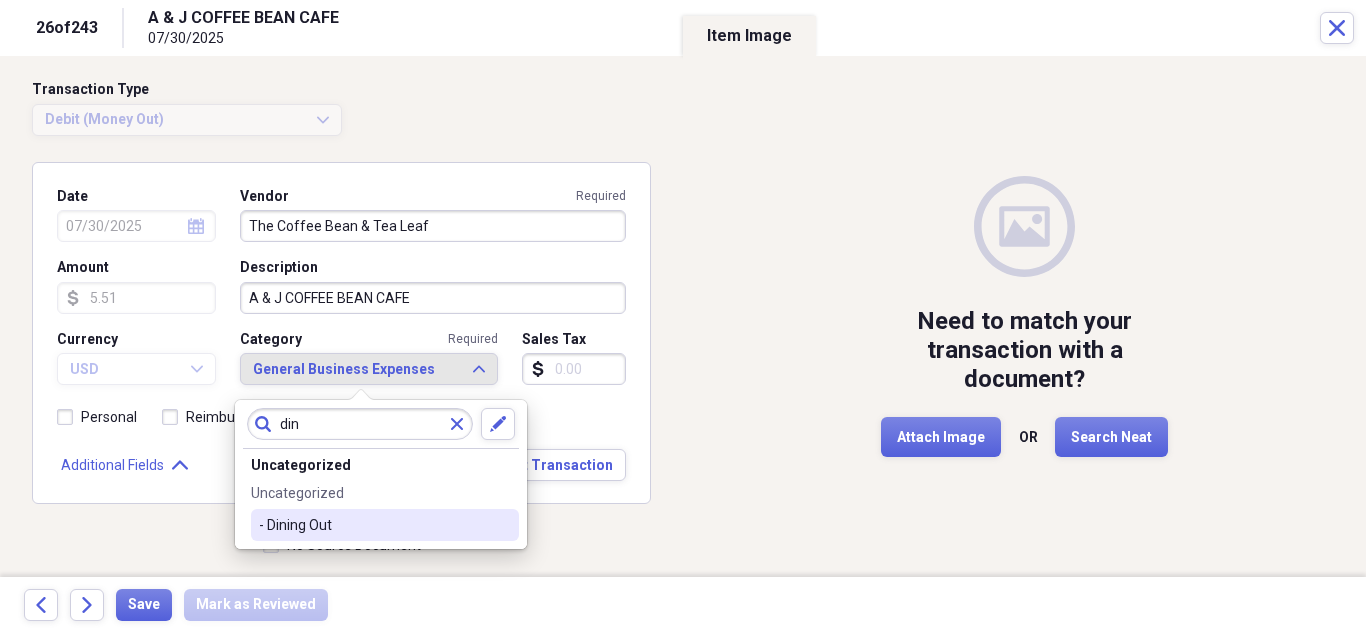 type on "din" 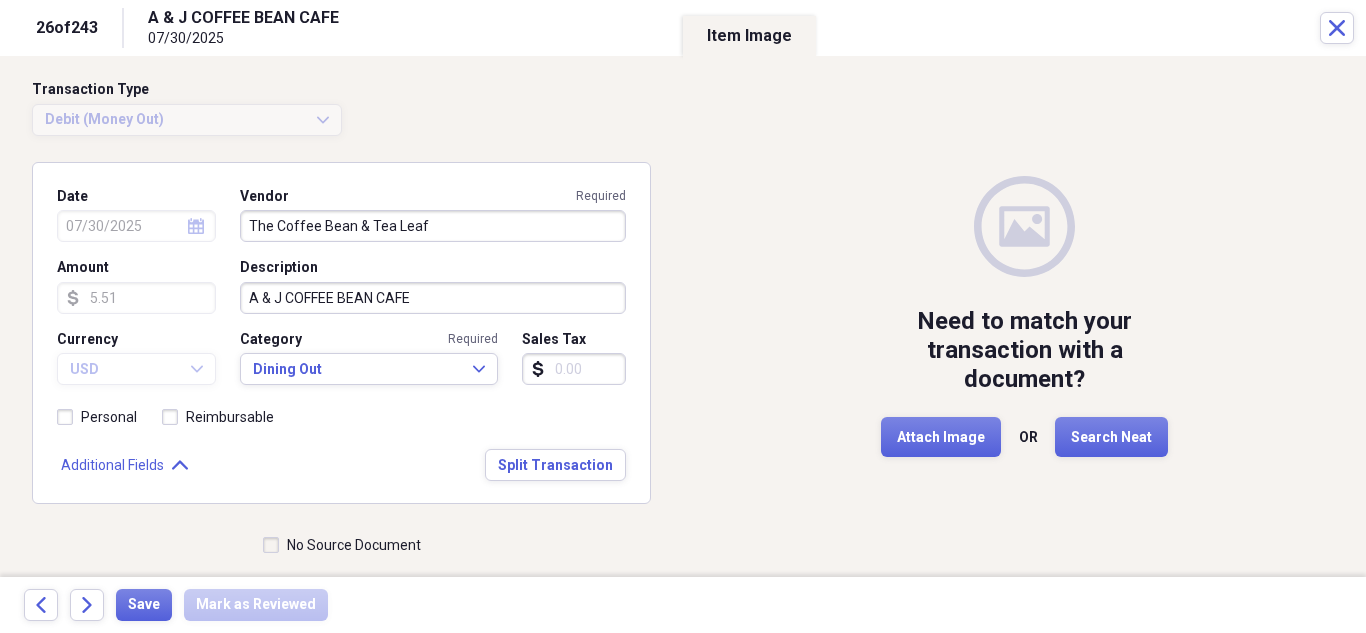 click on "No Source Document" at bounding box center [342, 545] 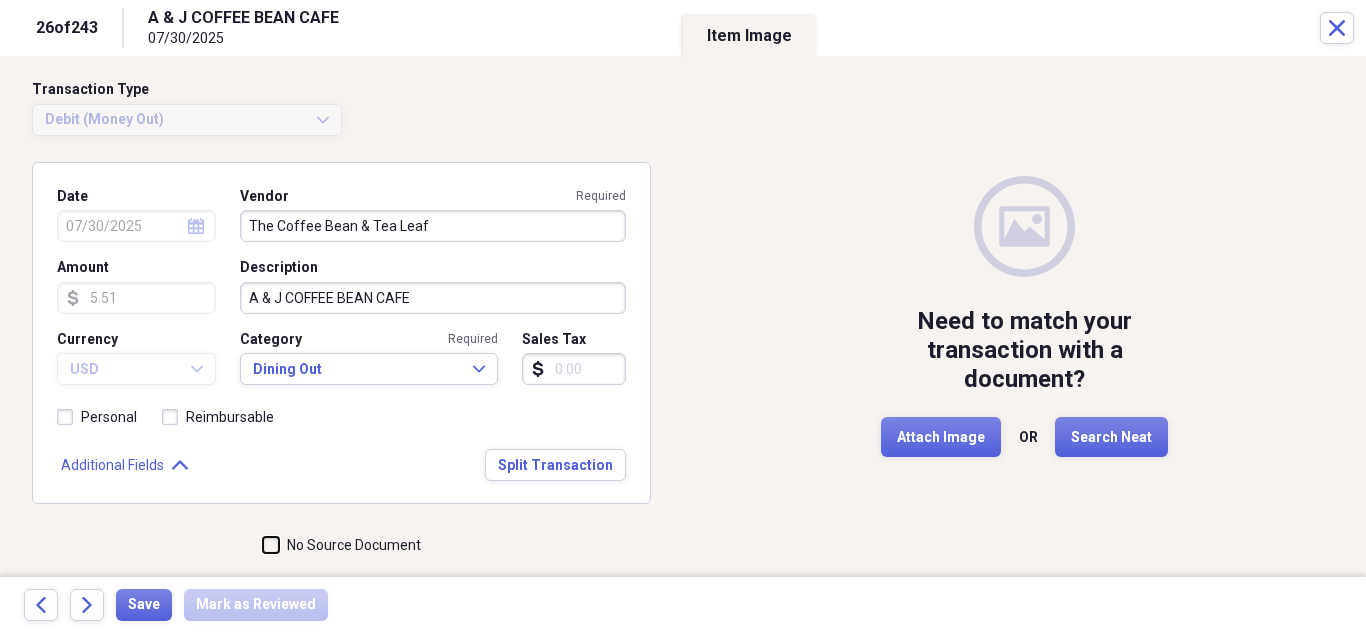 click on "No Source Document" at bounding box center [263, 545] 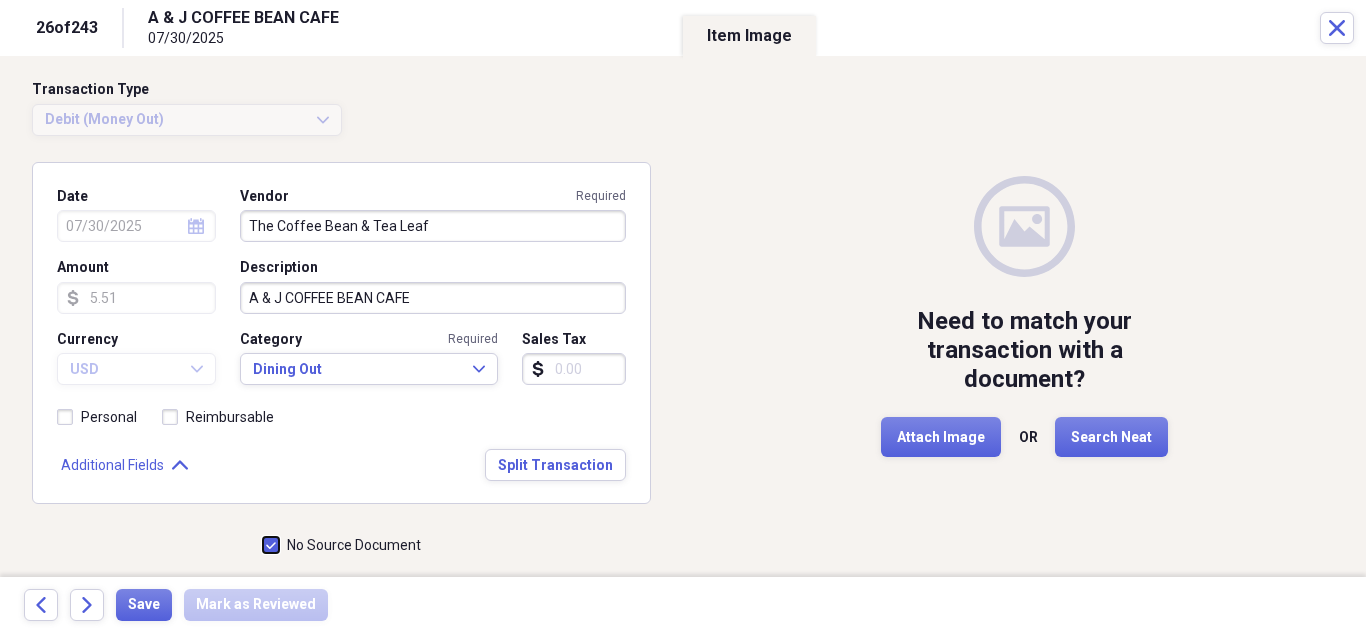 checkbox on "true" 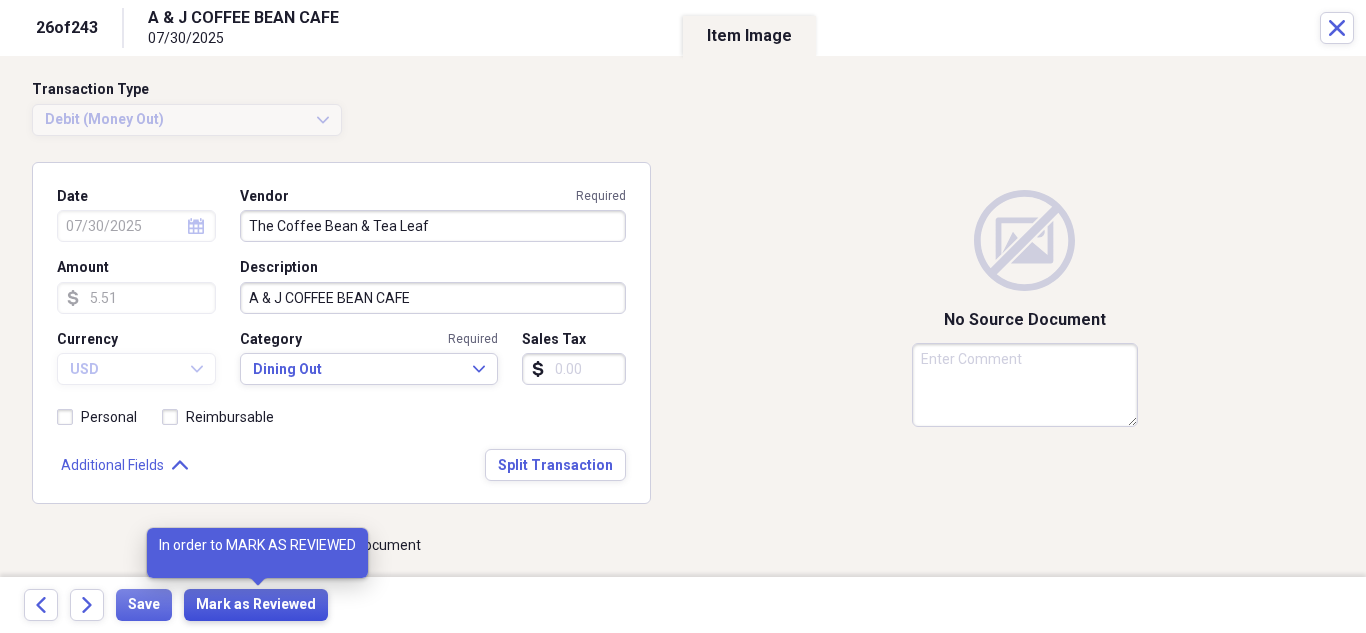 click on "Mark as Reviewed" at bounding box center [256, 605] 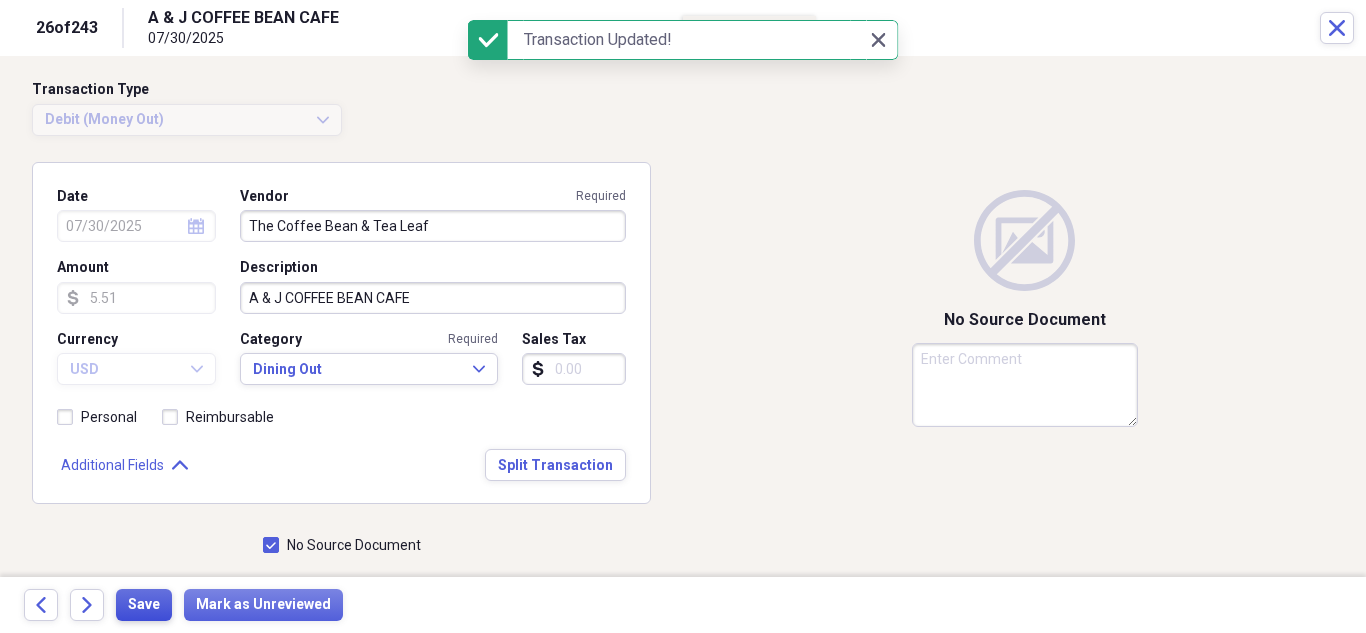 click on "Save" at bounding box center (144, 605) 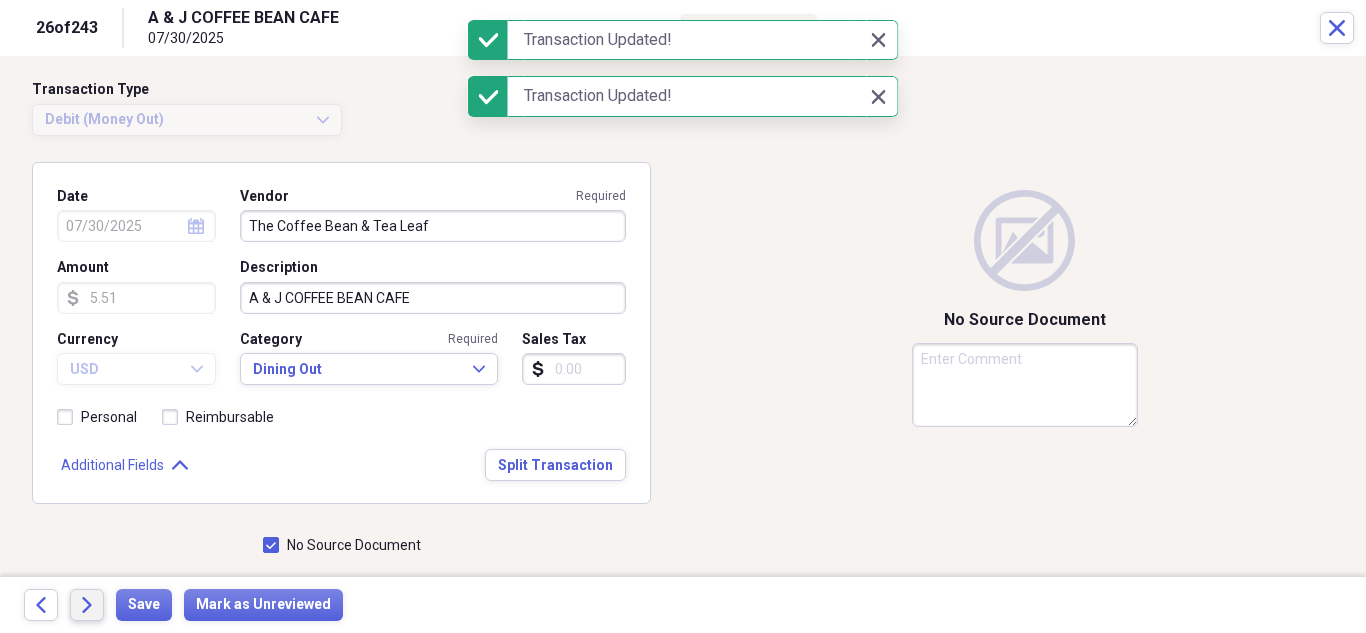 drag, startPoint x: 87, startPoint y: 605, endPoint x: 81, endPoint y: 593, distance: 13.416408 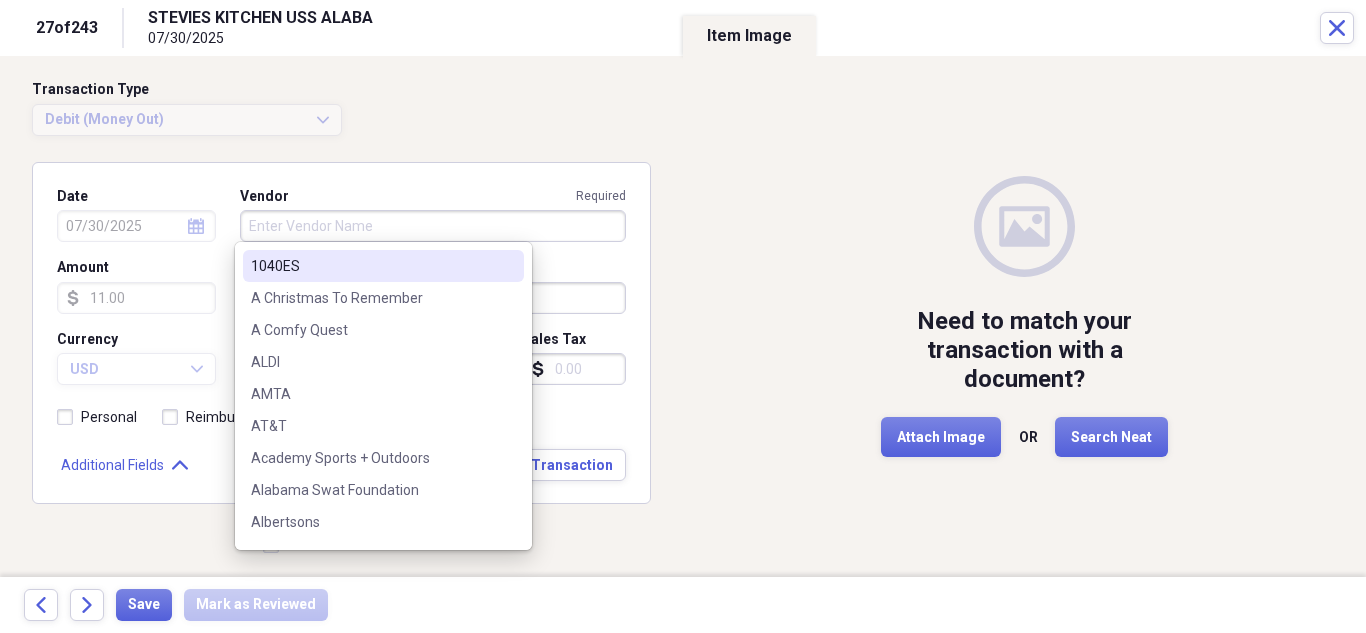 click on "Vendor Required" at bounding box center (433, 226) 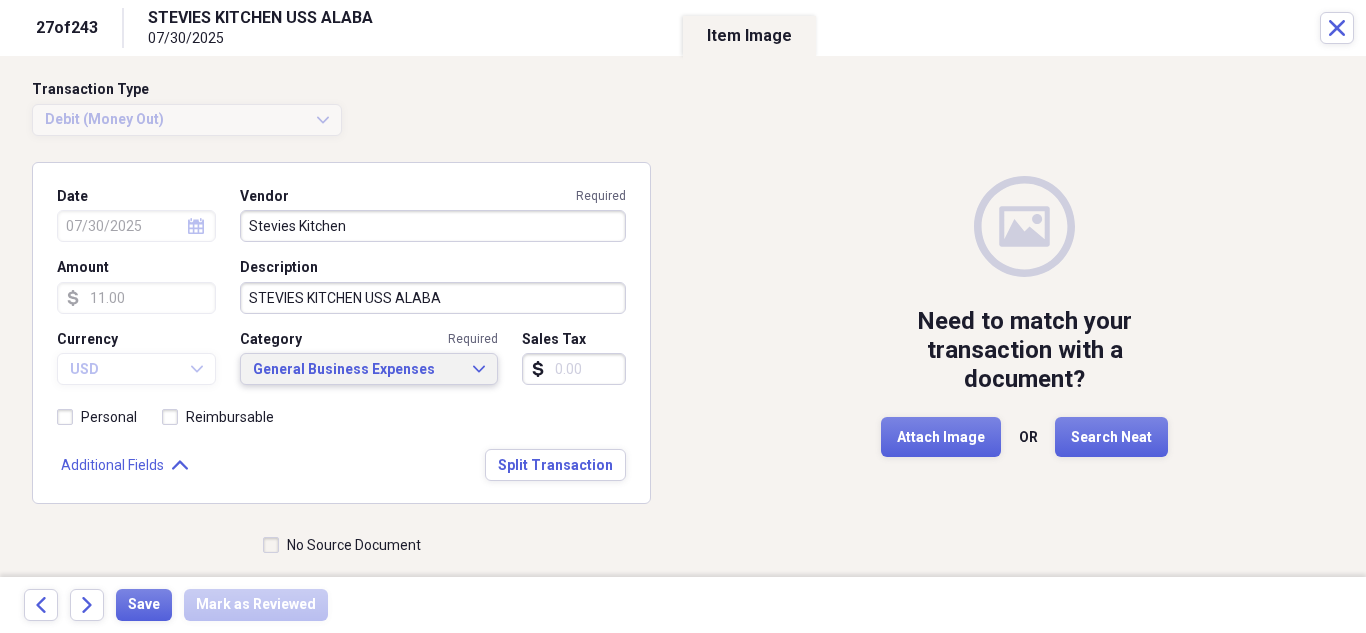type on "Stevies Kitchen" 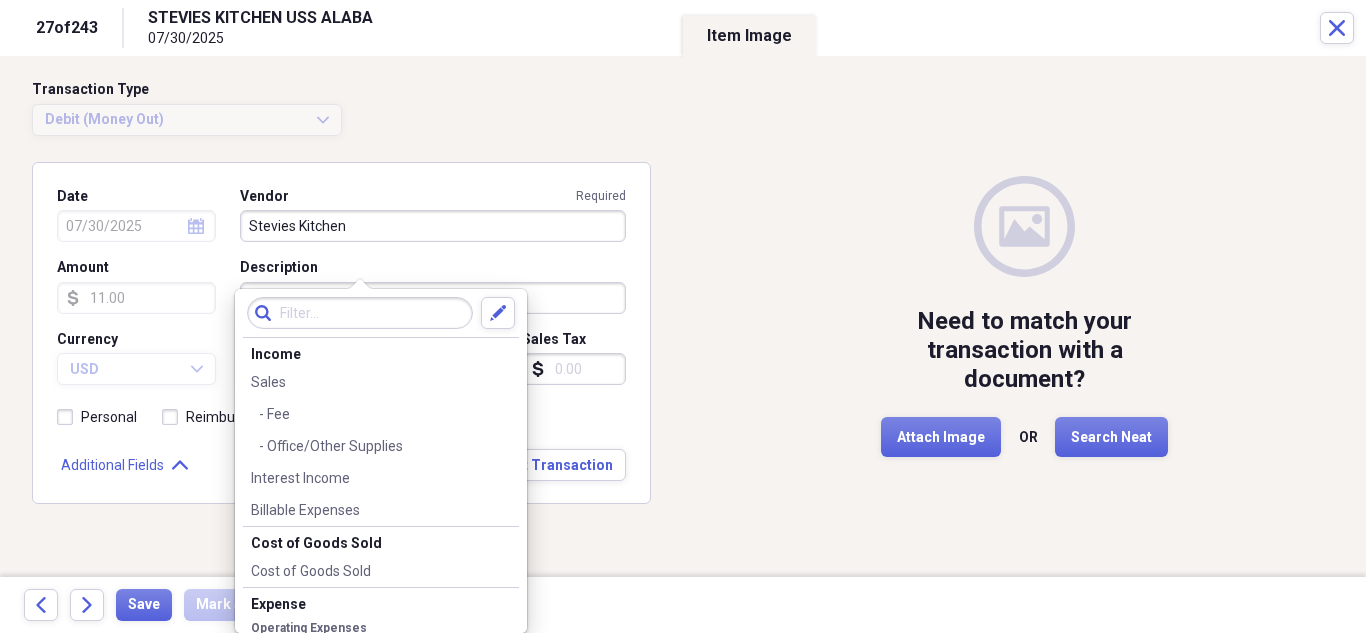 scroll, scrollTop: 303, scrollLeft: 0, axis: vertical 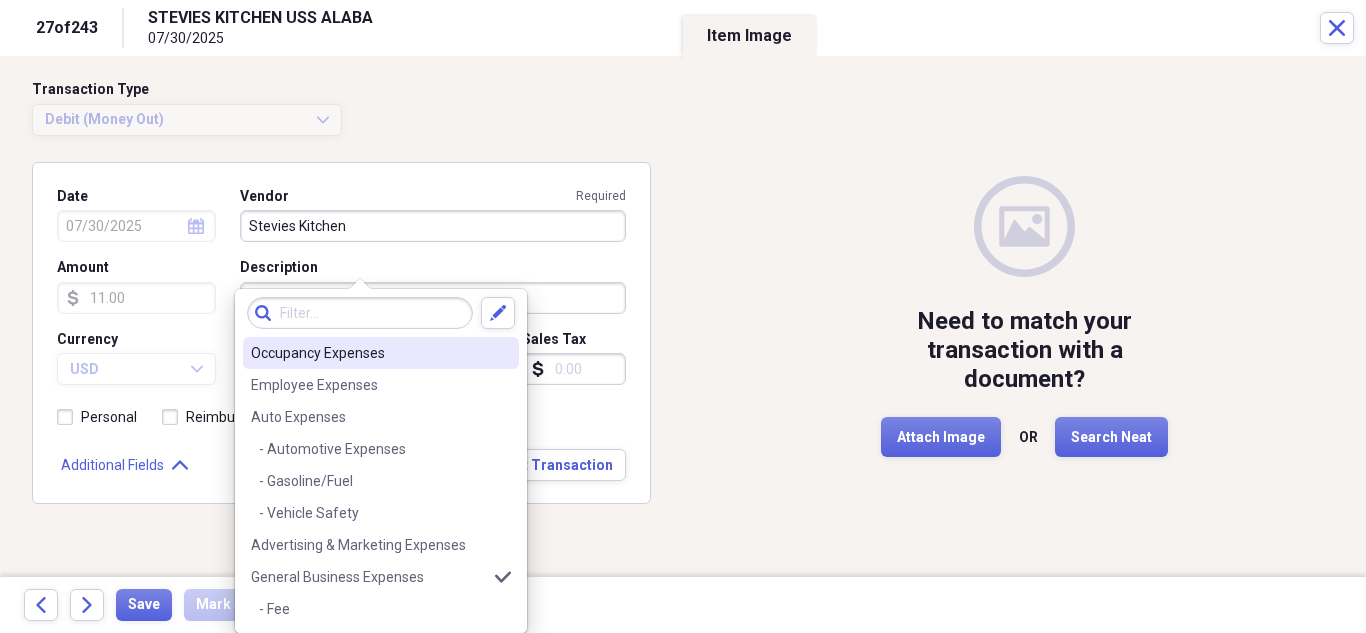 click at bounding box center (360, 313) 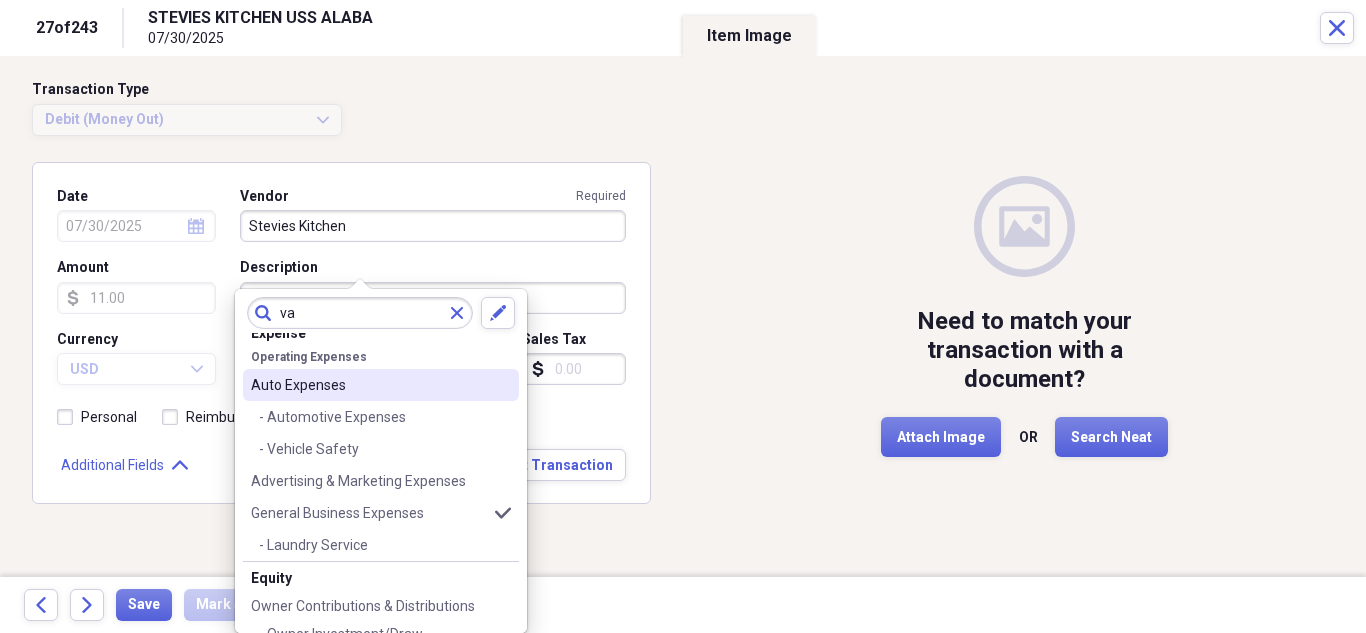 scroll, scrollTop: 0, scrollLeft: 0, axis: both 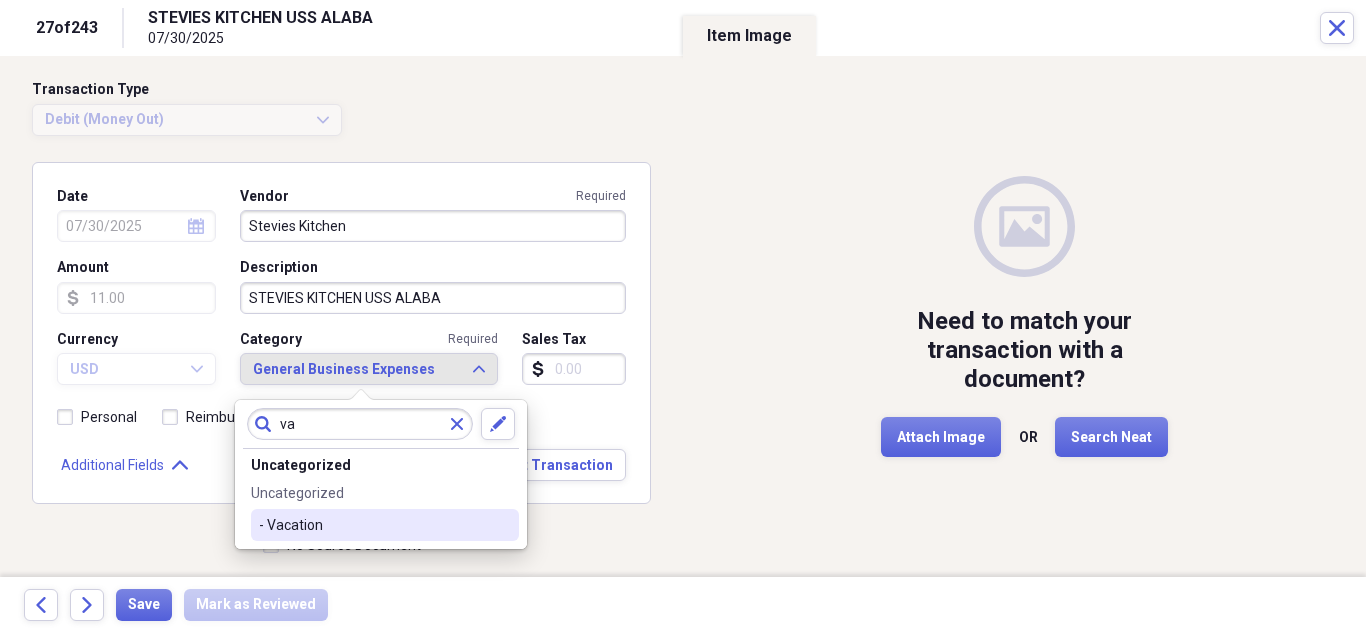 type on "va" 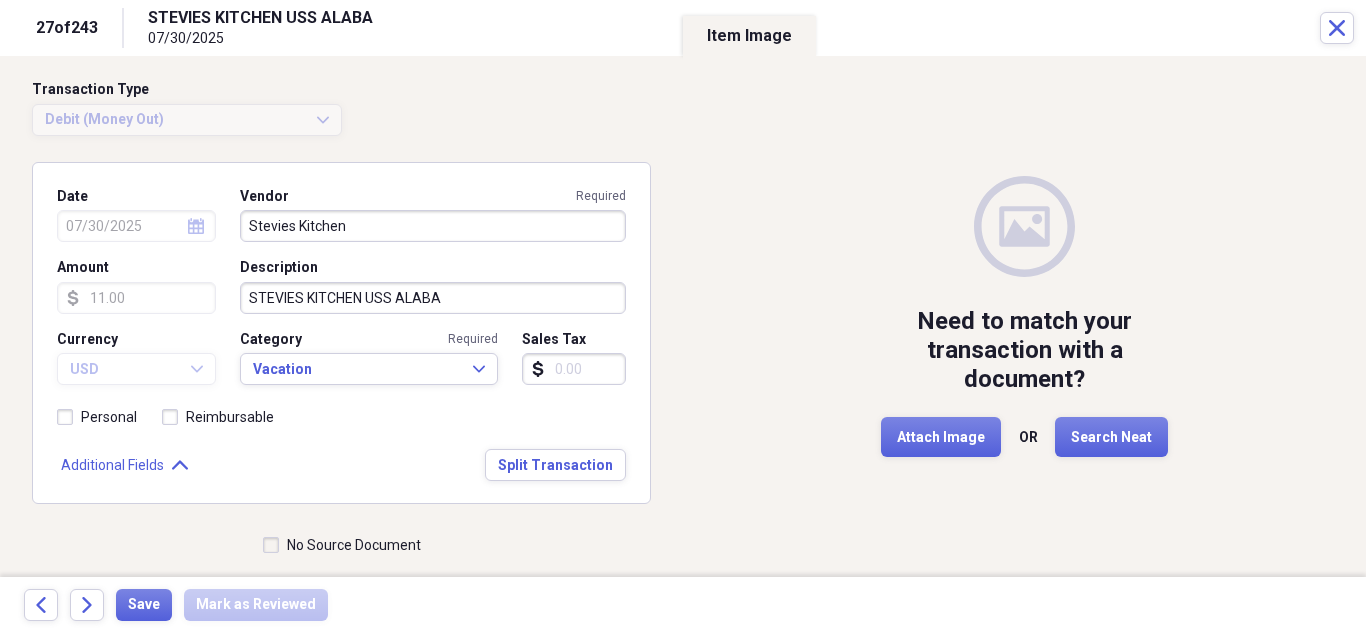 click on "No Source Document" at bounding box center (342, 545) 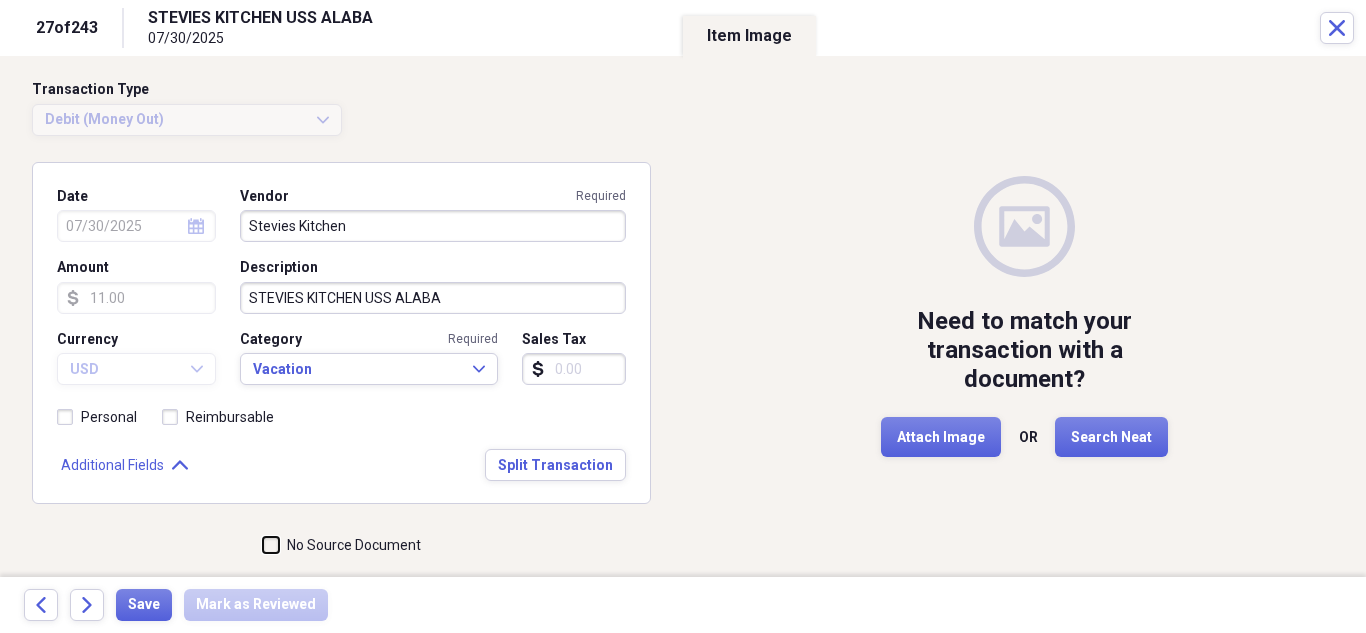click on "No Source Document" at bounding box center (263, 545) 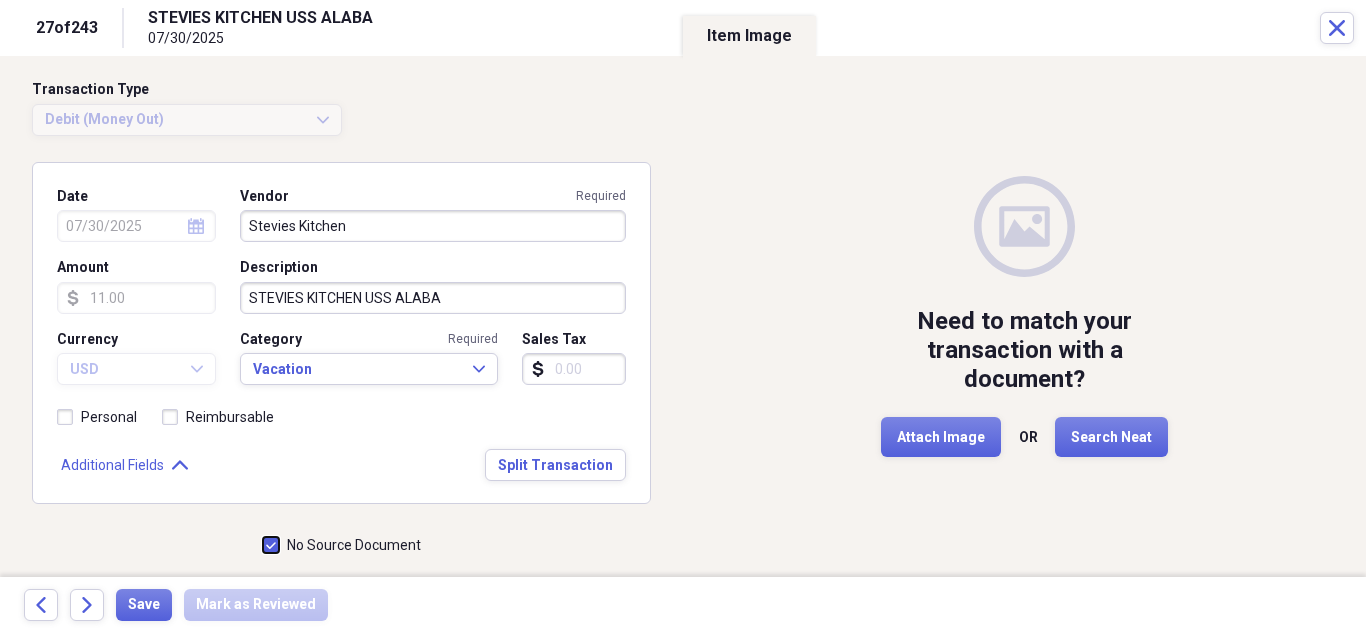 checkbox on "true" 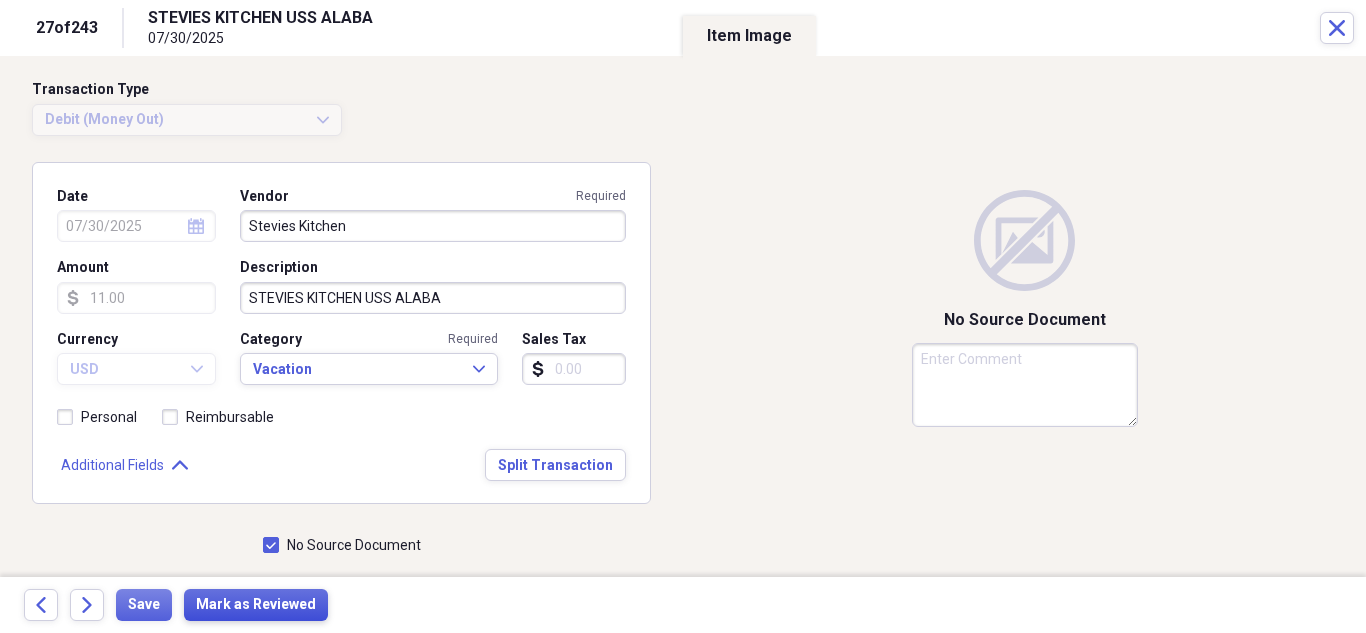 click on "Mark as Reviewed" at bounding box center (256, 605) 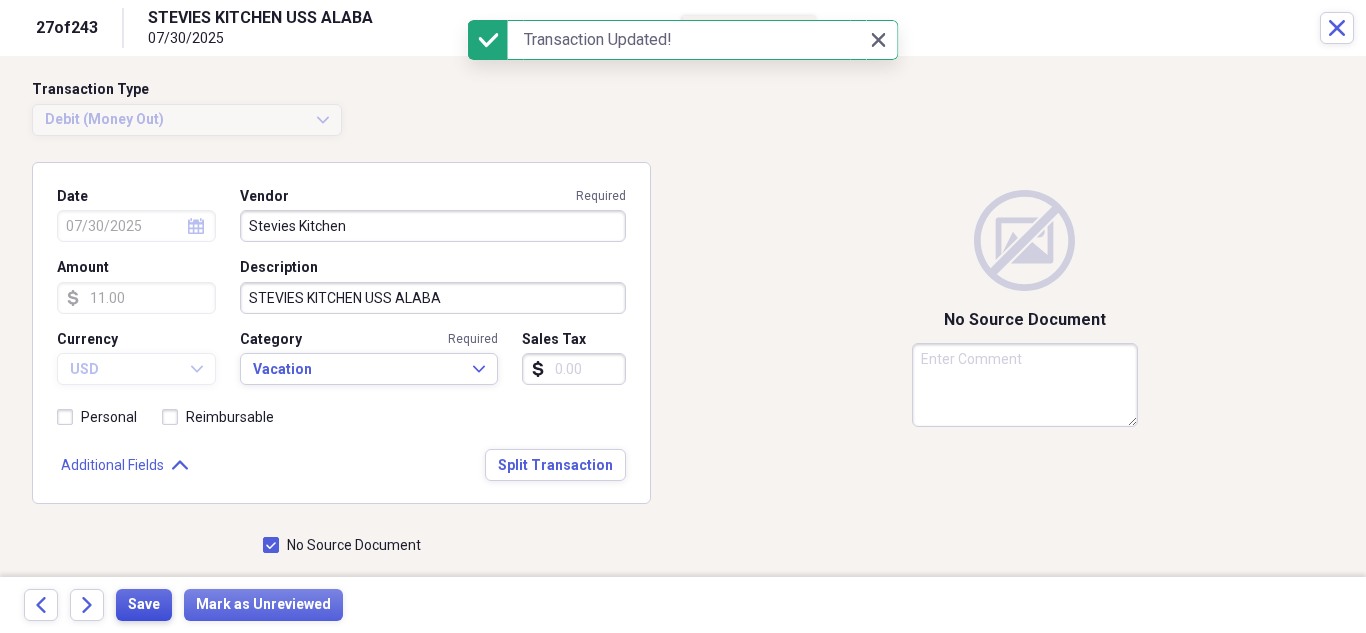 click on "Save" at bounding box center (144, 605) 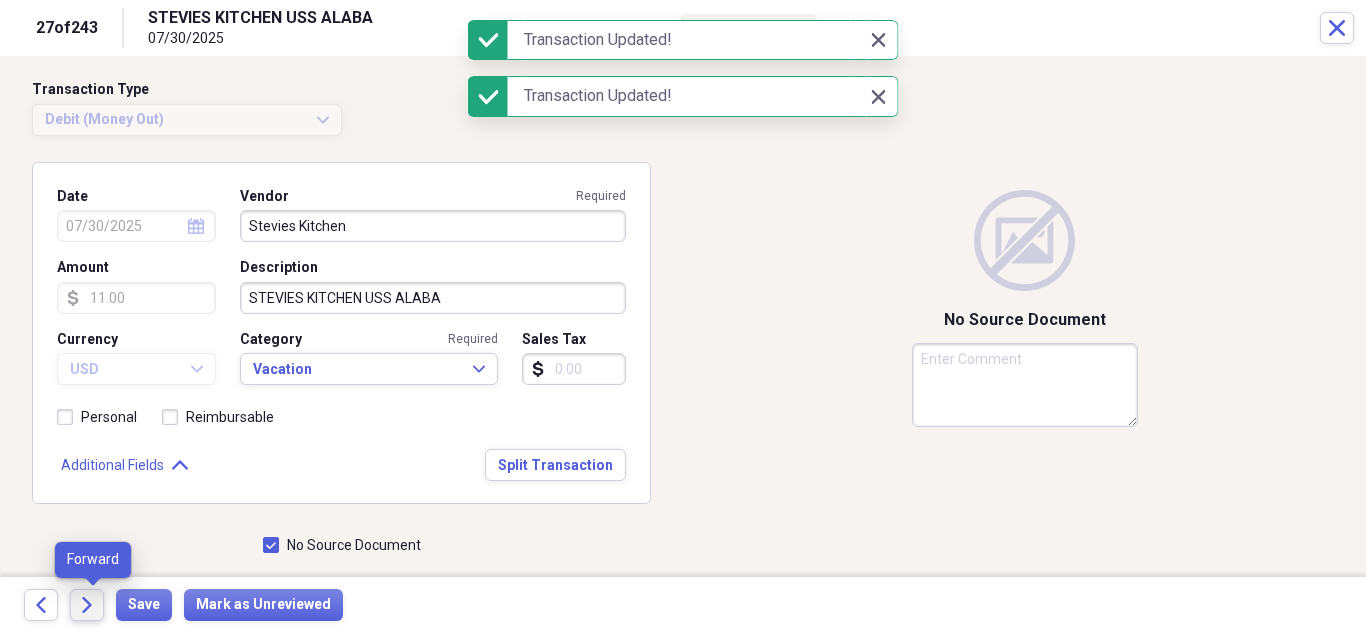 click on "Forward" 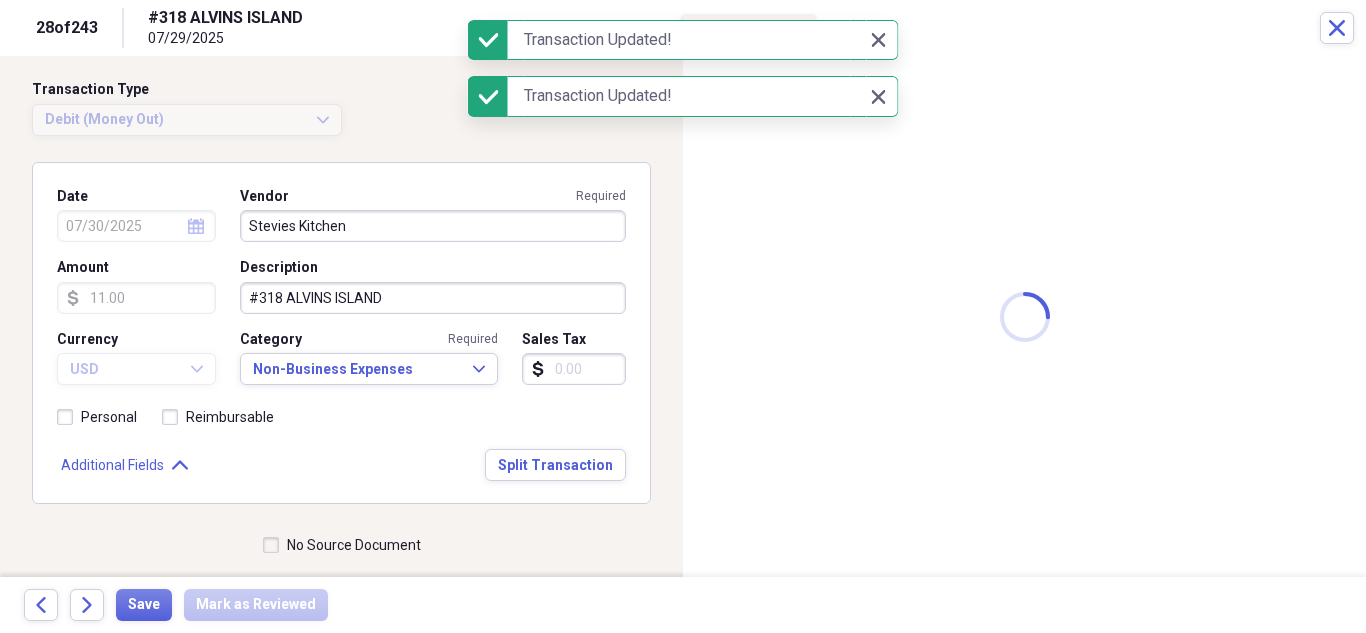 type on "07/29/2025" 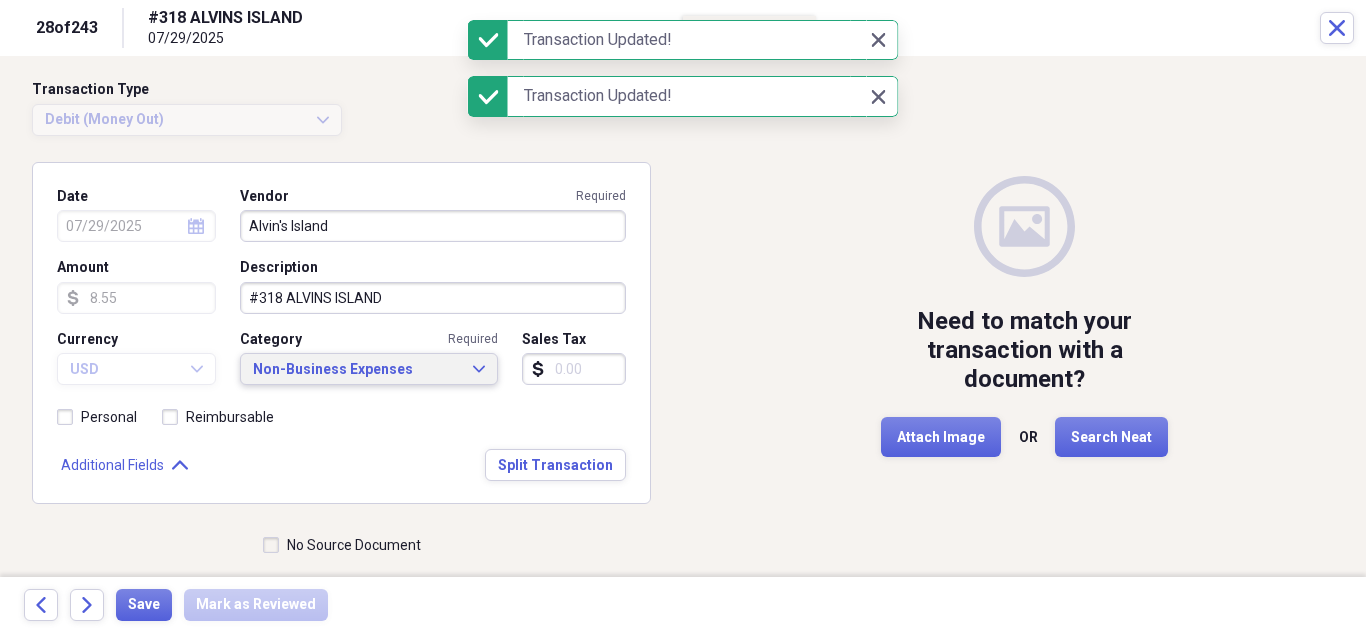 click on "Non-Business Expenses" at bounding box center [357, 370] 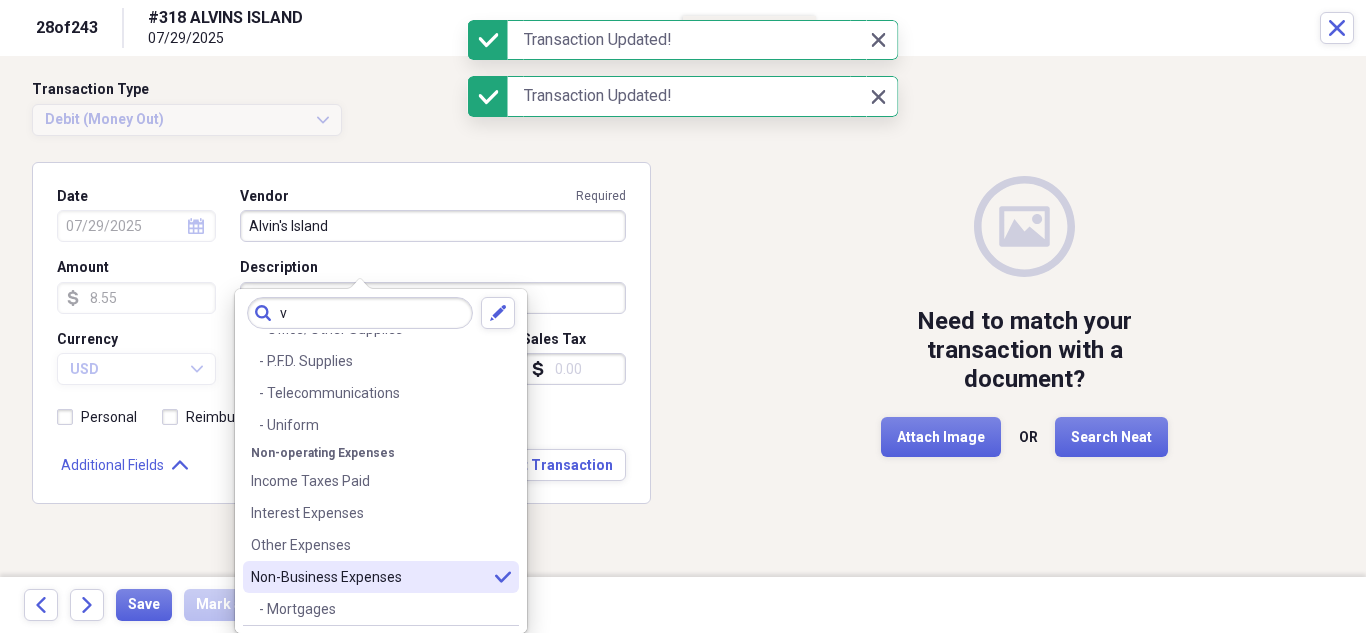 scroll, scrollTop: 0, scrollLeft: 0, axis: both 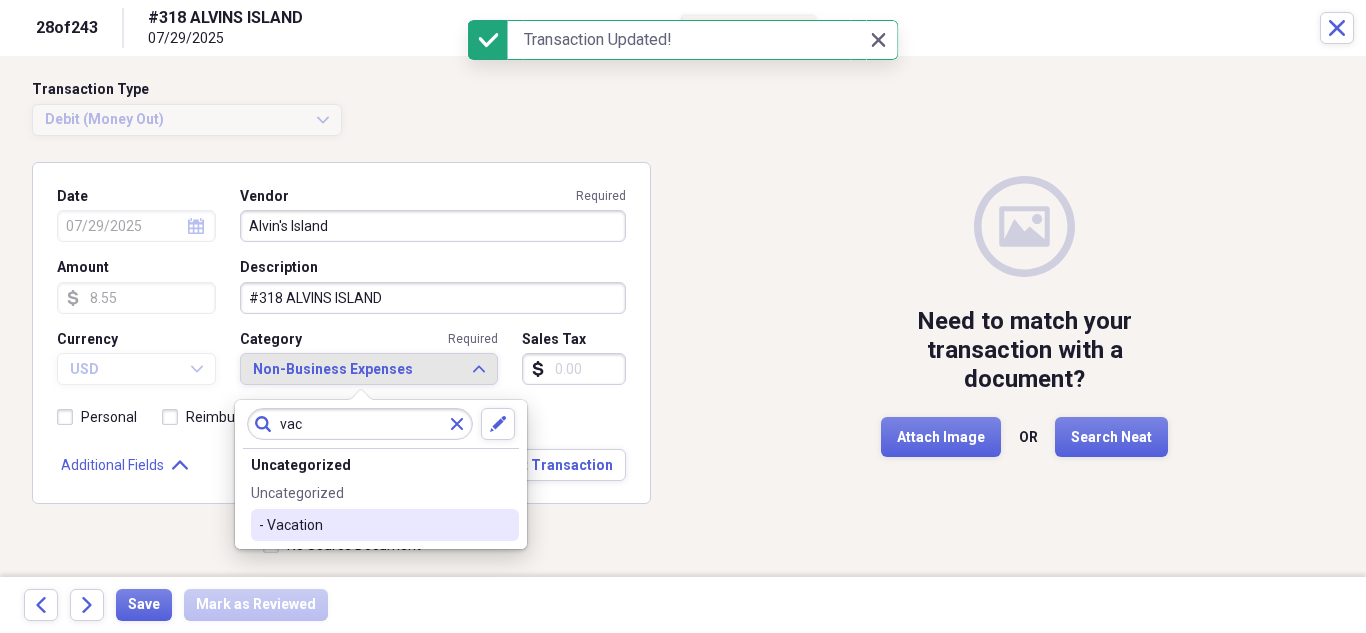 type on "vac" 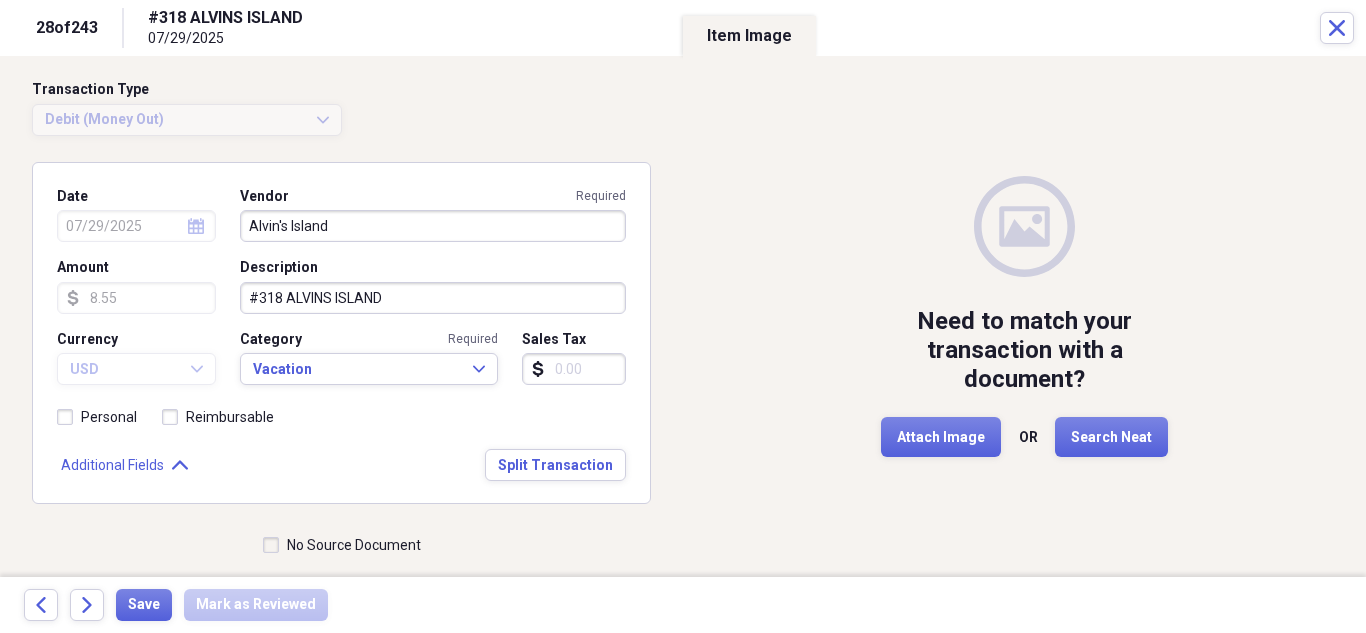 click on "No Source Document" at bounding box center (342, 545) 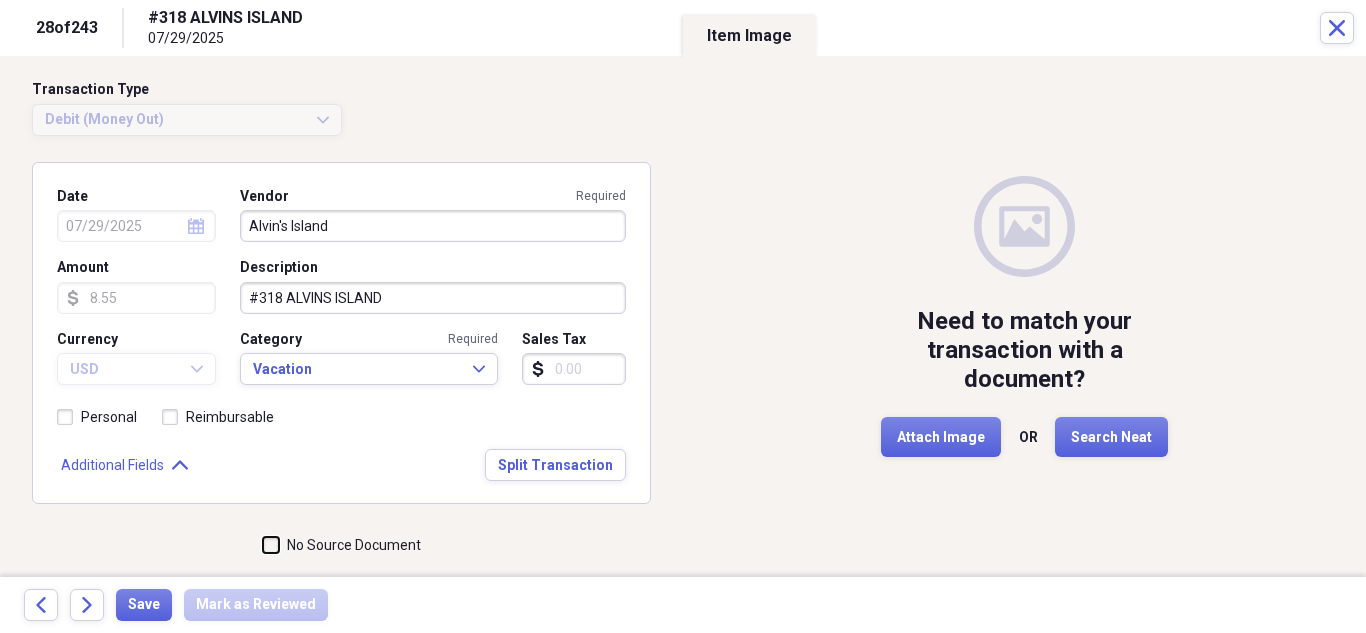 click on "No Source Document" at bounding box center (263, 545) 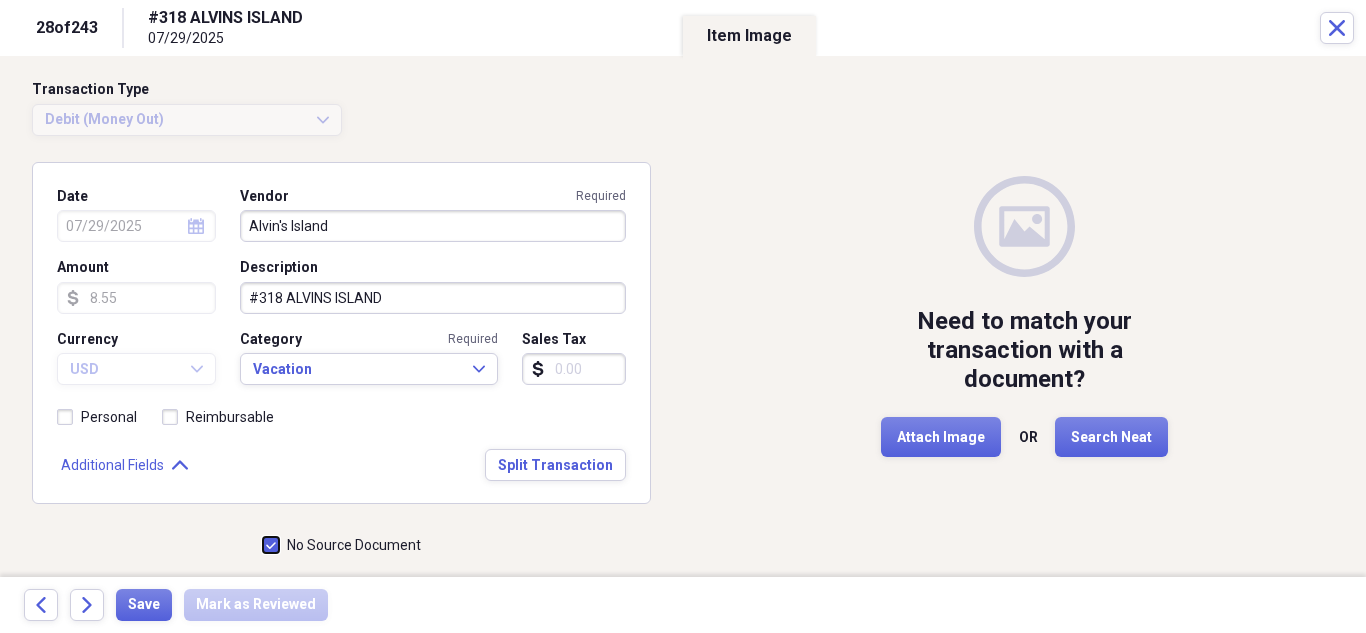 checkbox on "true" 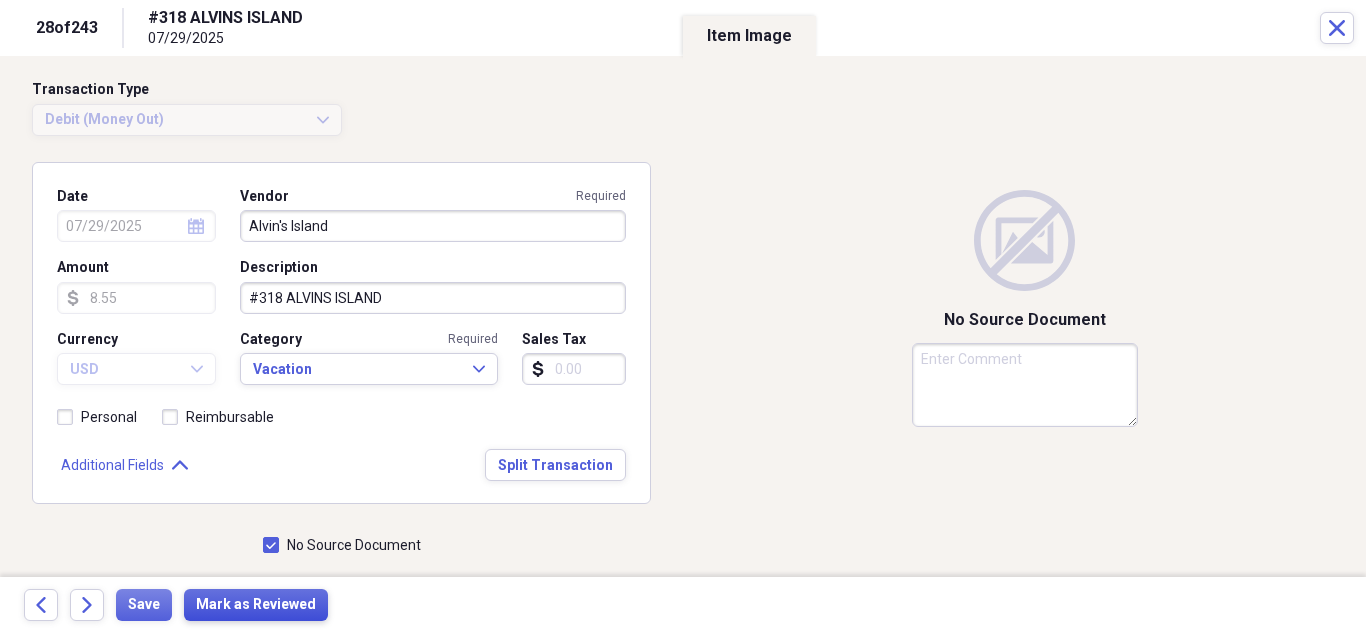 click on "Mark as Reviewed" at bounding box center [256, 605] 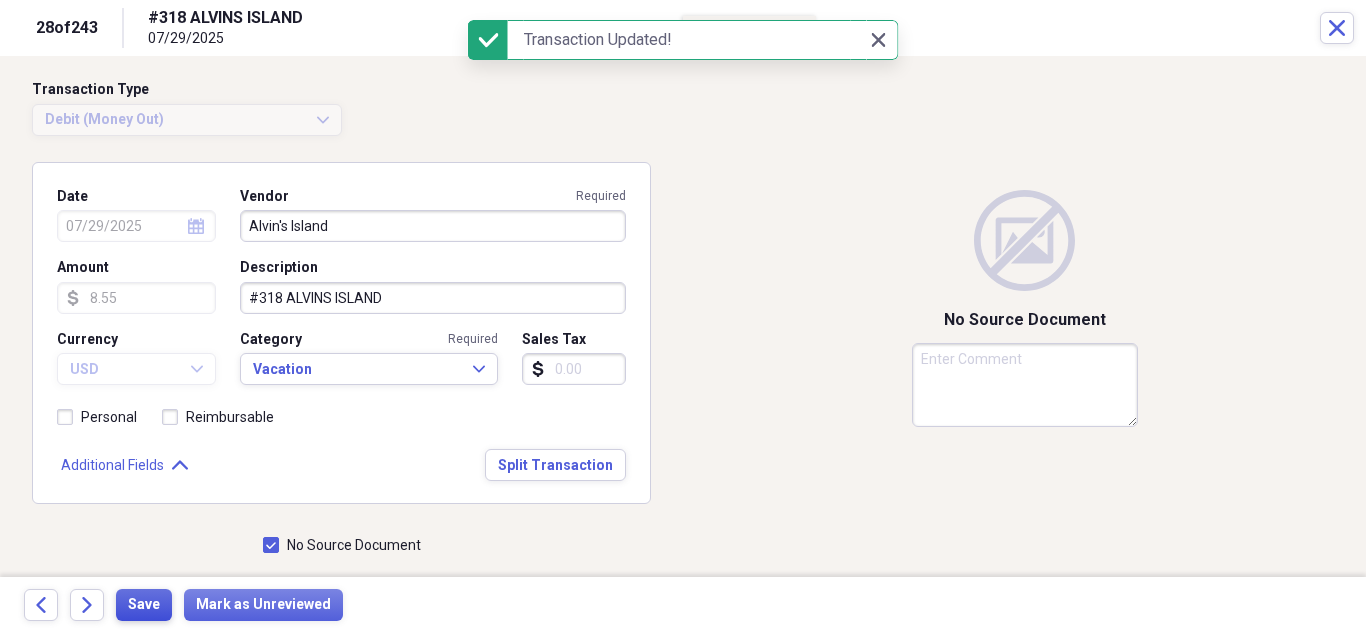 click on "Save" at bounding box center [144, 605] 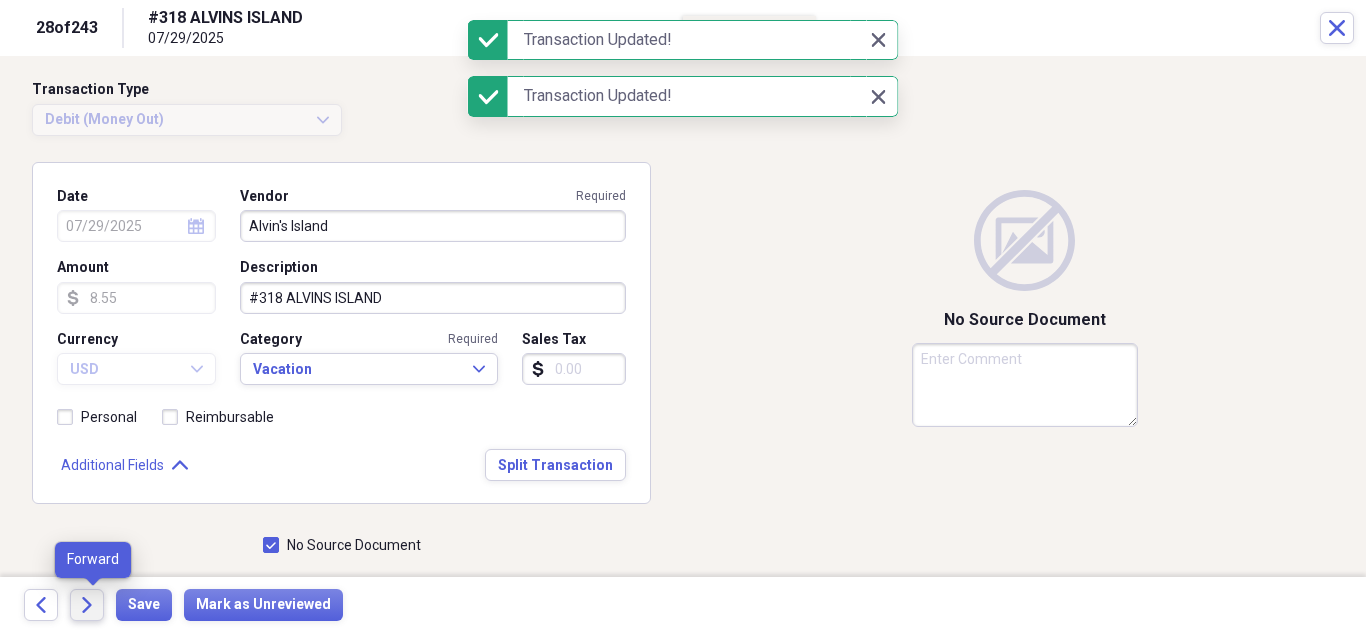click on "Forward" 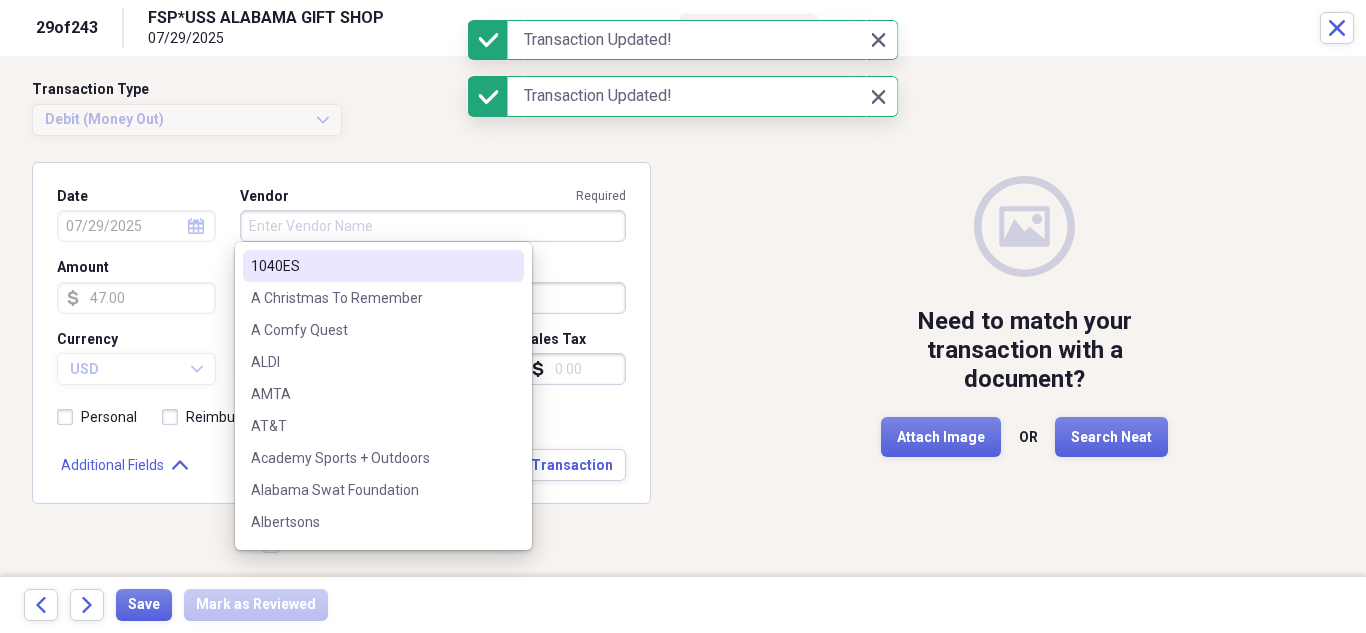click on "Vendor Required" at bounding box center (433, 226) 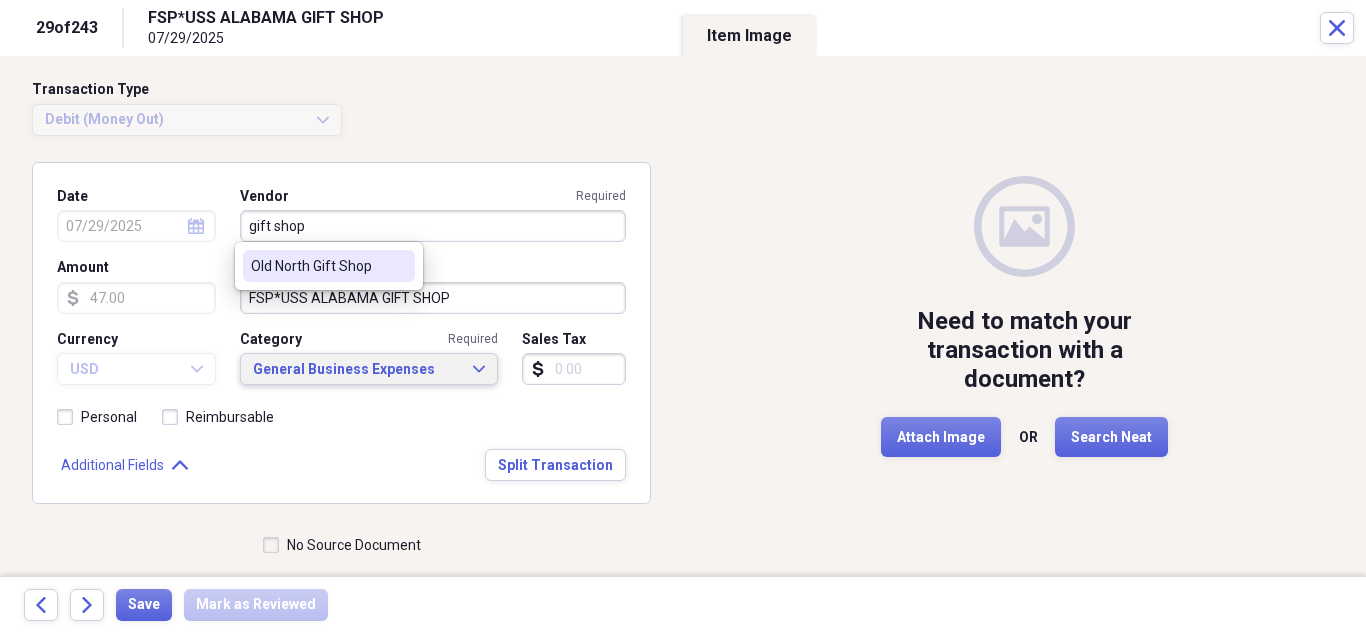 type on "gift shop" 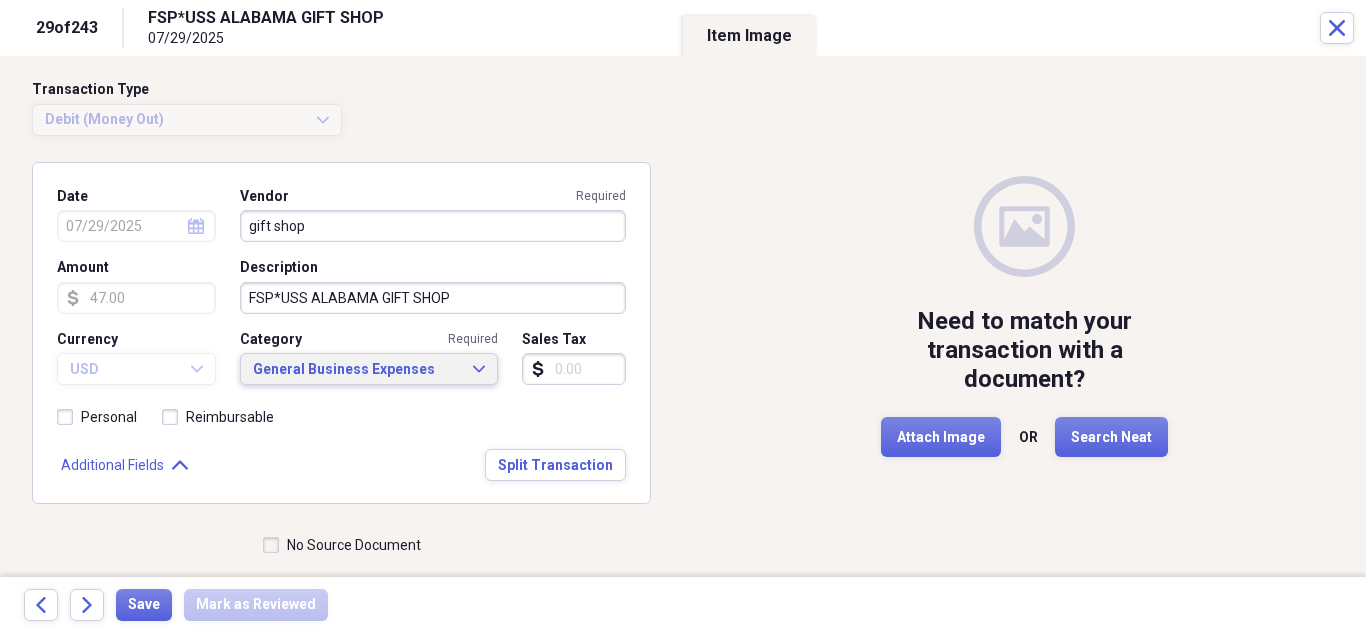 click on "General Business Expenses" at bounding box center (357, 370) 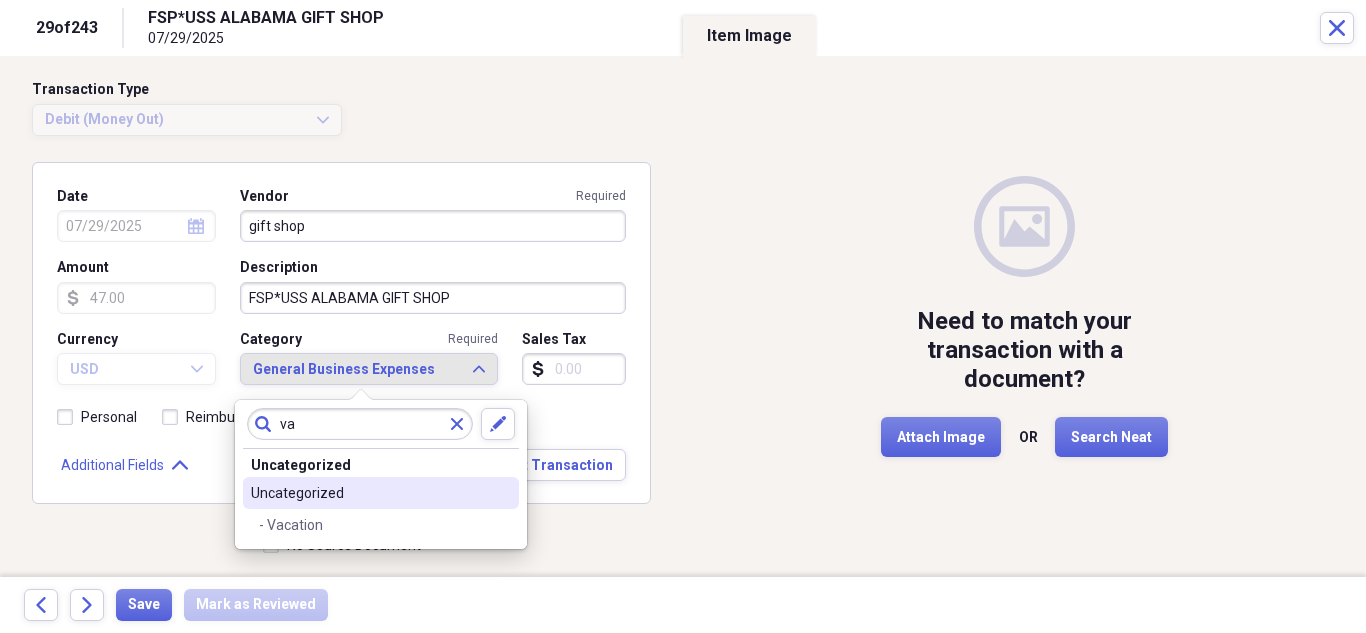 scroll, scrollTop: 0, scrollLeft: 0, axis: both 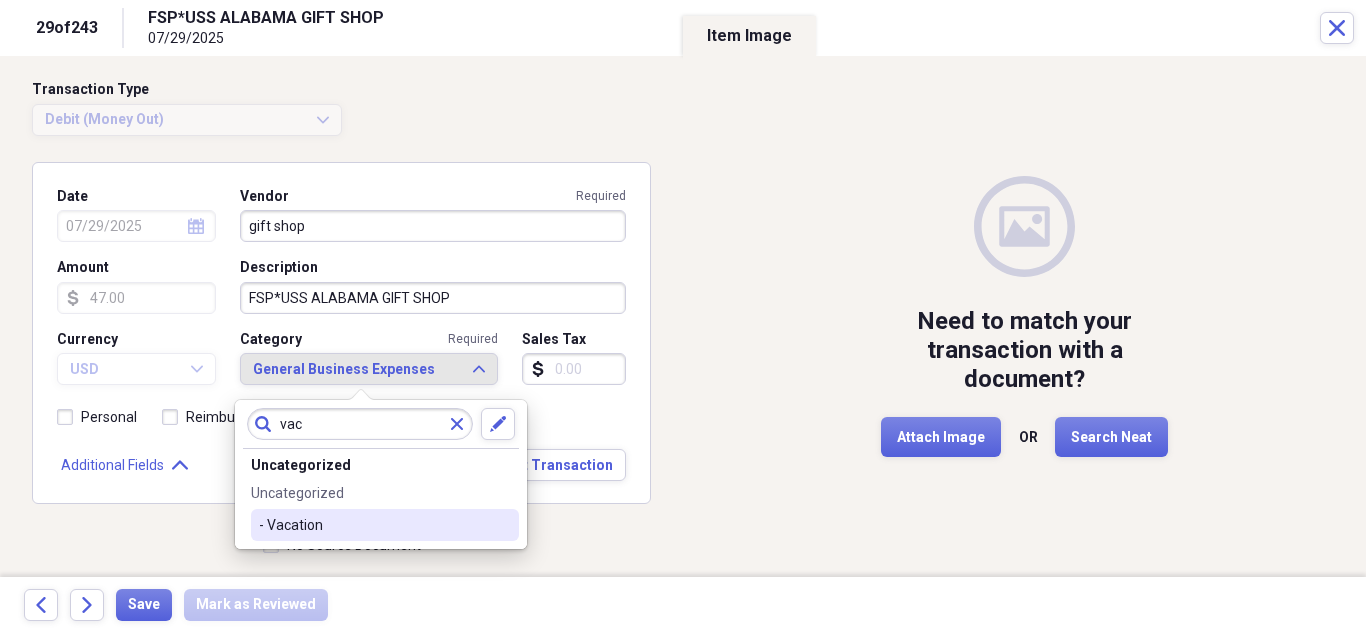 type on "vac" 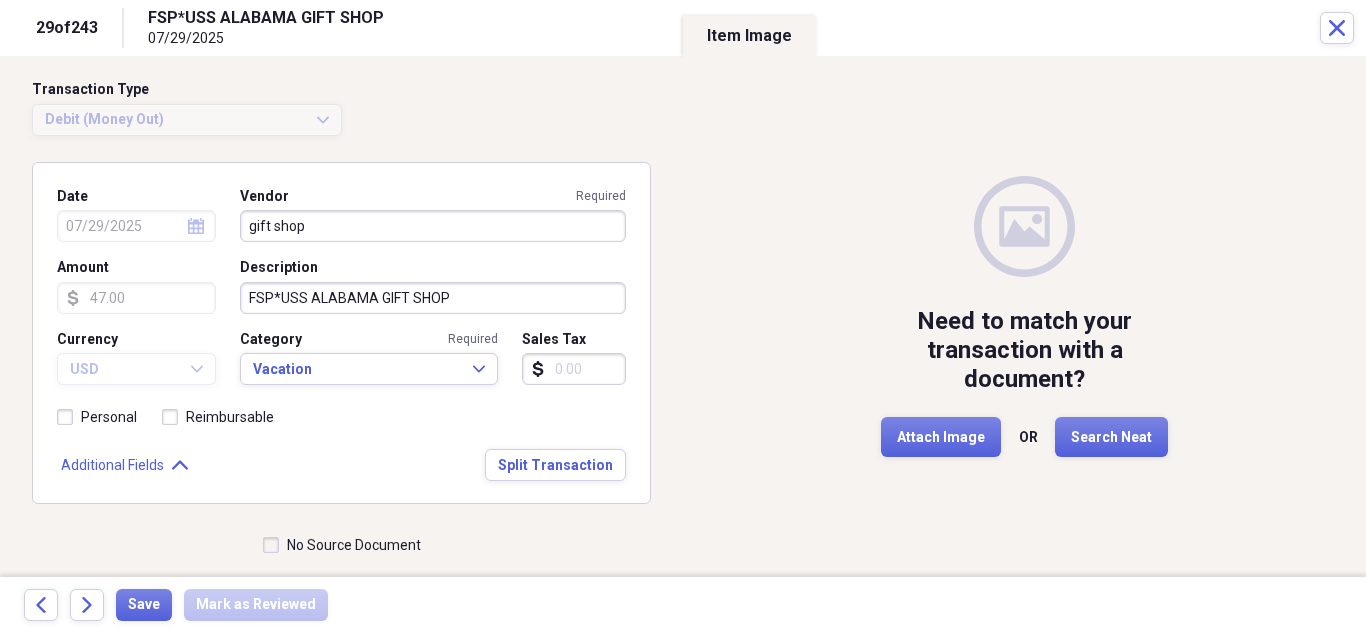 click on "No Source Document" at bounding box center (342, 545) 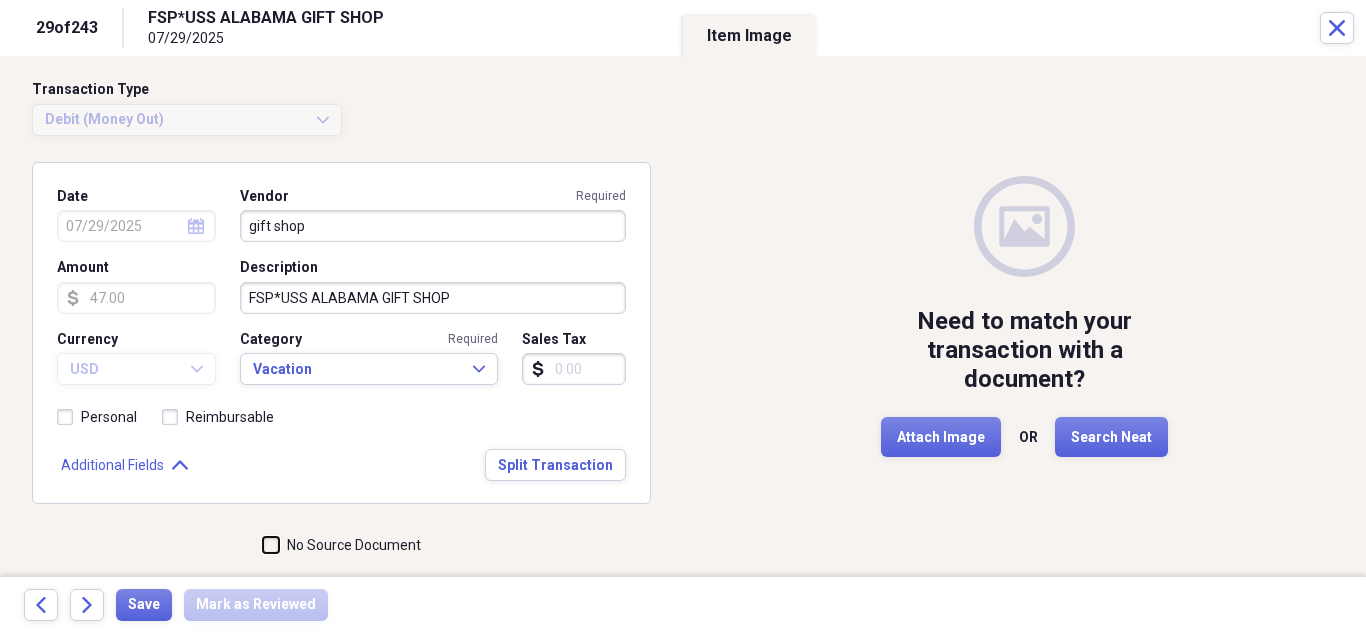click on "No Source Document" at bounding box center [263, 545] 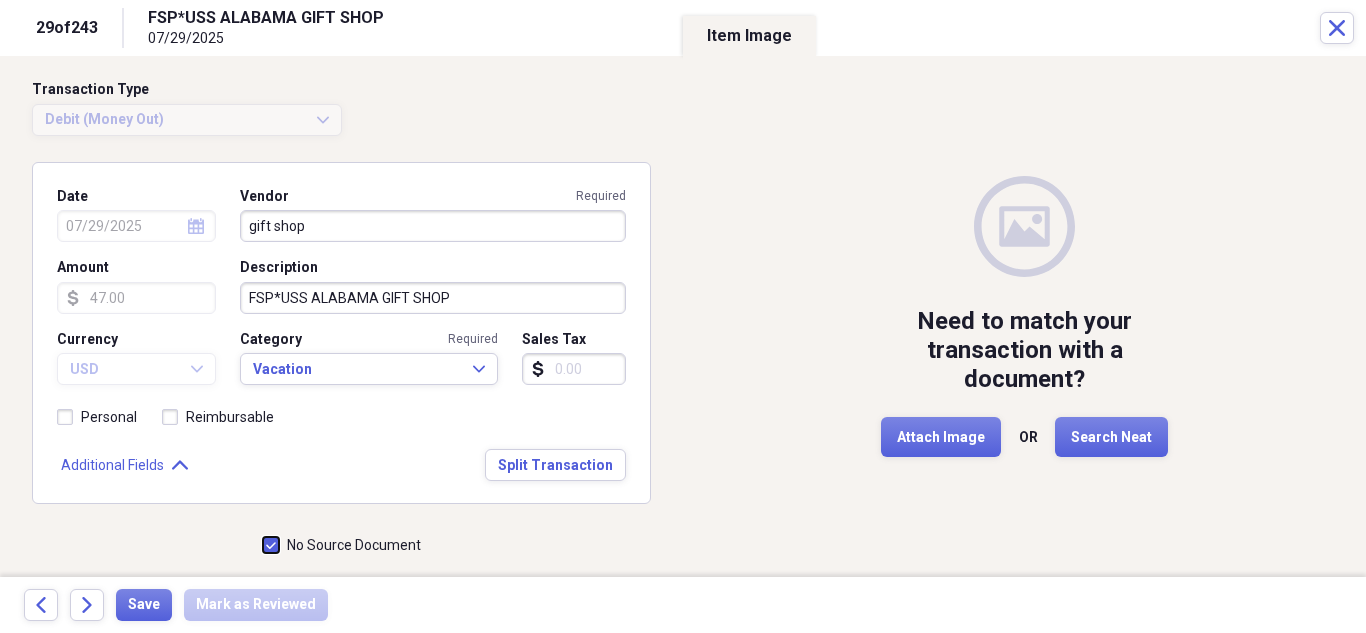 checkbox on "true" 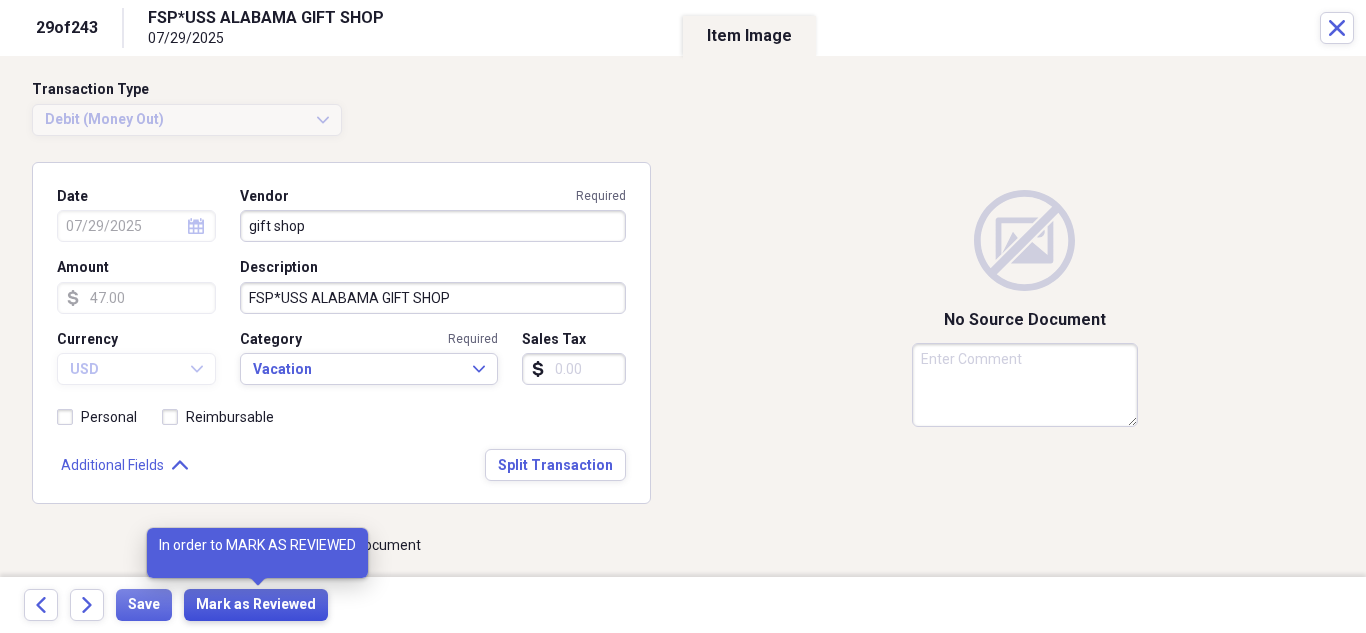 click on "Mark as Reviewed" at bounding box center [256, 605] 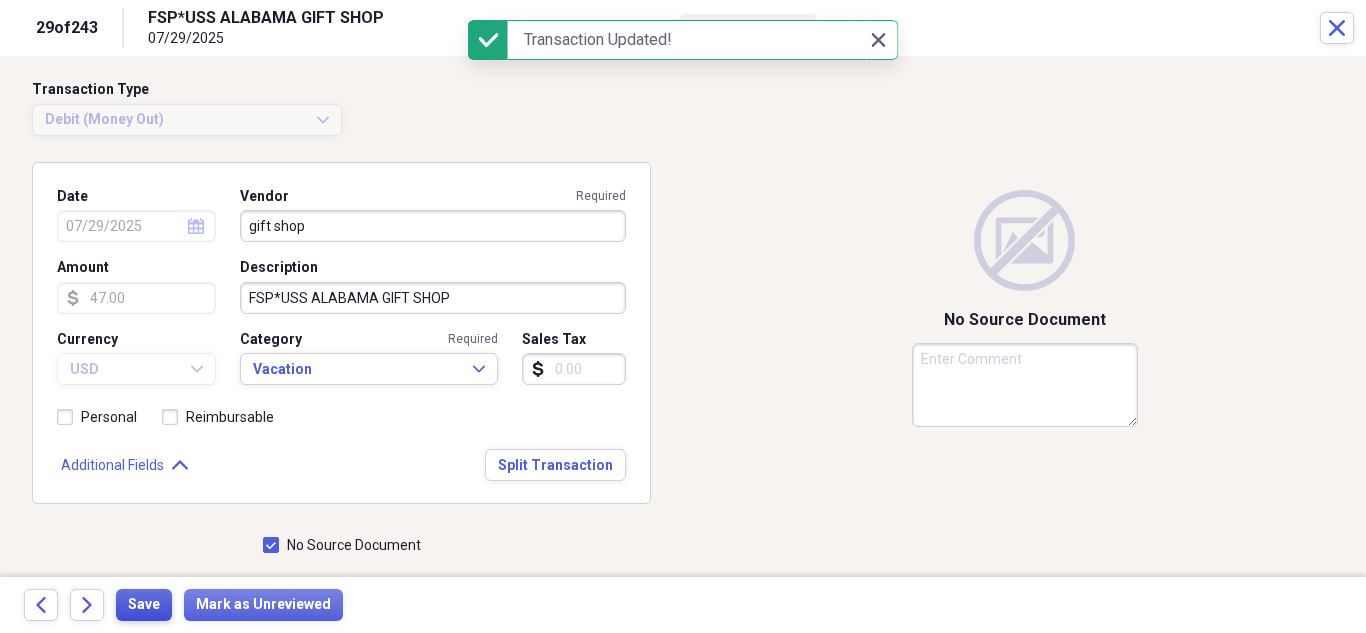 click on "Save" at bounding box center [144, 605] 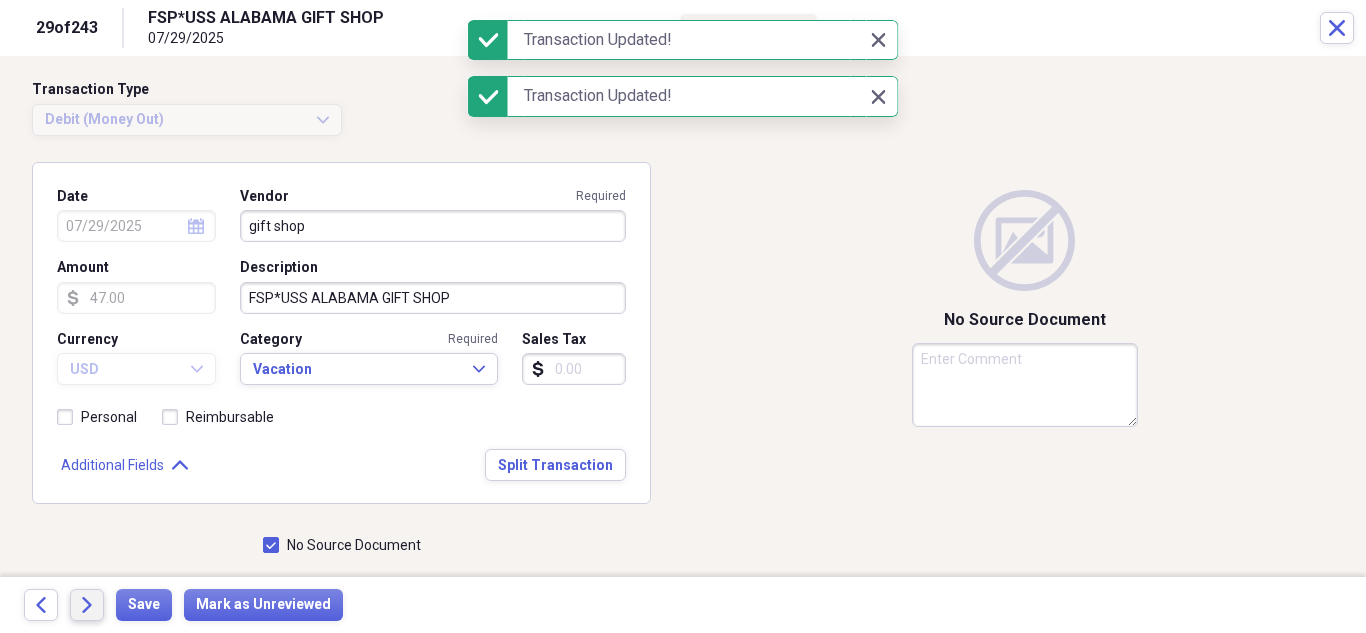 click on "Forward" at bounding box center [87, 605] 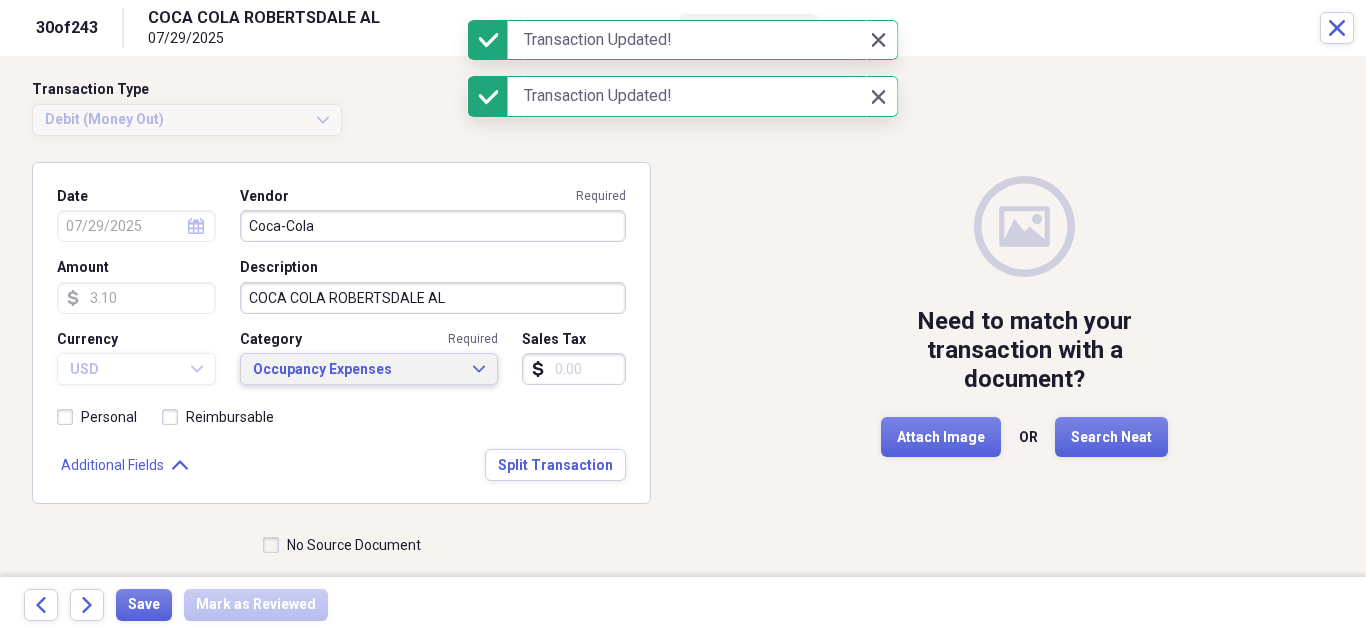 click on "Occupancy Expenses" at bounding box center (357, 370) 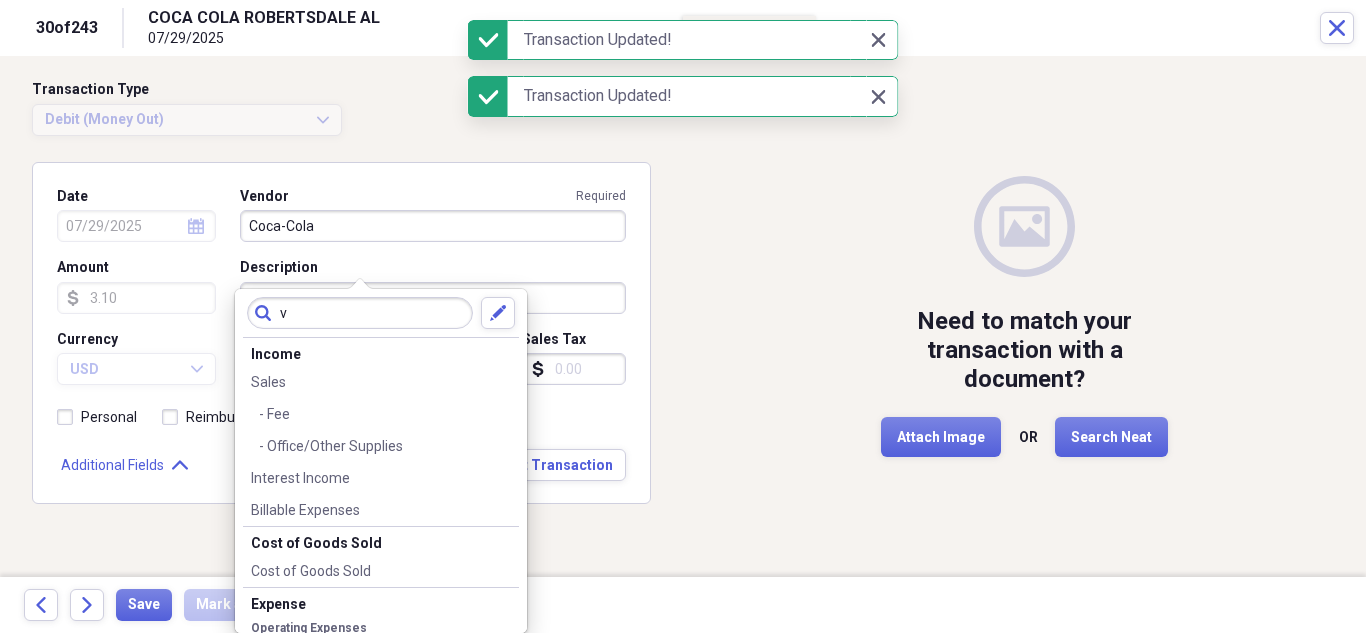 scroll, scrollTop: 0, scrollLeft: 0, axis: both 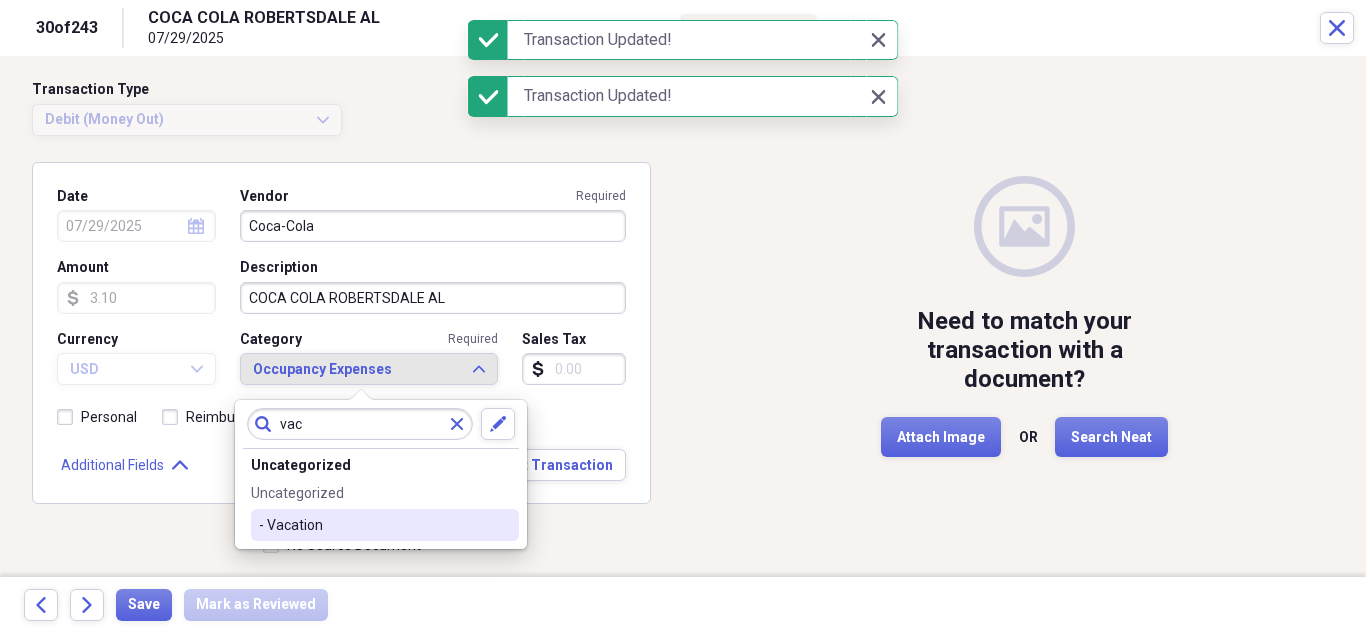 type on "vac" 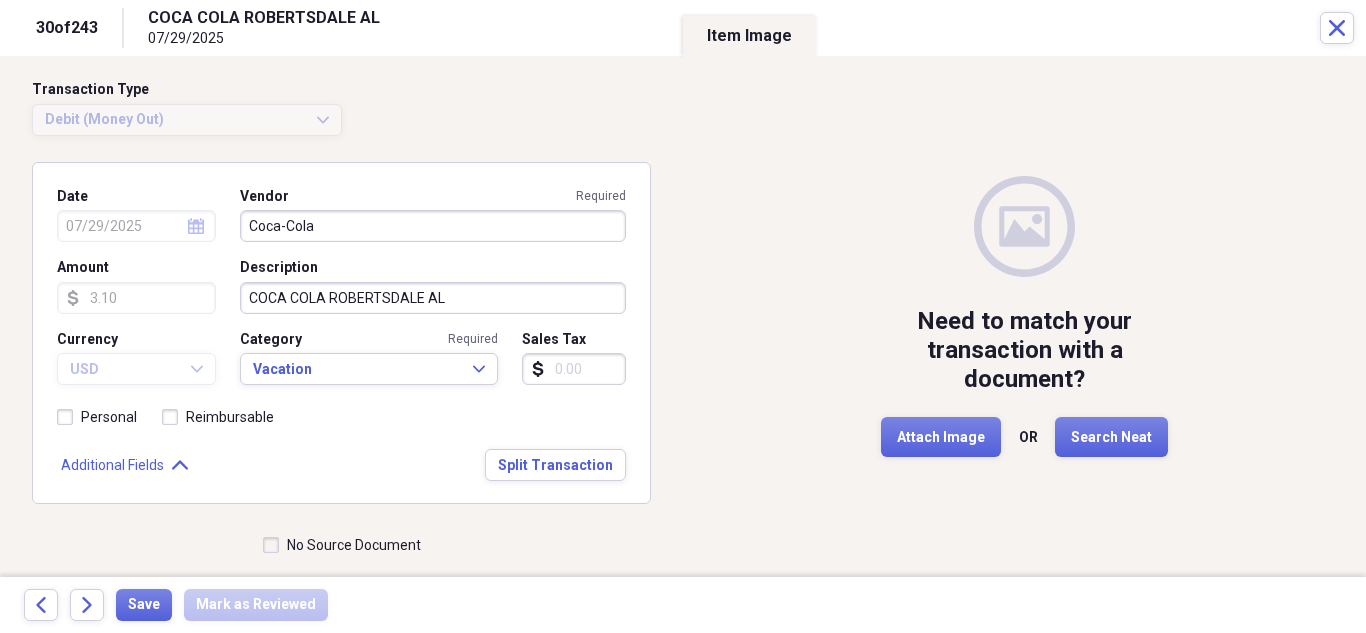 click on "No Source Document" at bounding box center (342, 545) 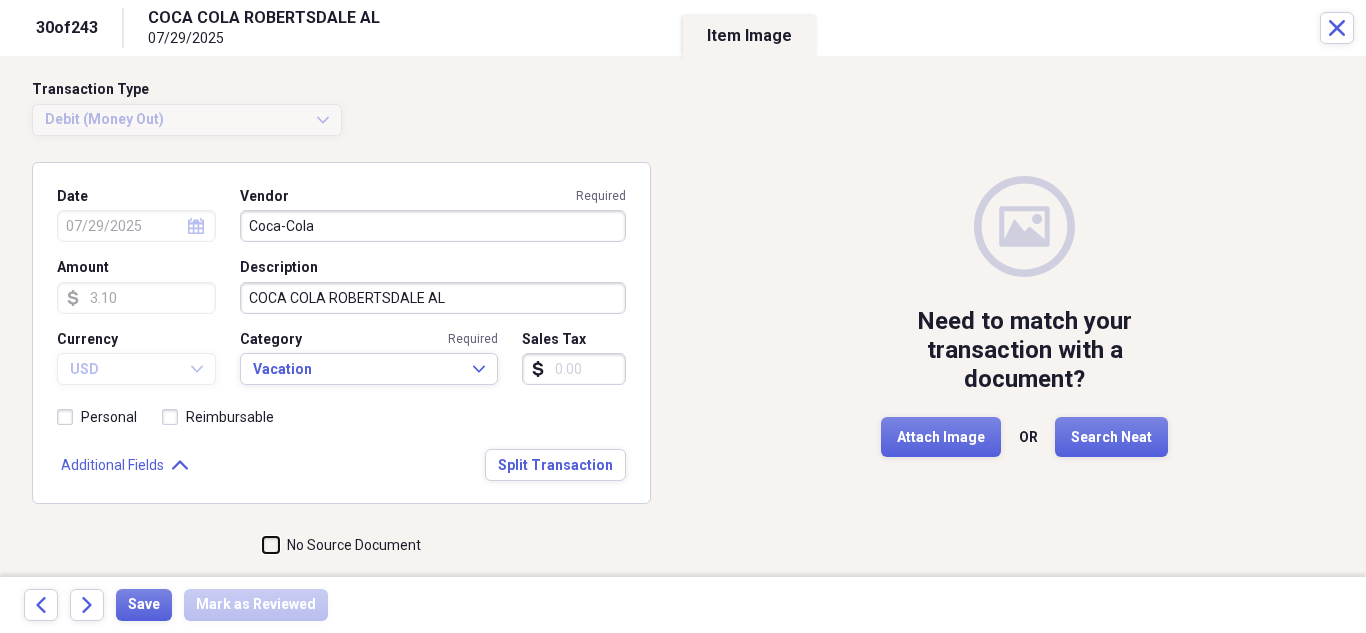 click on "No Source Document" at bounding box center [263, 545] 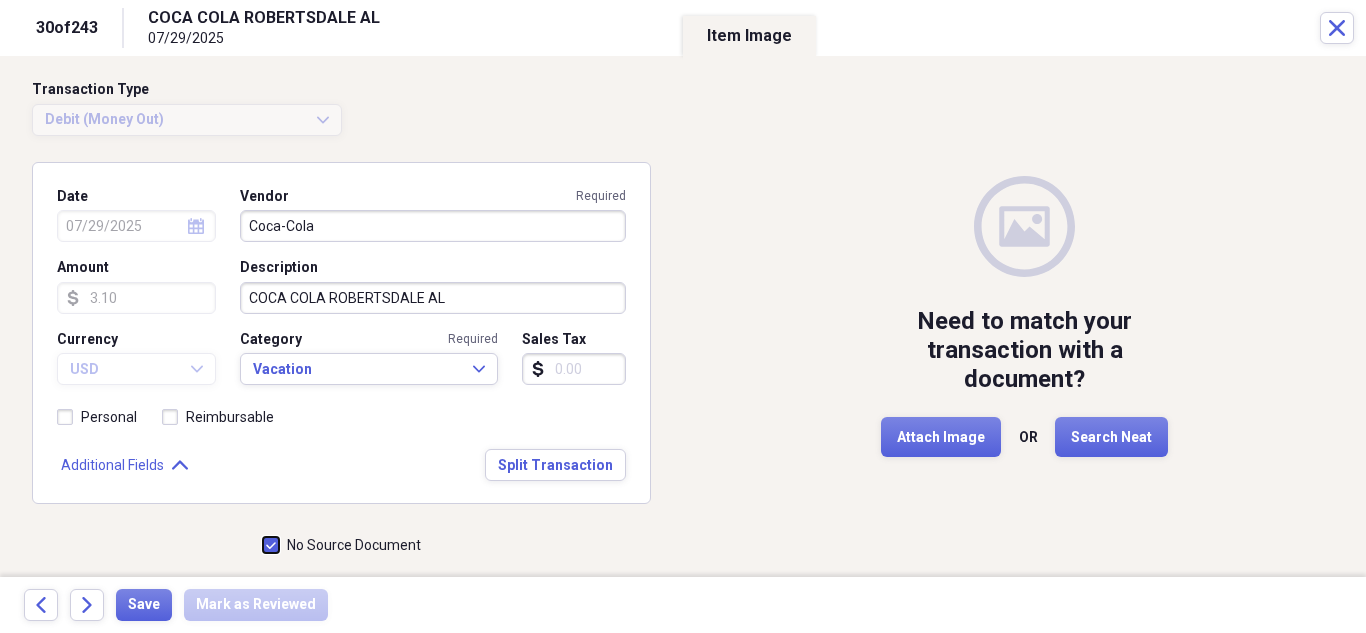 checkbox on "true" 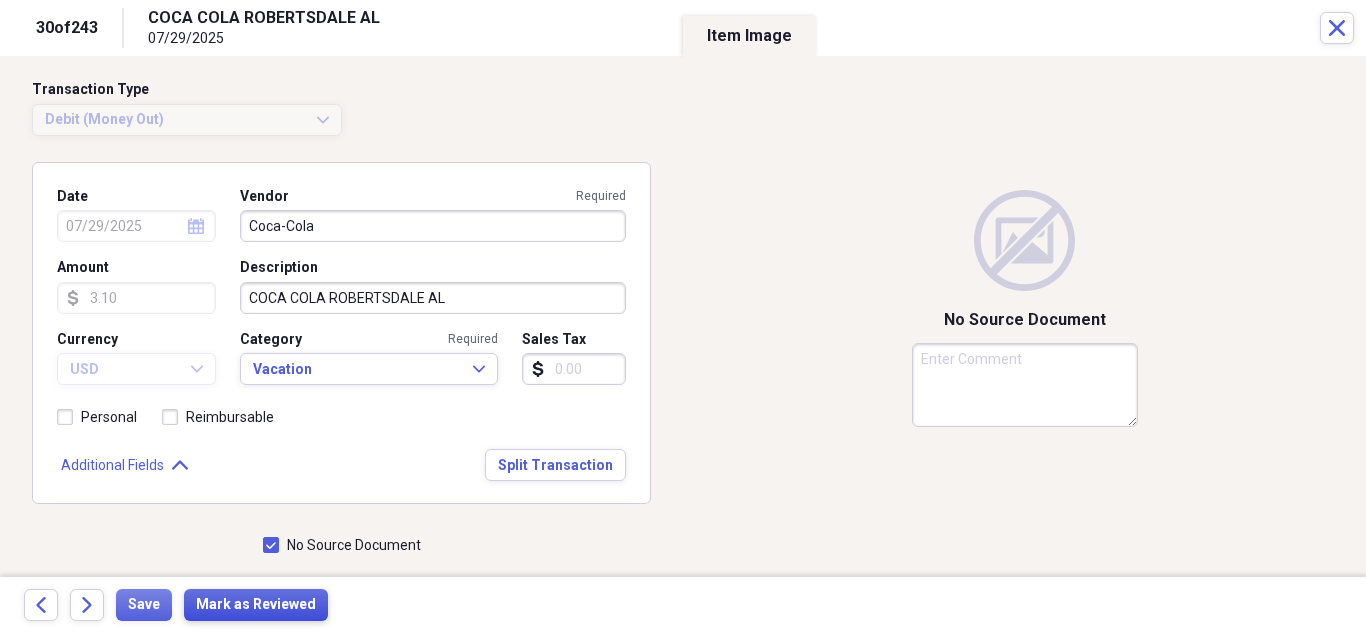 click on "Mark as Reviewed" at bounding box center (256, 605) 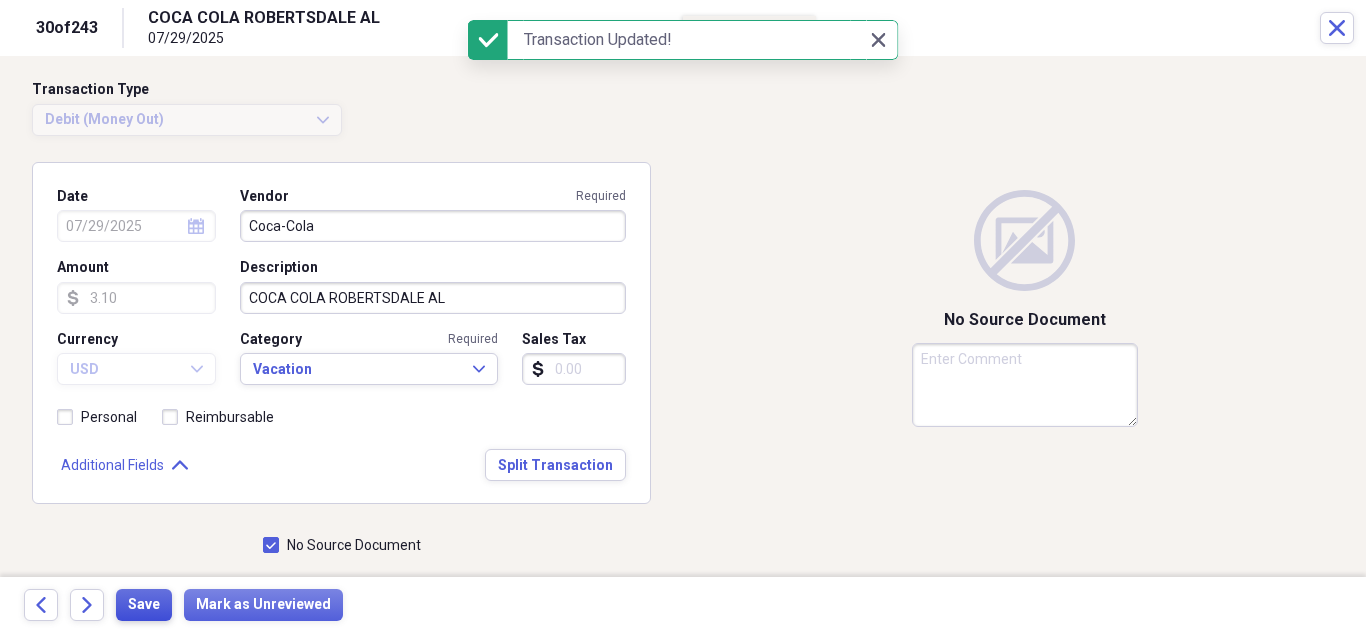 click on "Save" at bounding box center [144, 605] 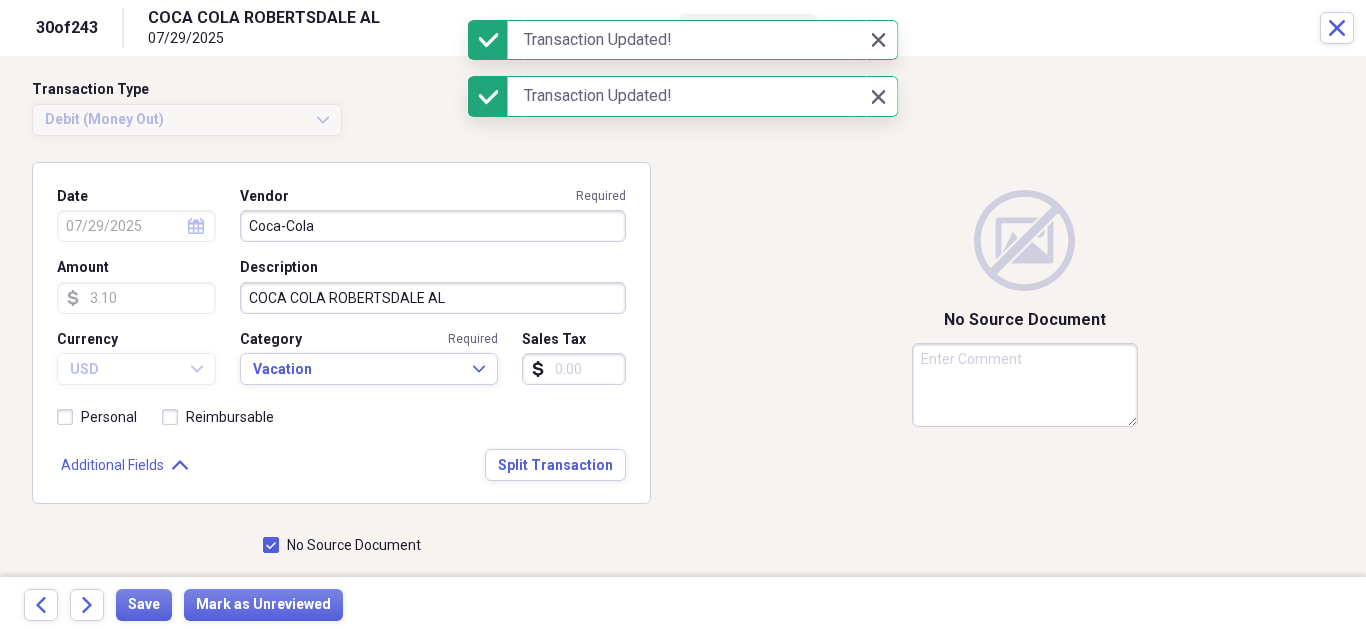 click on "No Source Document" at bounding box center [341, 545] 